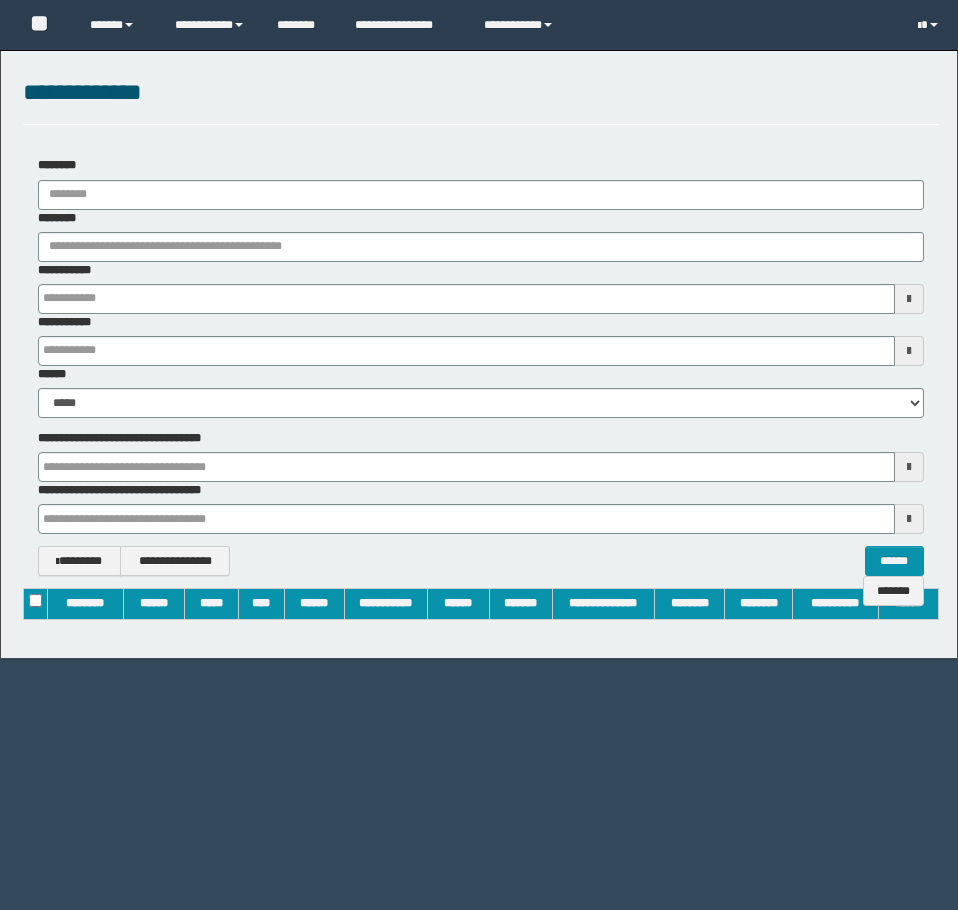 scroll, scrollTop: 0, scrollLeft: 0, axis: both 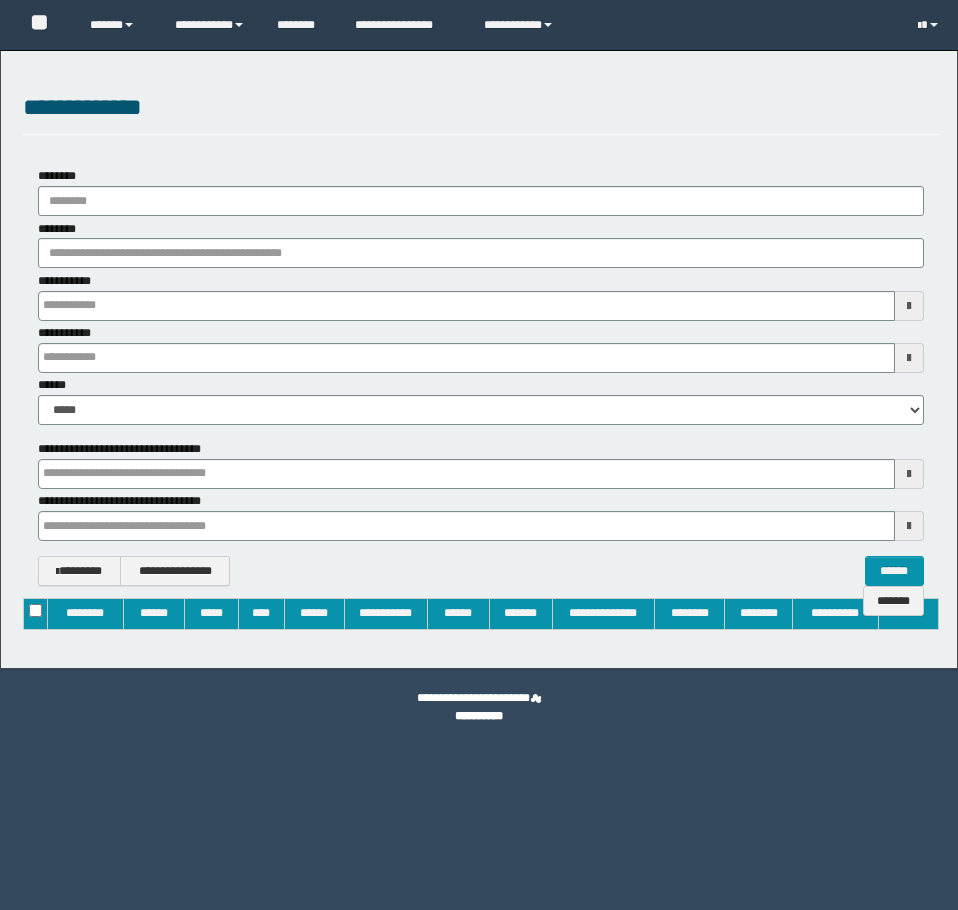 type on "**********" 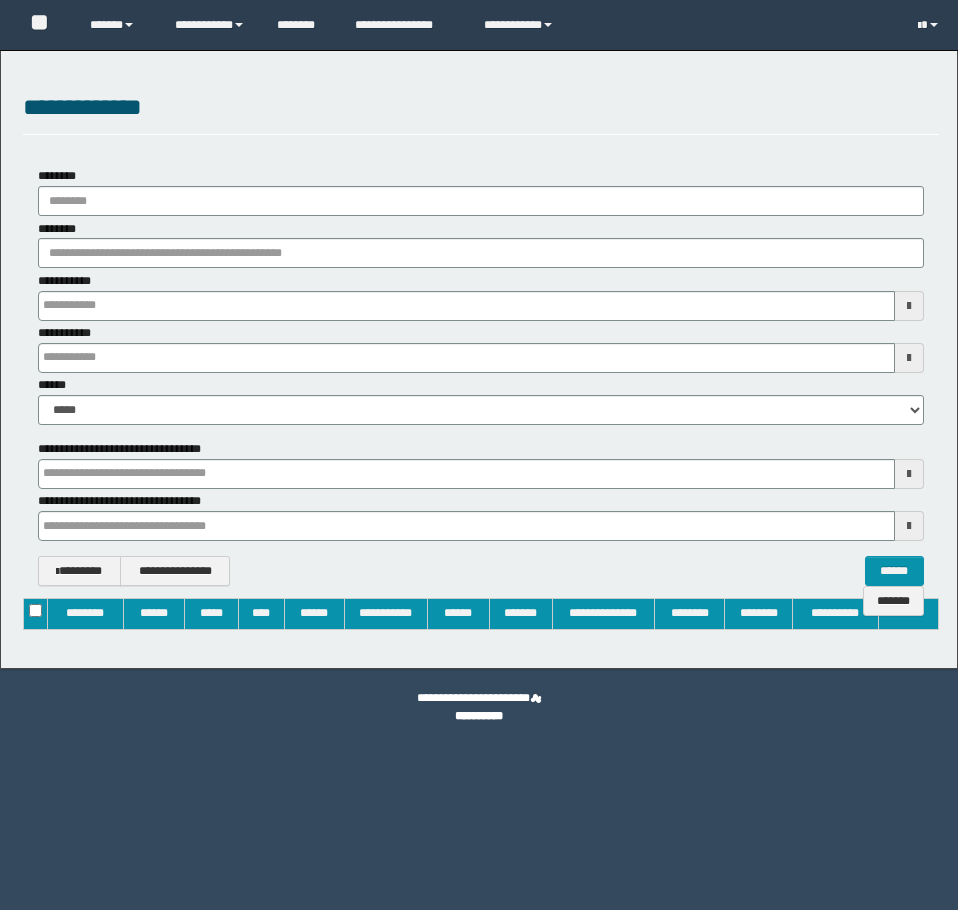 type on "**********" 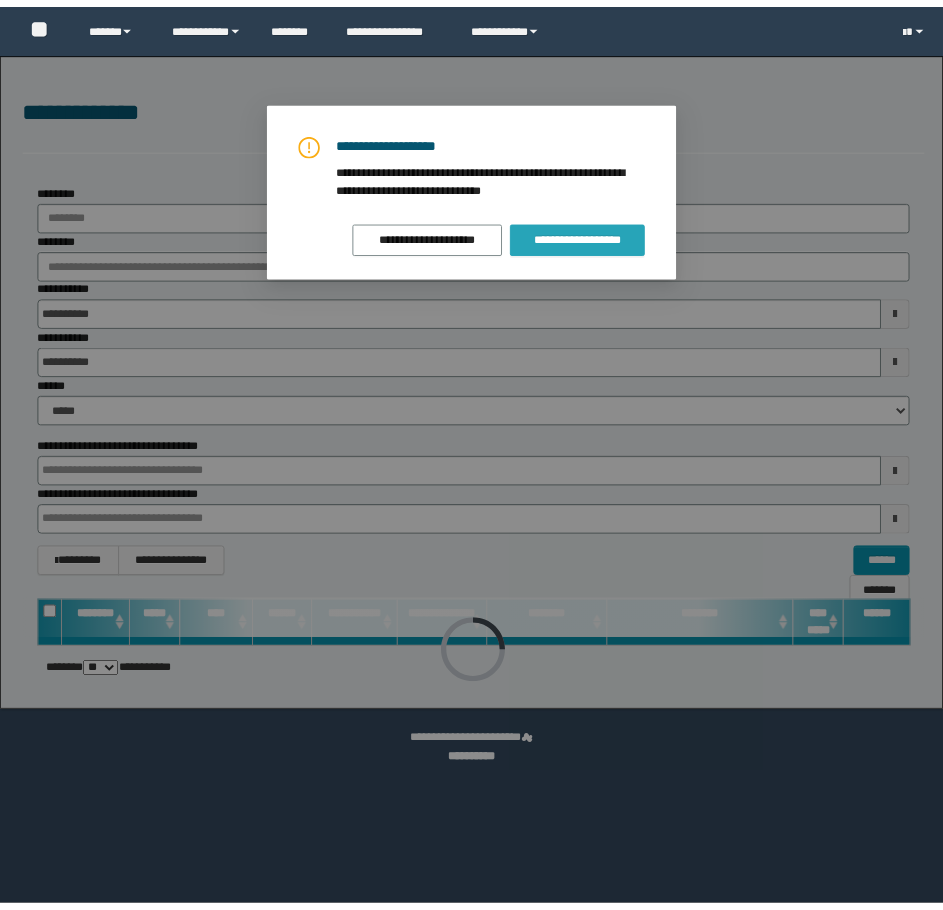 scroll, scrollTop: 0, scrollLeft: 0, axis: both 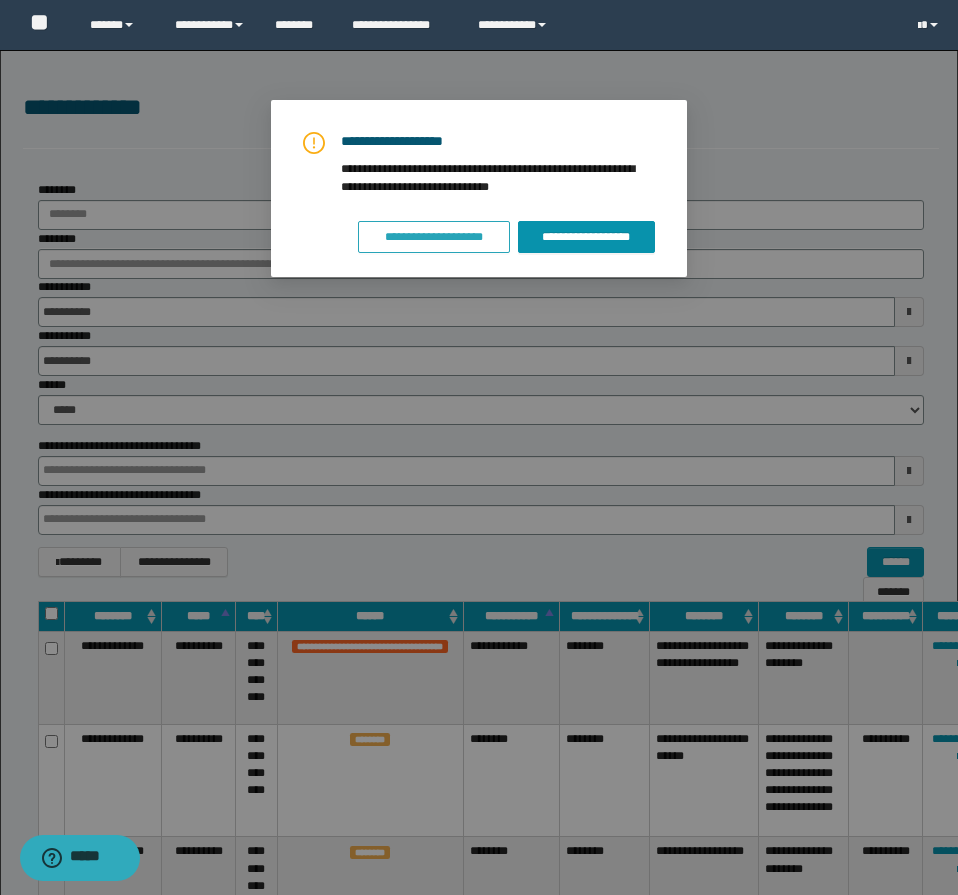 click on "**********" at bounding box center [434, 237] 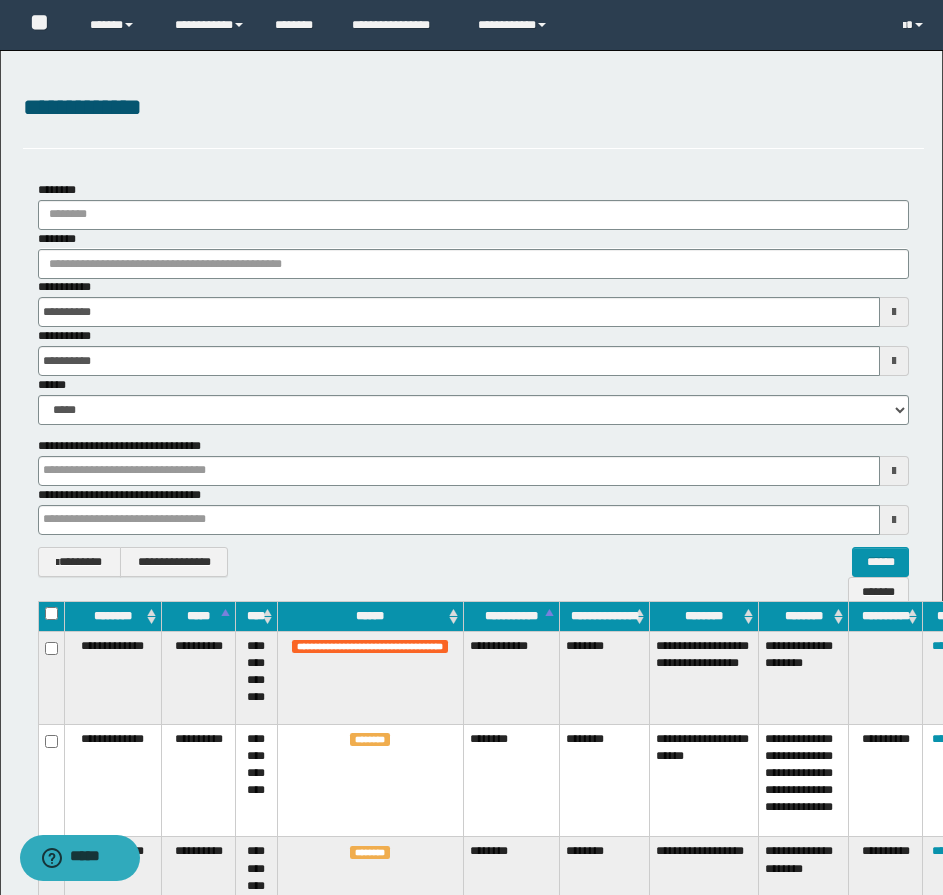 type 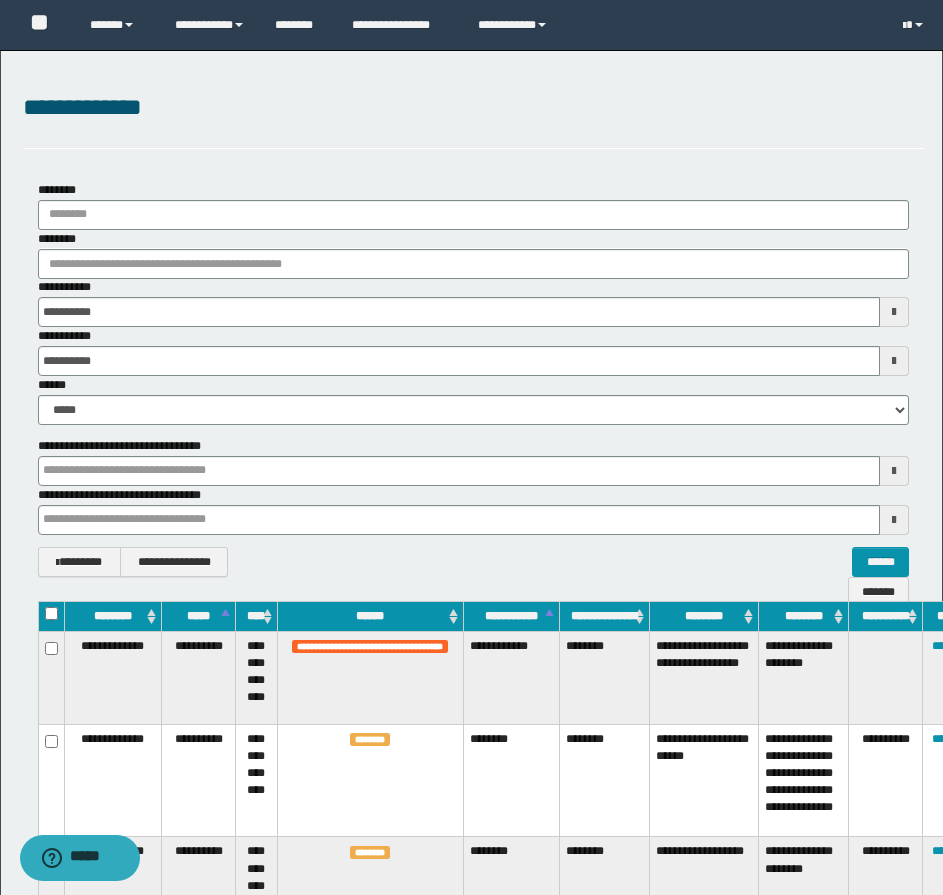 type 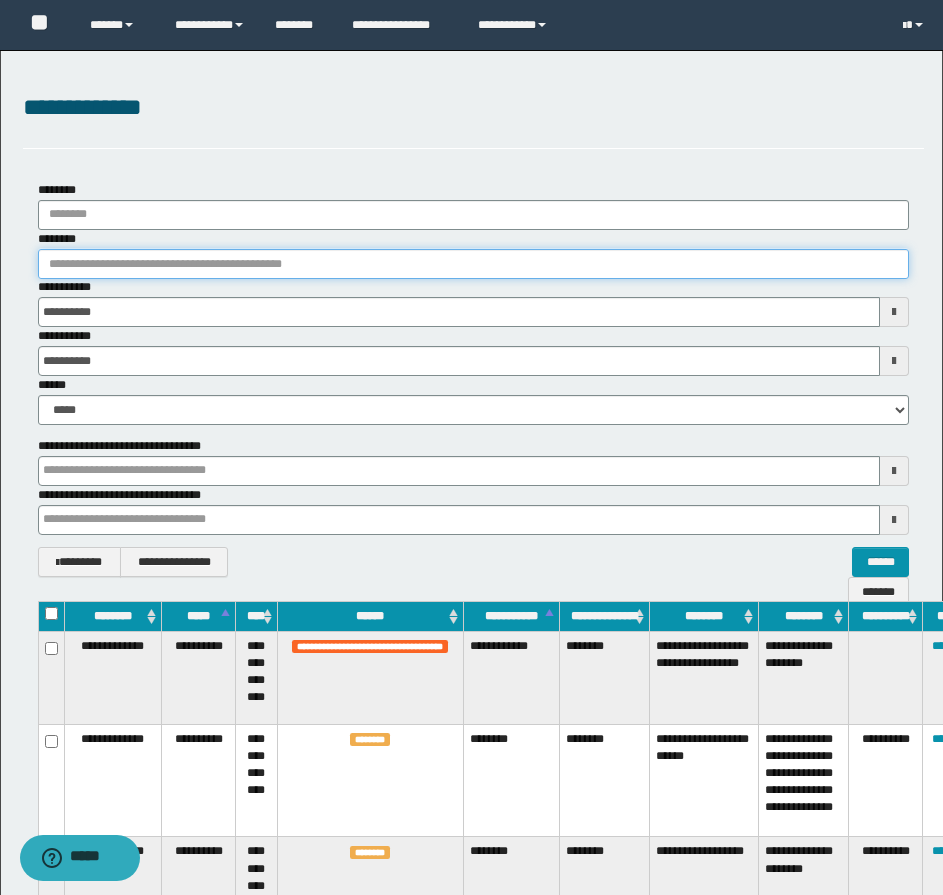 type 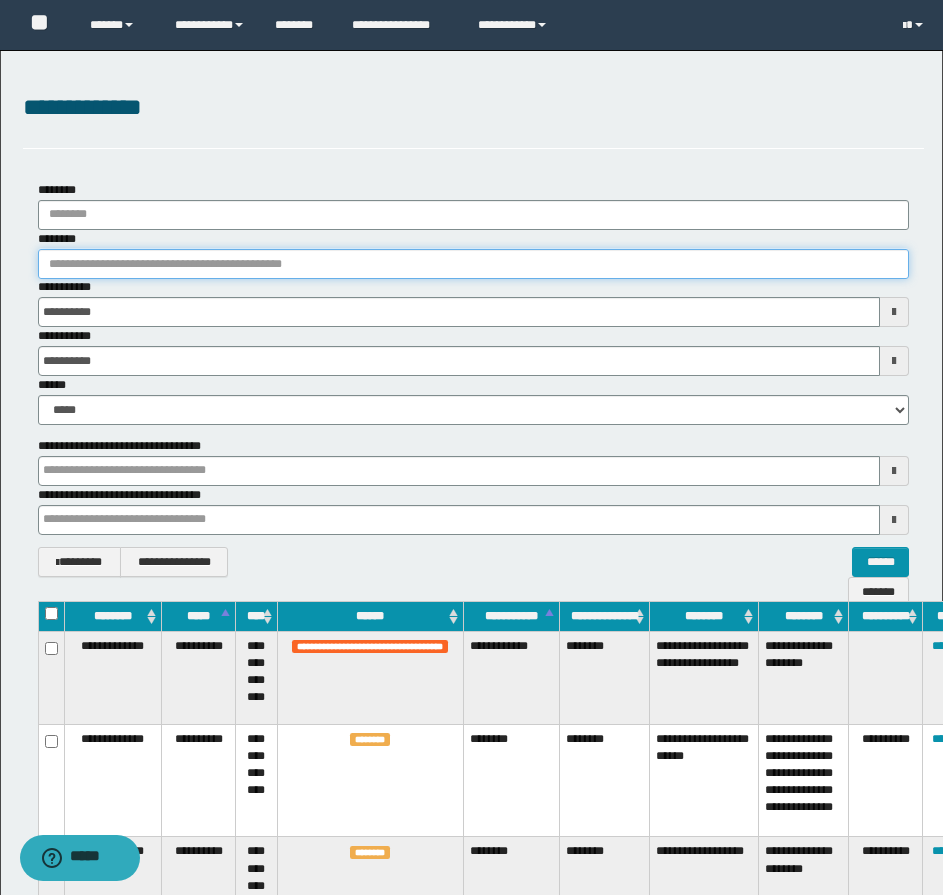 click on "********" at bounding box center (473, 264) 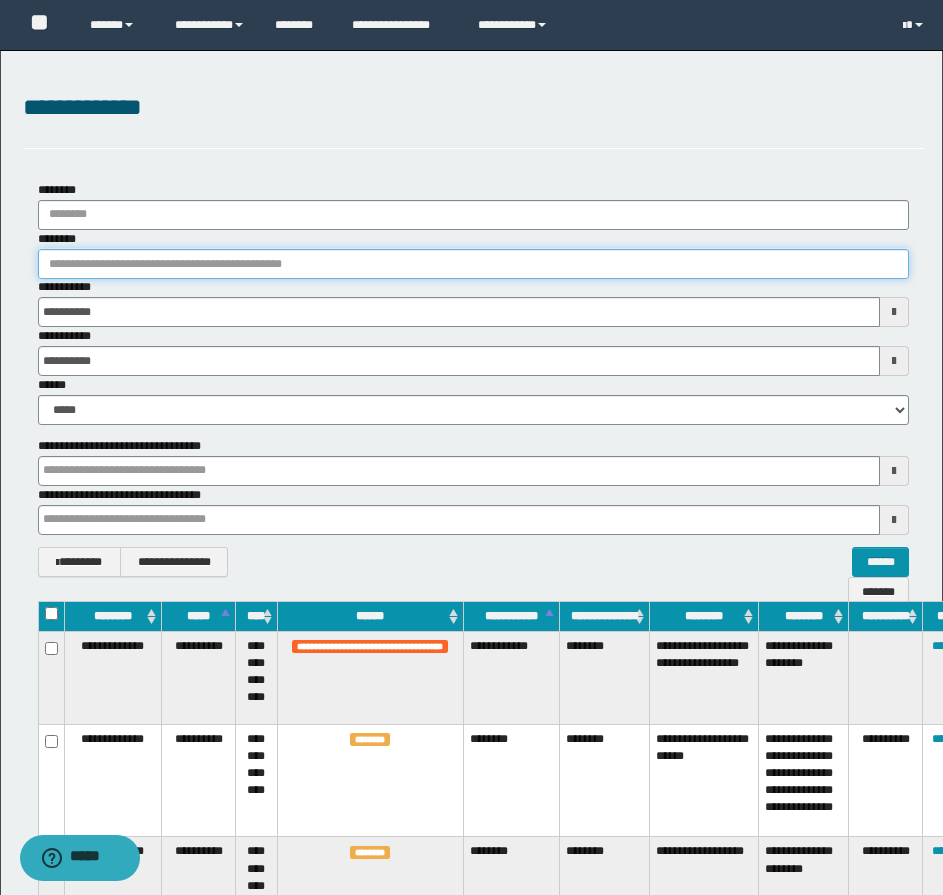 paste on "********" 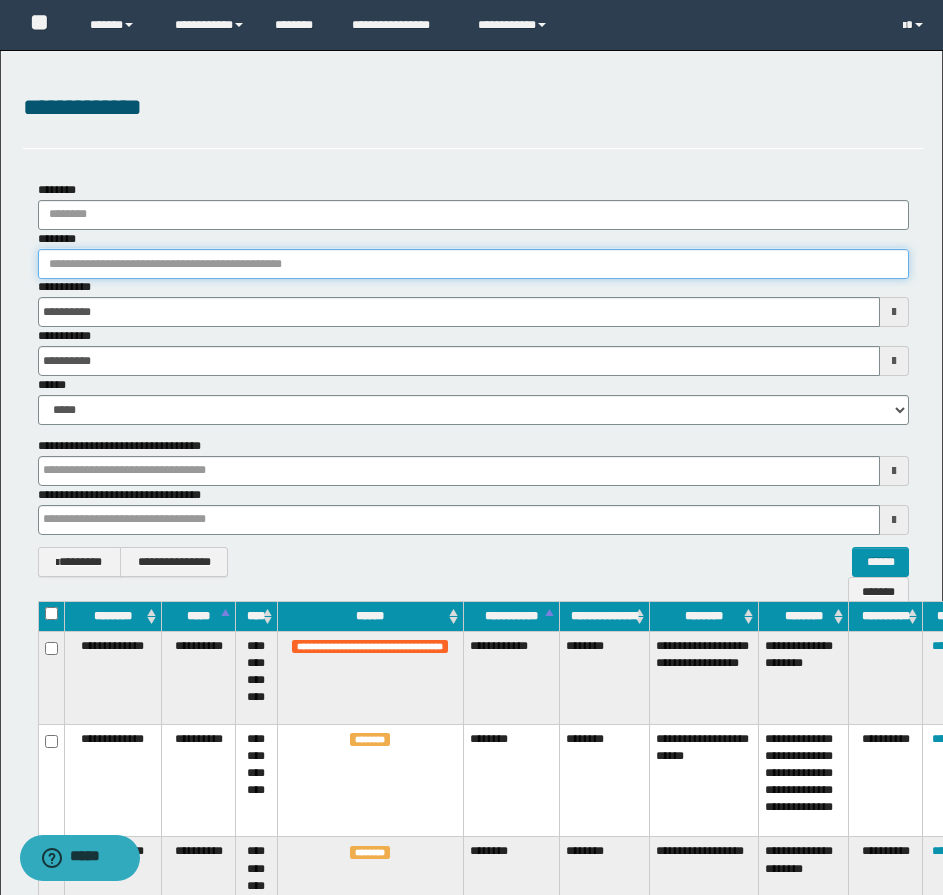 type 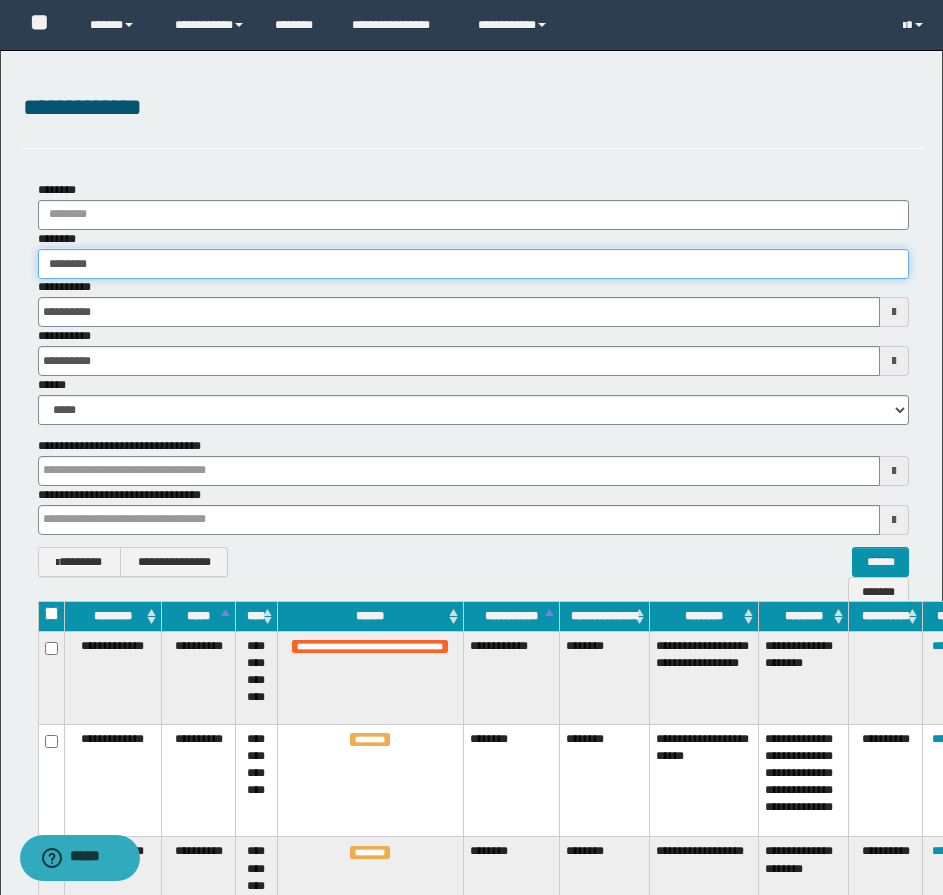 type 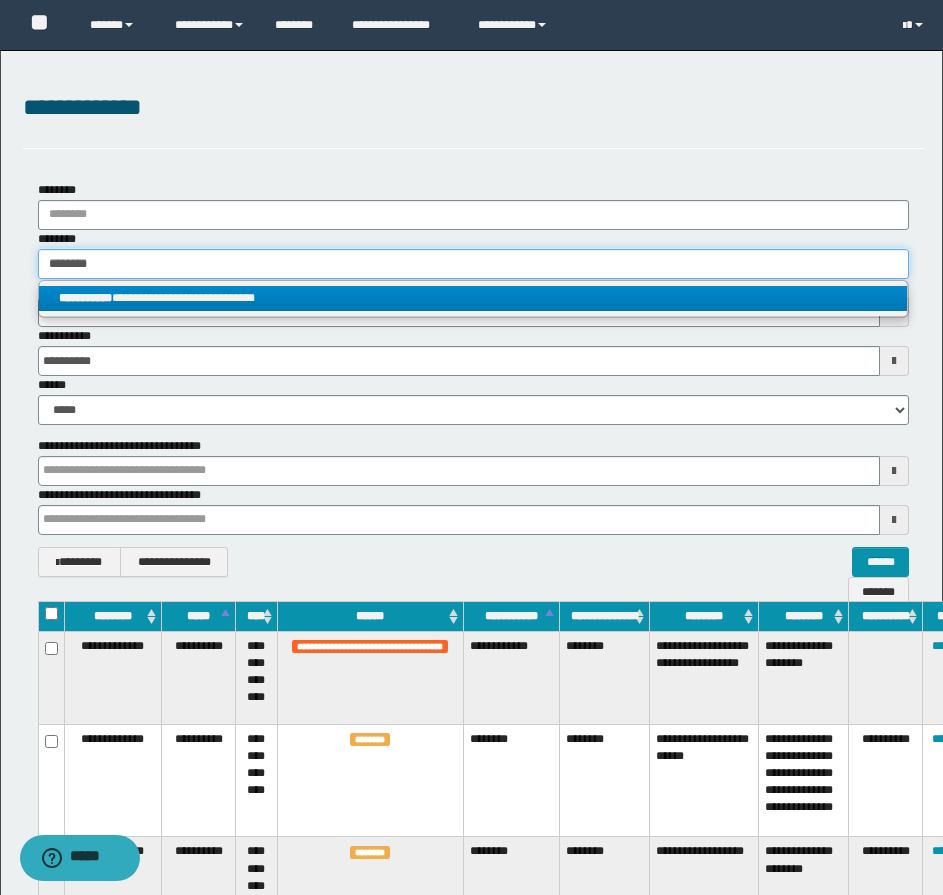type on "********" 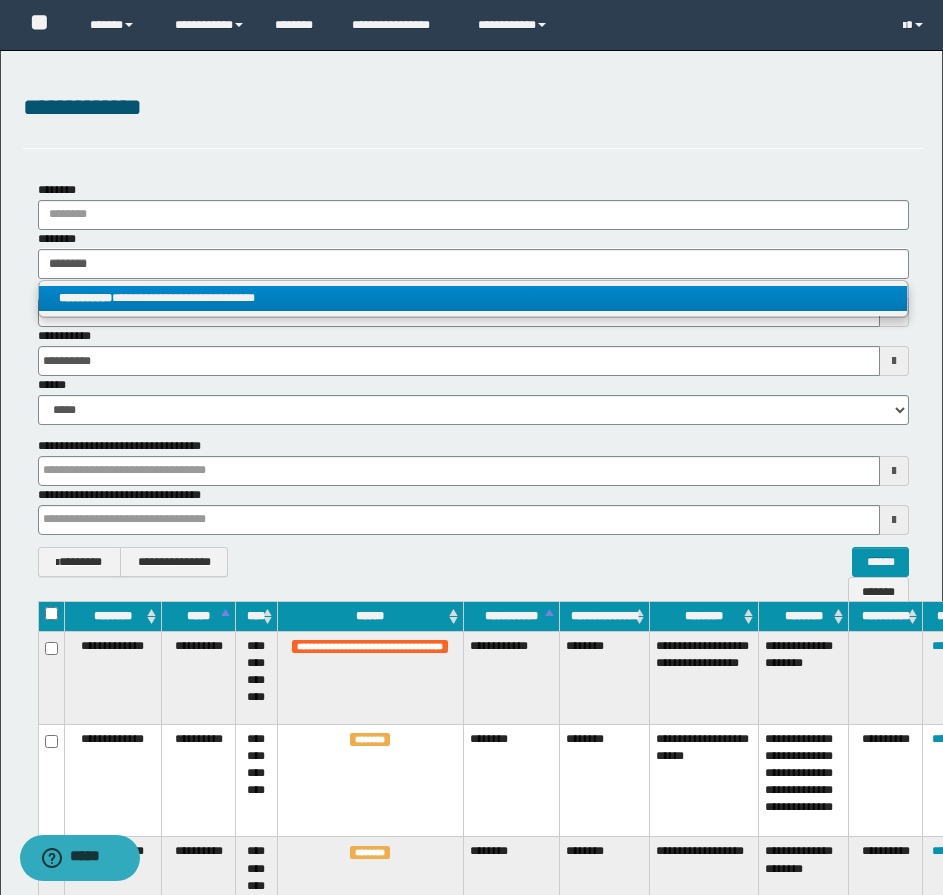 click on "**********" at bounding box center [473, 298] 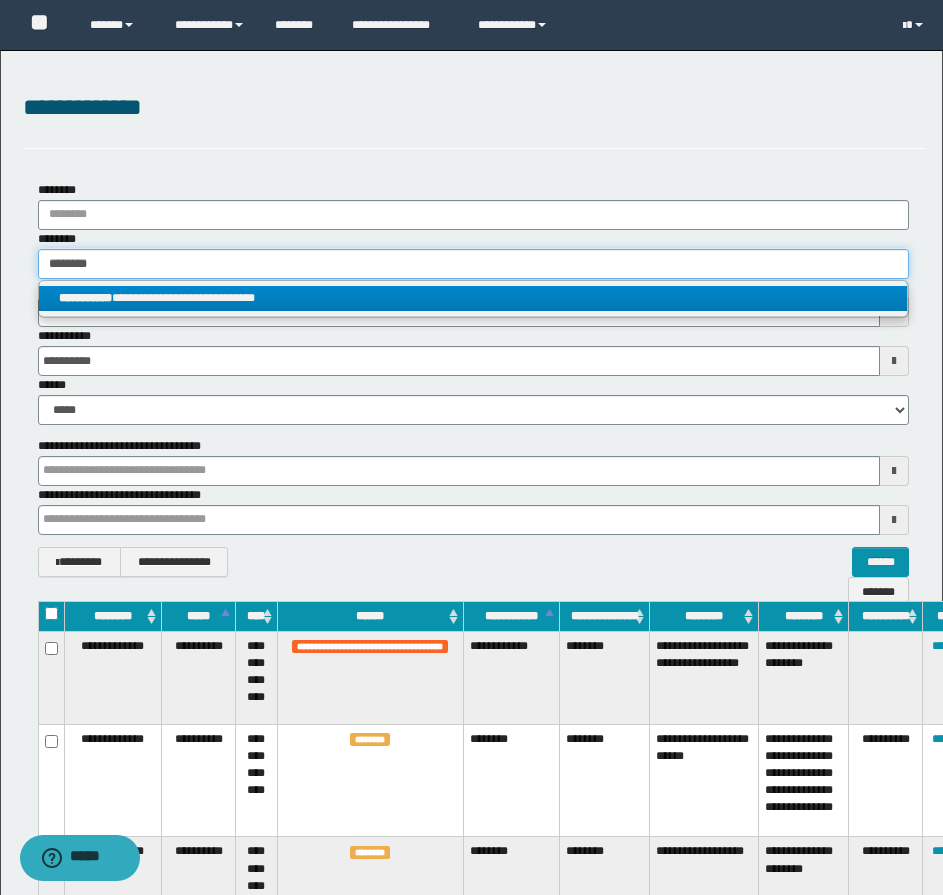 type 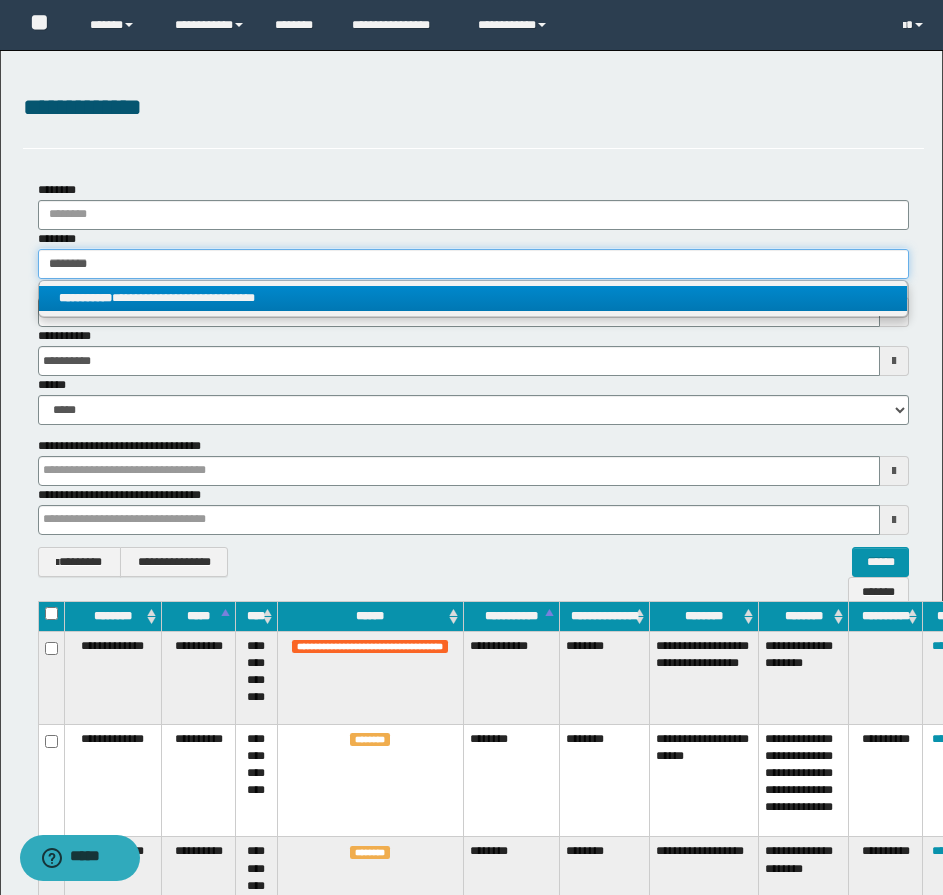 type 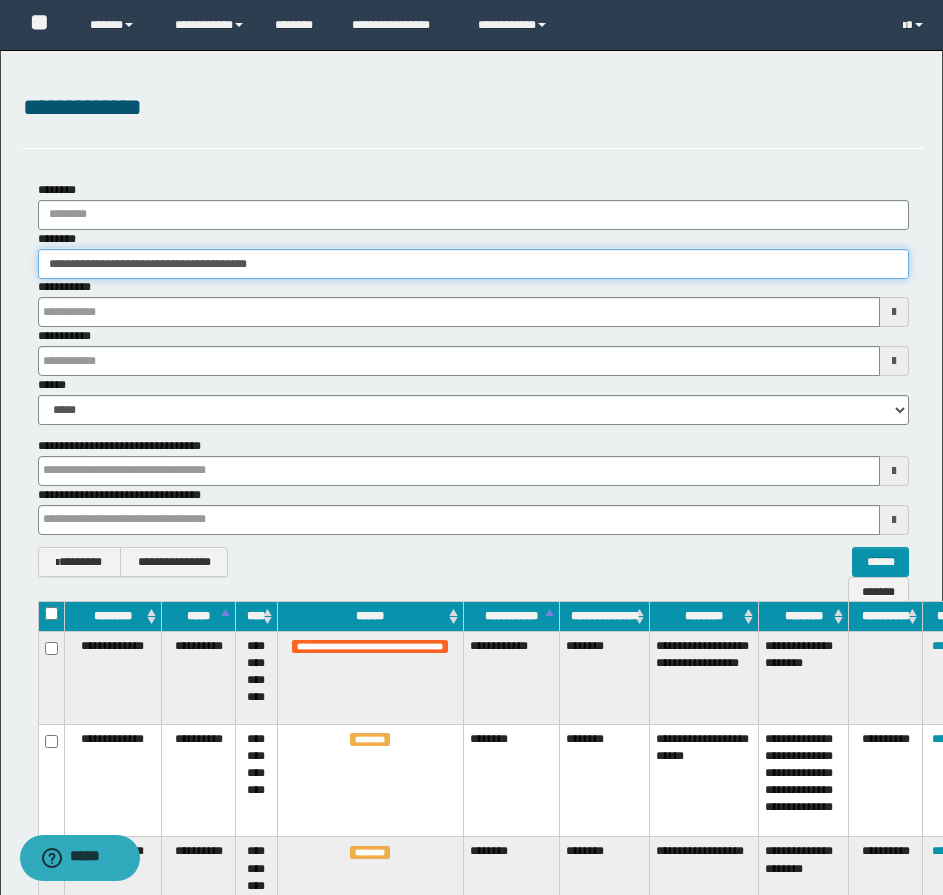 type 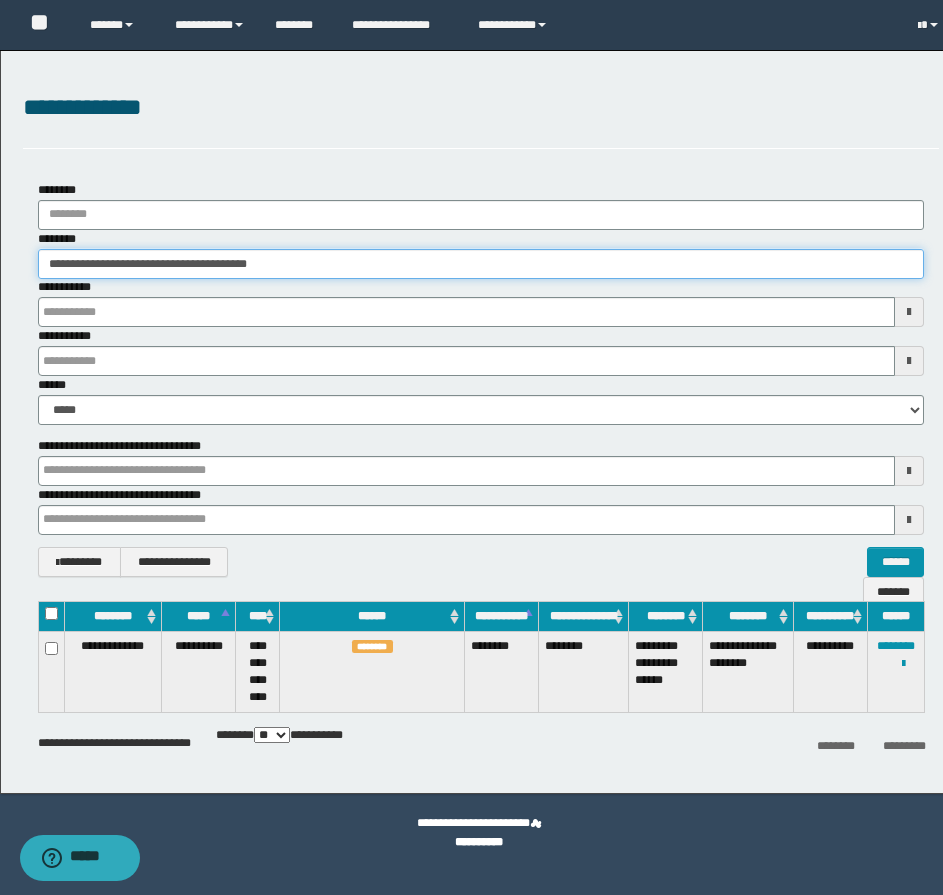 type 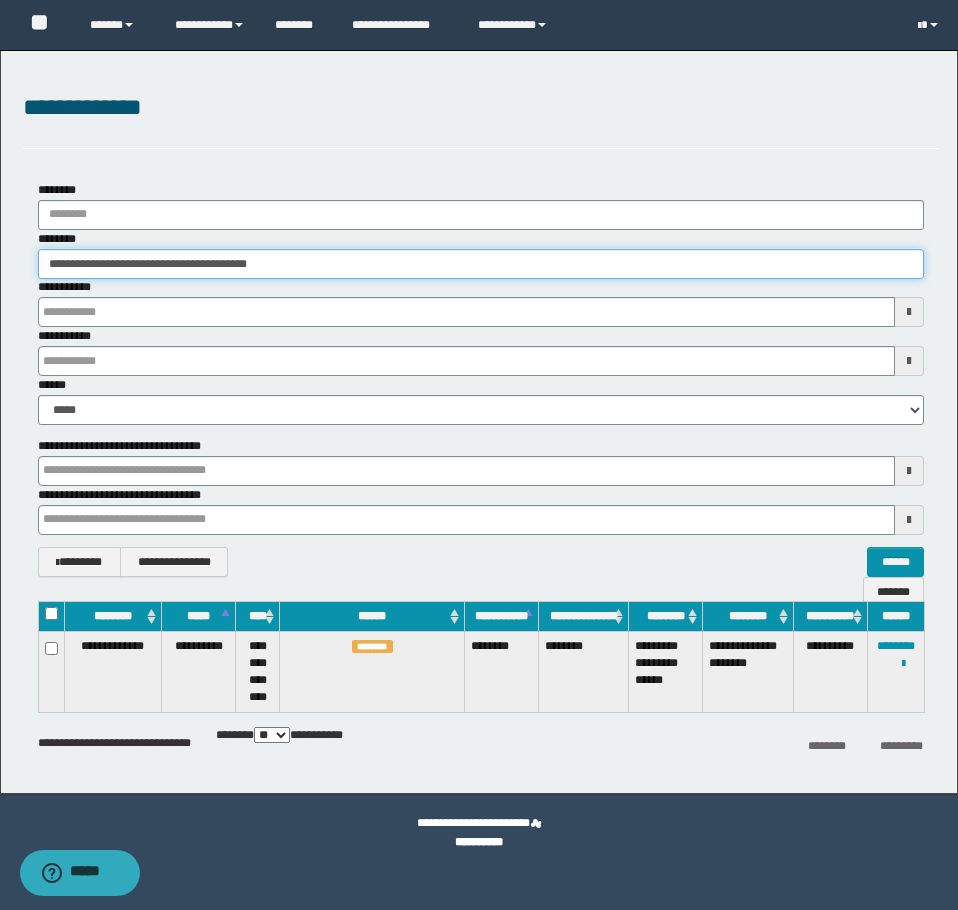 type 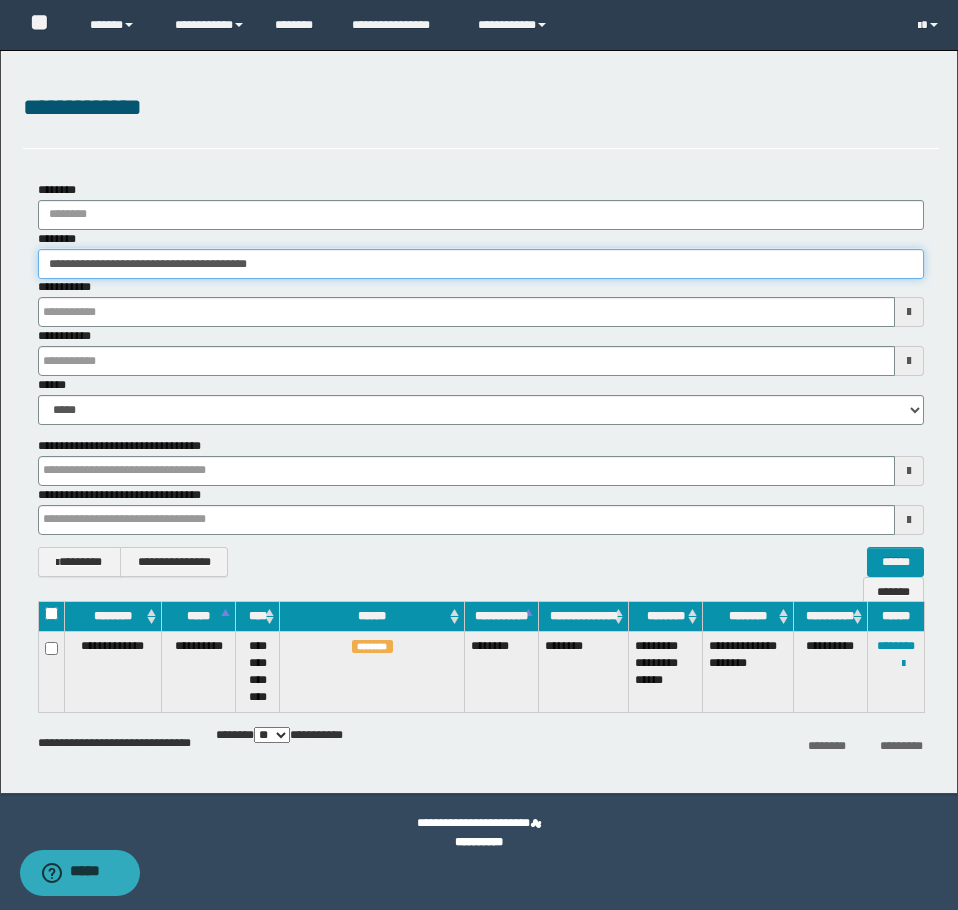 type 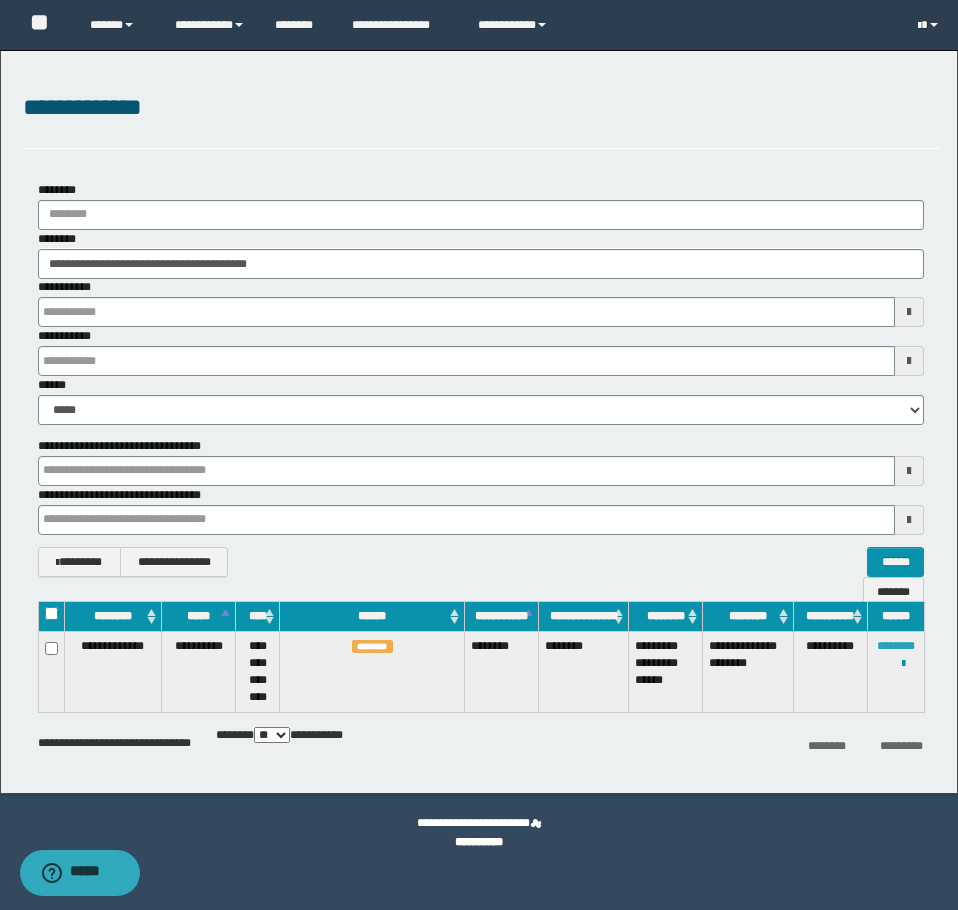 click on "********" at bounding box center (896, 646) 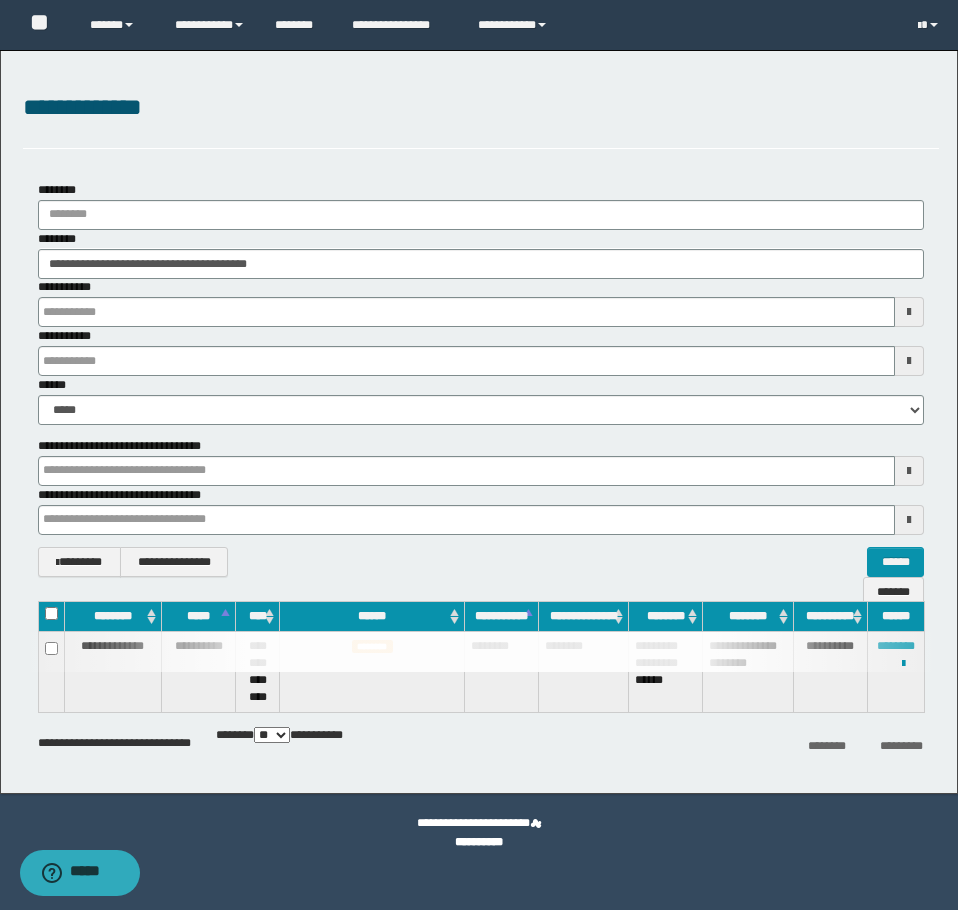 type 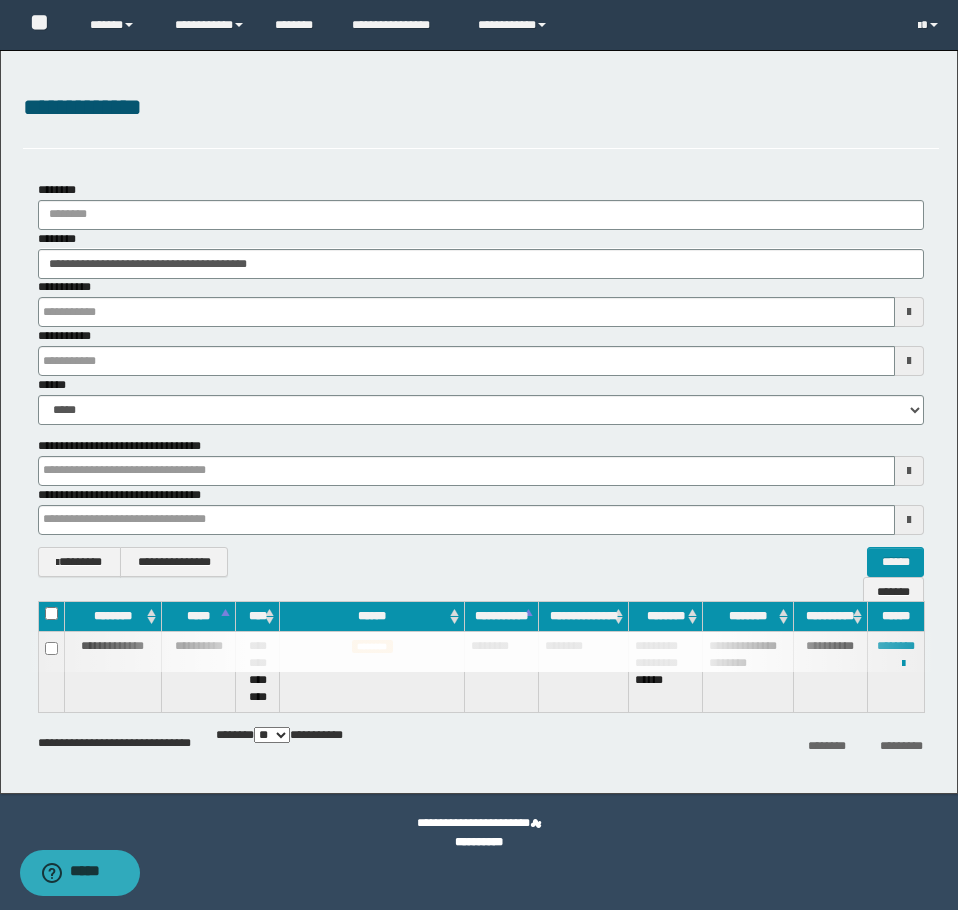 type 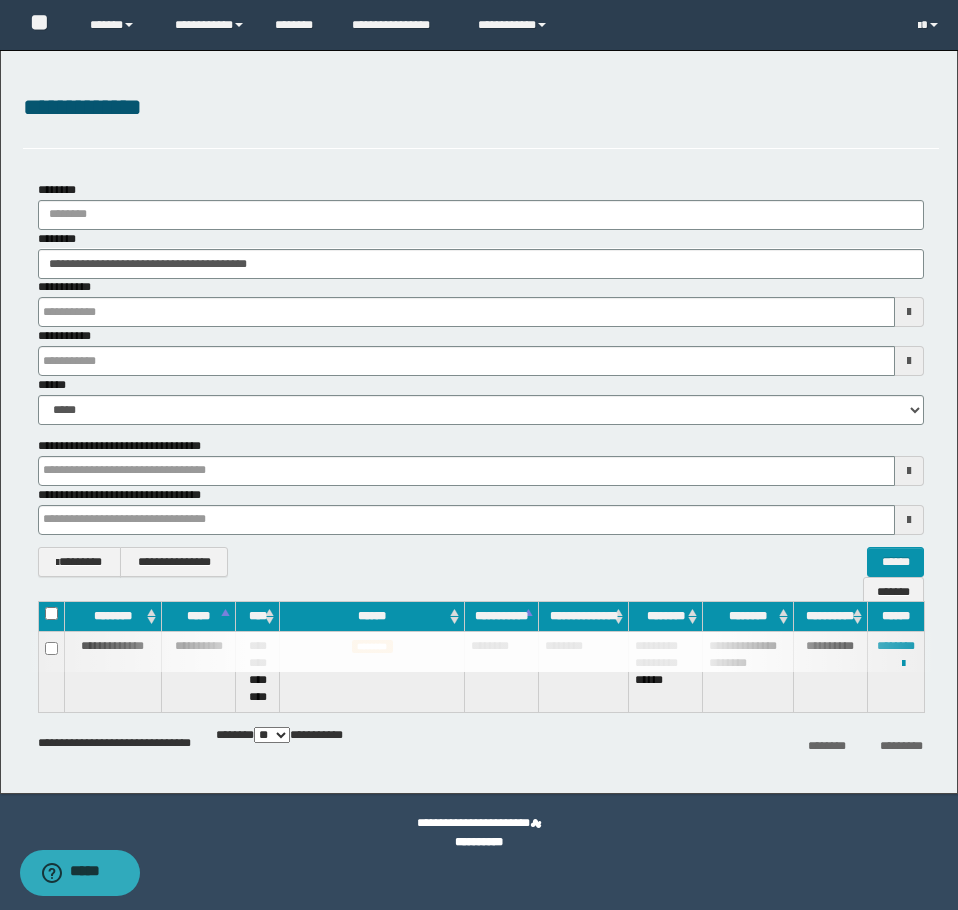 type 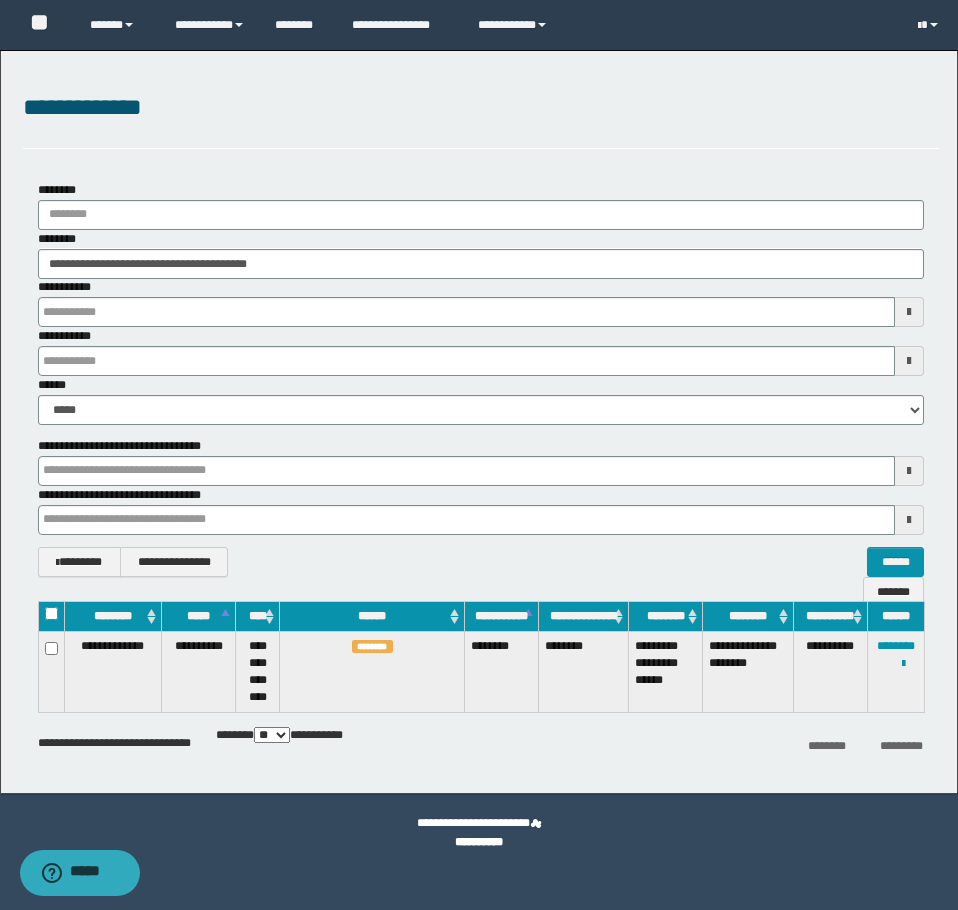 type 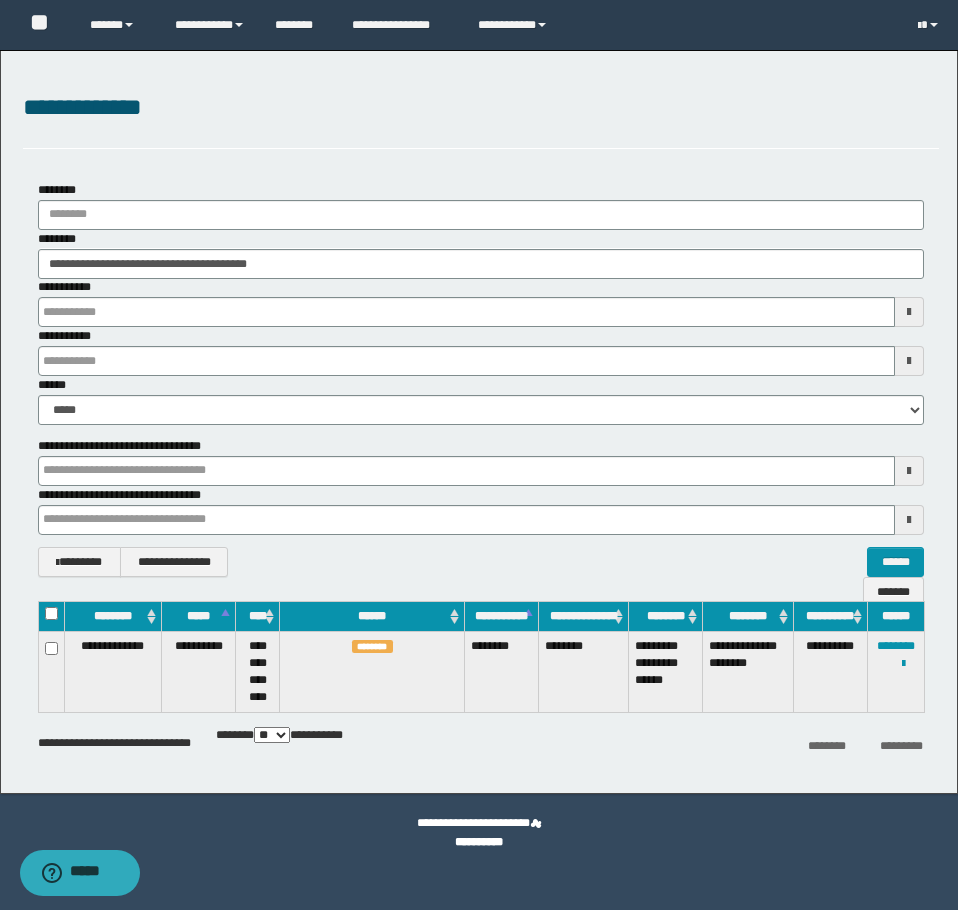type 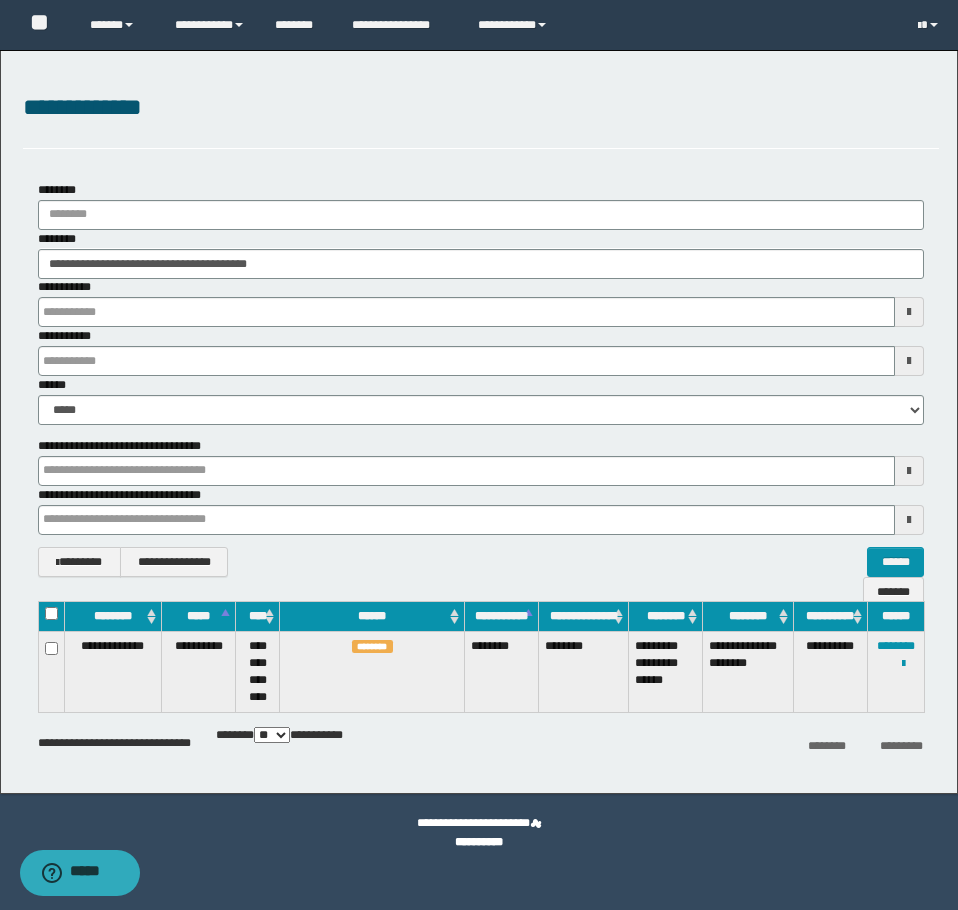 type 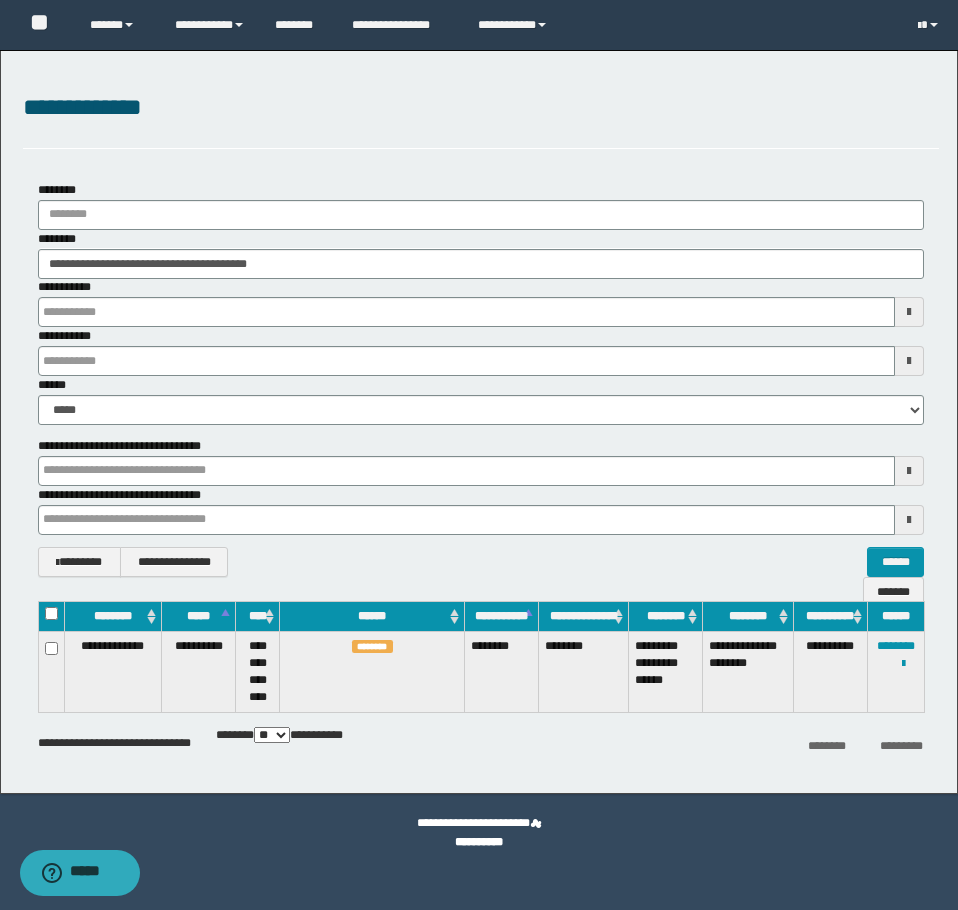 type 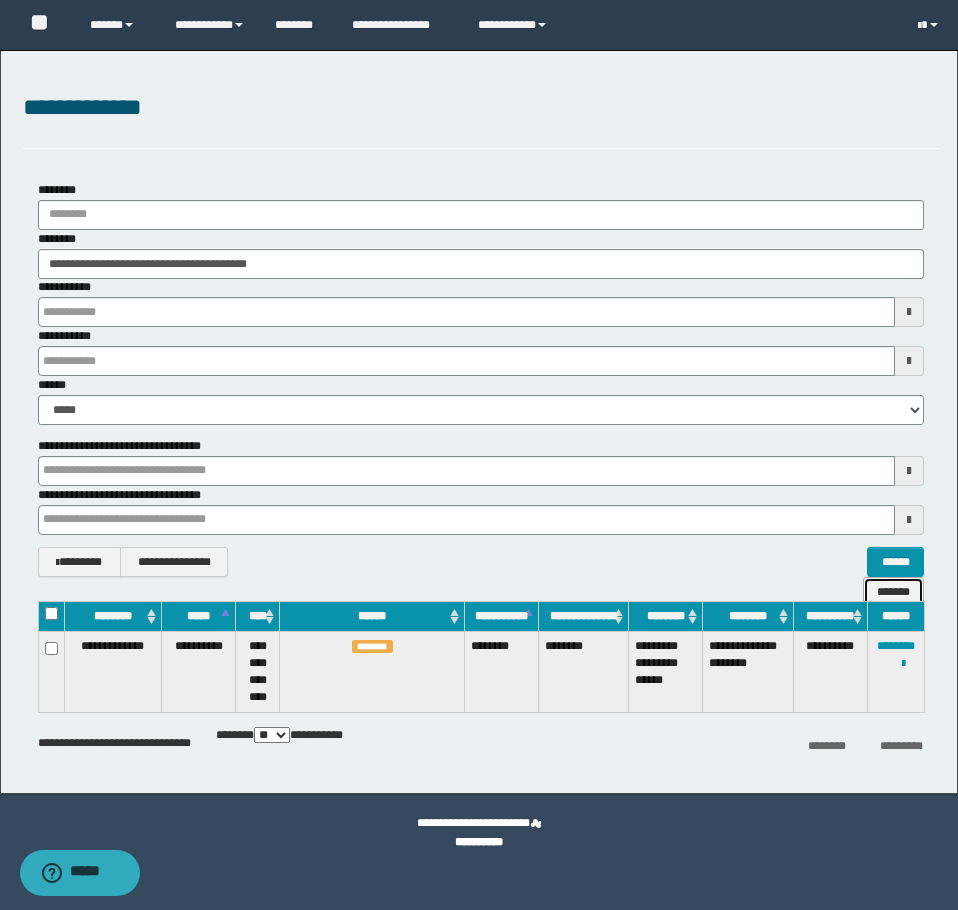 click on "*******" at bounding box center [893, 592] 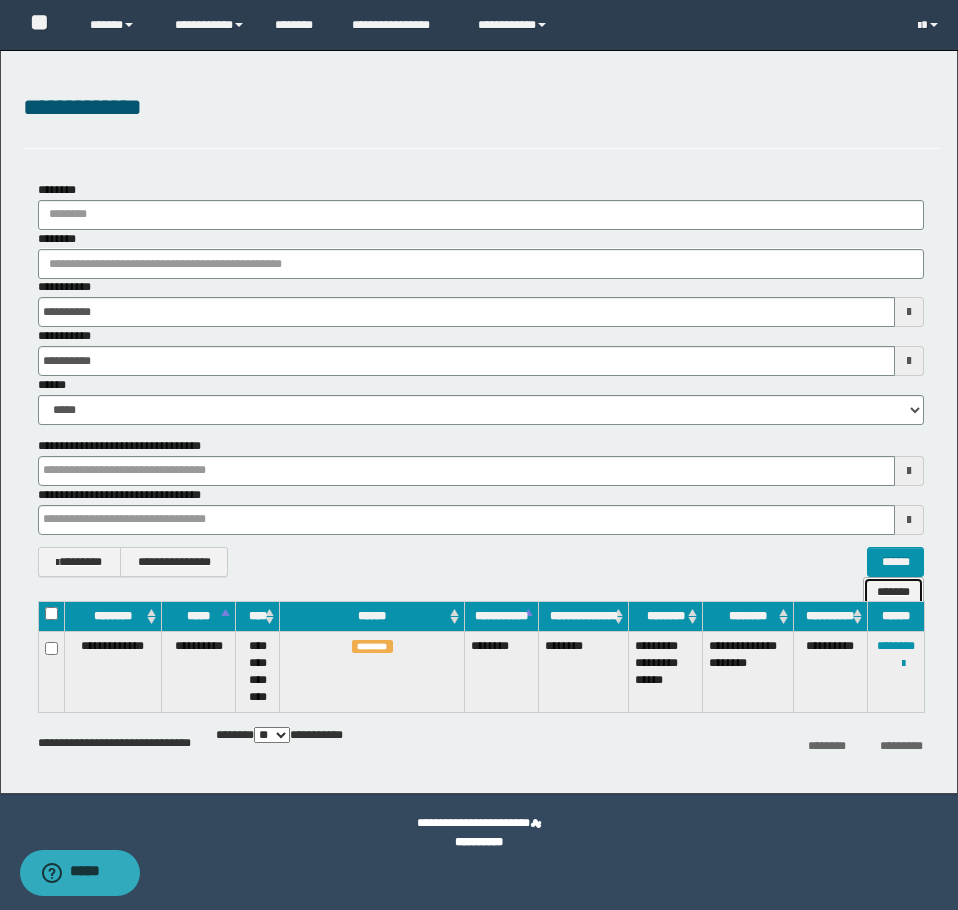 type 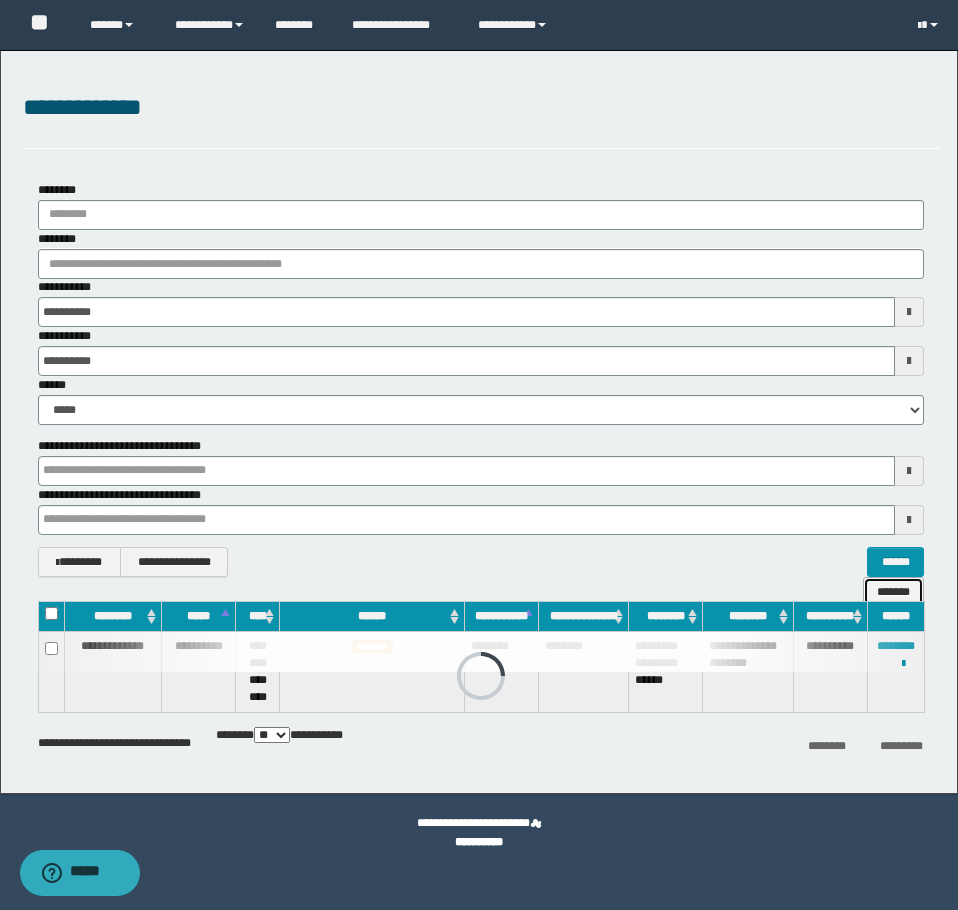 type 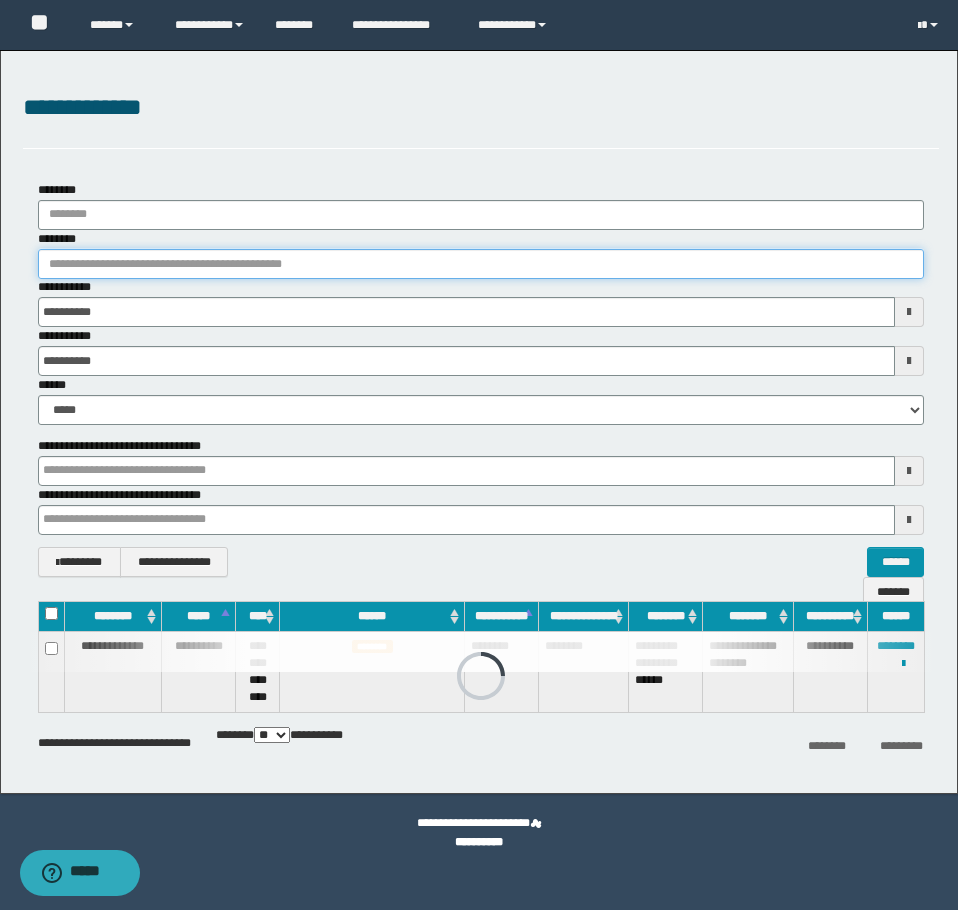 click on "********" at bounding box center (481, 264) 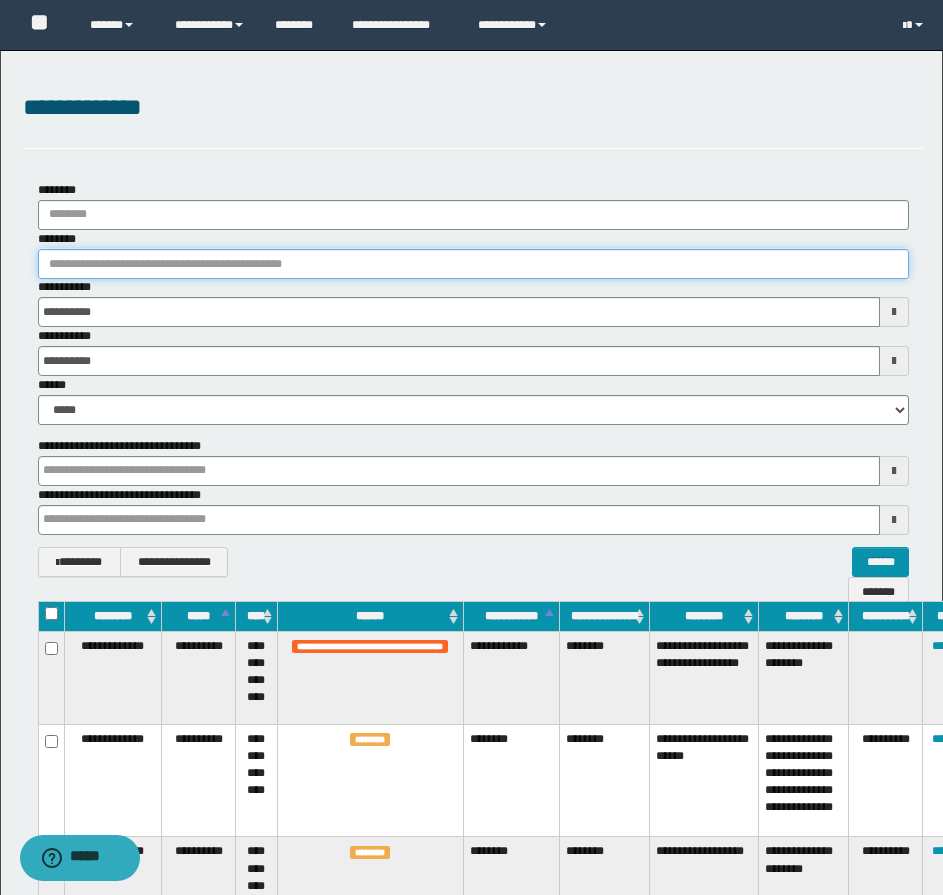 paste on "********" 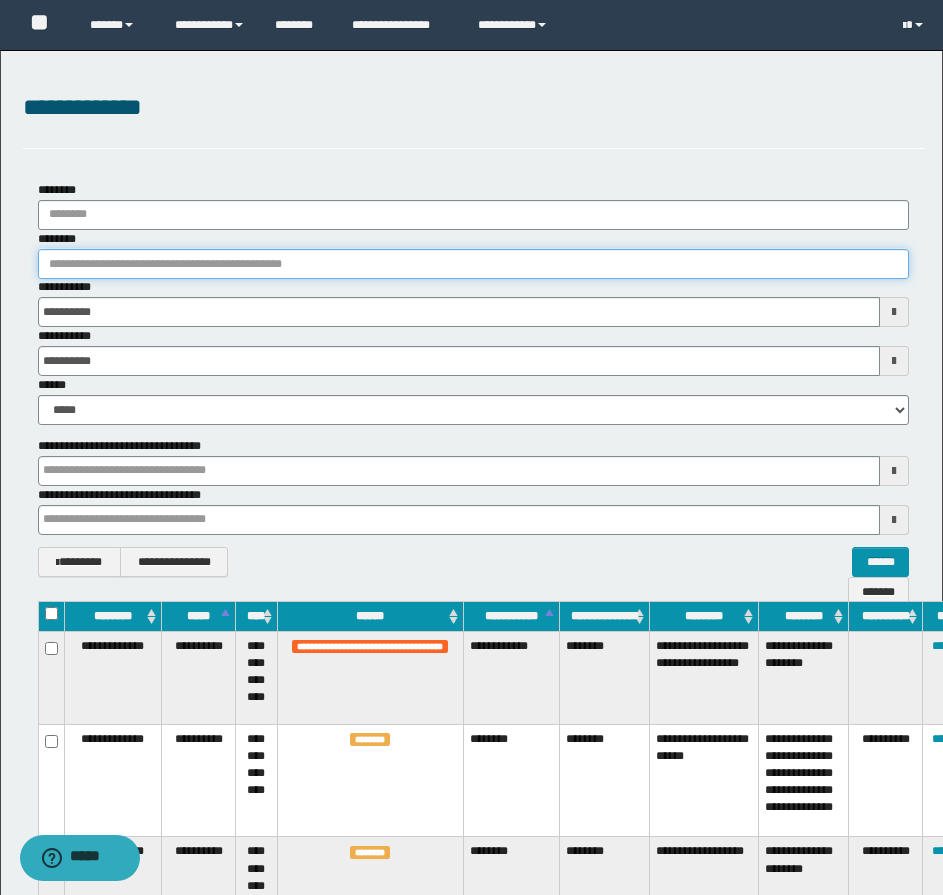 type 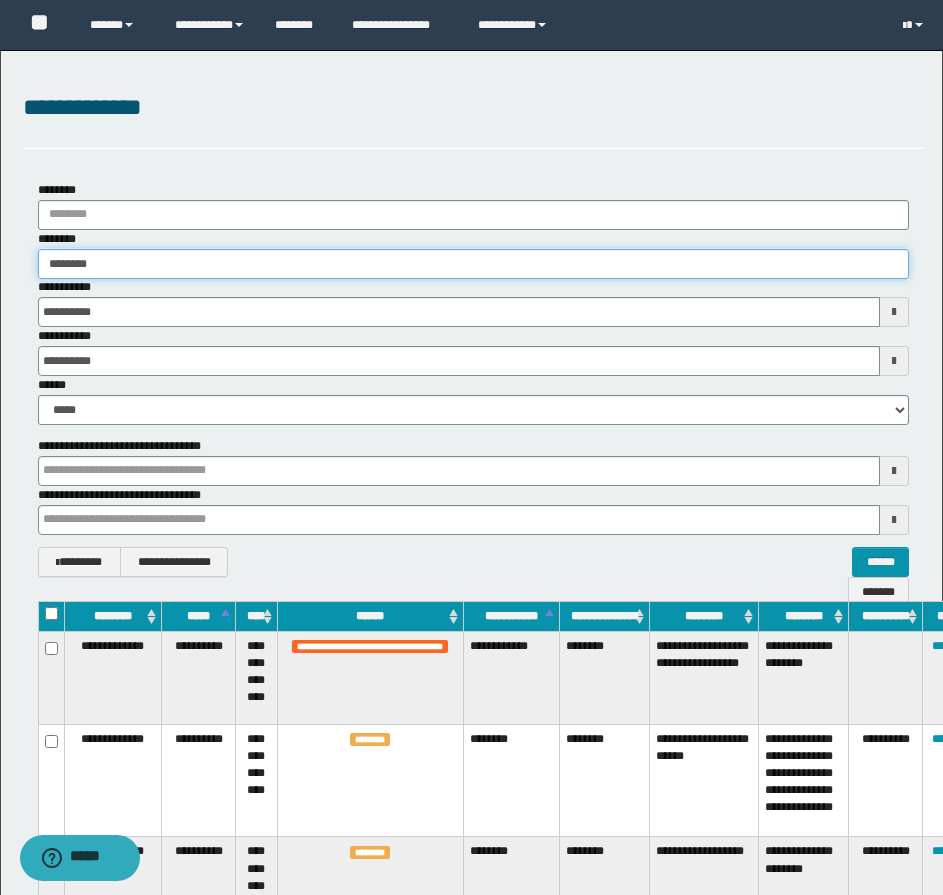 type 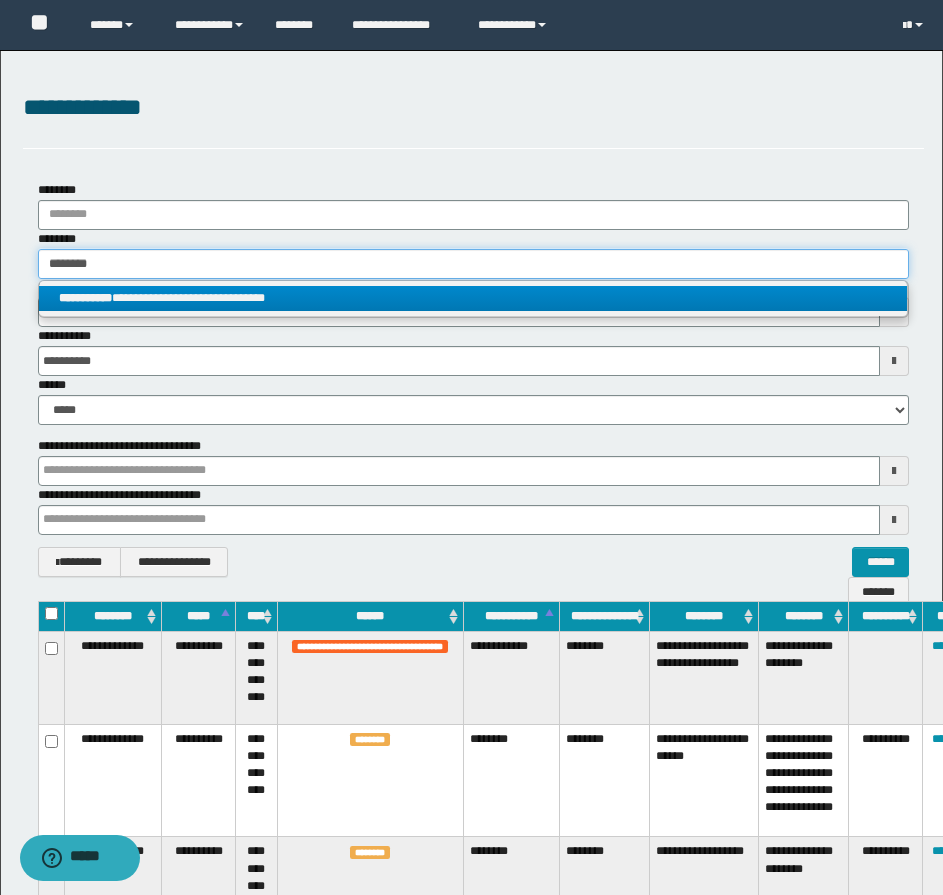 type on "********" 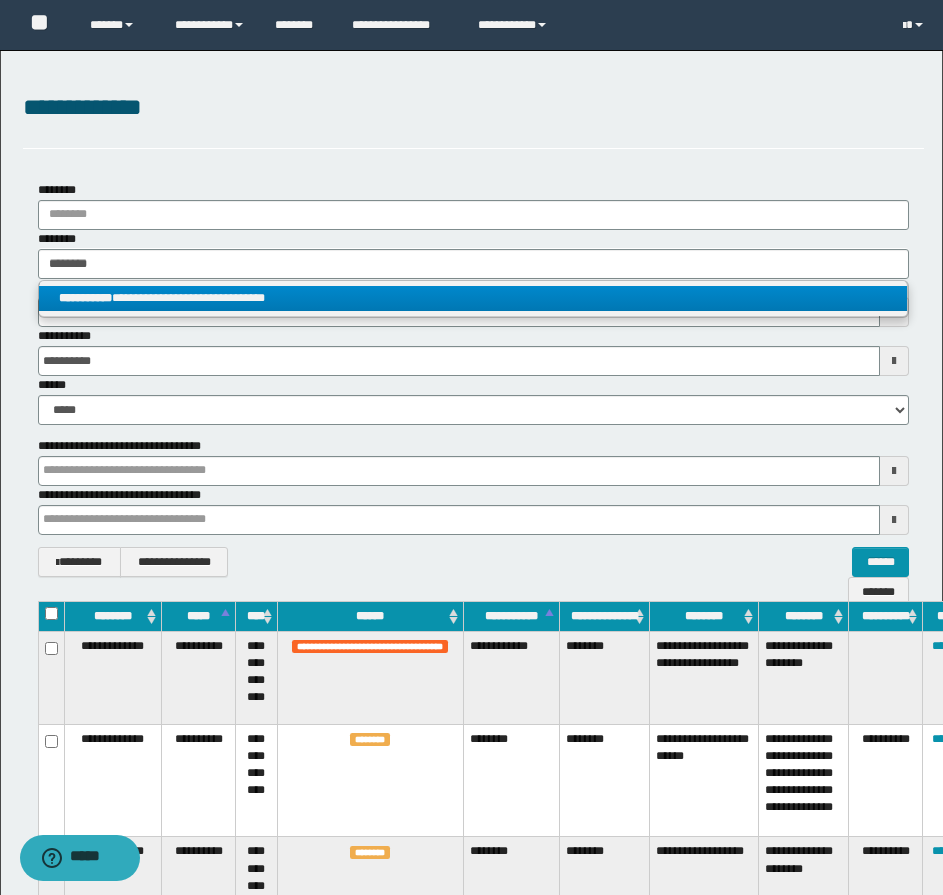 click on "**********" at bounding box center [473, 298] 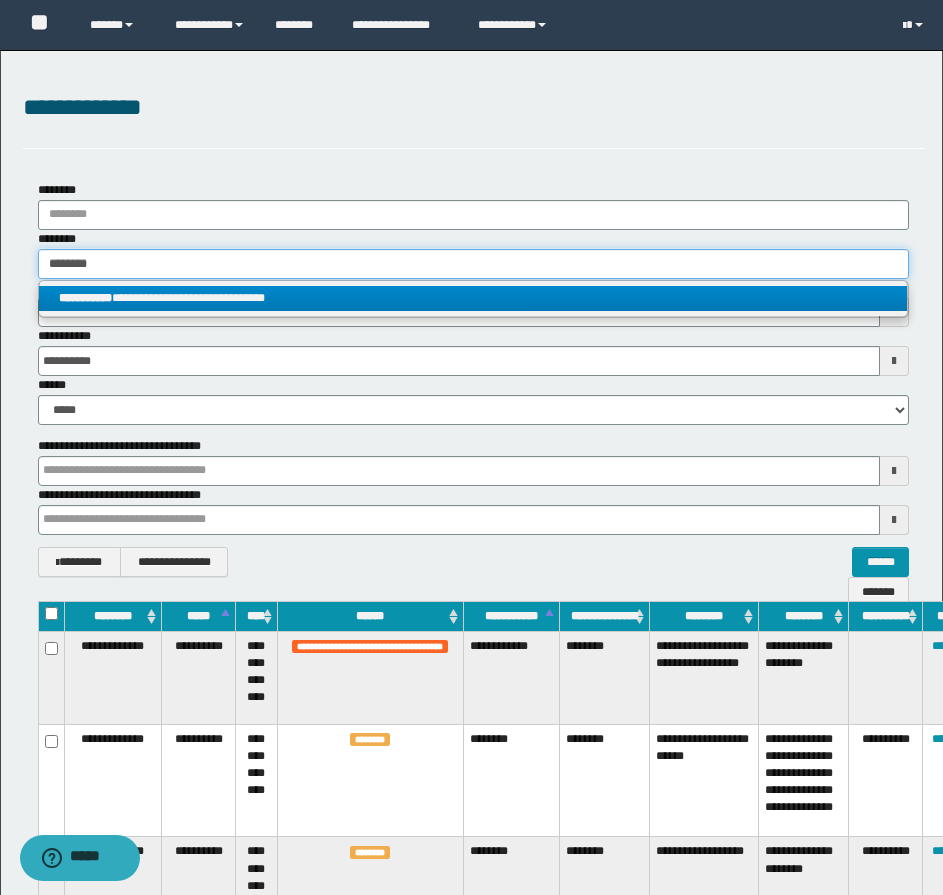 type 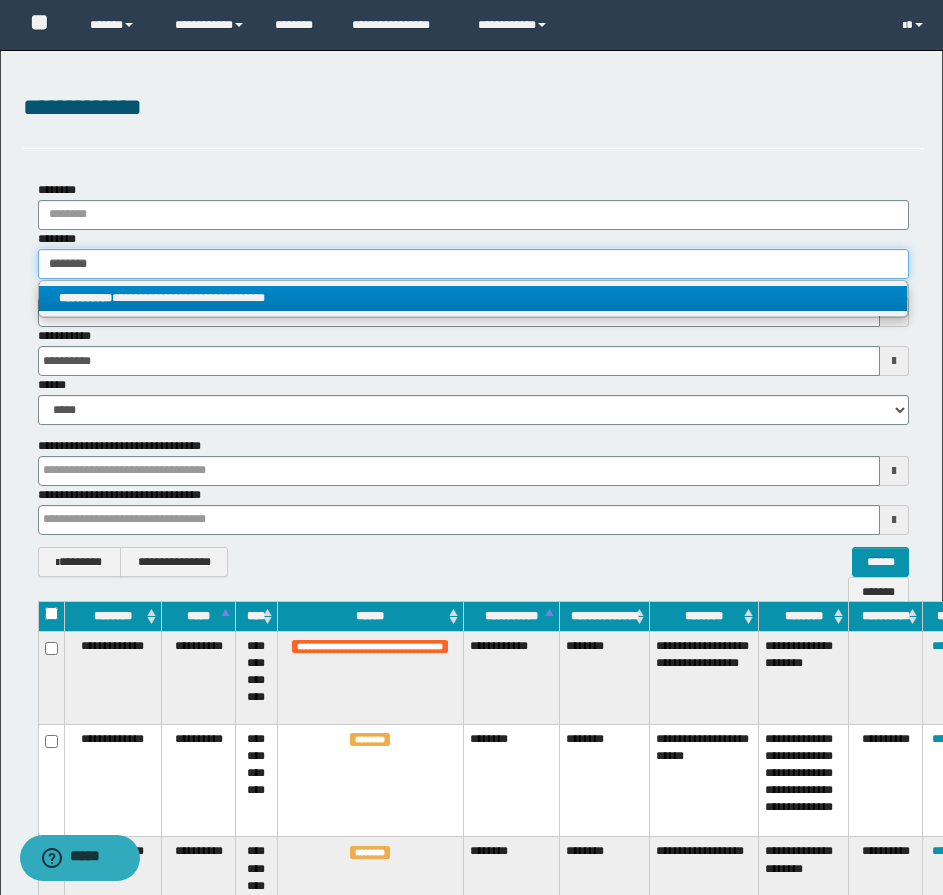type 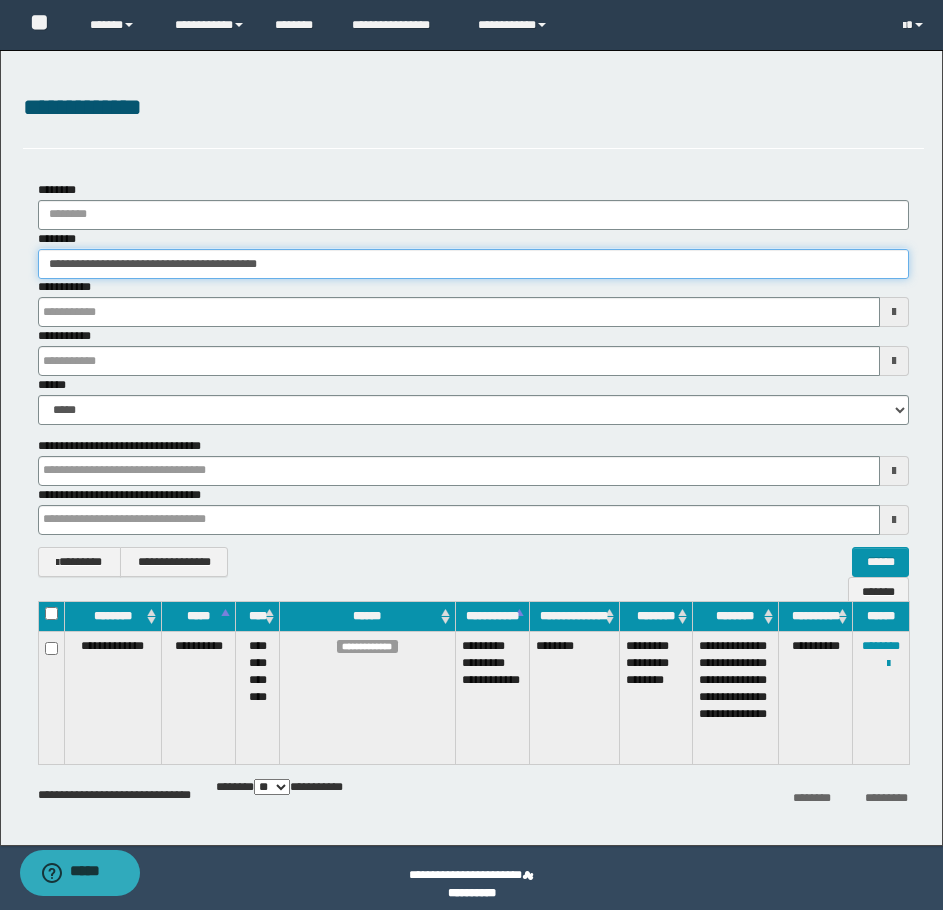 type 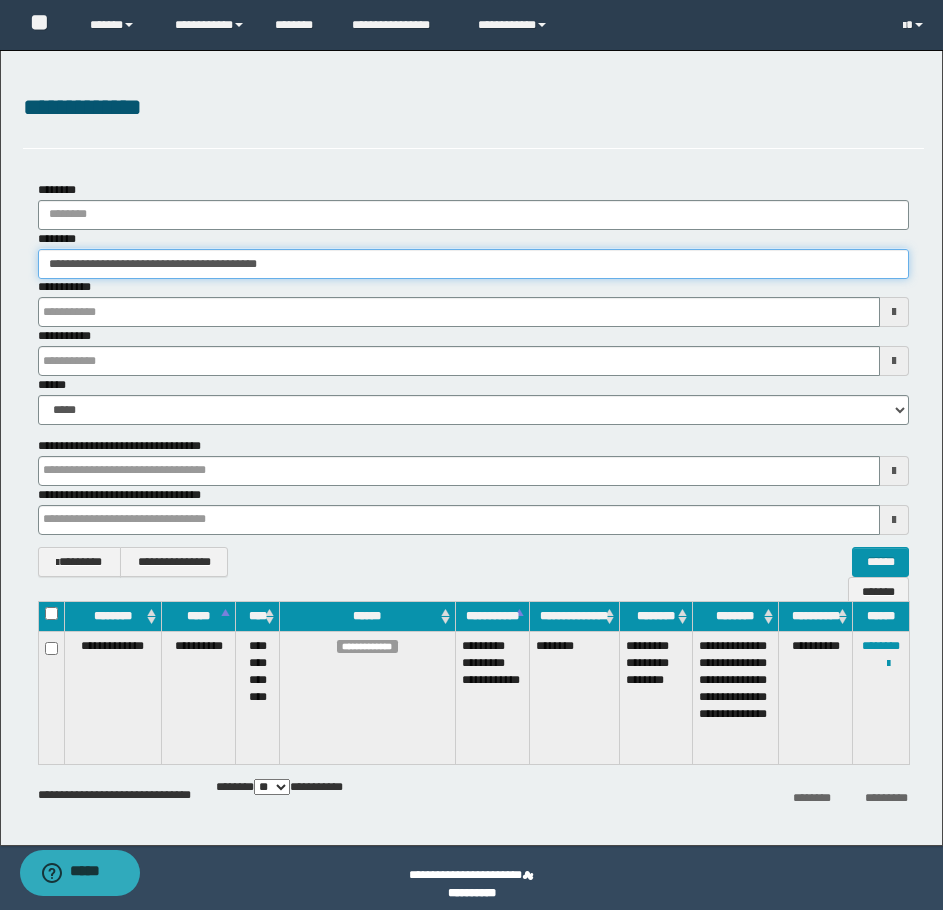 type 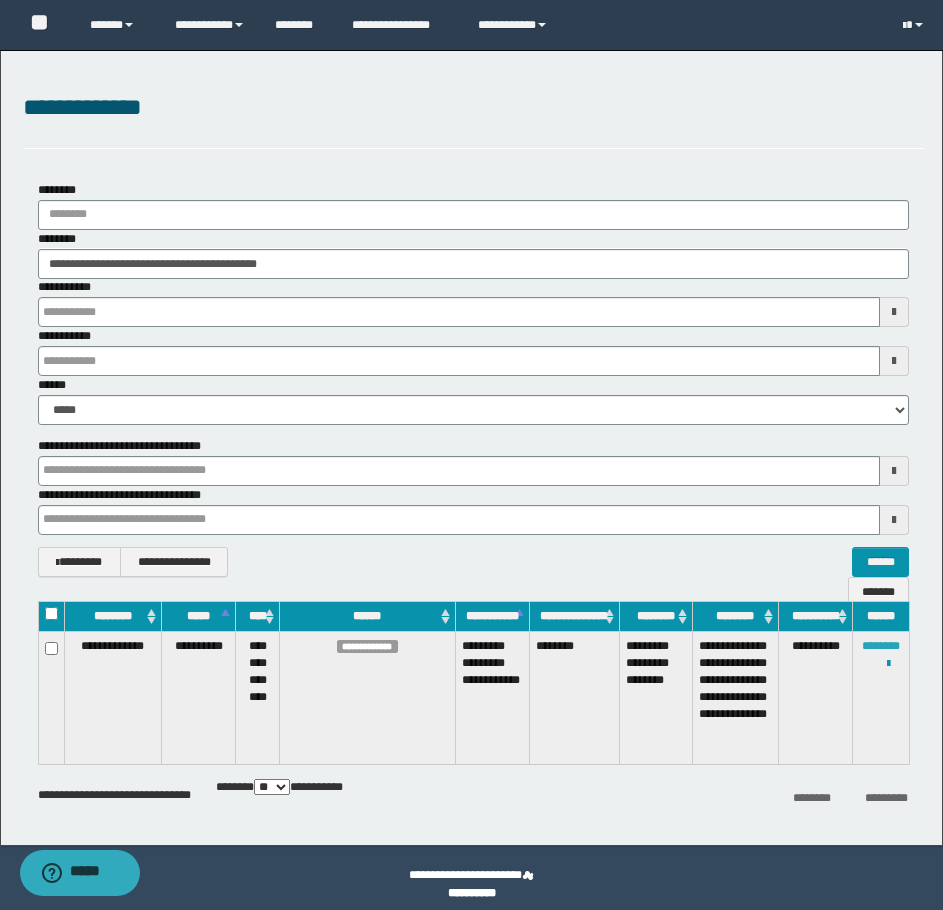 click on "********" at bounding box center [881, 646] 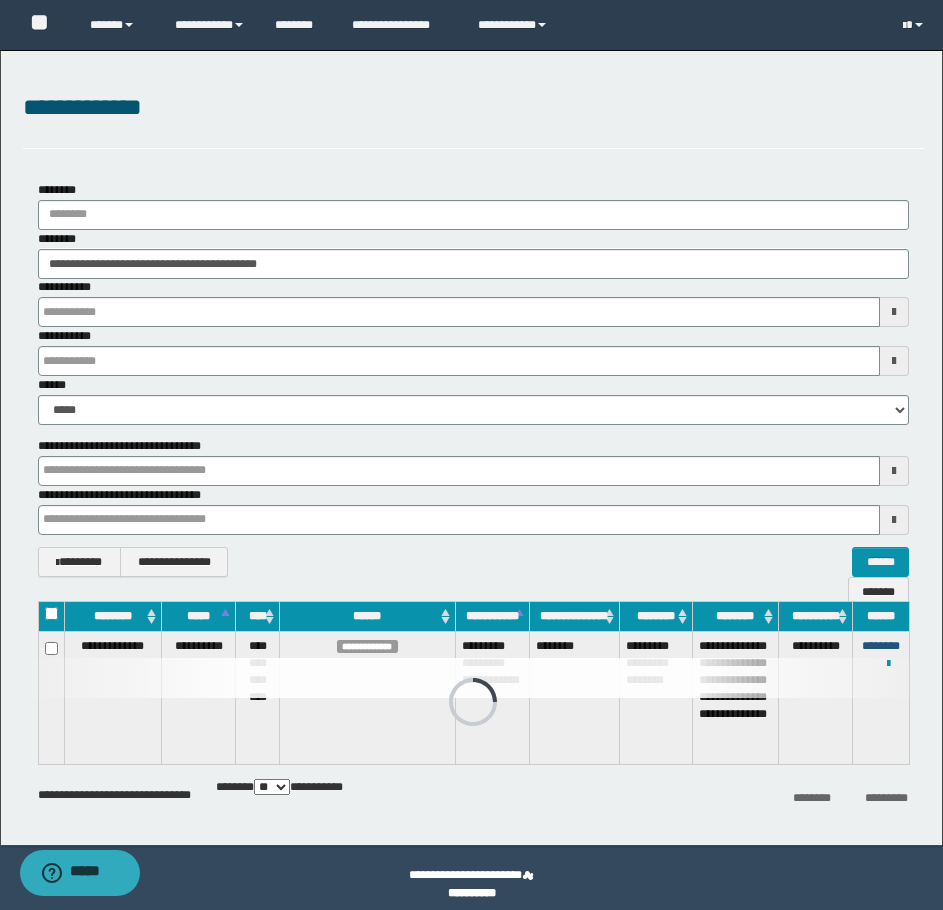 type 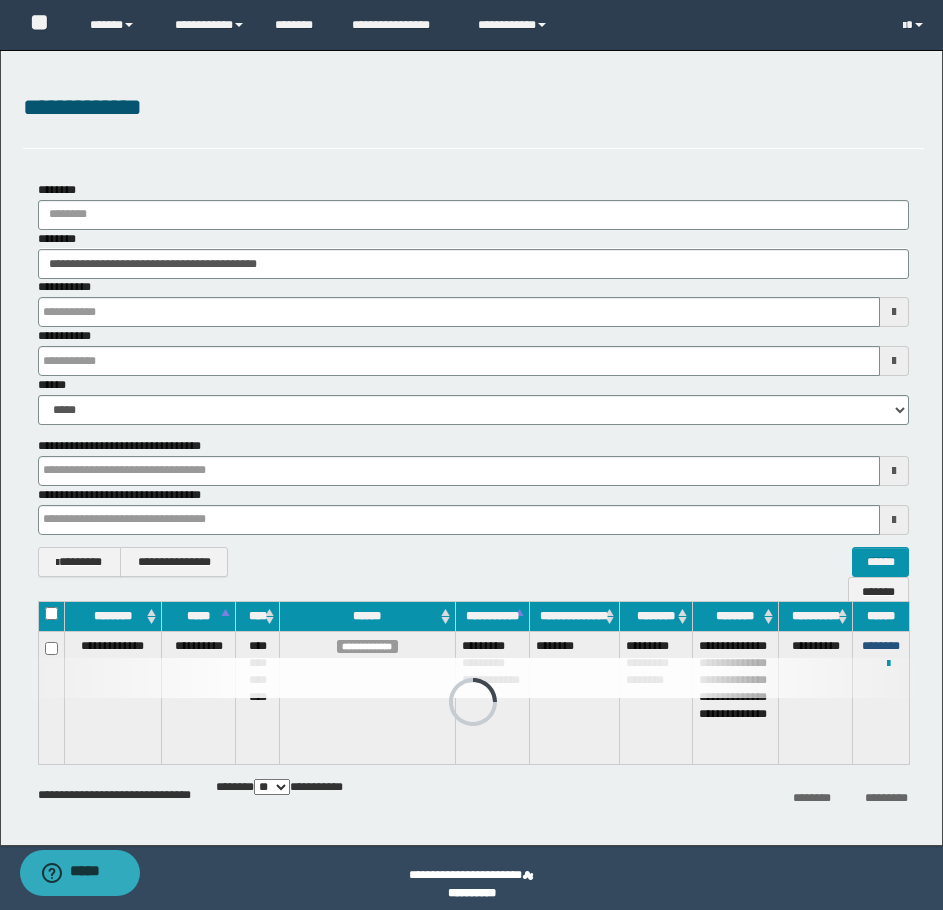 type 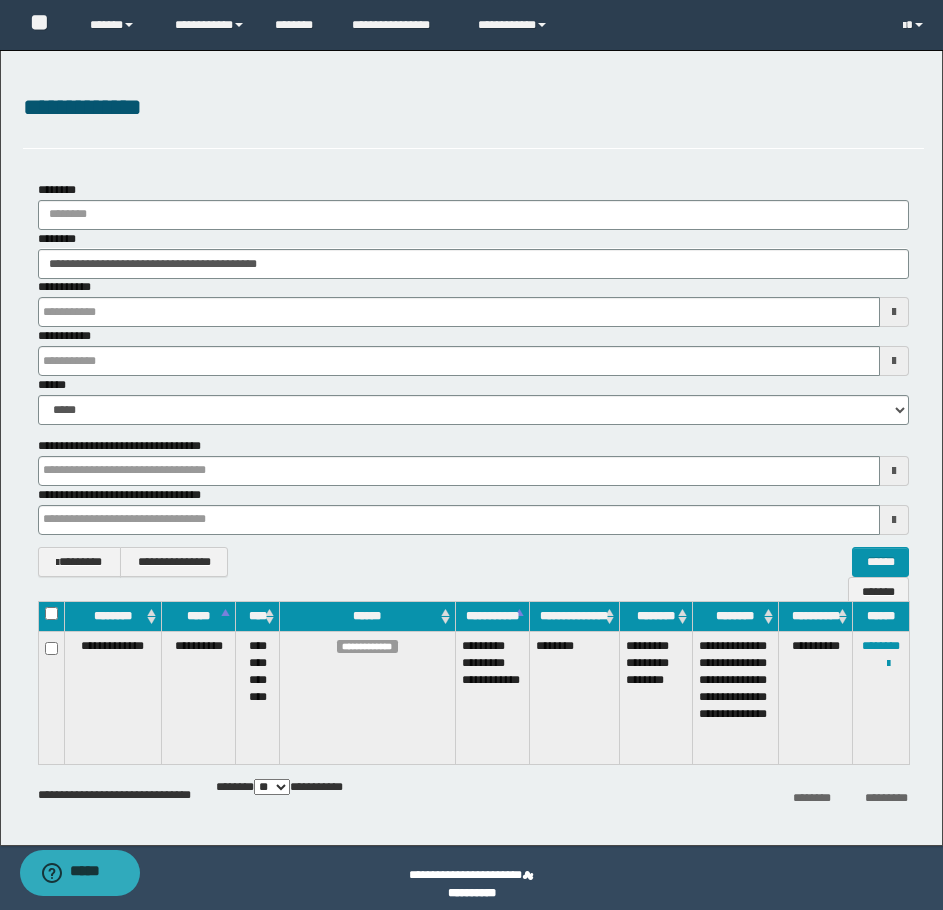 type 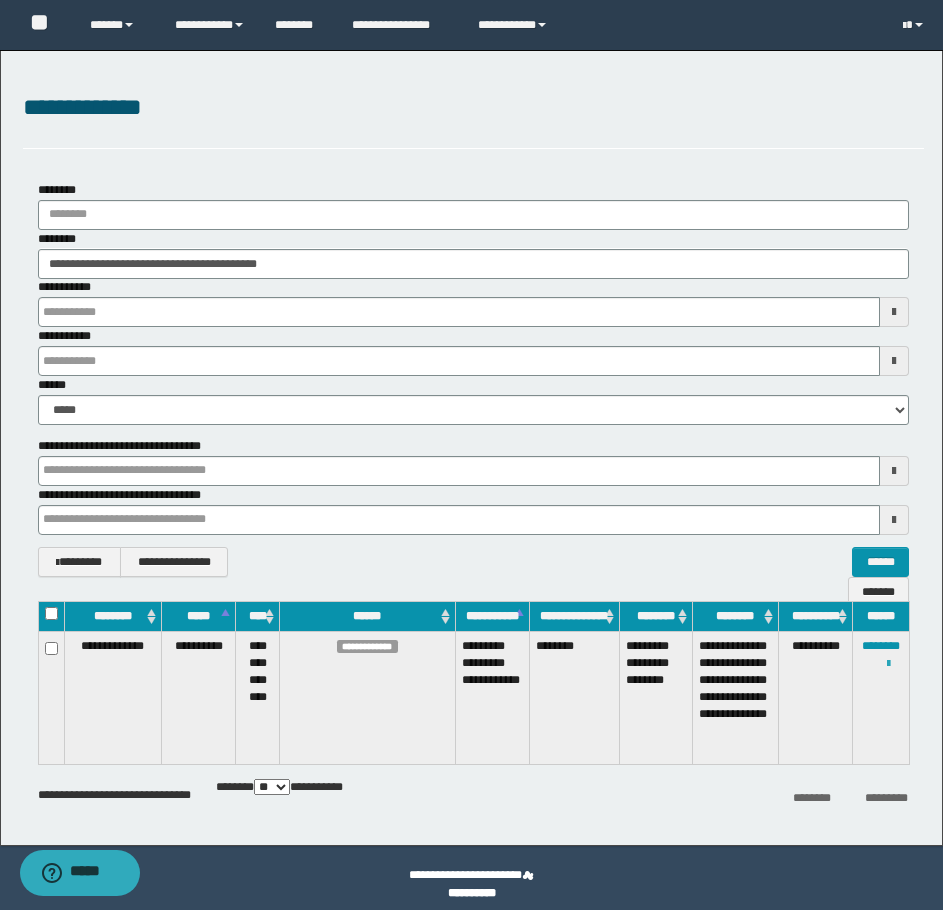 click at bounding box center [888, 664] 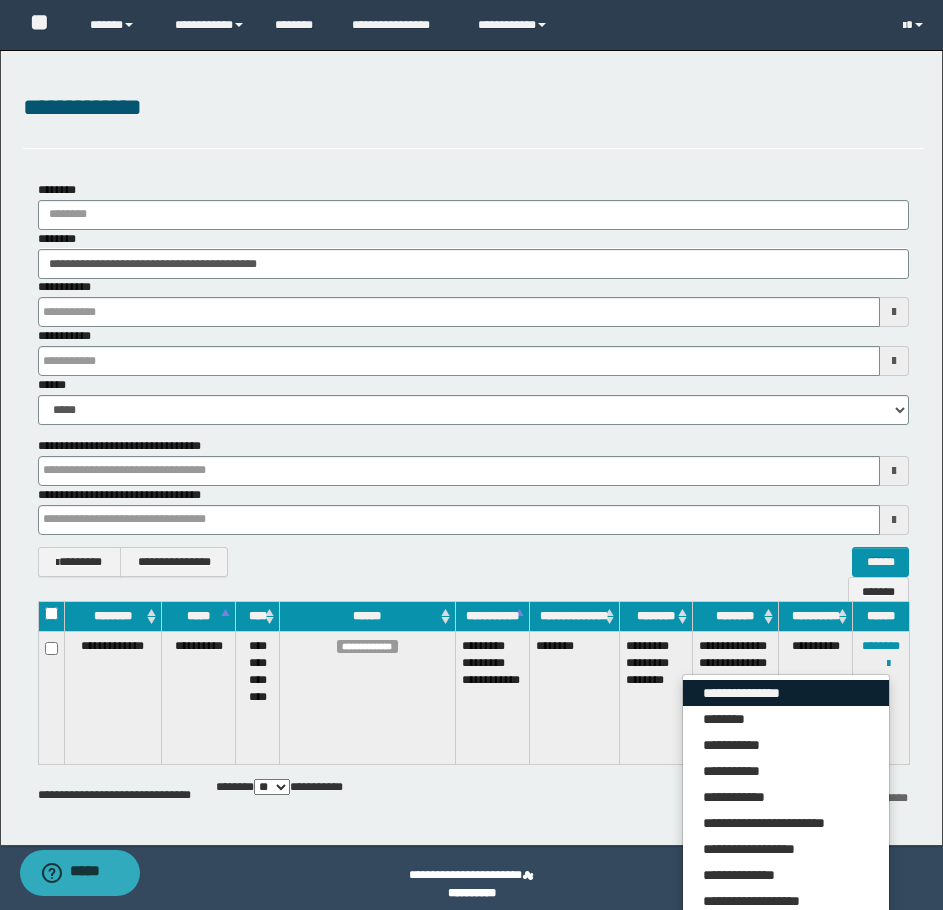 click on "**********" at bounding box center [786, 693] 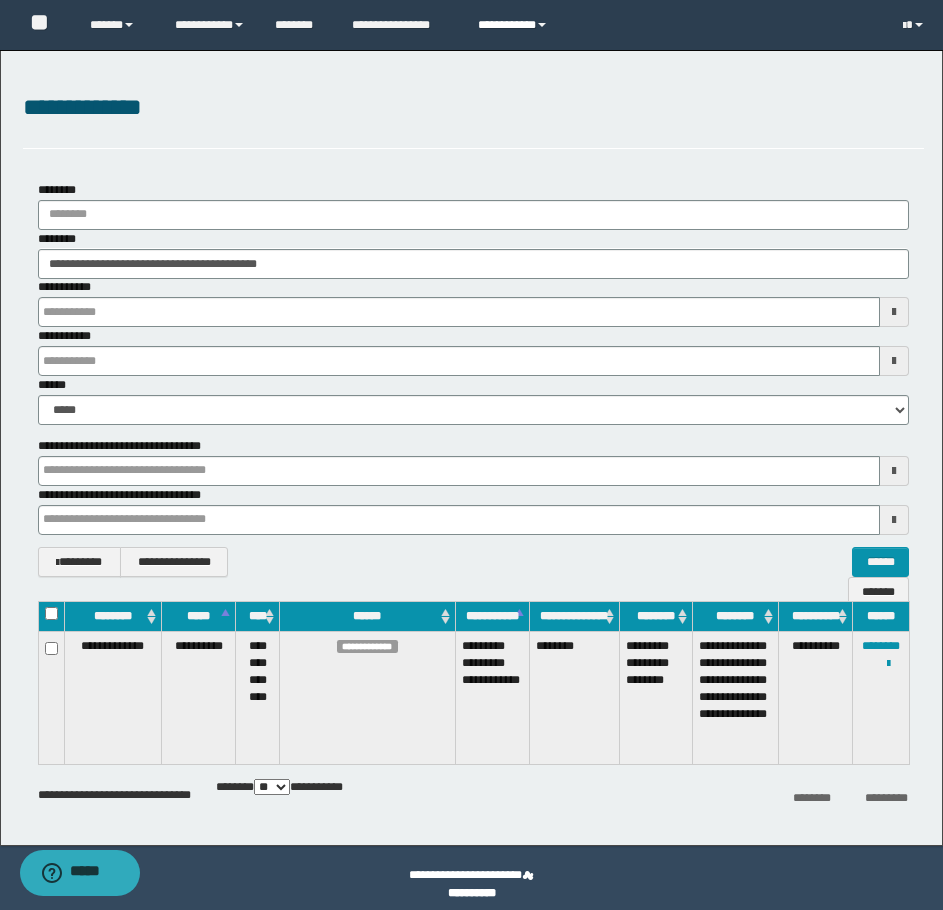 type 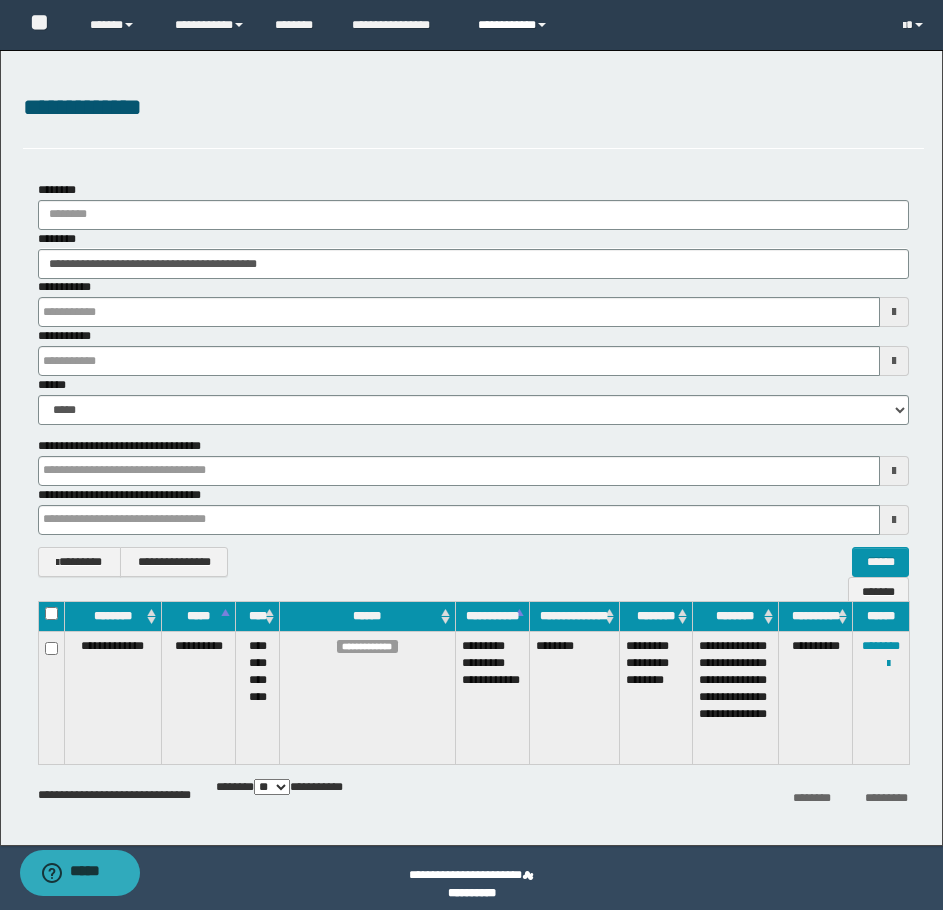 type 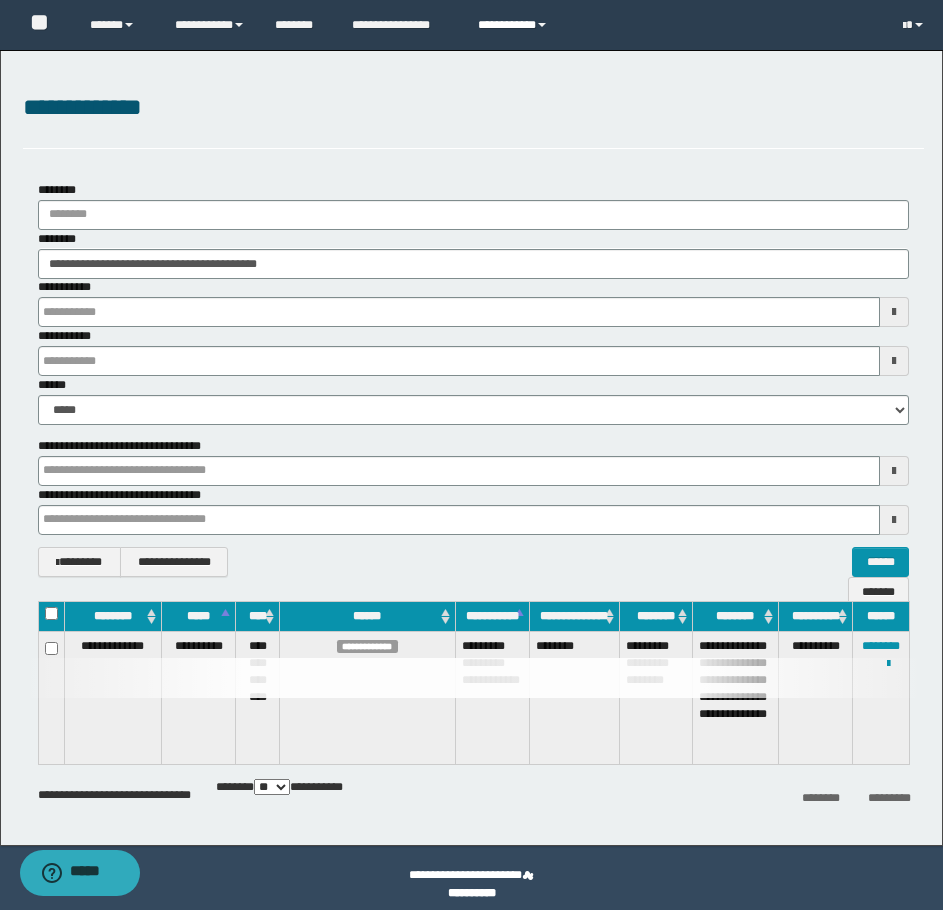 type 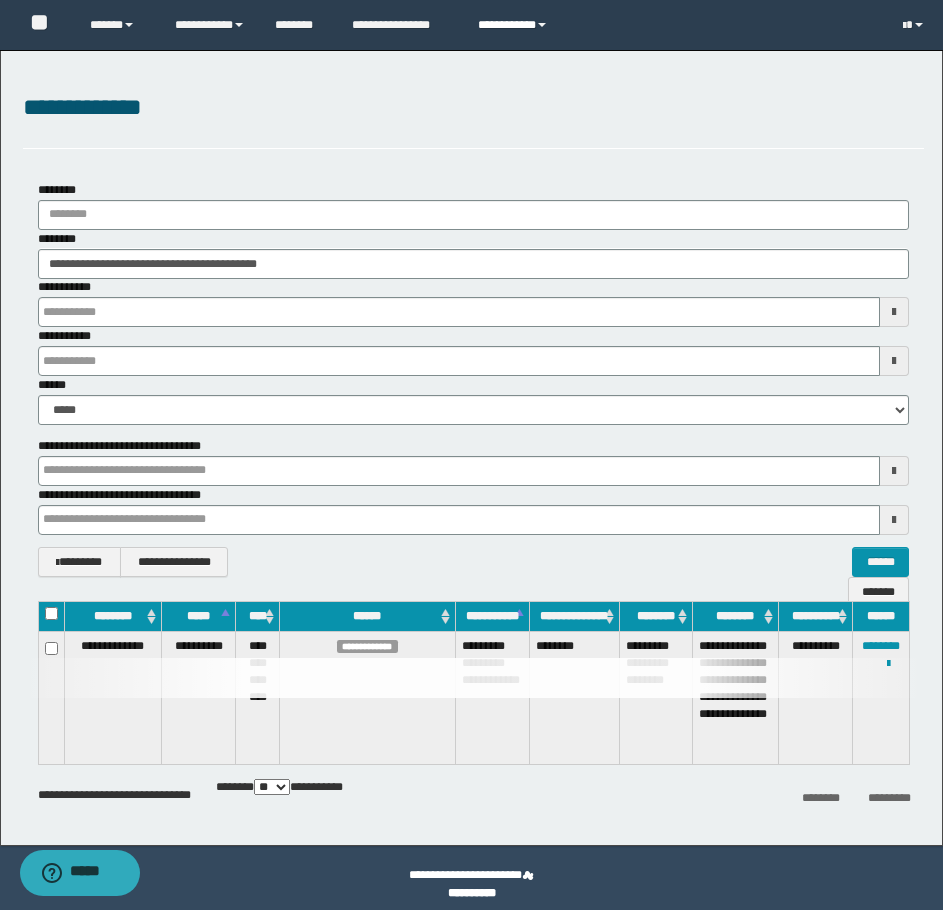 type 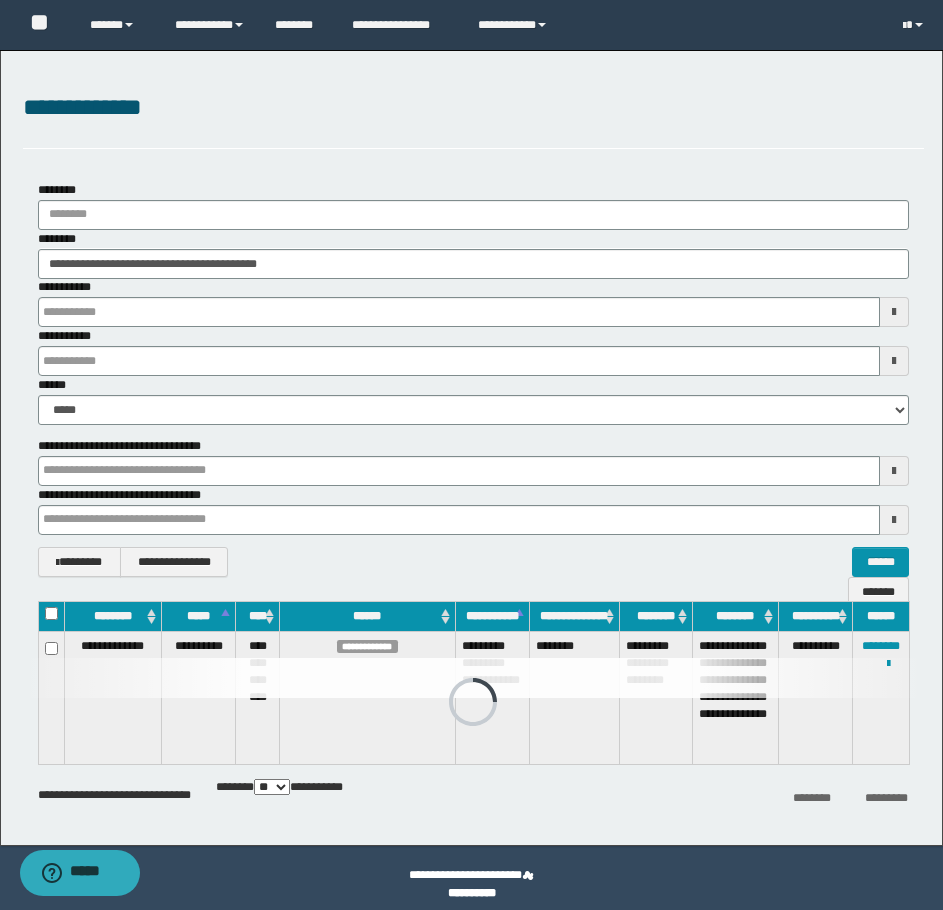 type 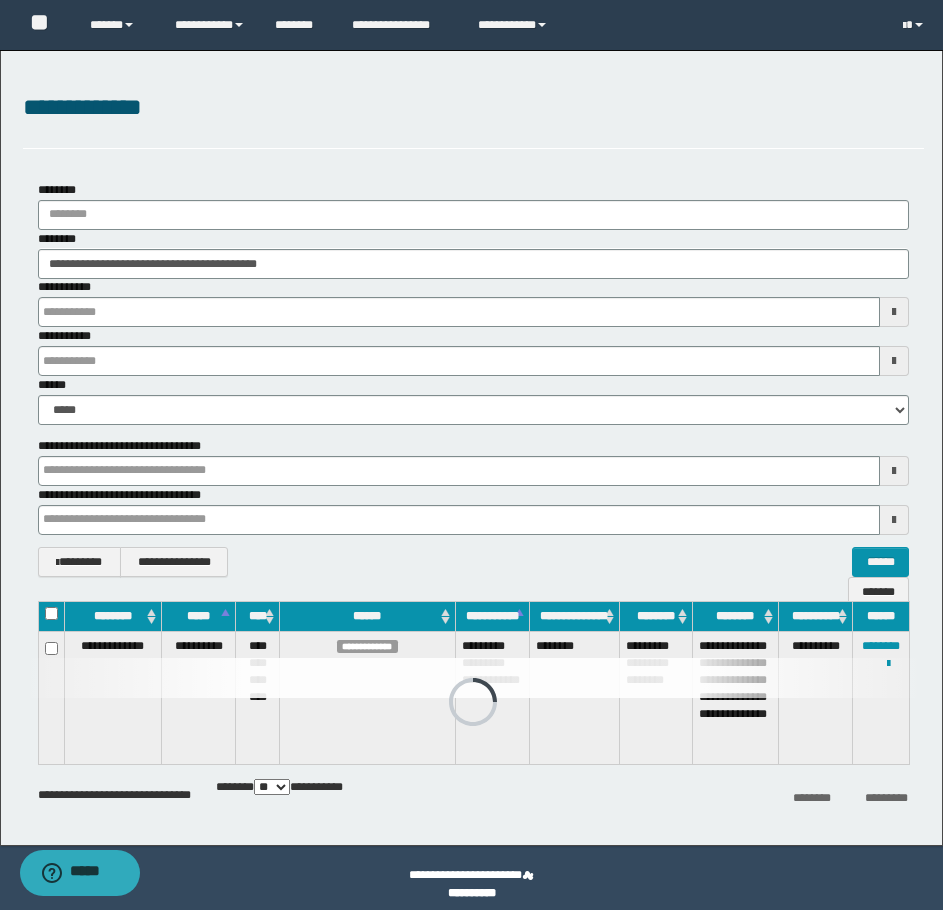 type 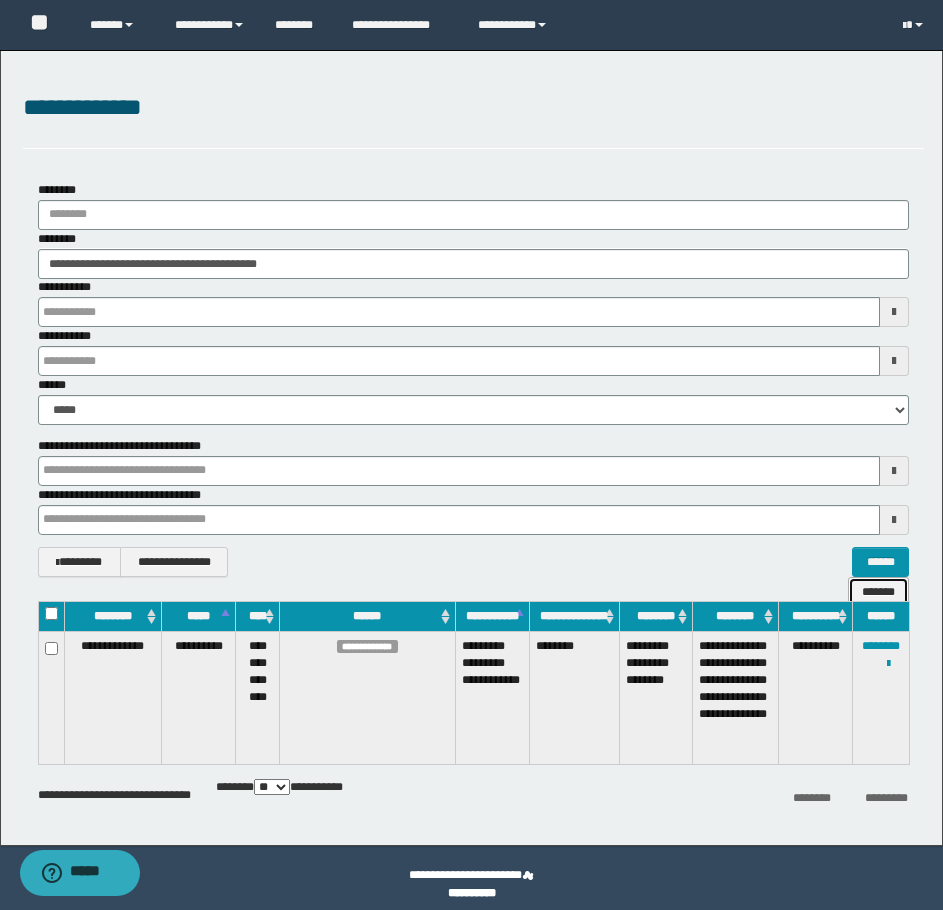 click on "*******" at bounding box center (878, 592) 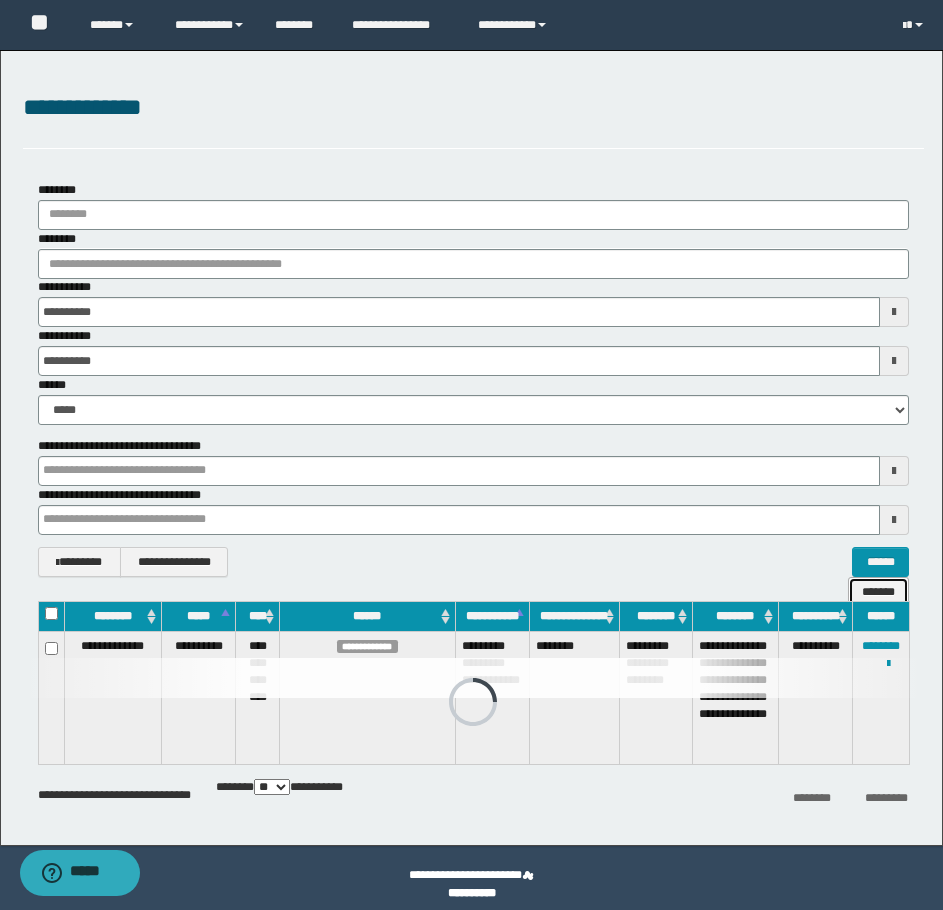 type 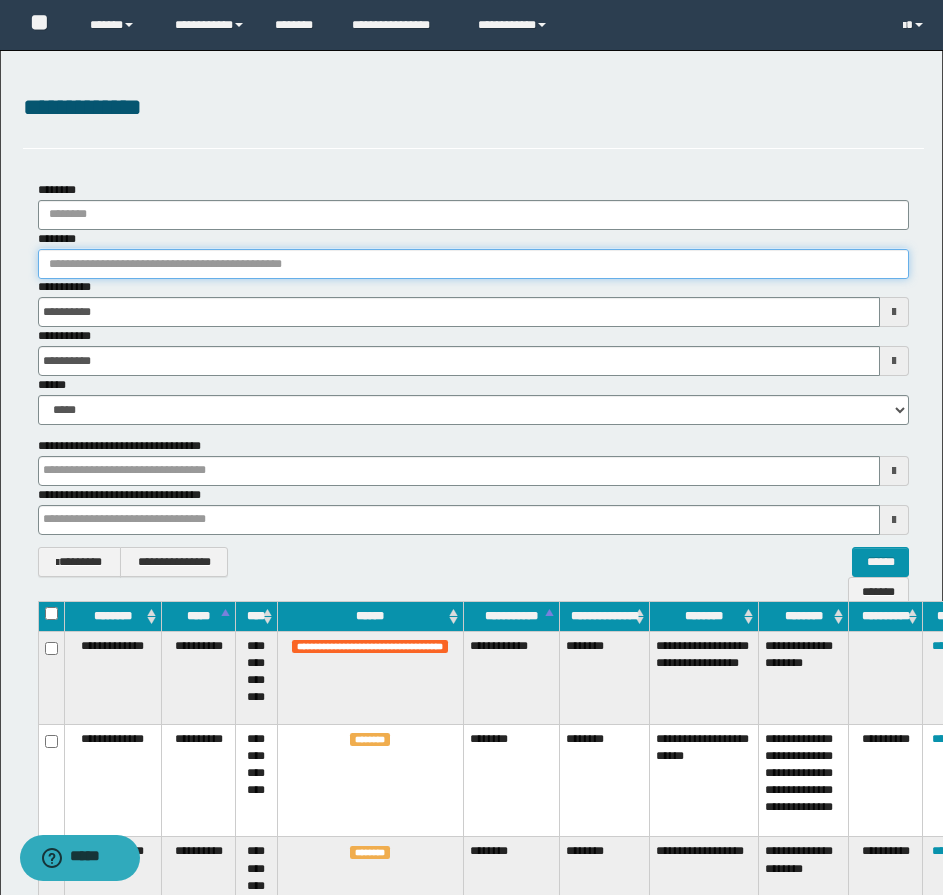 type 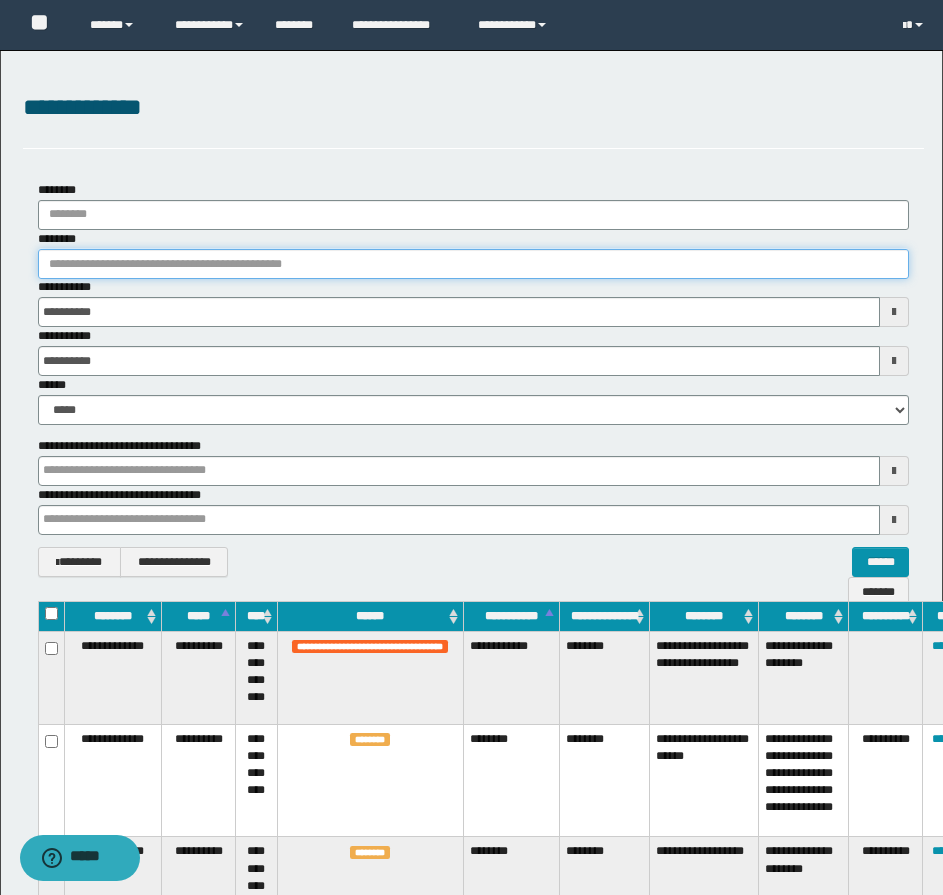type 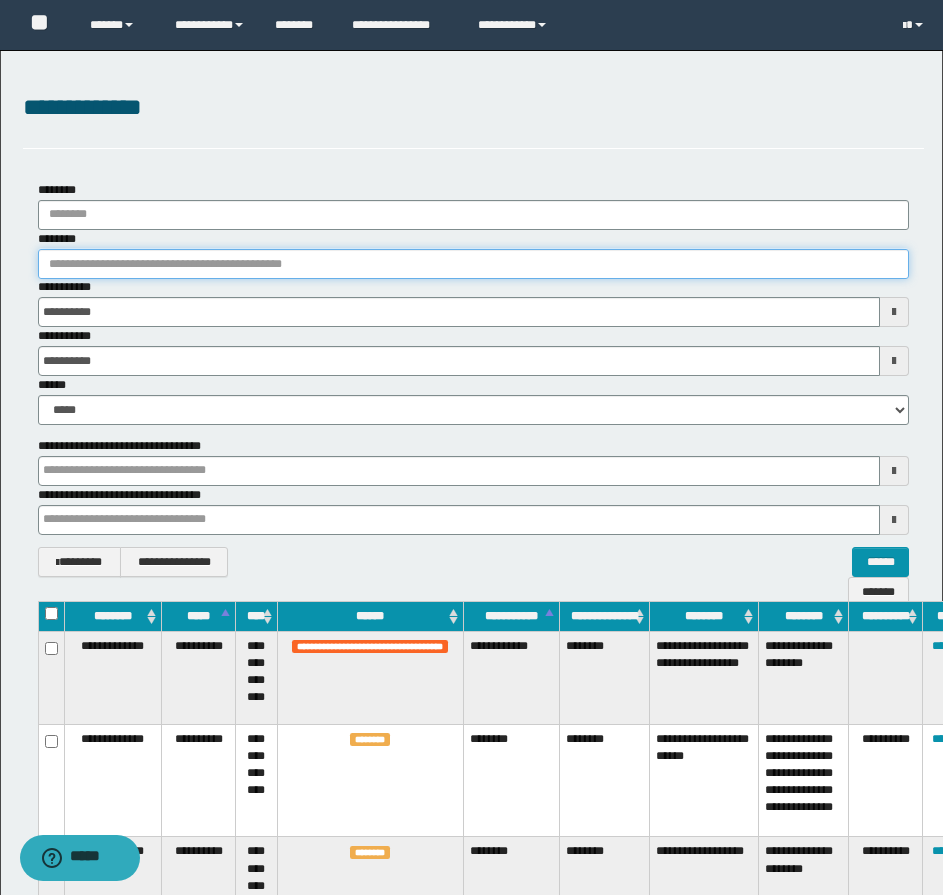 paste on "********" 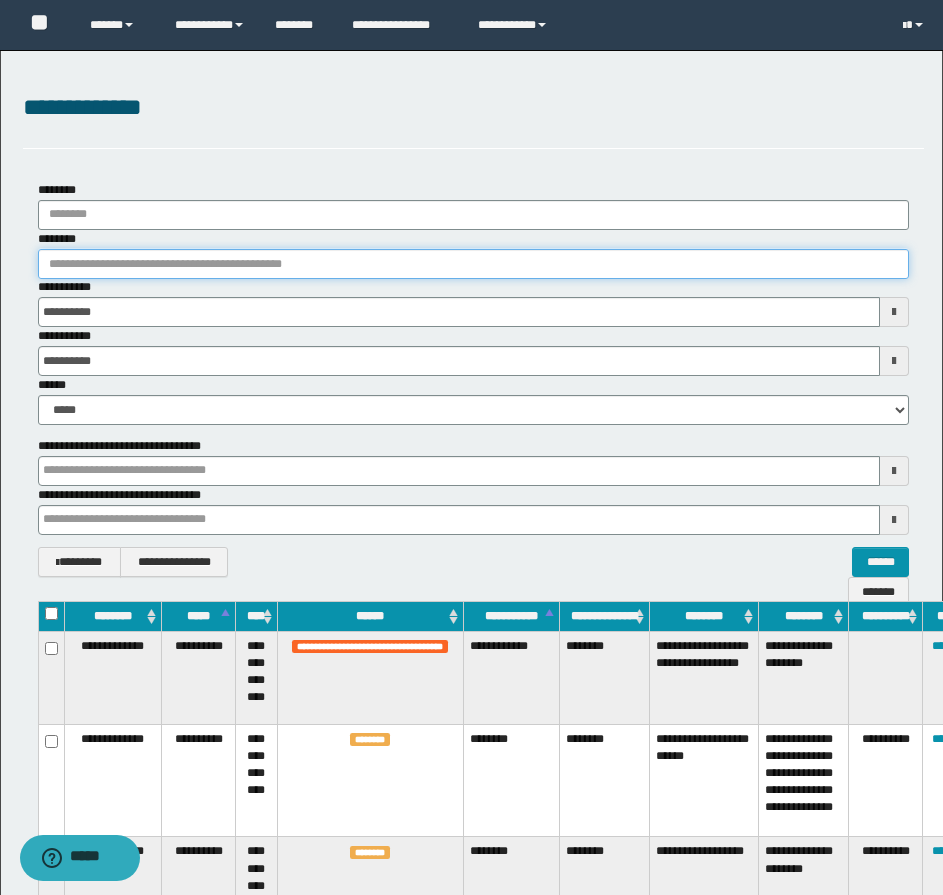 type on "********" 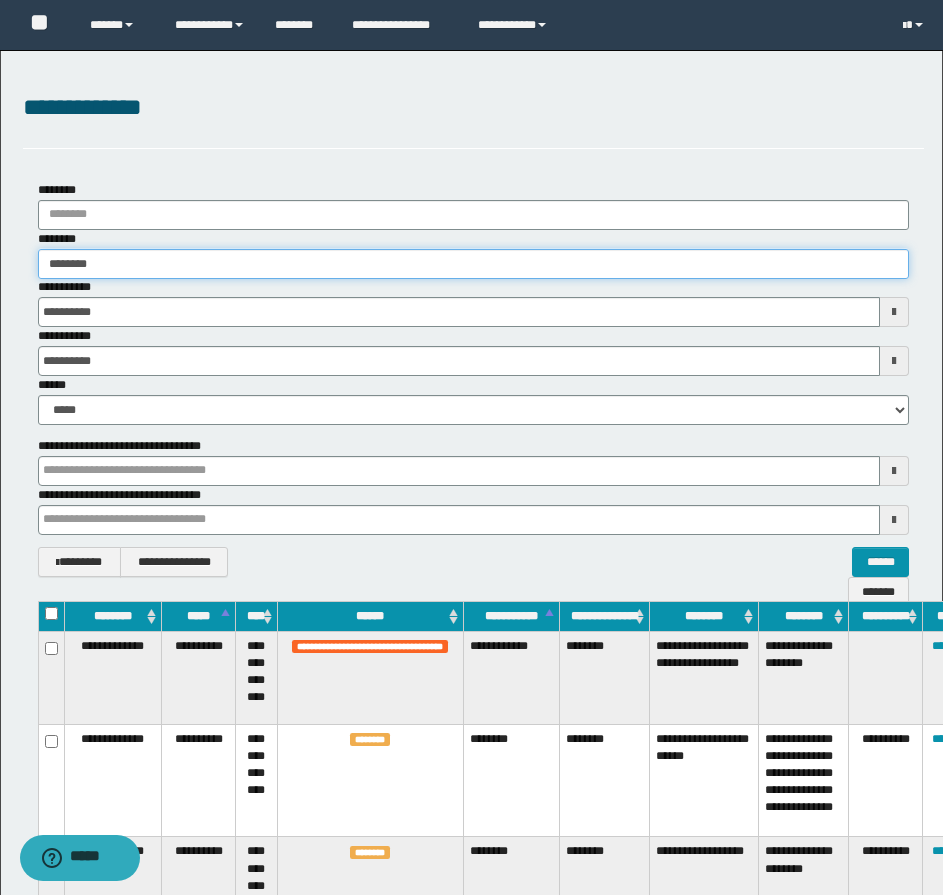 type 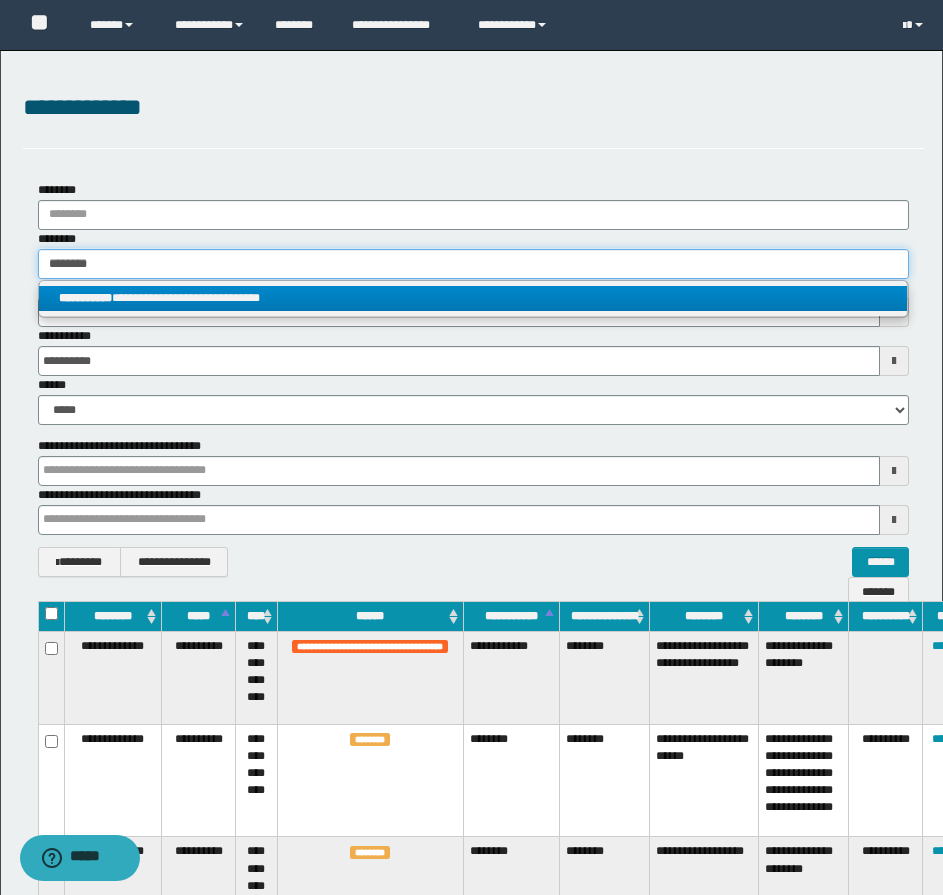 type on "********" 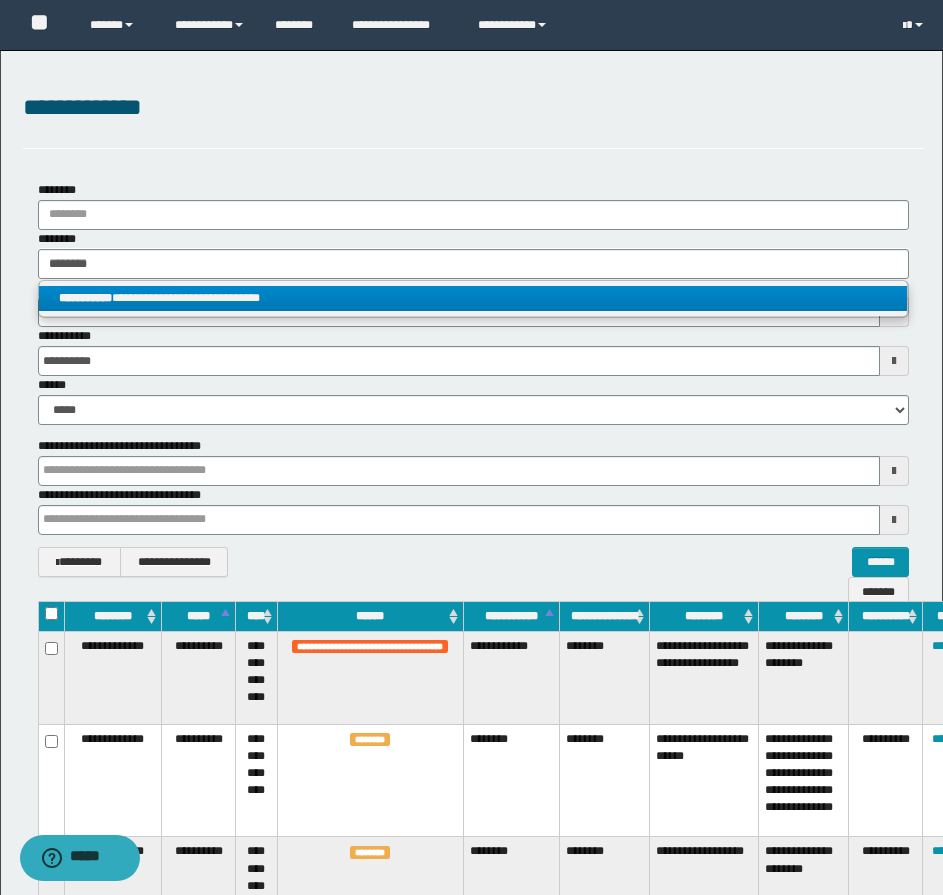click on "**********" at bounding box center [473, 298] 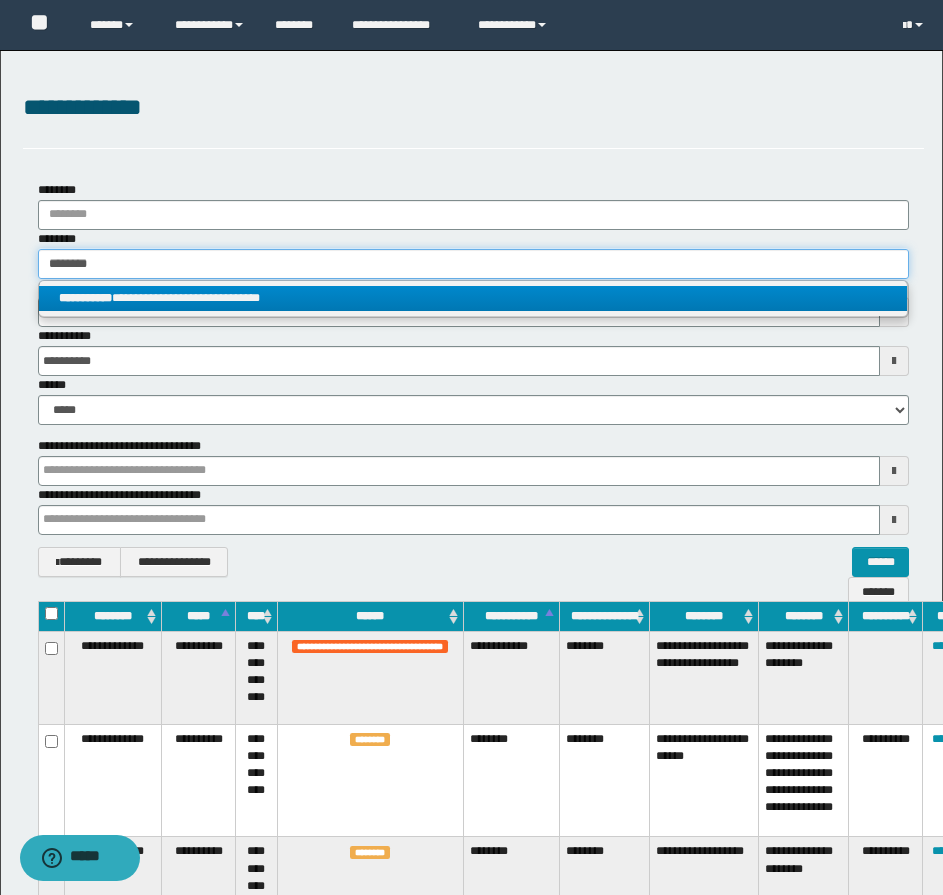 type 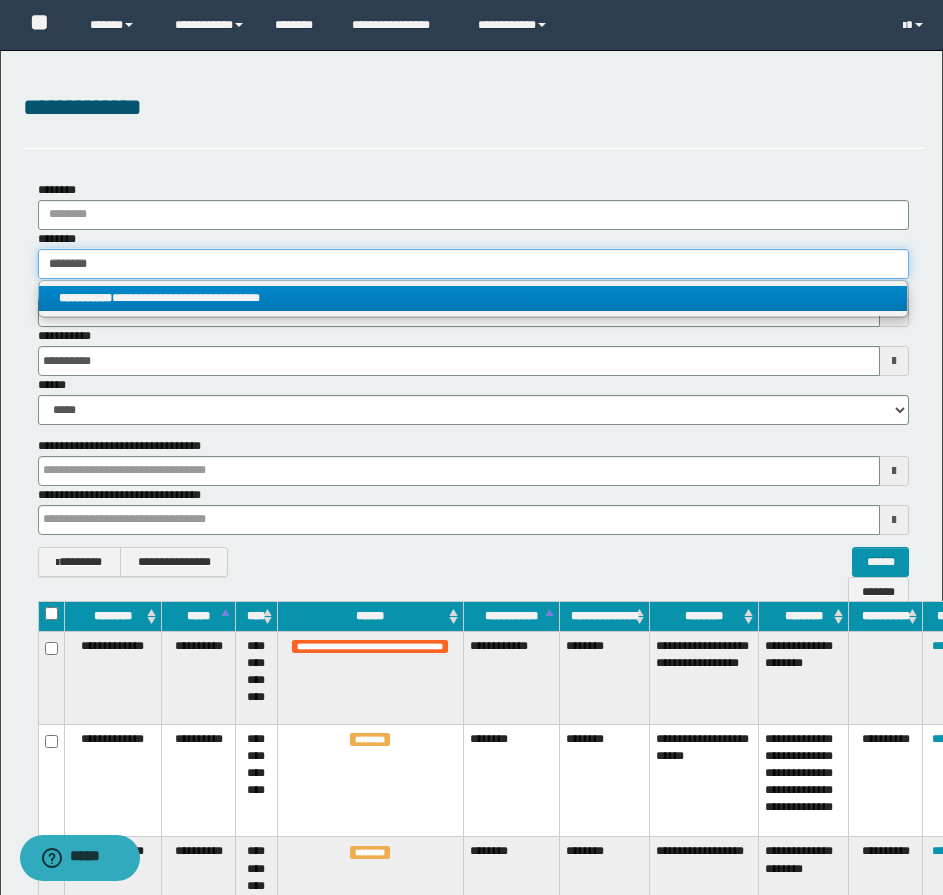 type 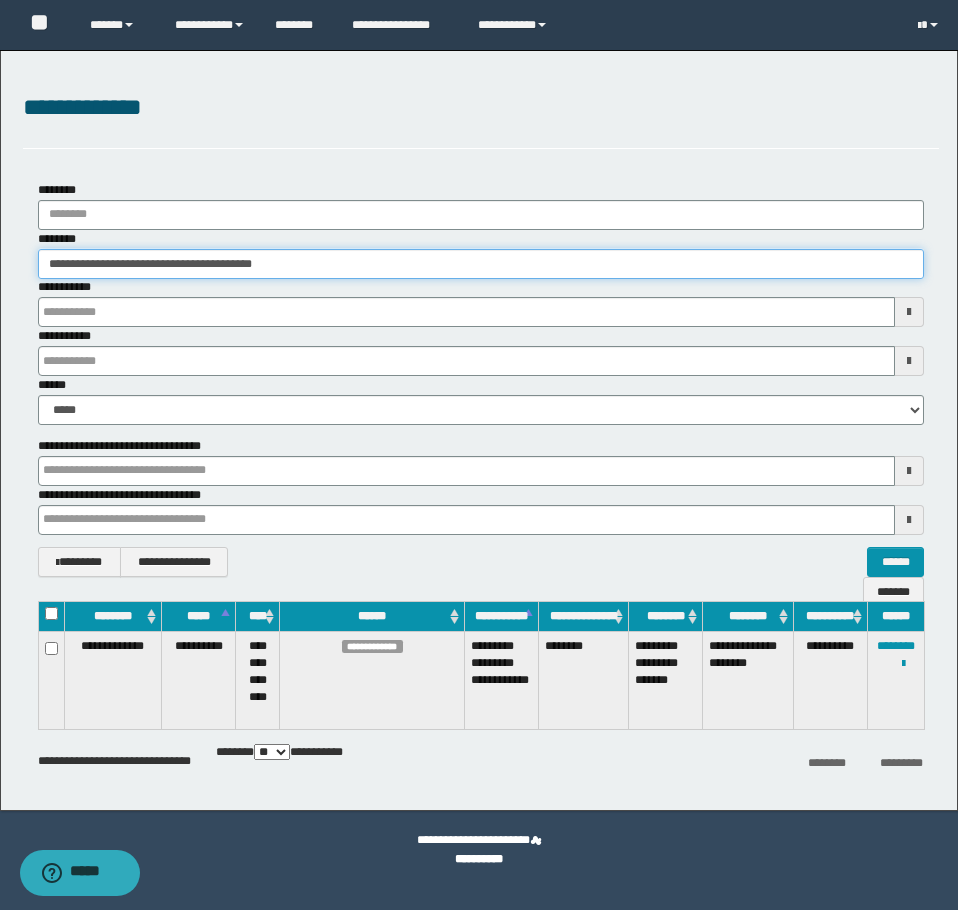type 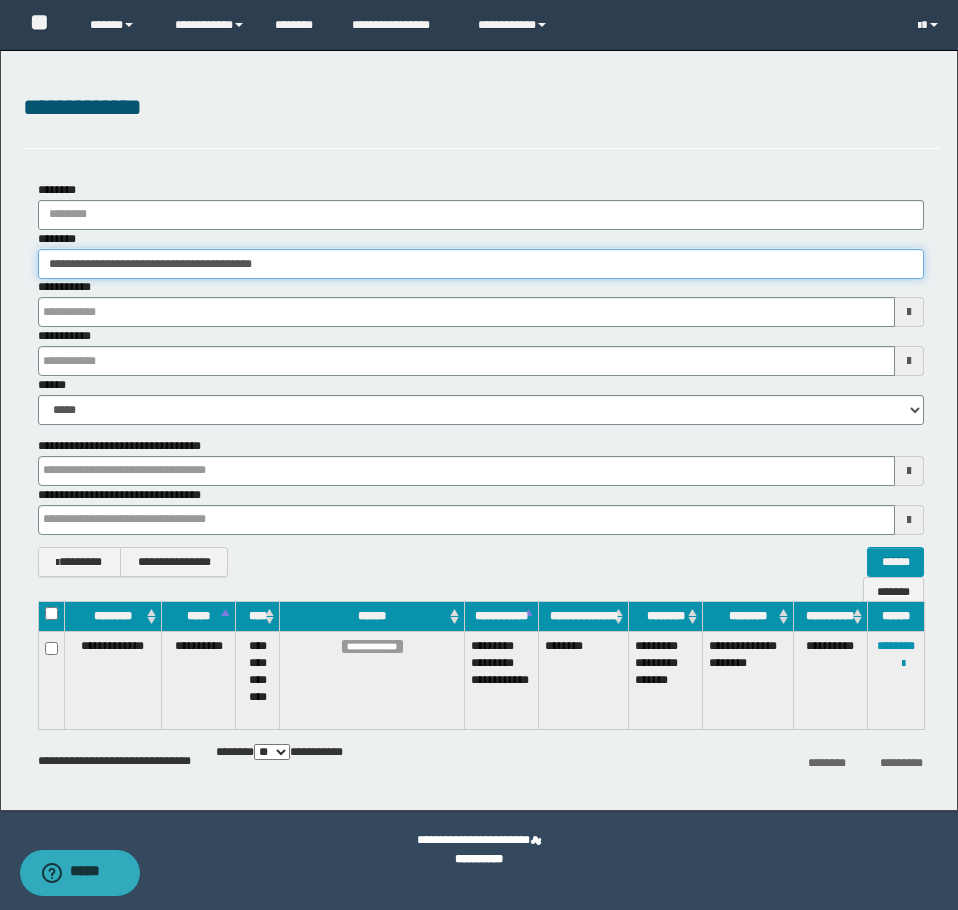 type 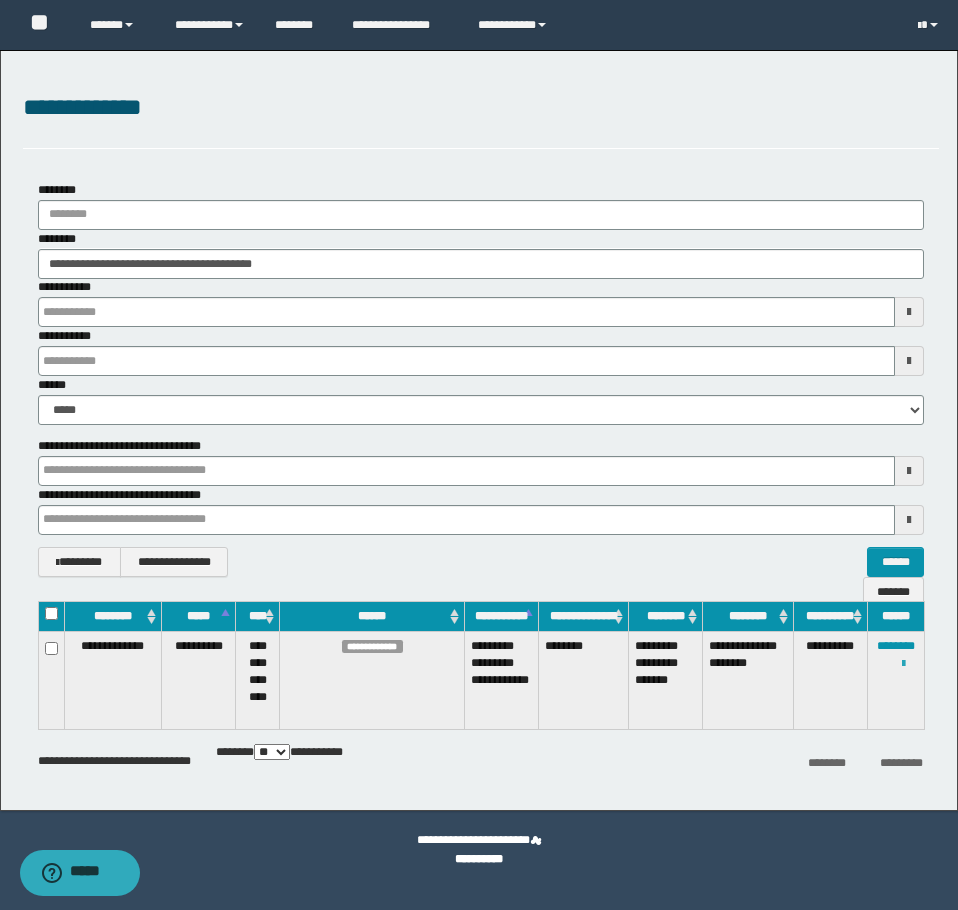 click at bounding box center (903, 664) 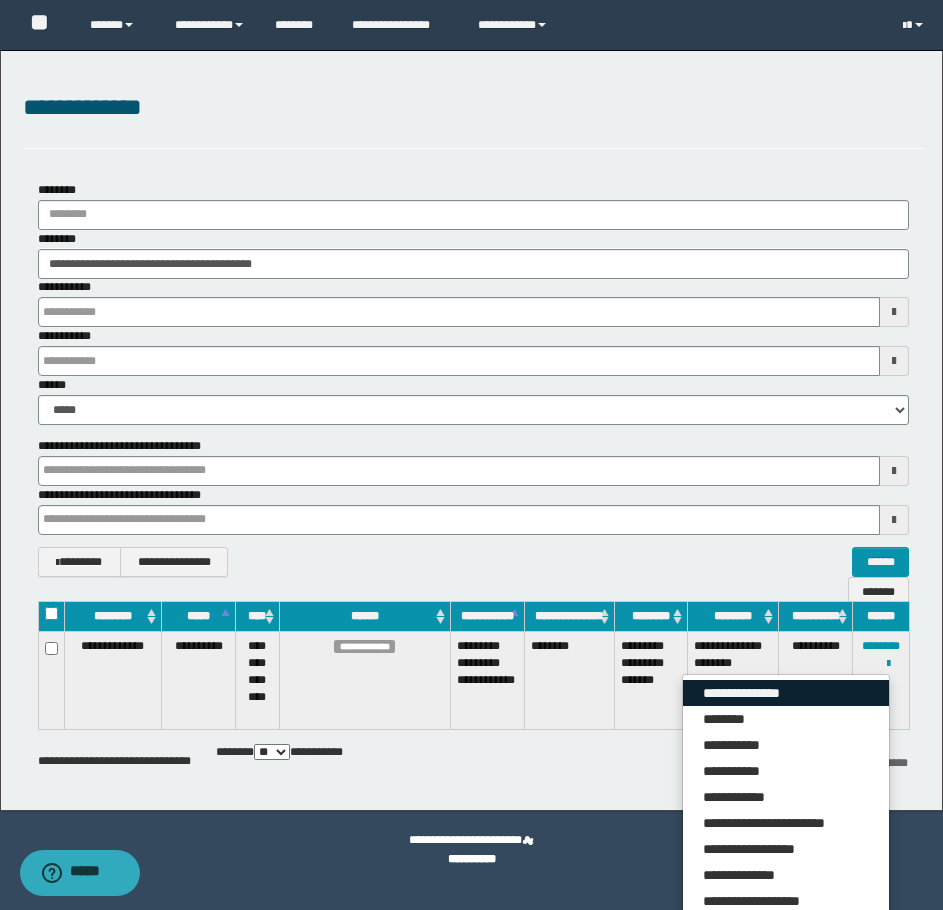 click on "**********" at bounding box center [786, 693] 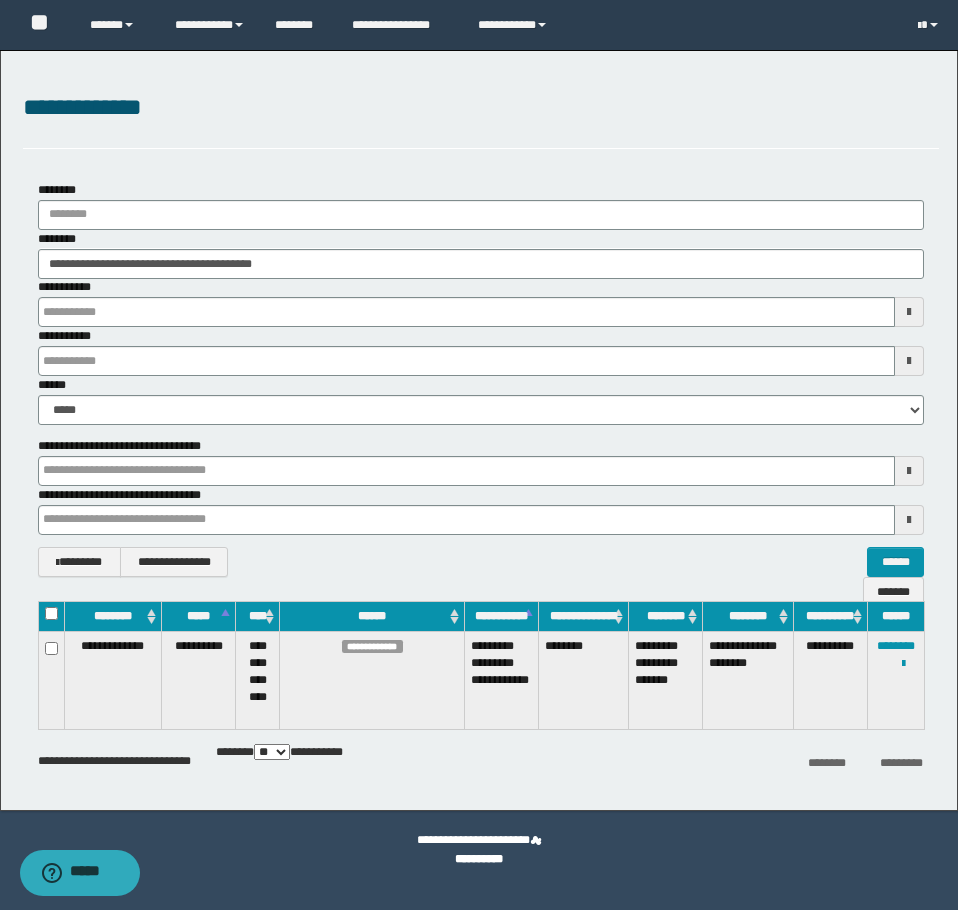 type 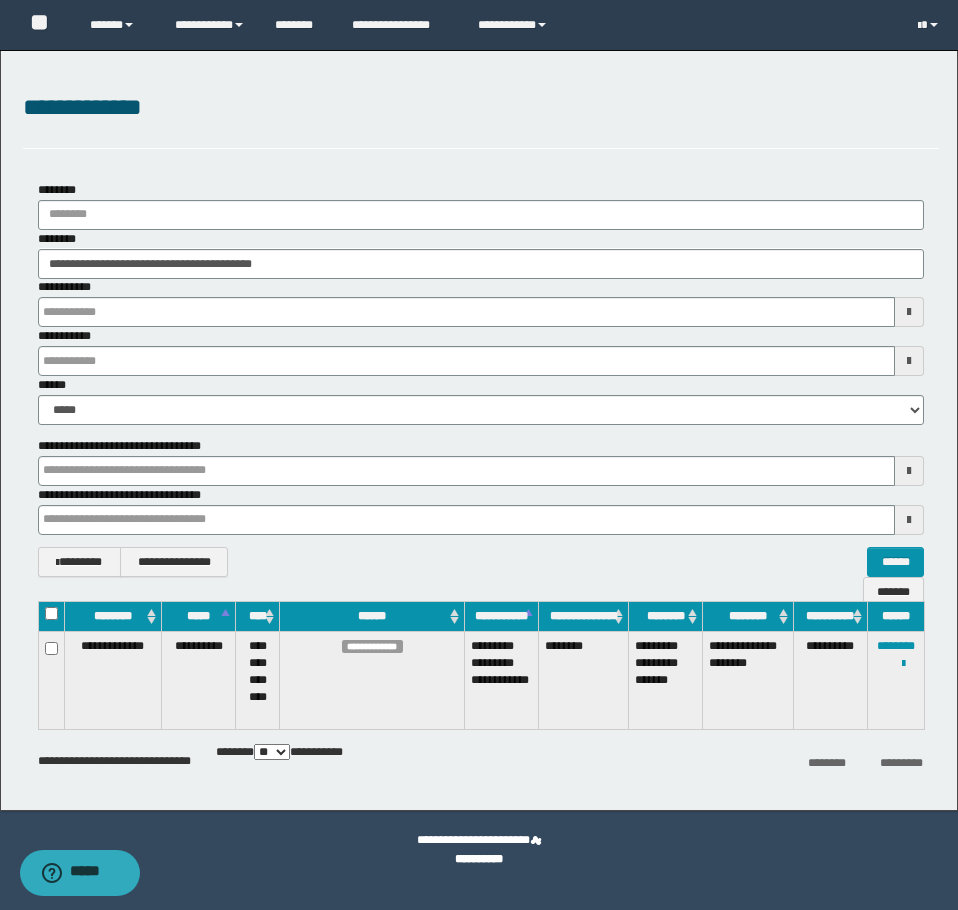 type 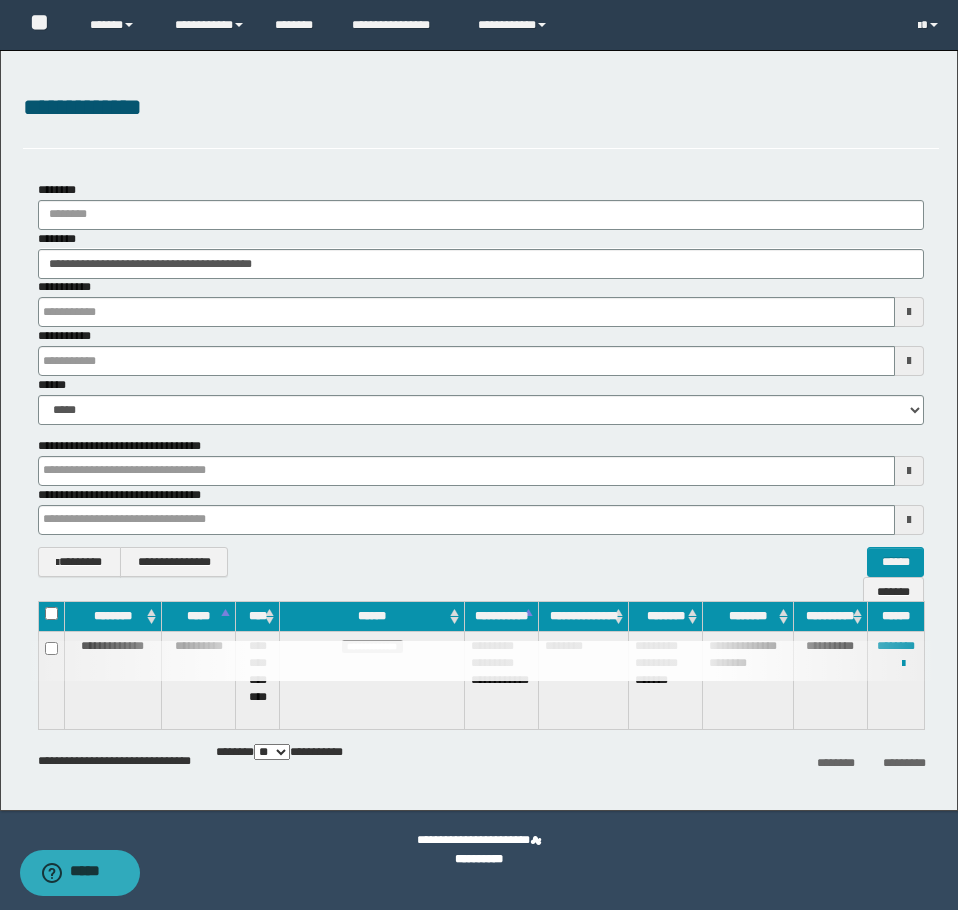 type 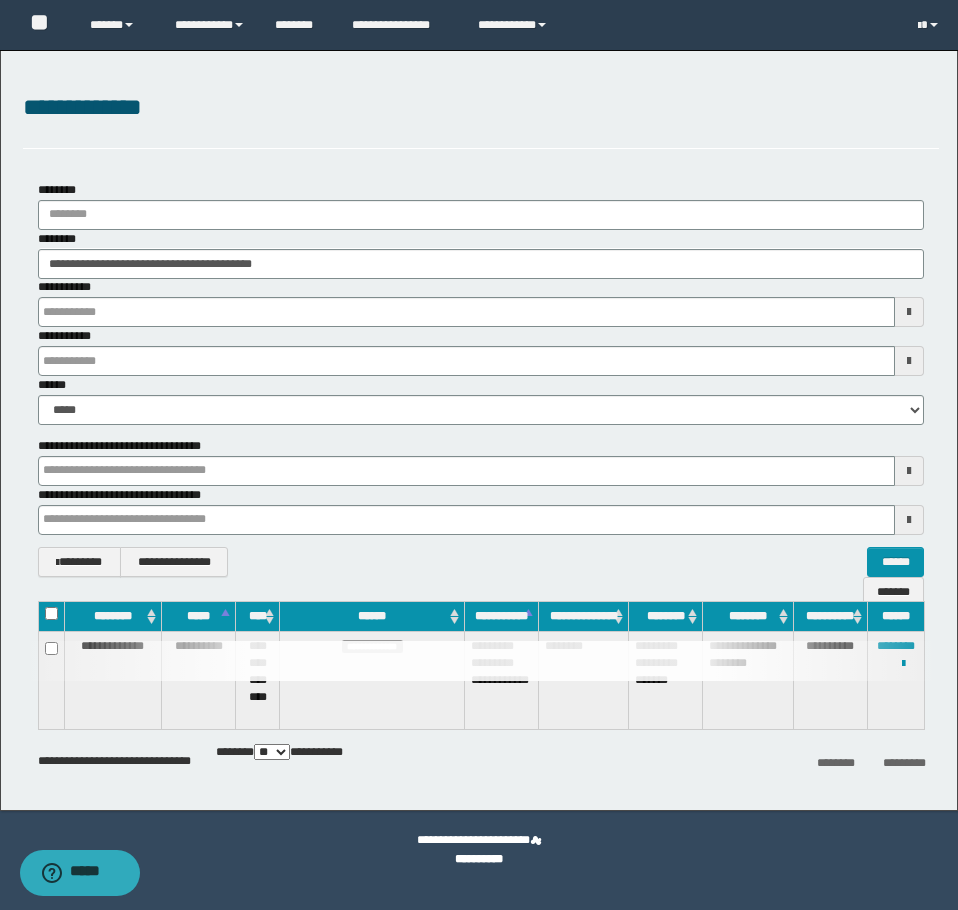 type 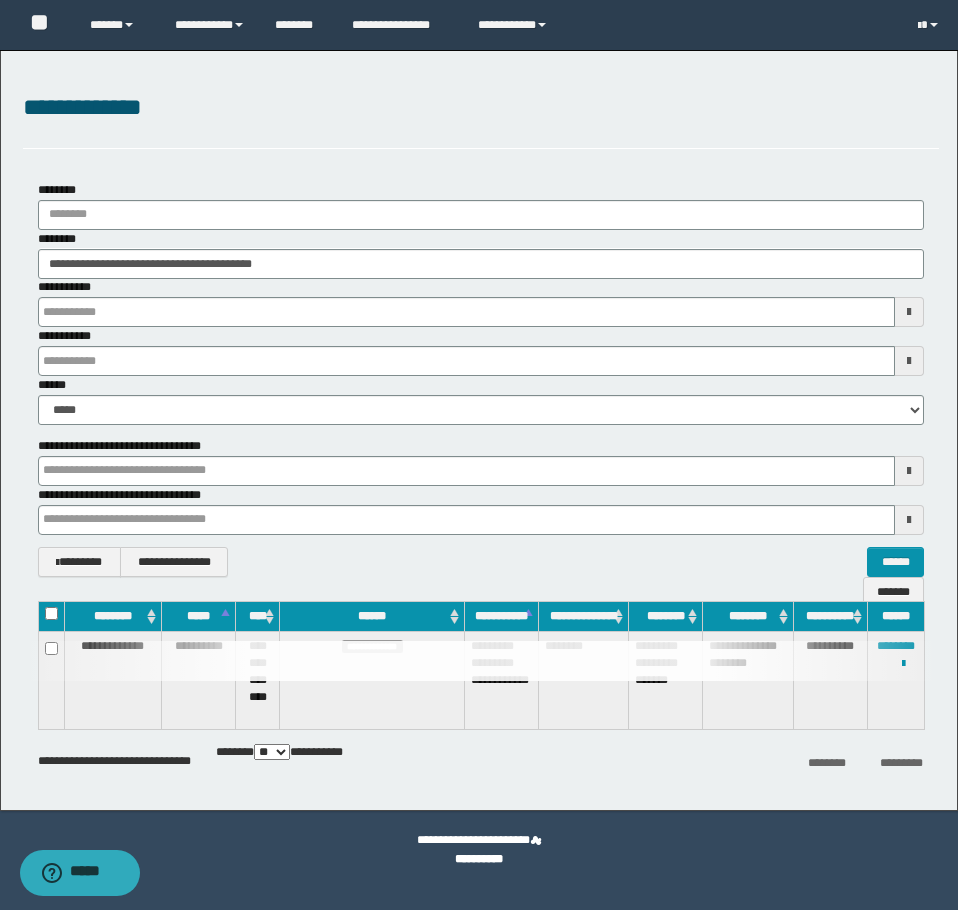 type 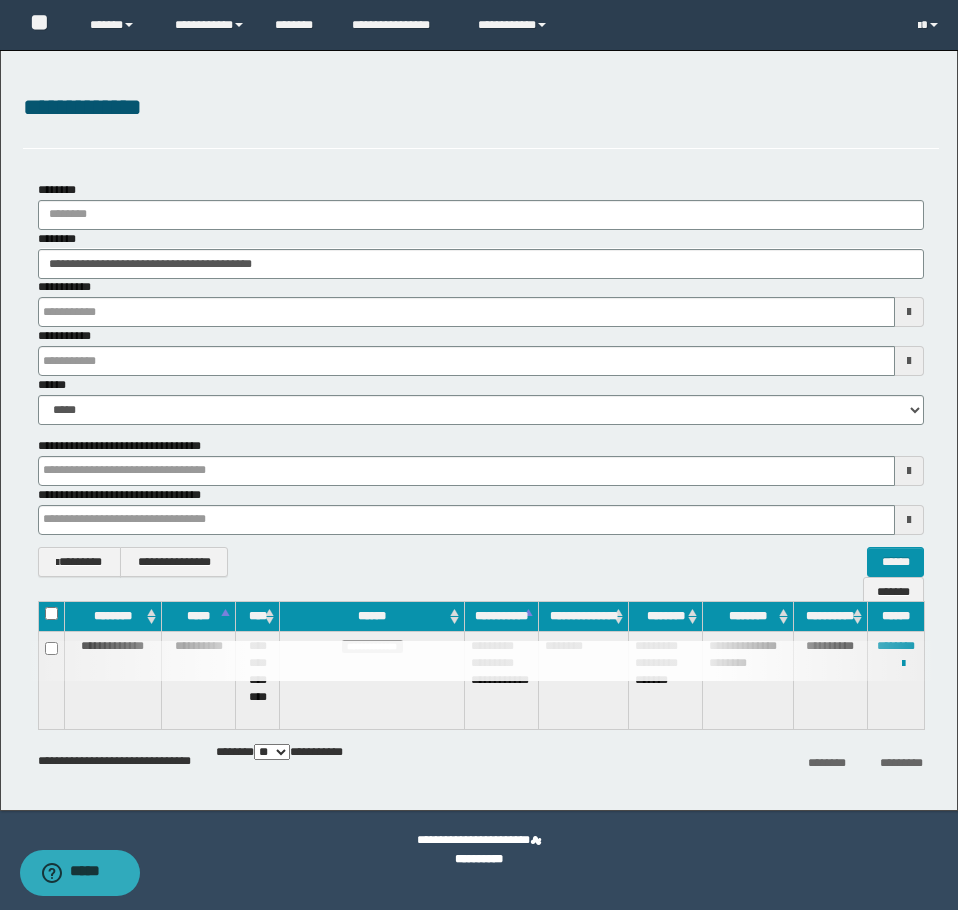 type 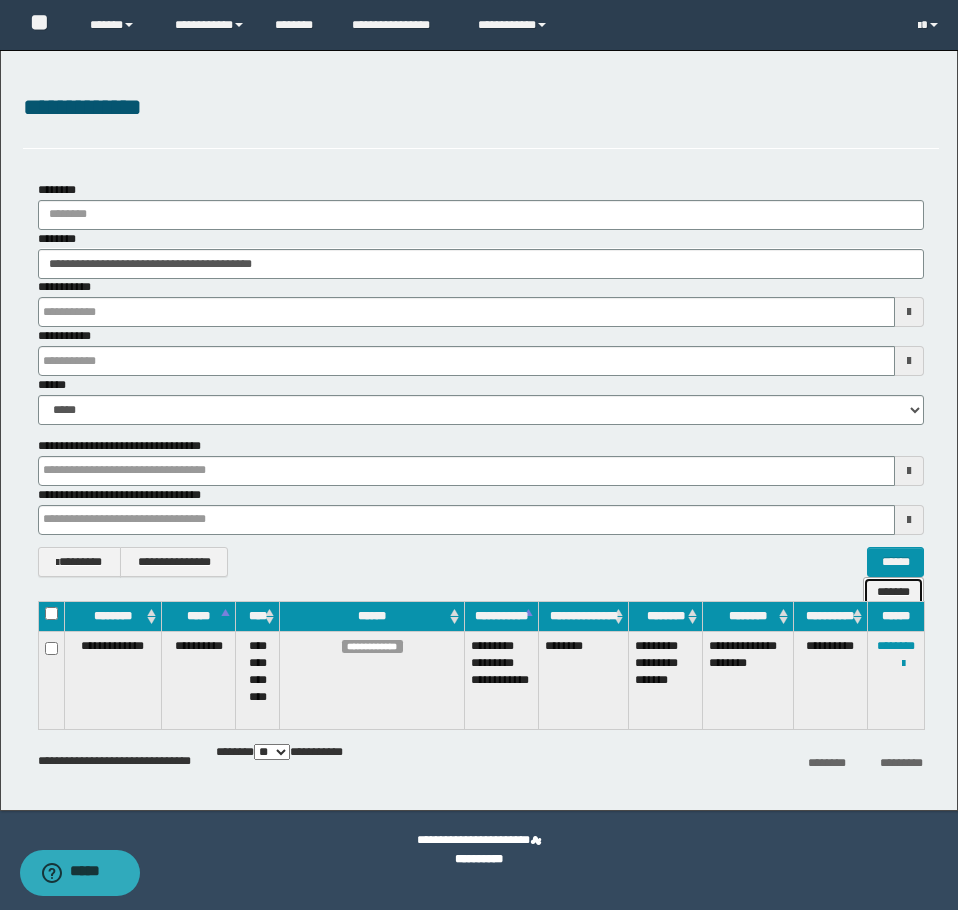 click on "*******" at bounding box center (893, 592) 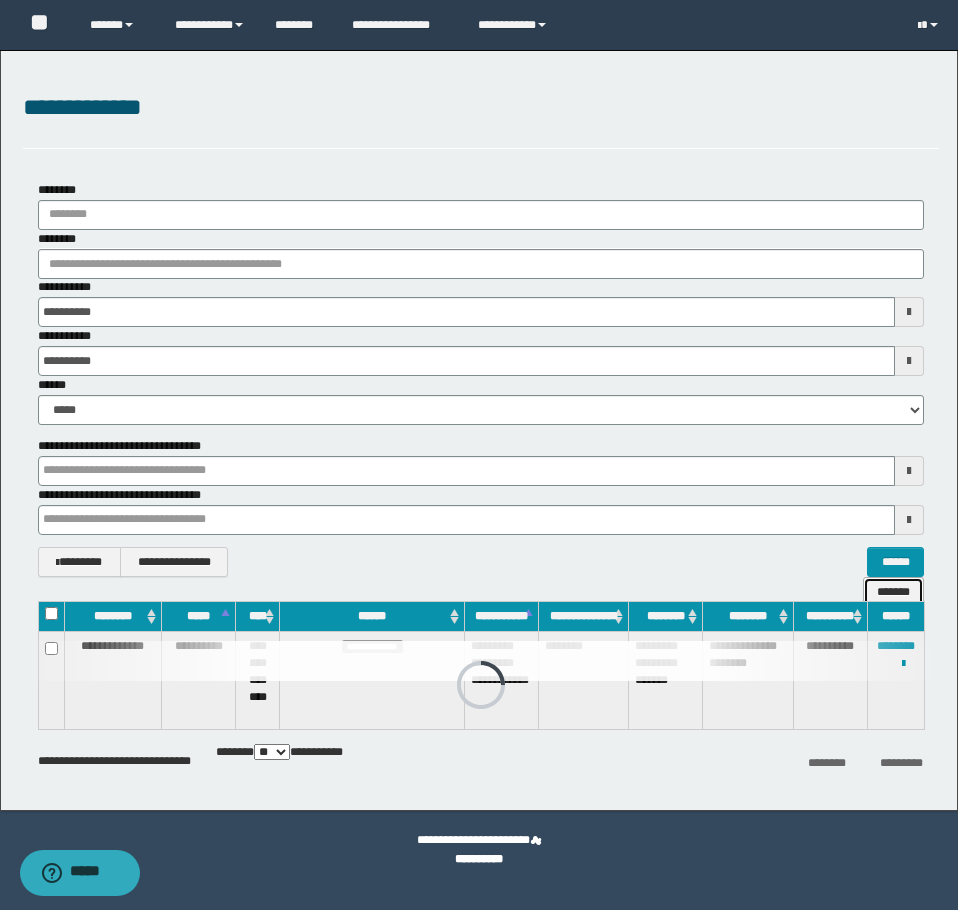 type 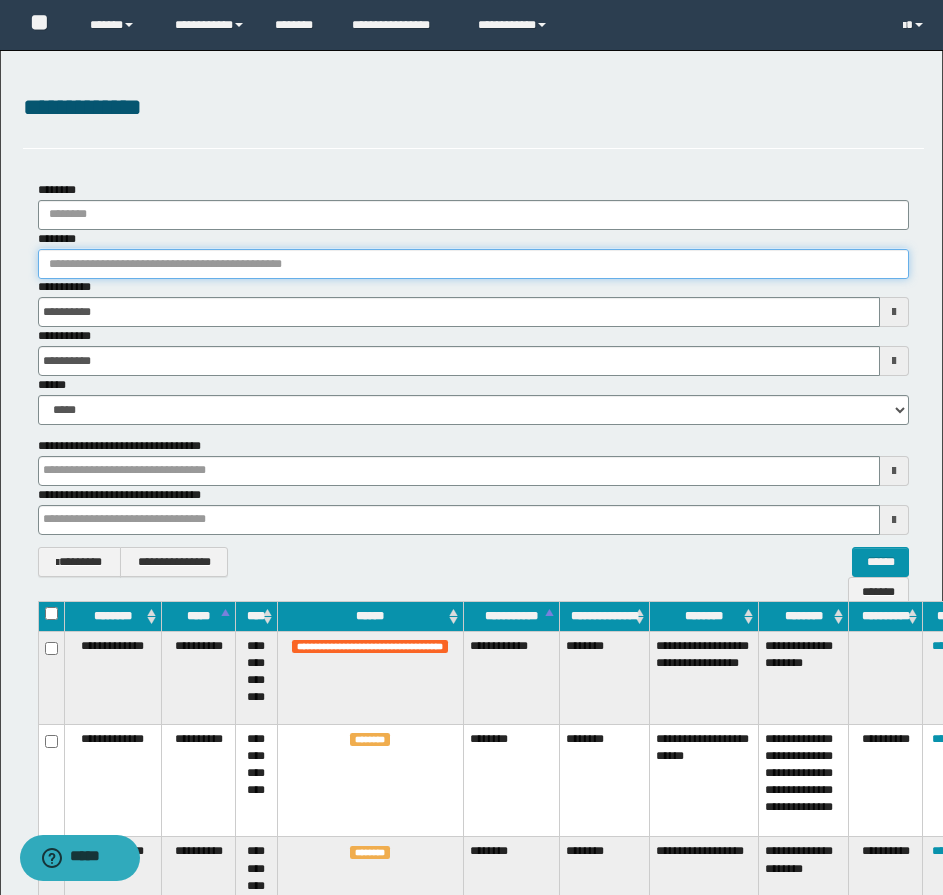 type 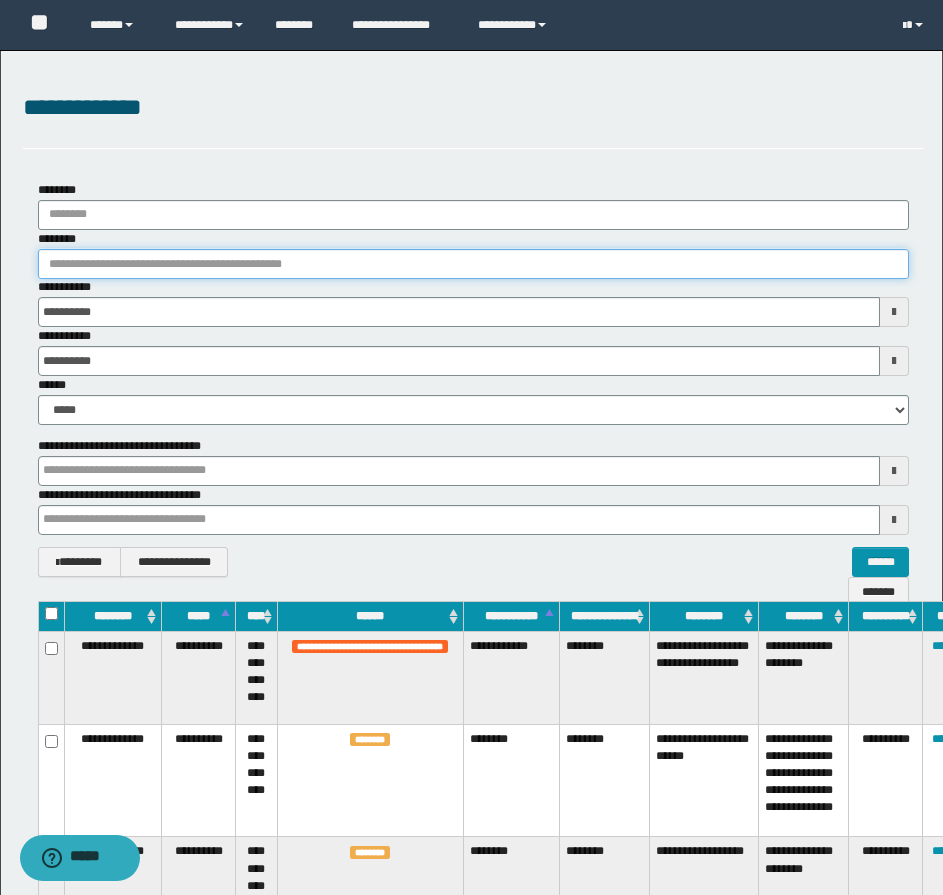 click on "********" at bounding box center (473, 264) 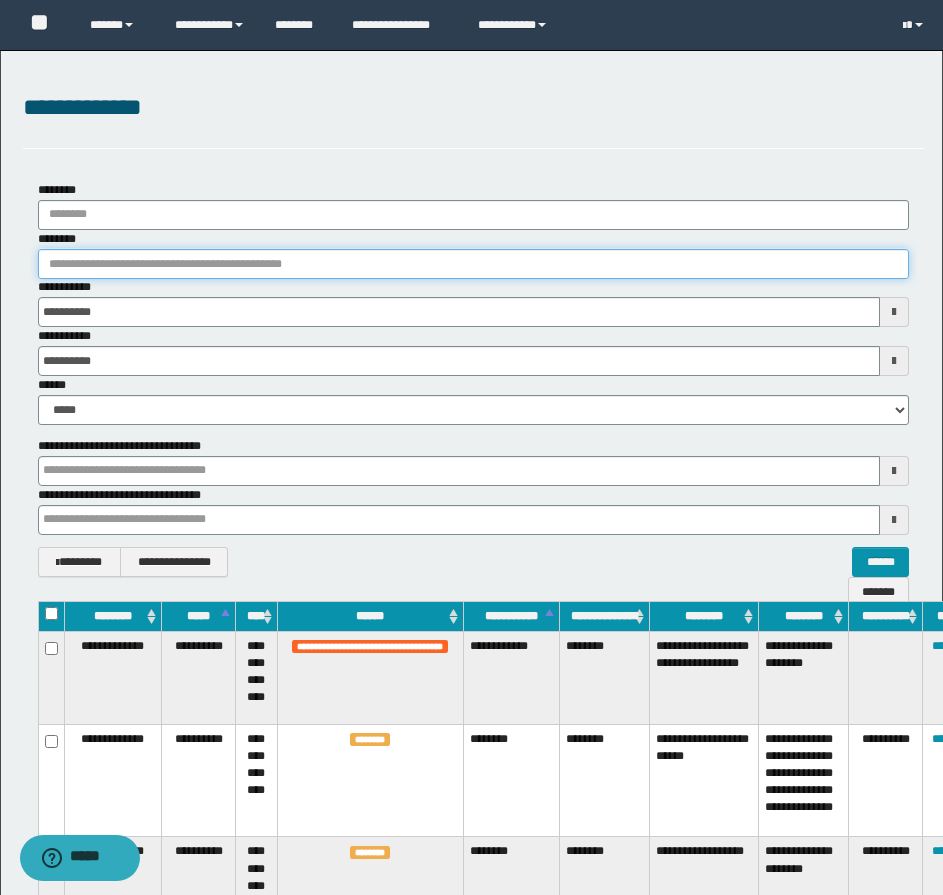 paste on "********" 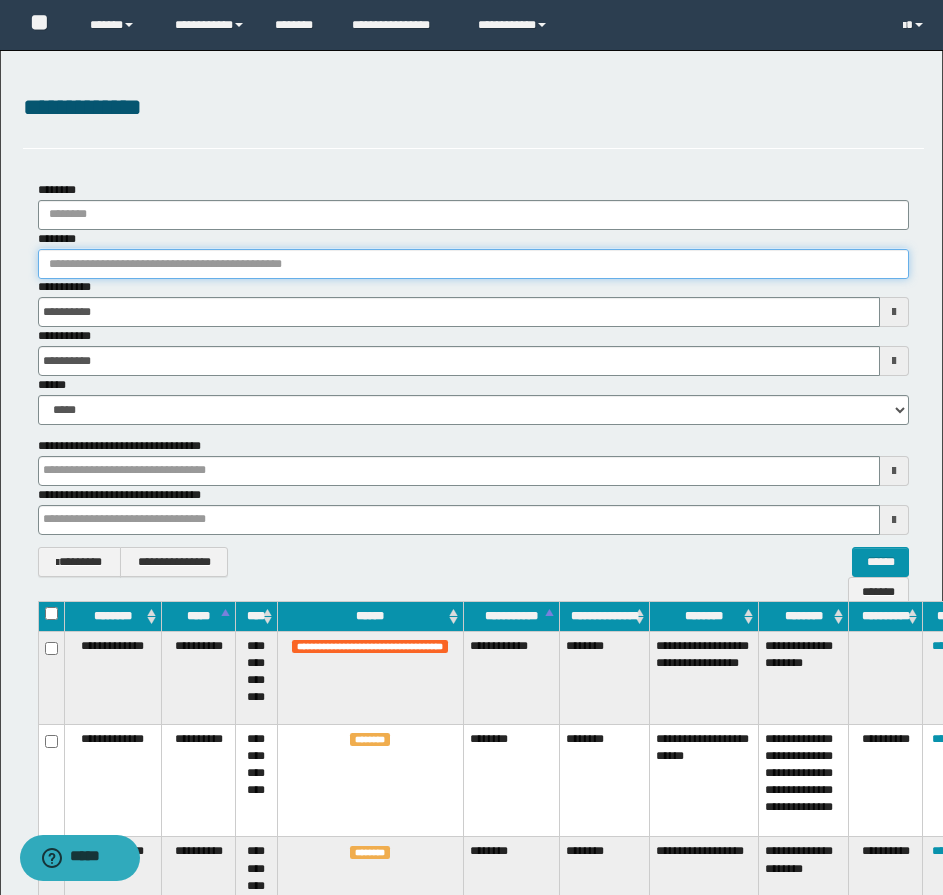 type 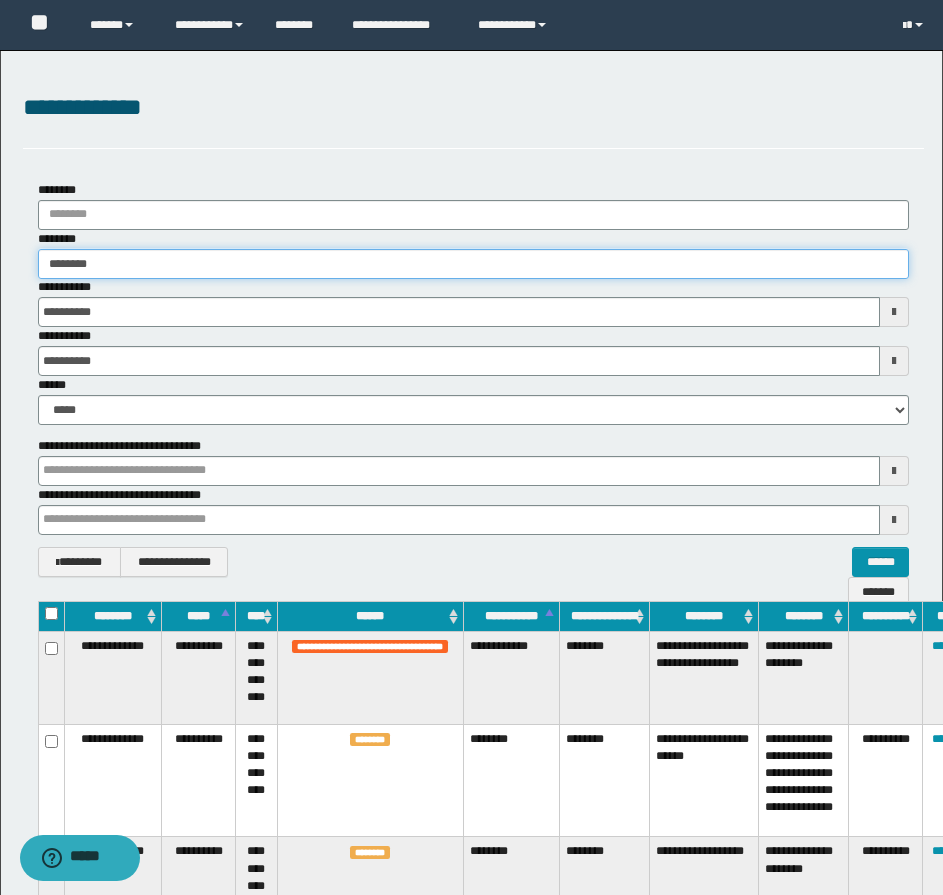 type 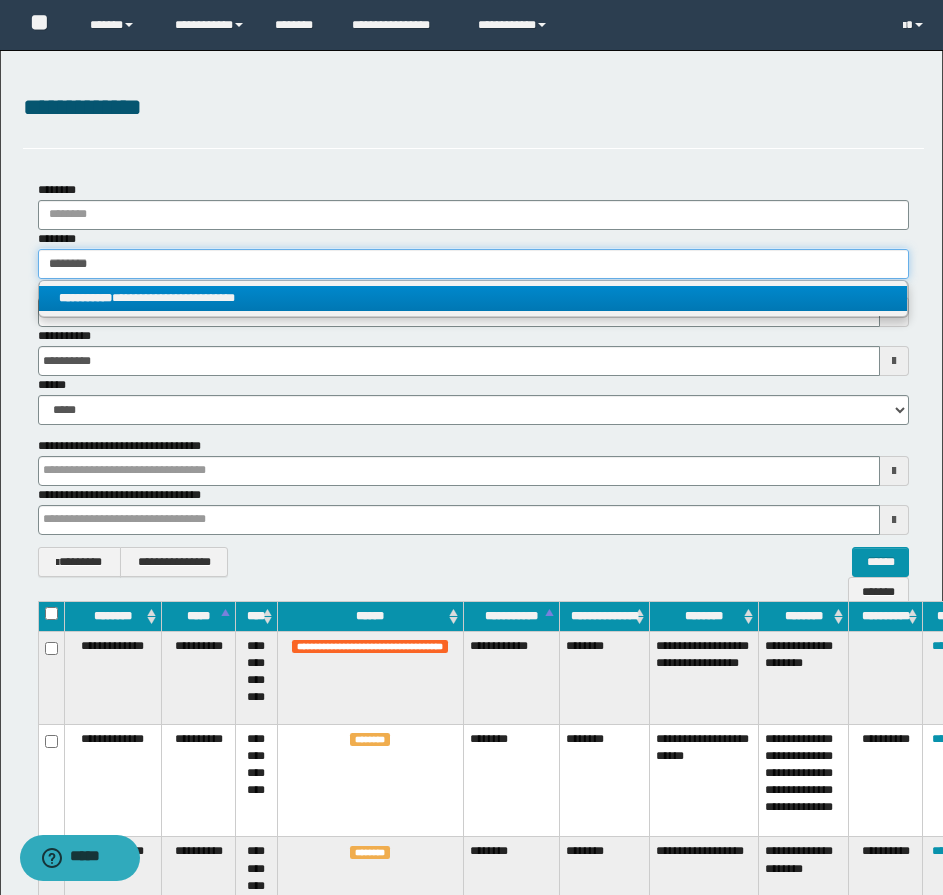 type on "********" 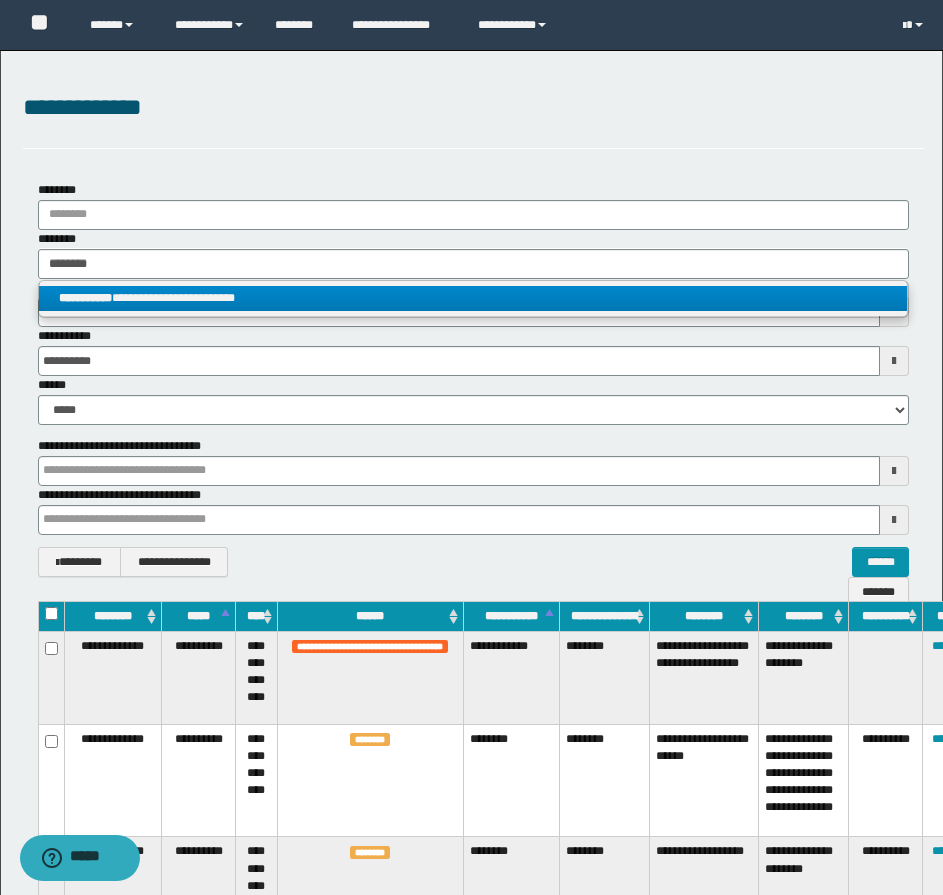 click on "**********" at bounding box center [473, 298] 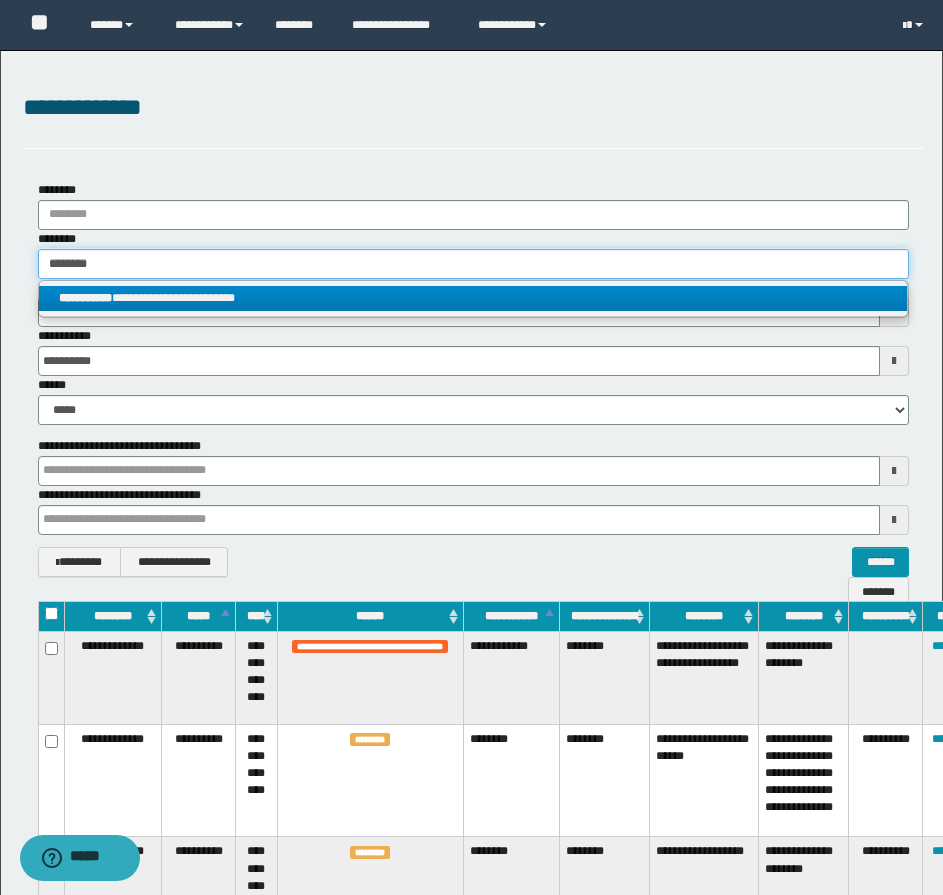 type 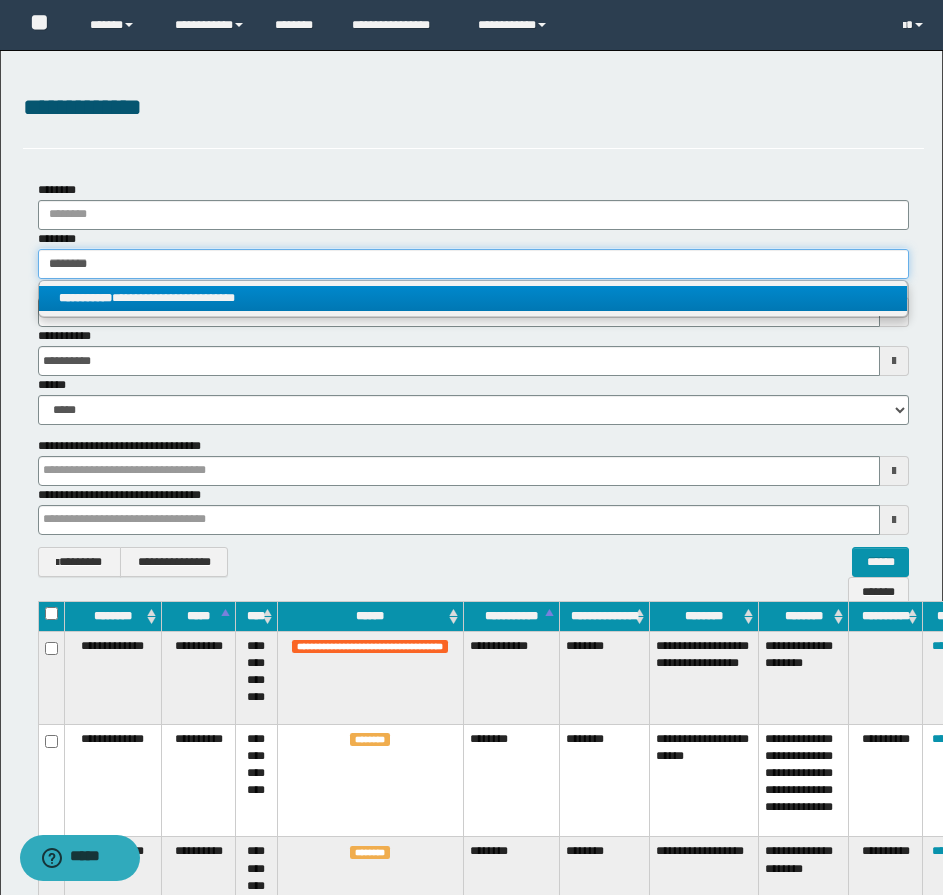 type 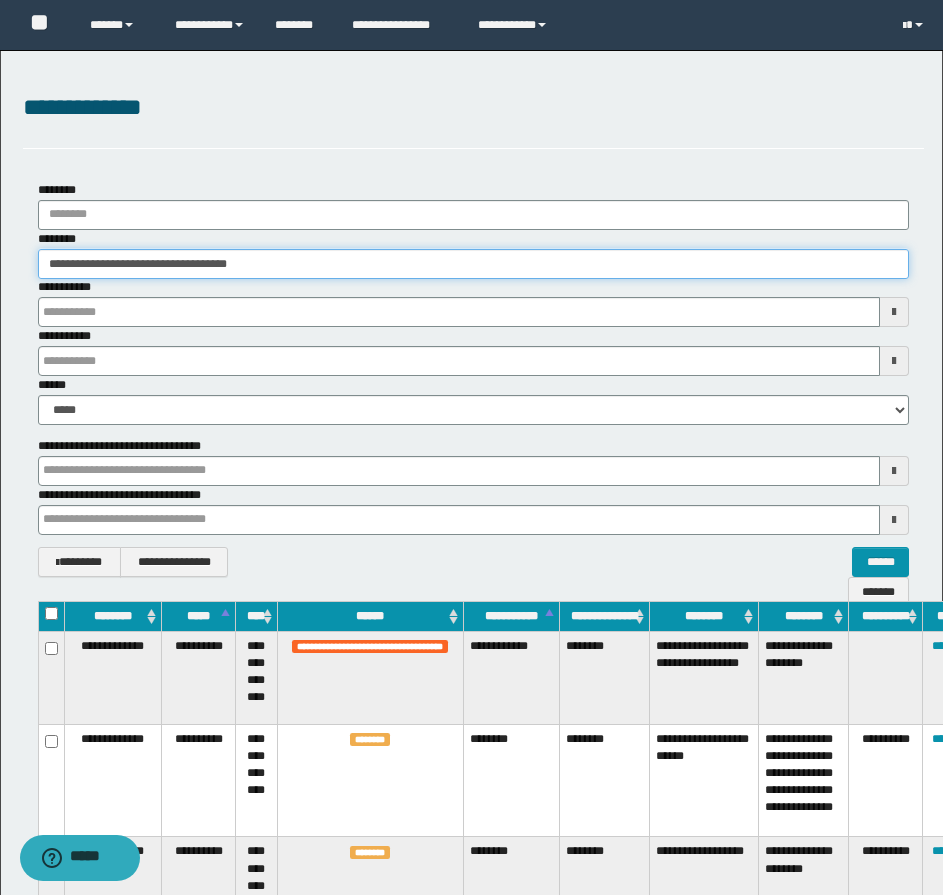 type 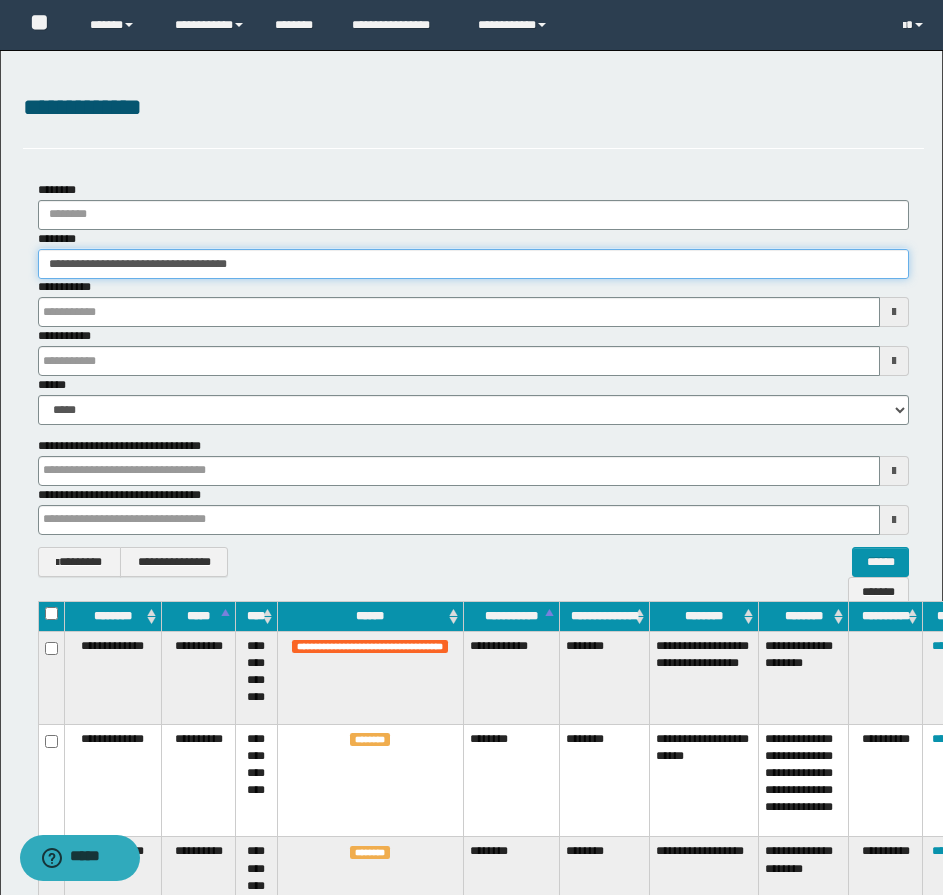 type 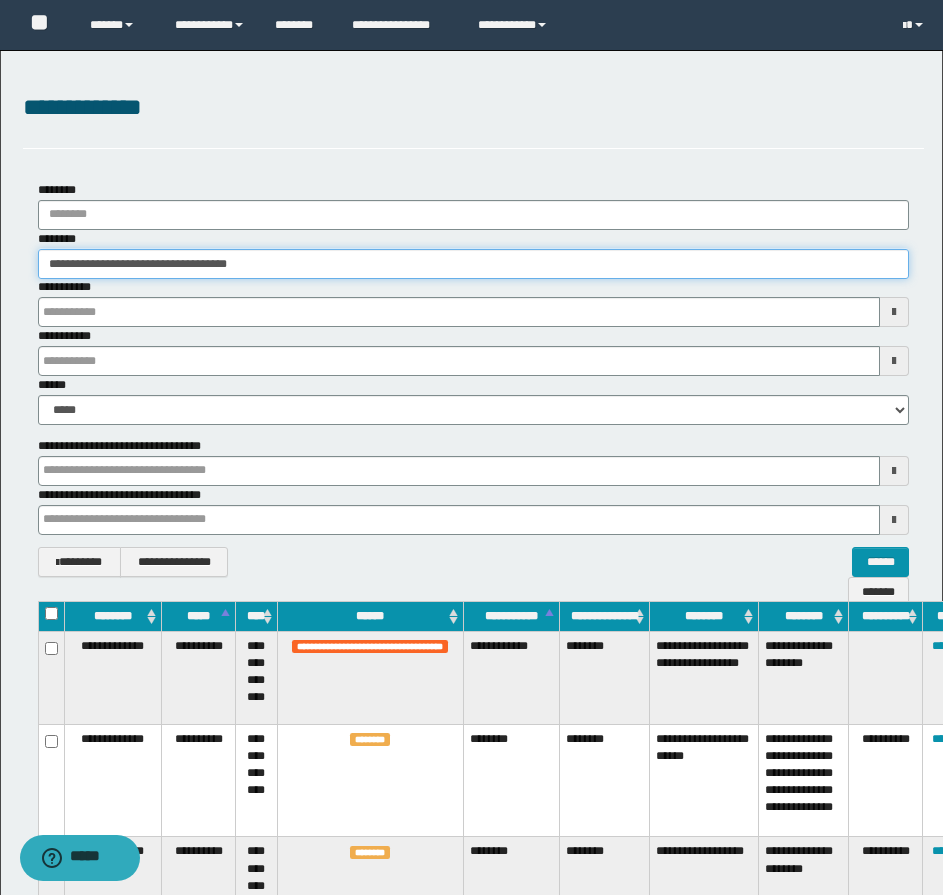 type 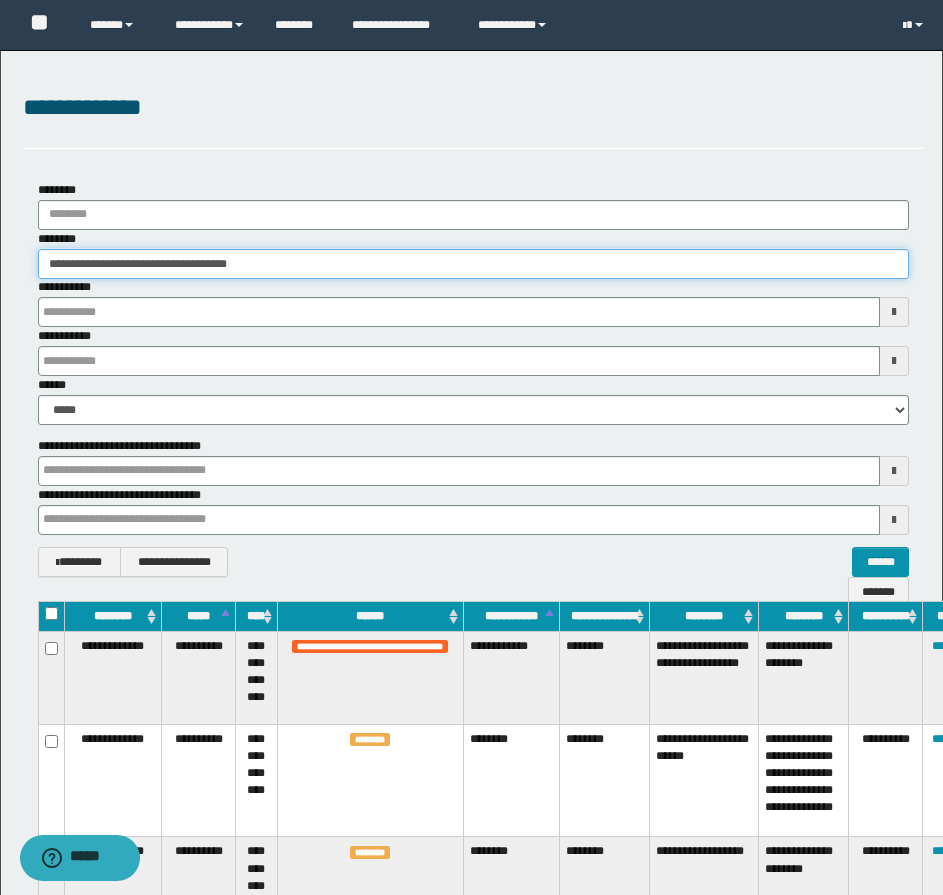 type 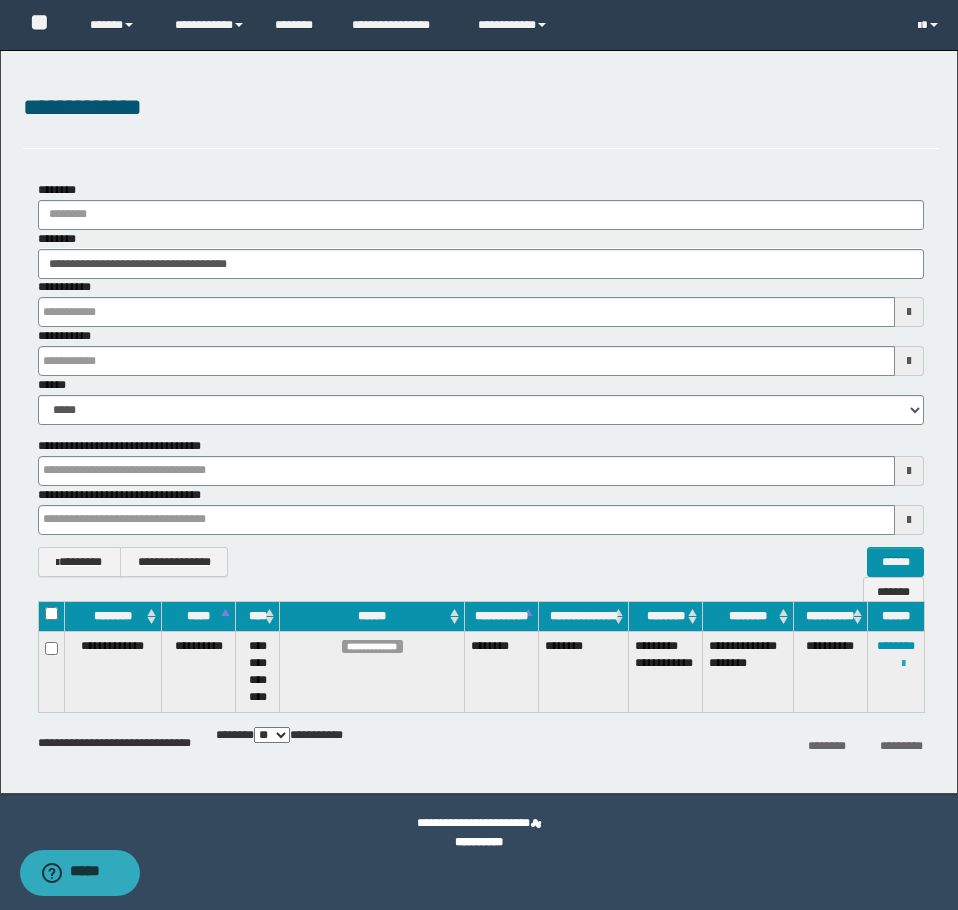 click at bounding box center (903, 664) 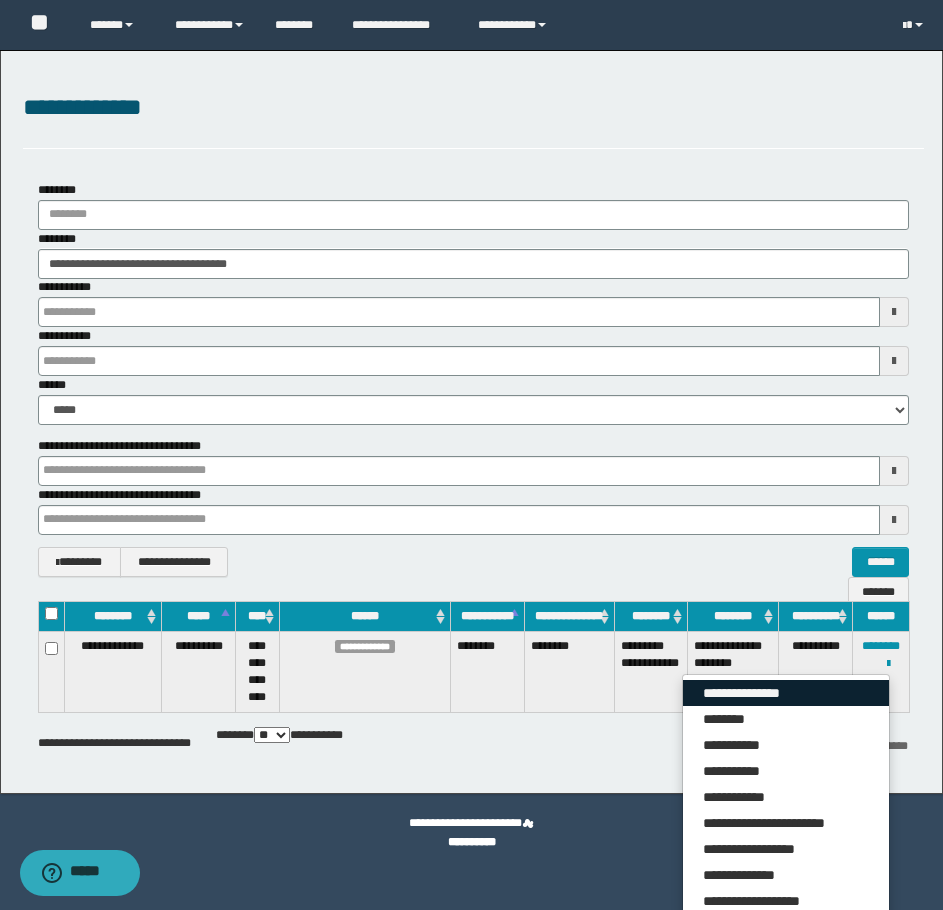 click on "**********" at bounding box center (786, 693) 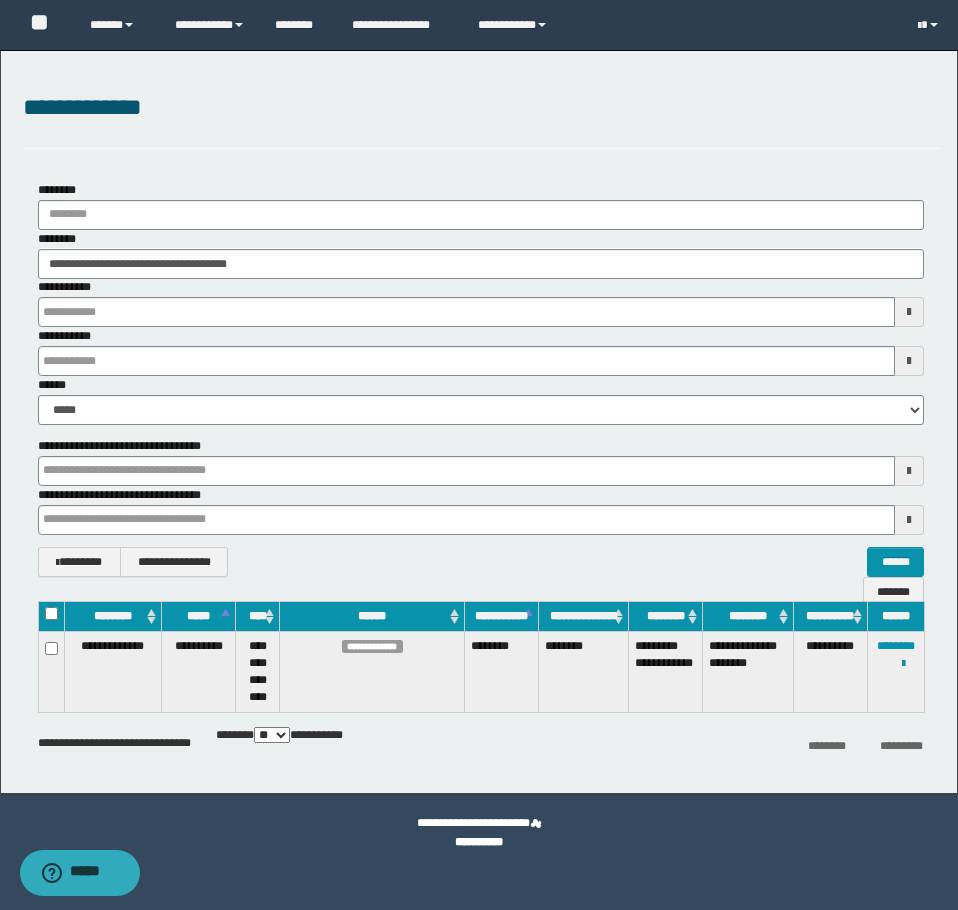 type 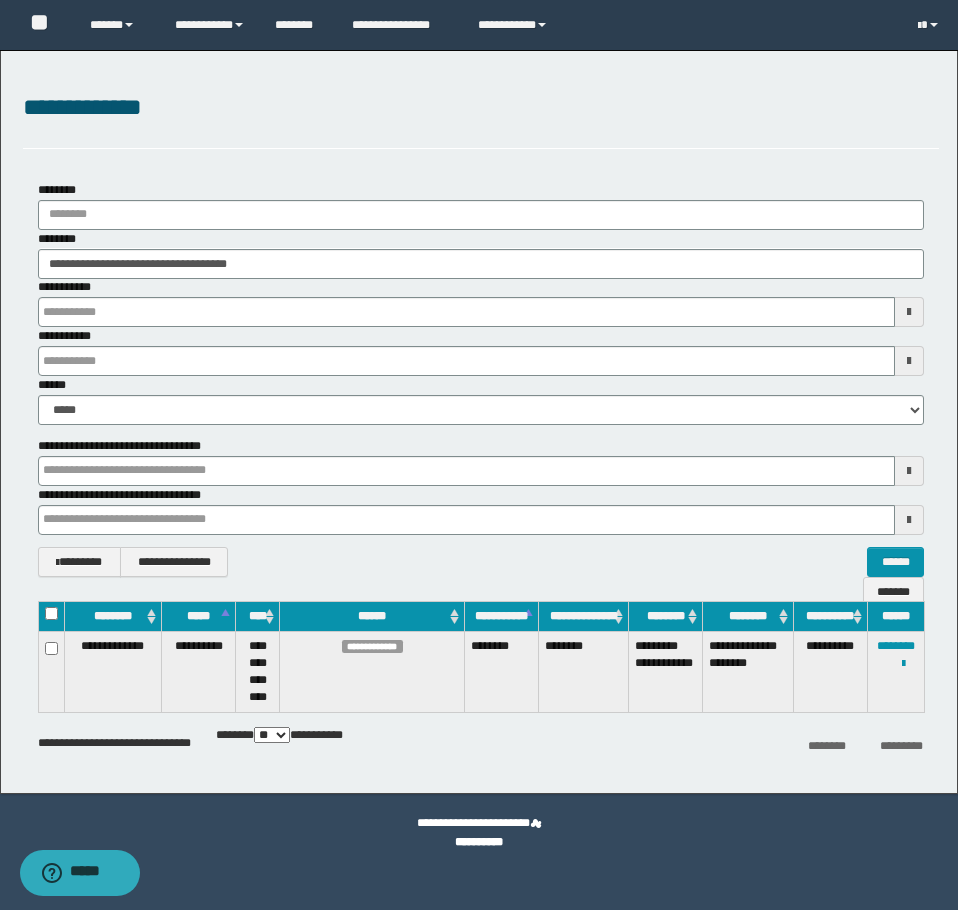 type 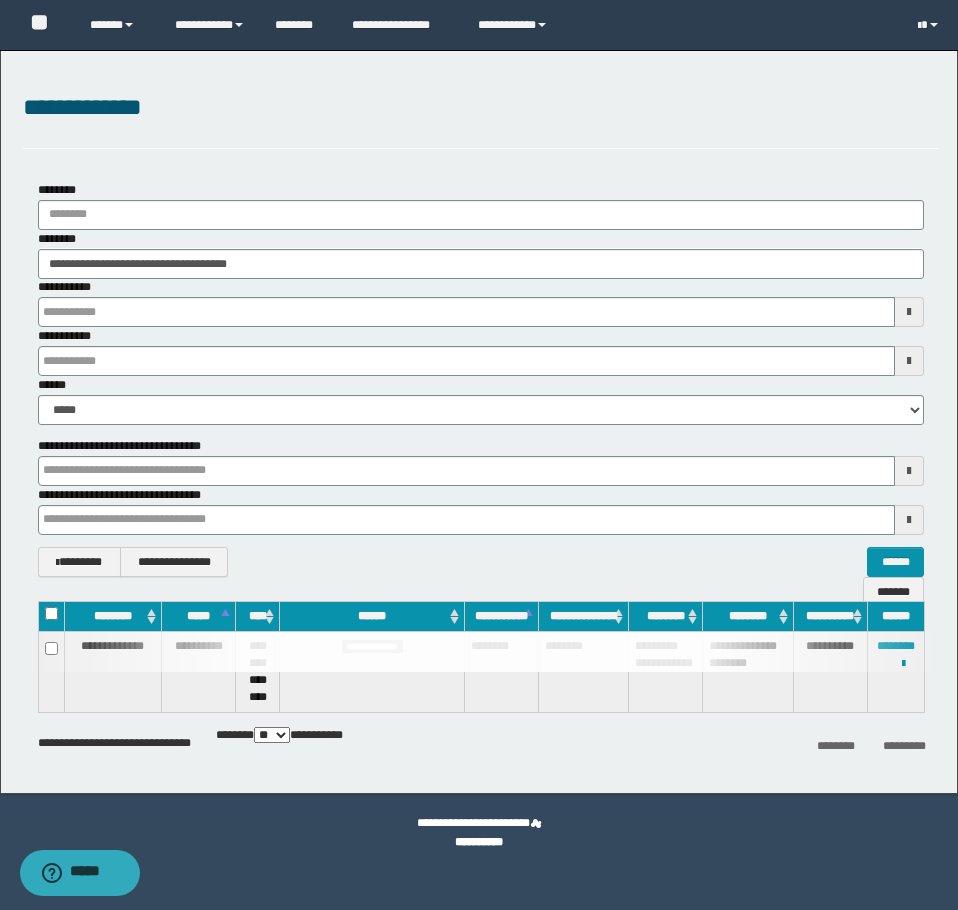 type 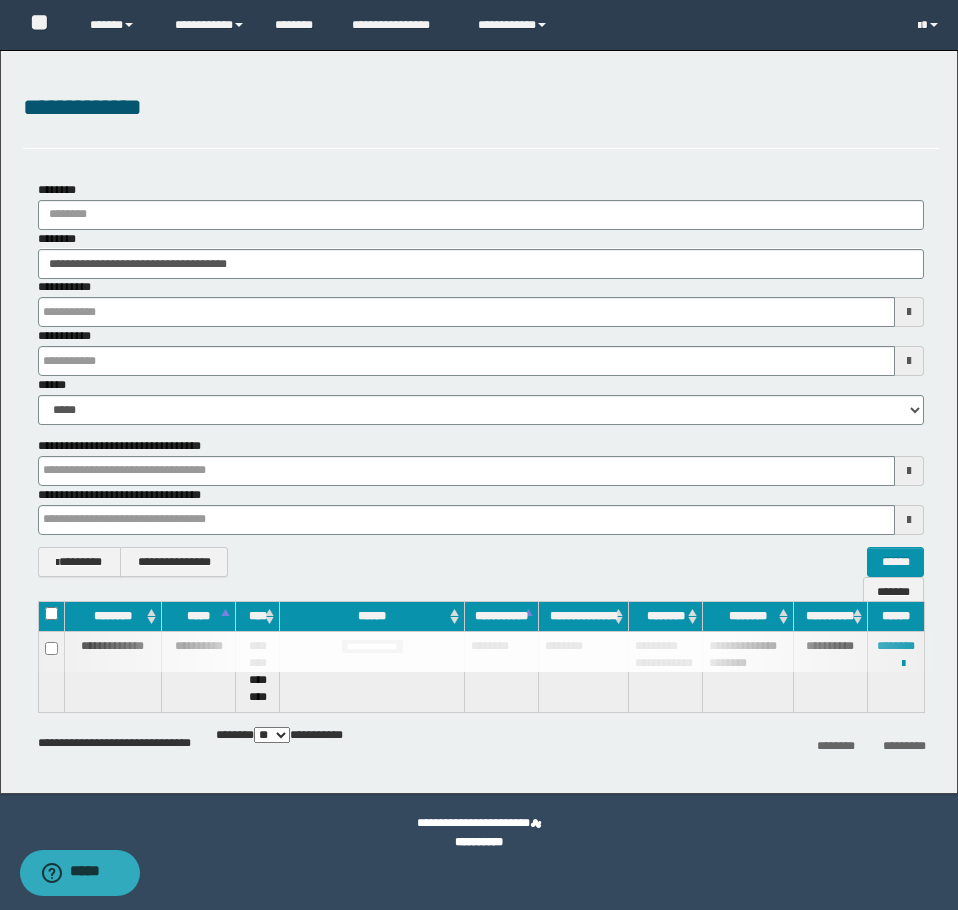 type 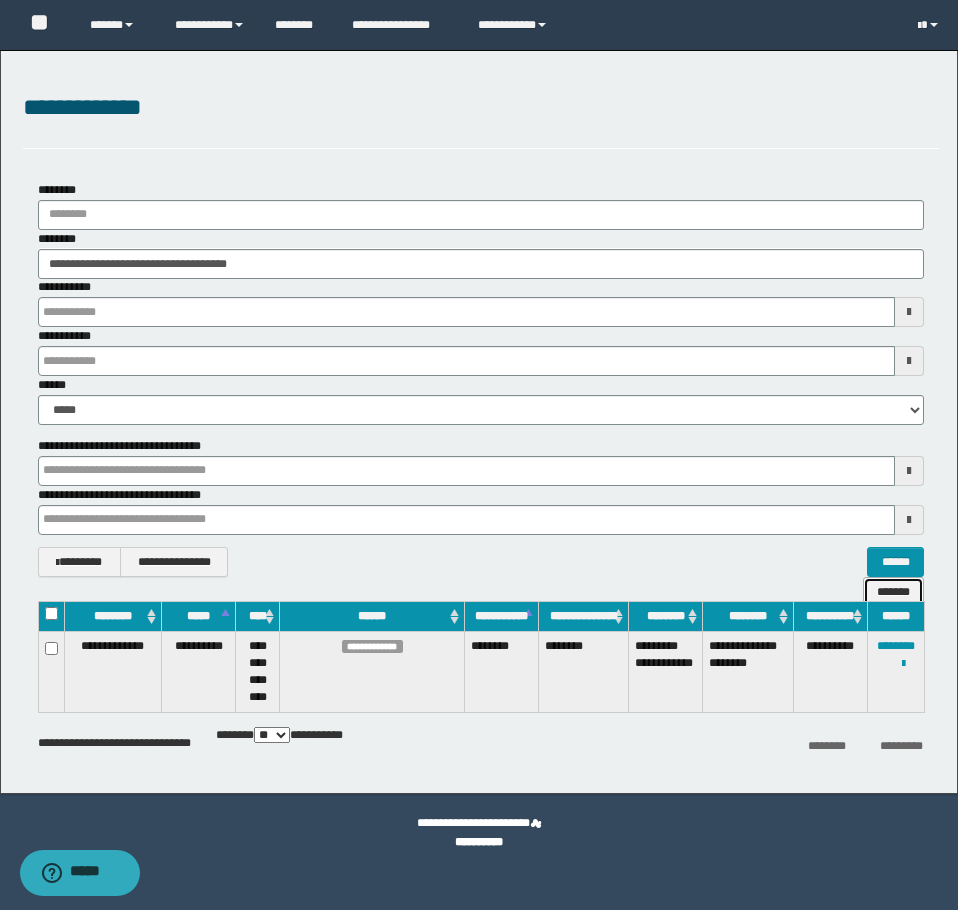 click on "*******" at bounding box center [893, 592] 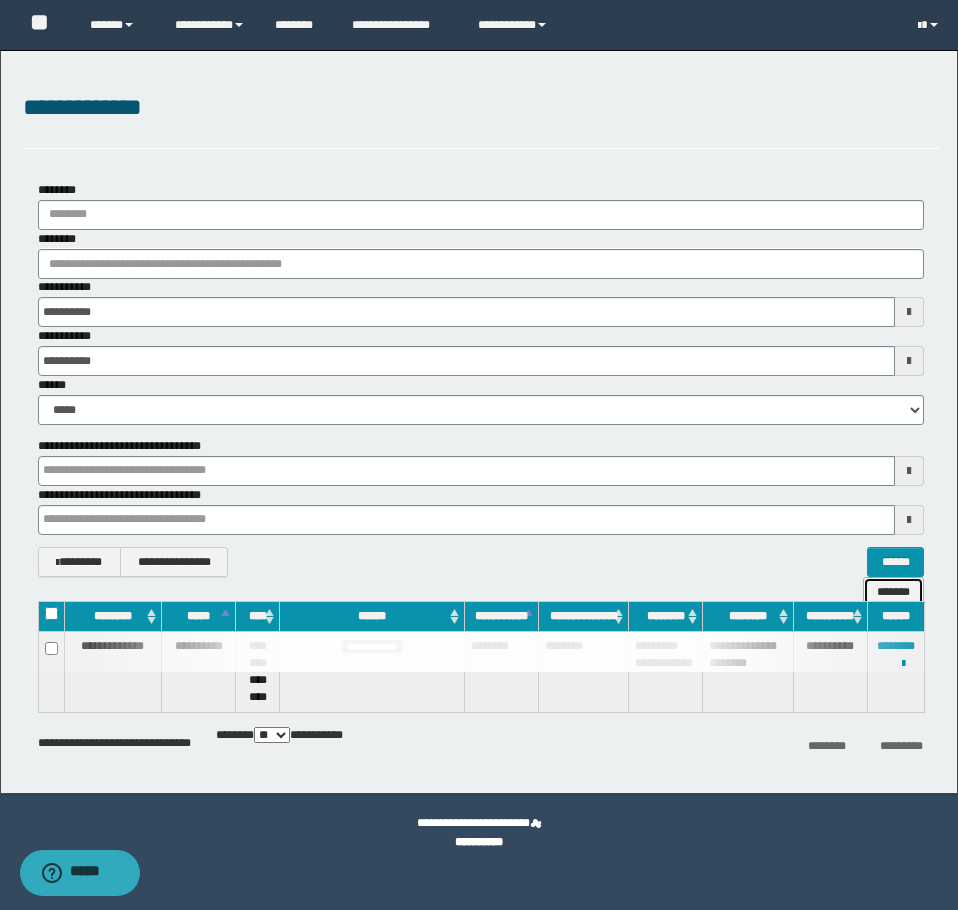 type 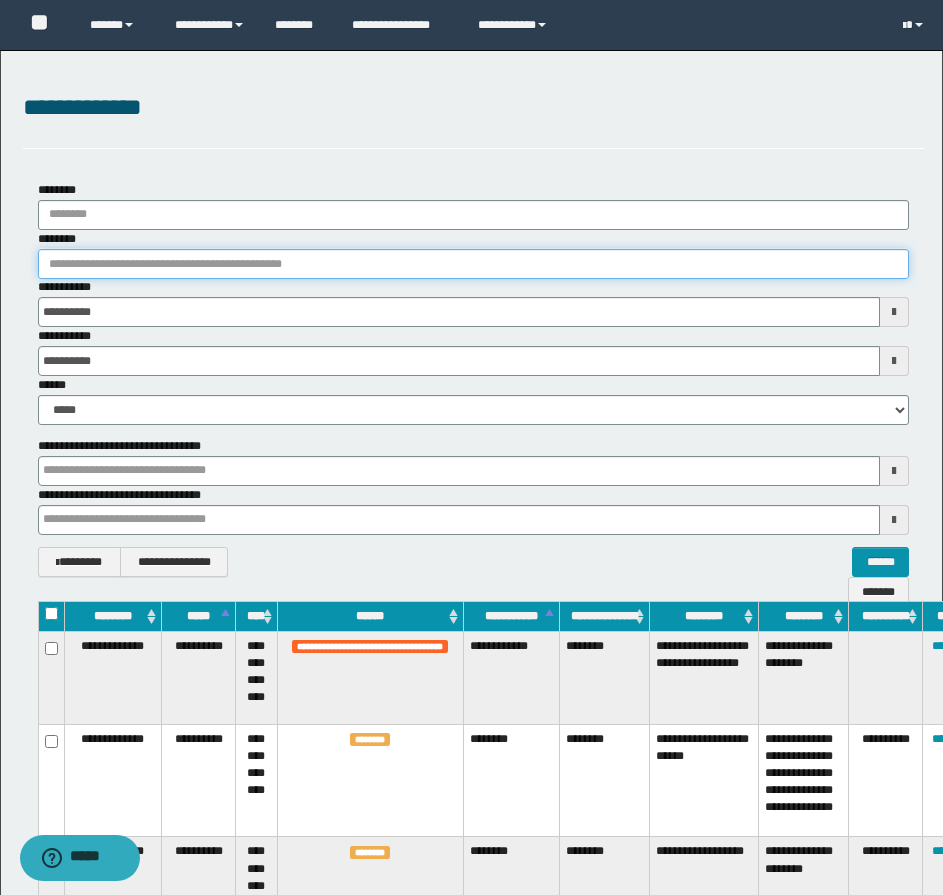 type 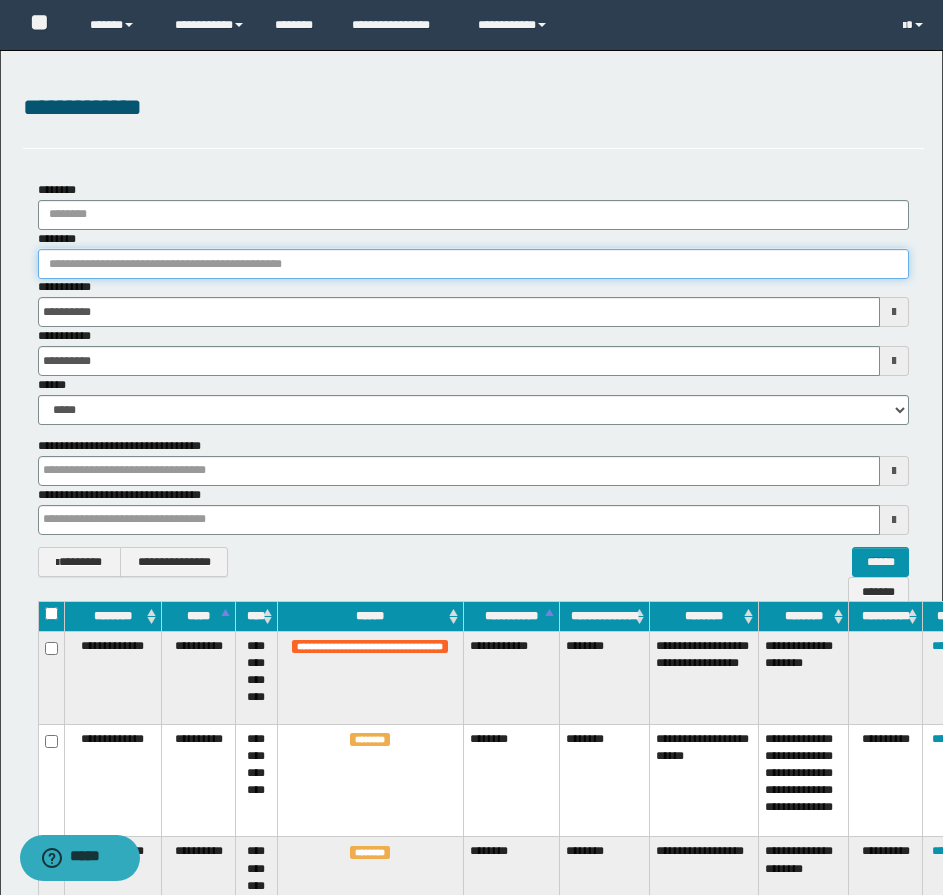 click on "********" at bounding box center [473, 264] 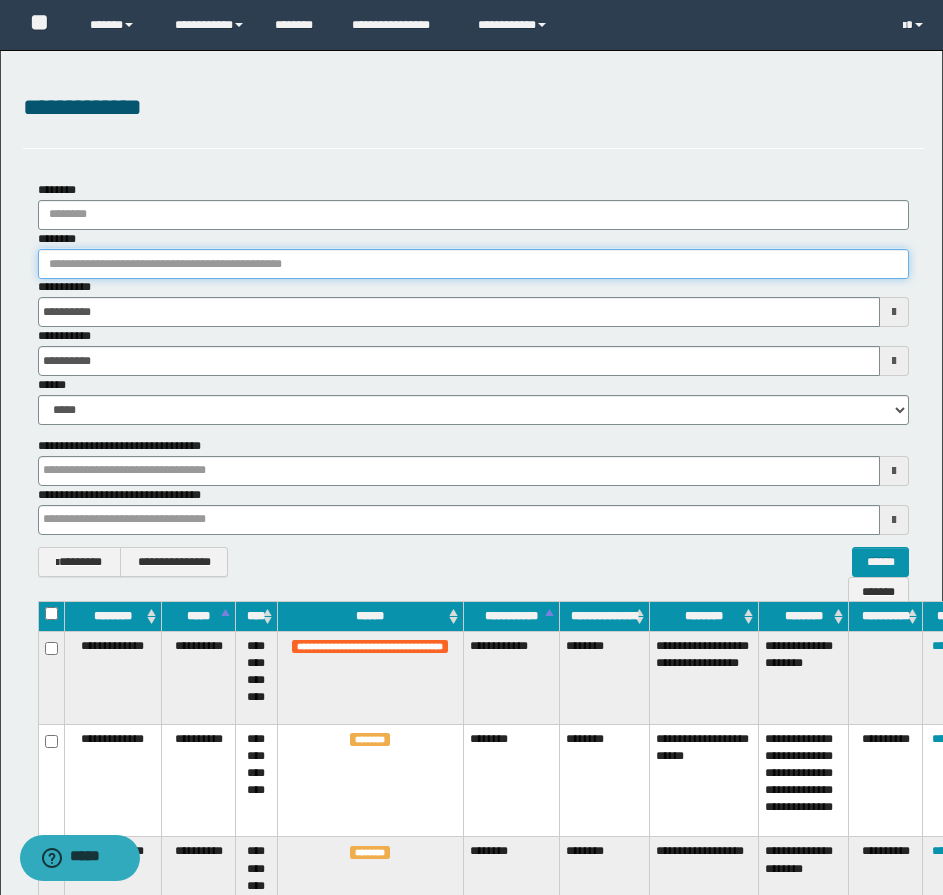 paste on "********" 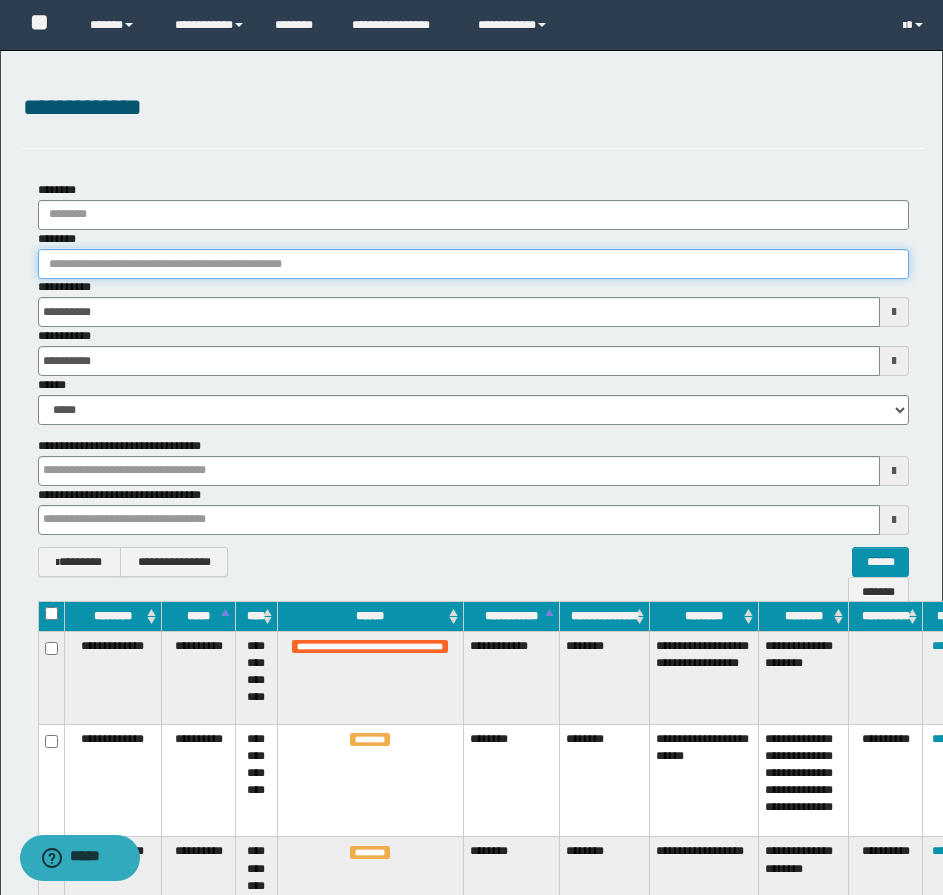 type 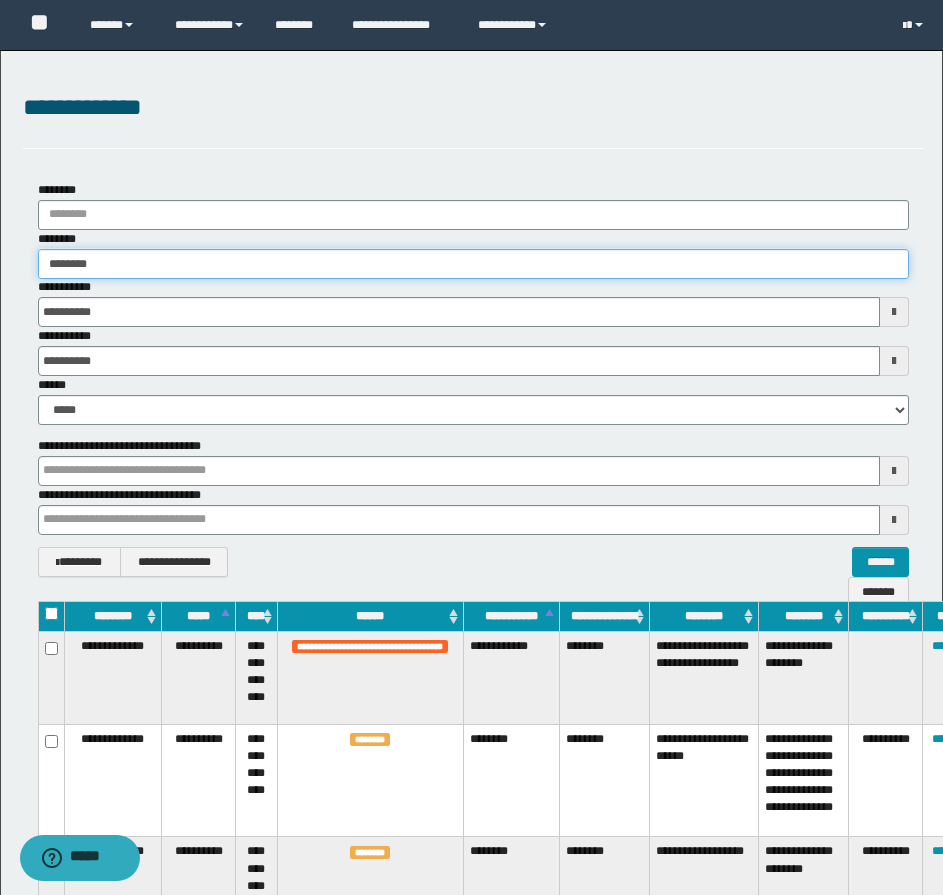 type 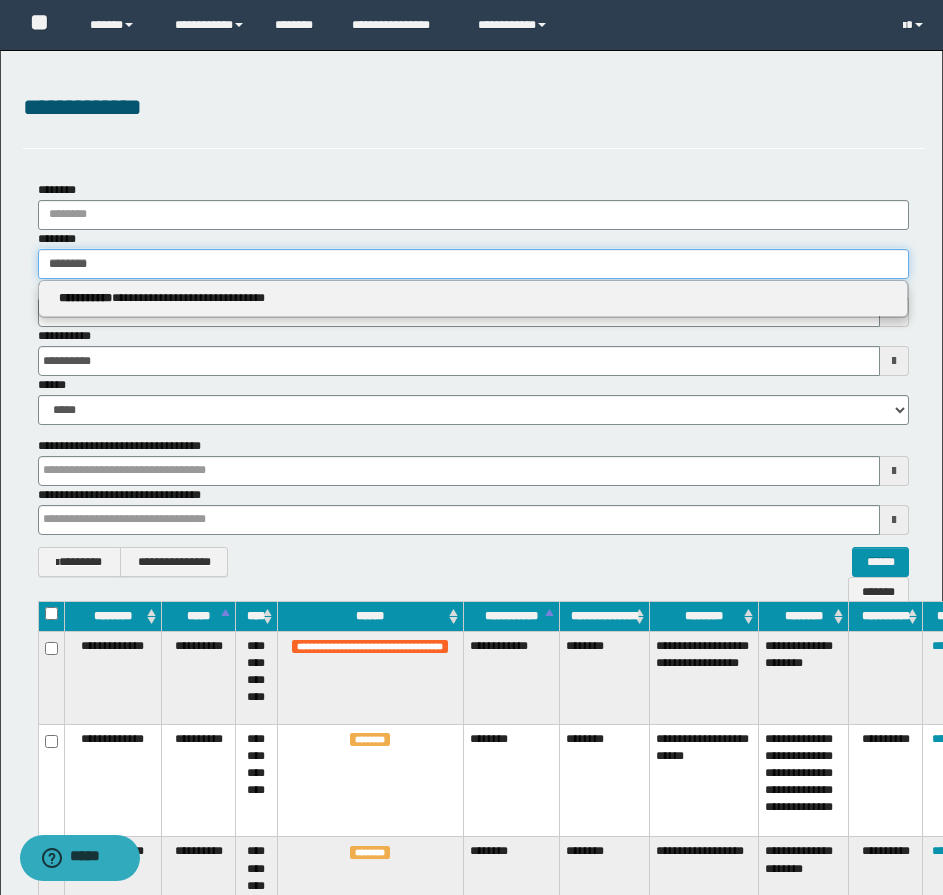 type 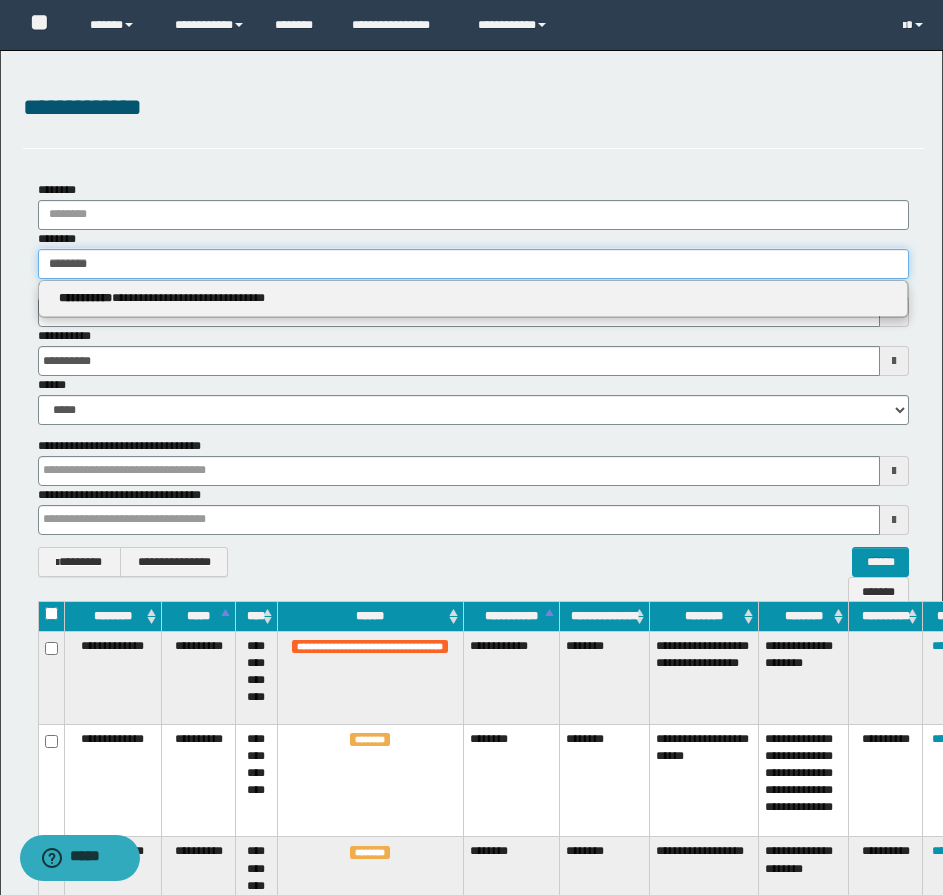 type 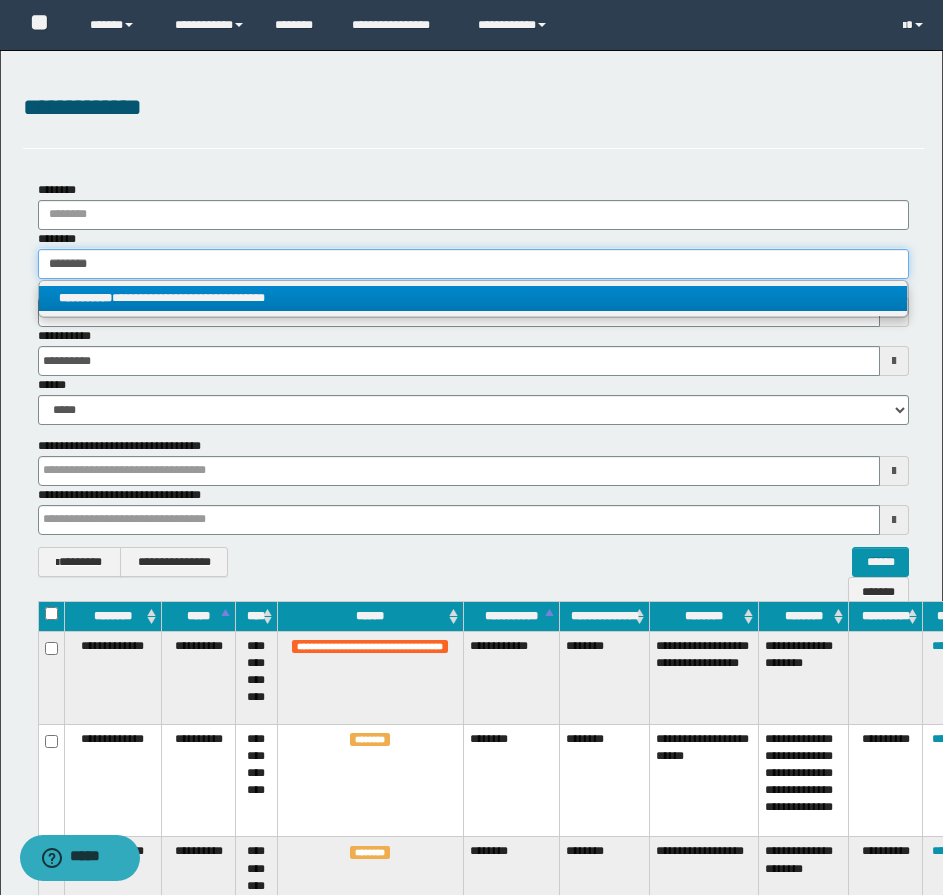 type on "********" 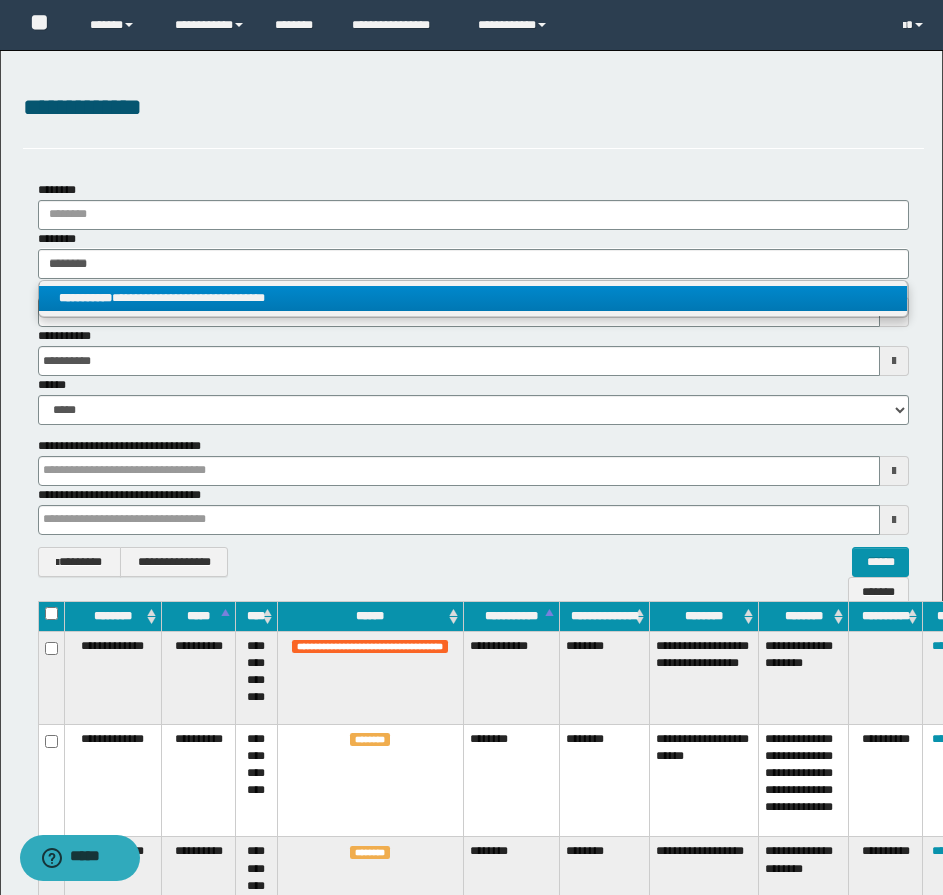 click on "**********" at bounding box center [473, 298] 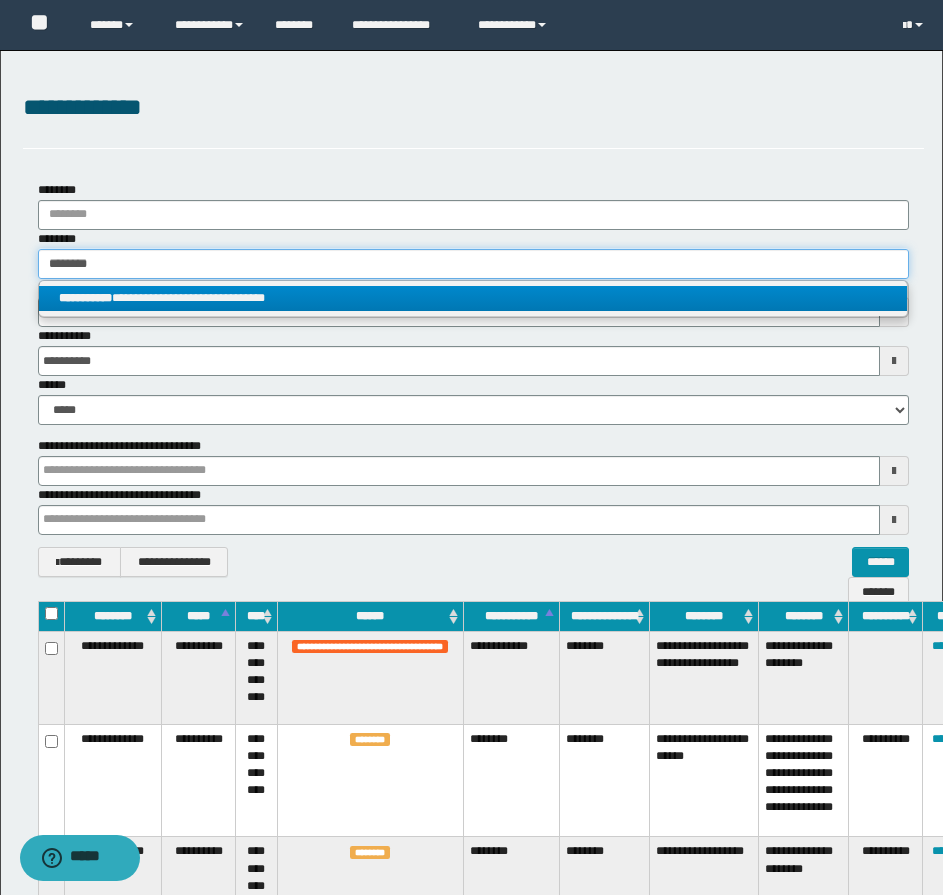 type 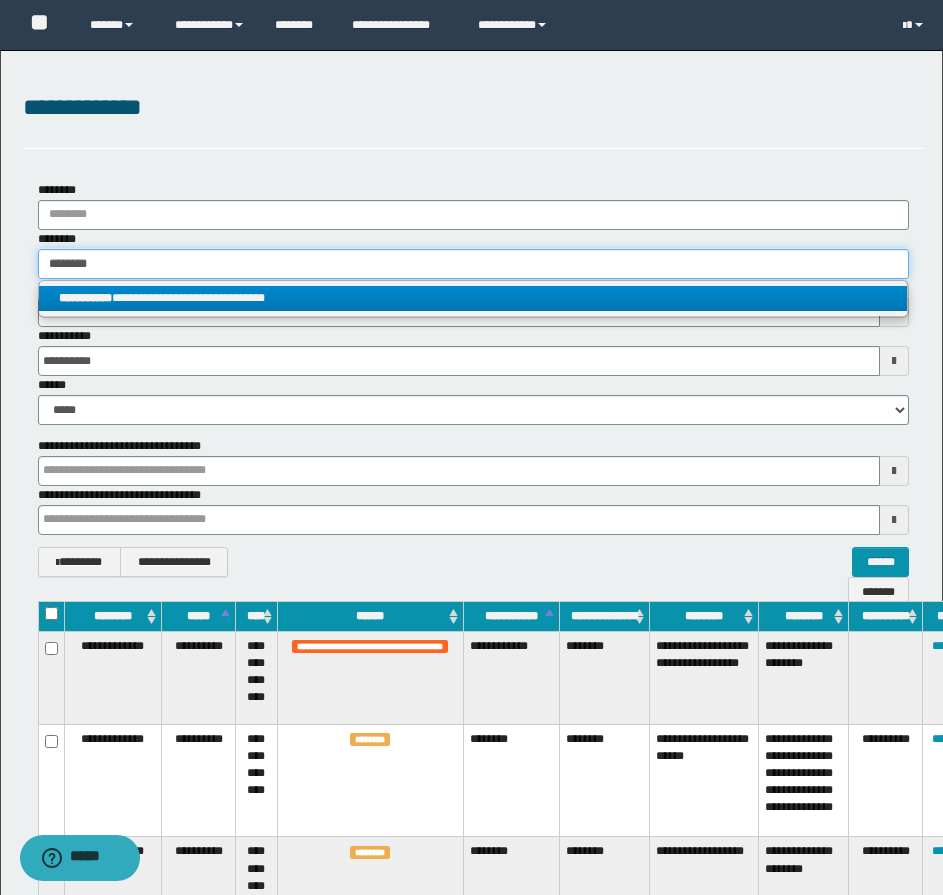 type 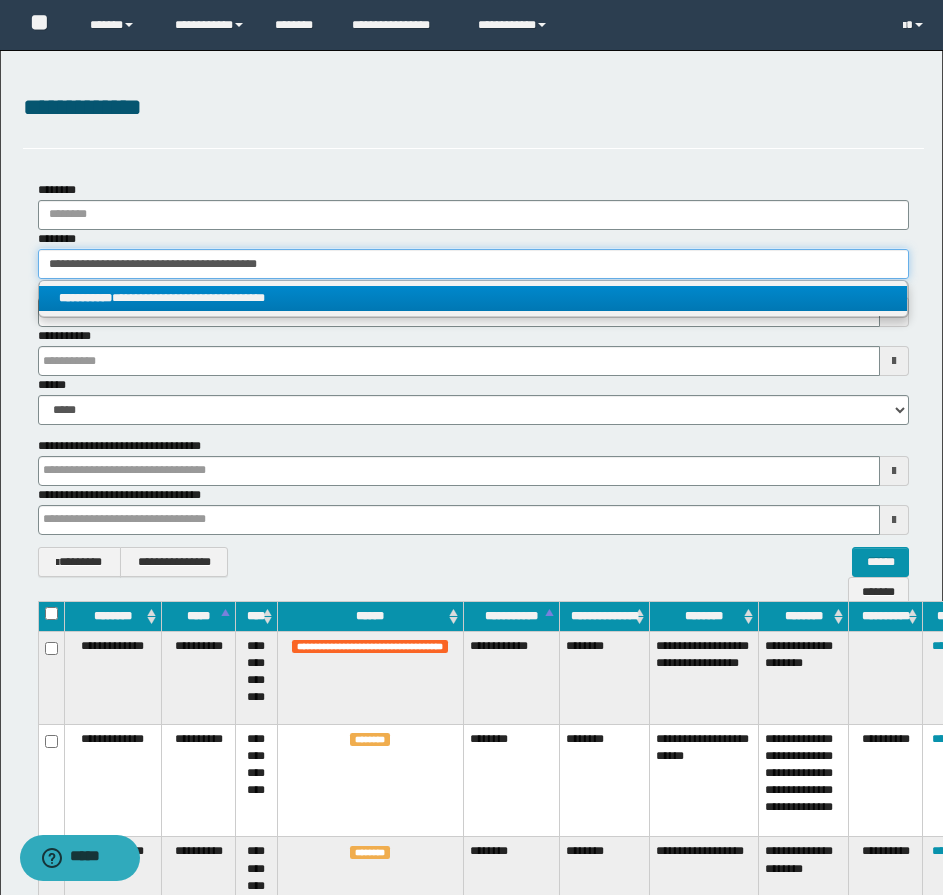 type 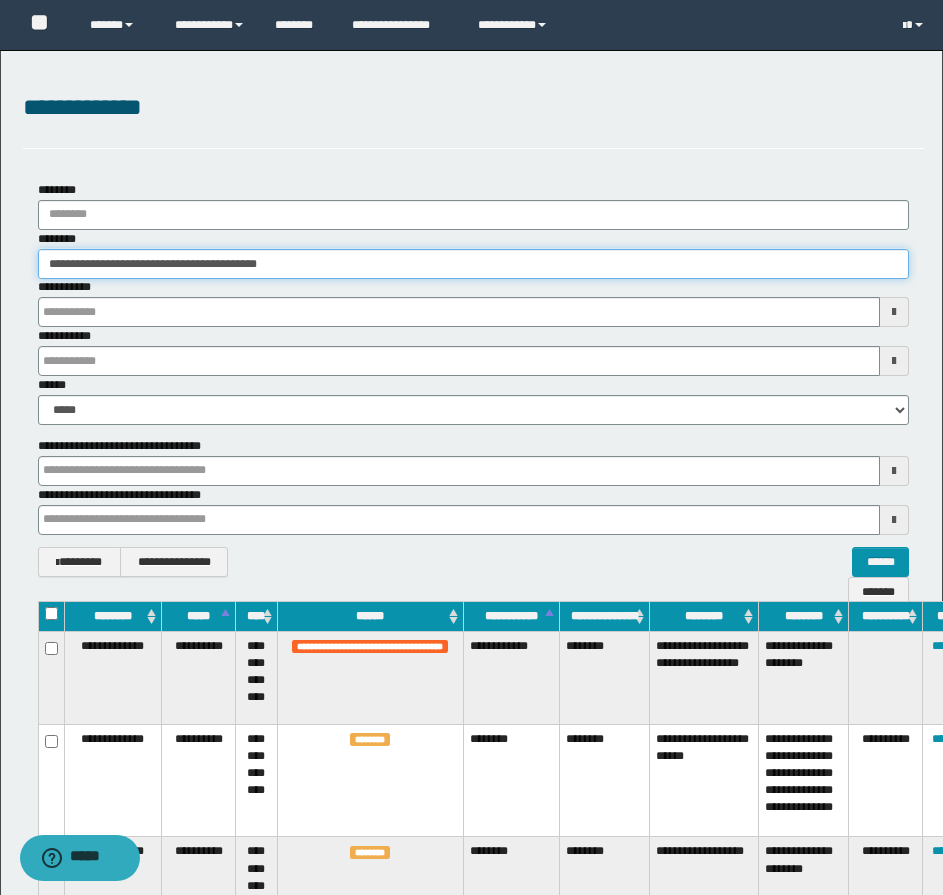 type 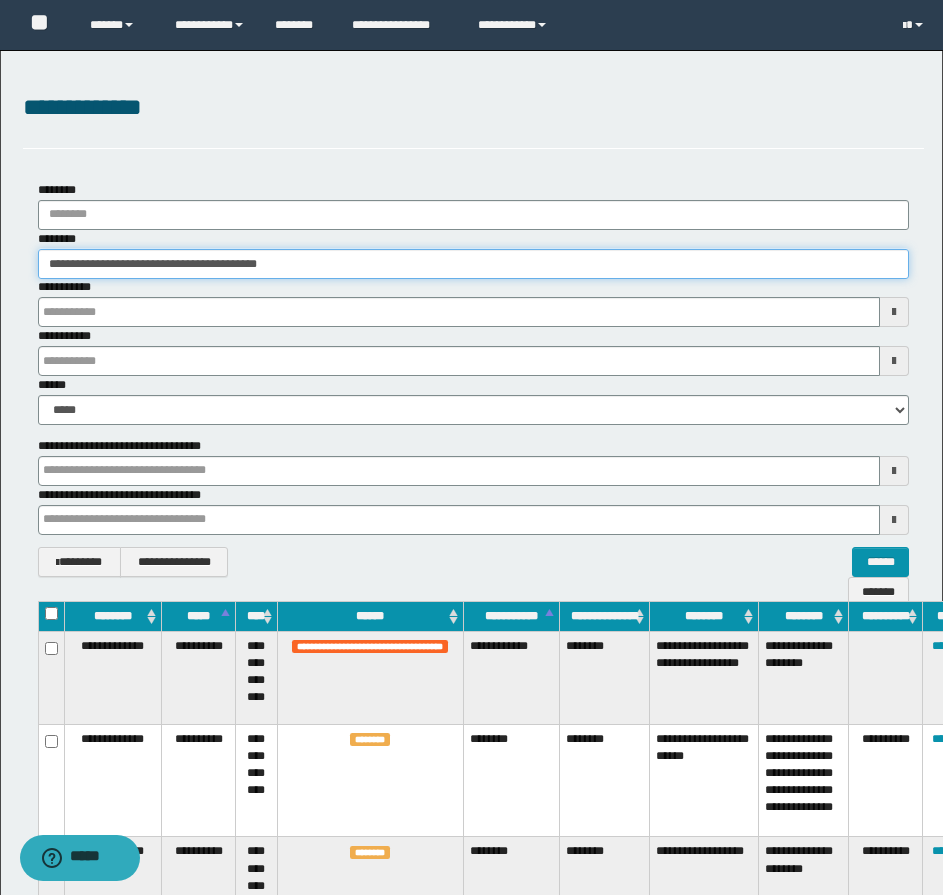 type 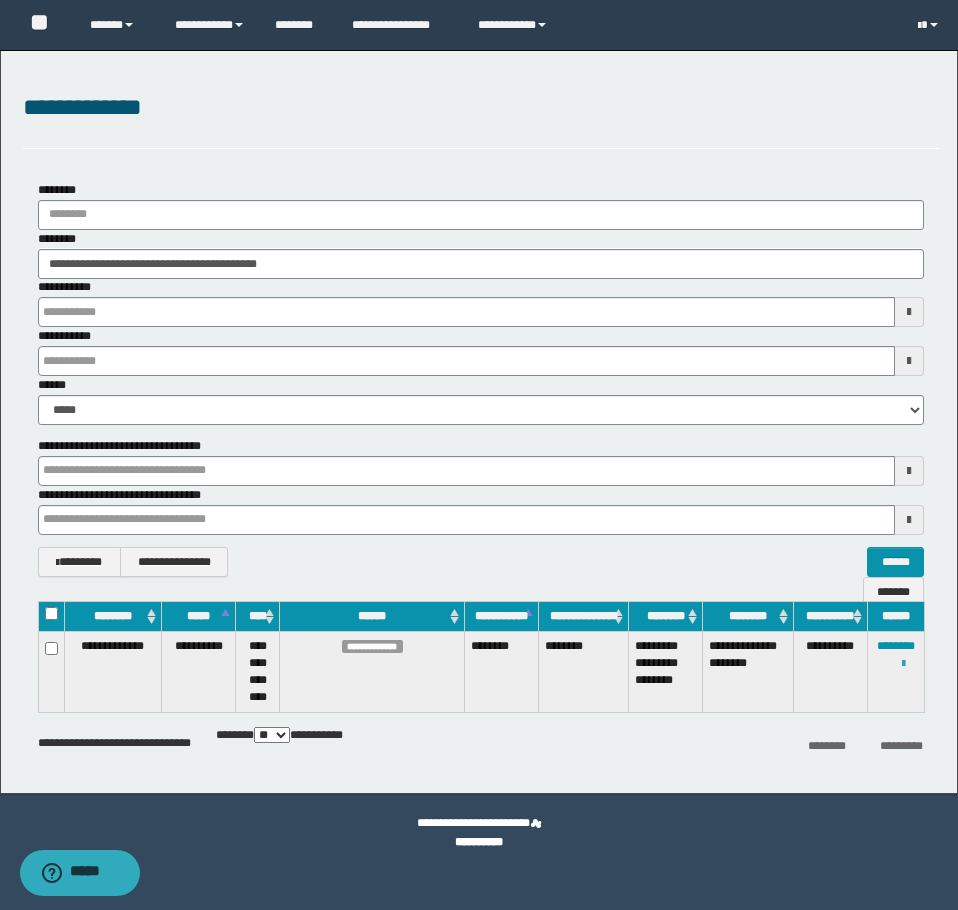 click at bounding box center [903, 664] 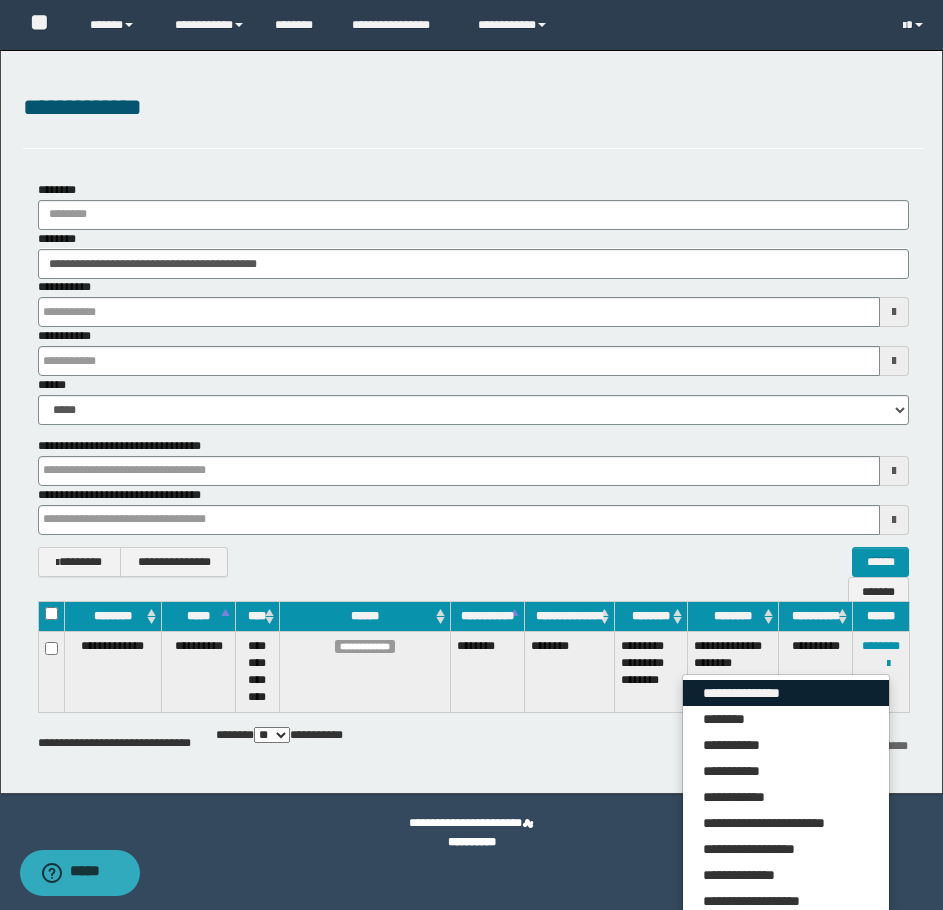 click on "**********" at bounding box center [786, 693] 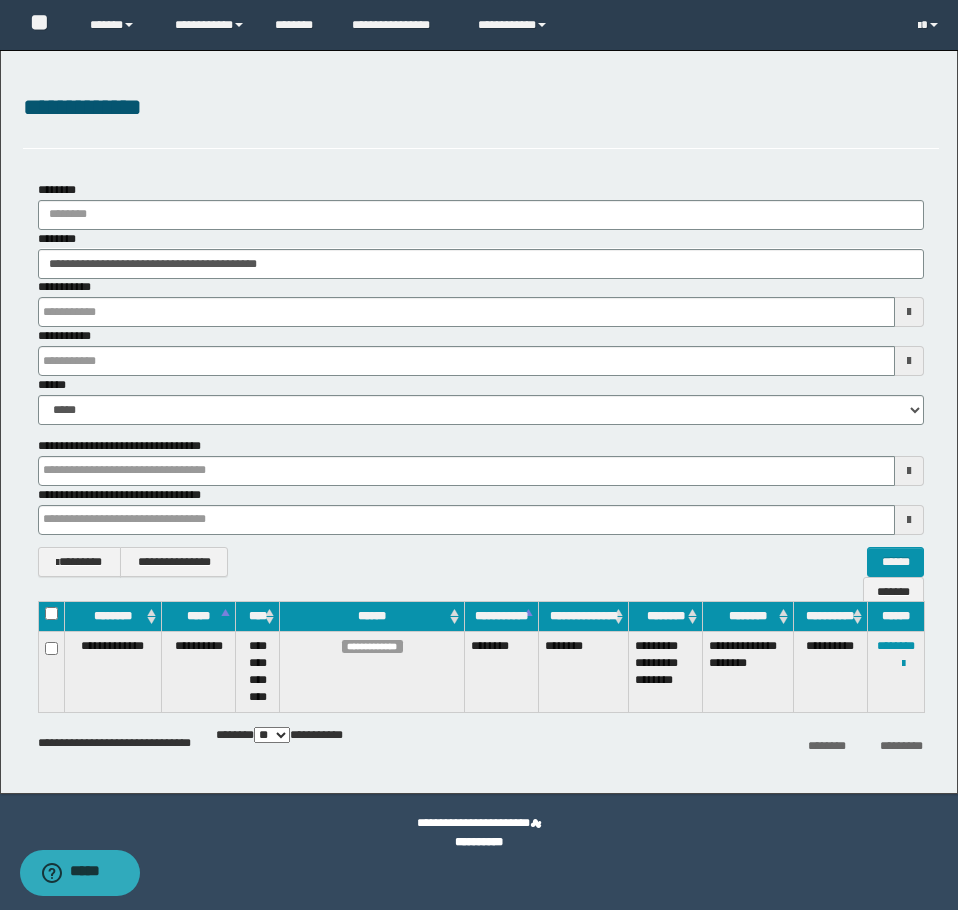 type 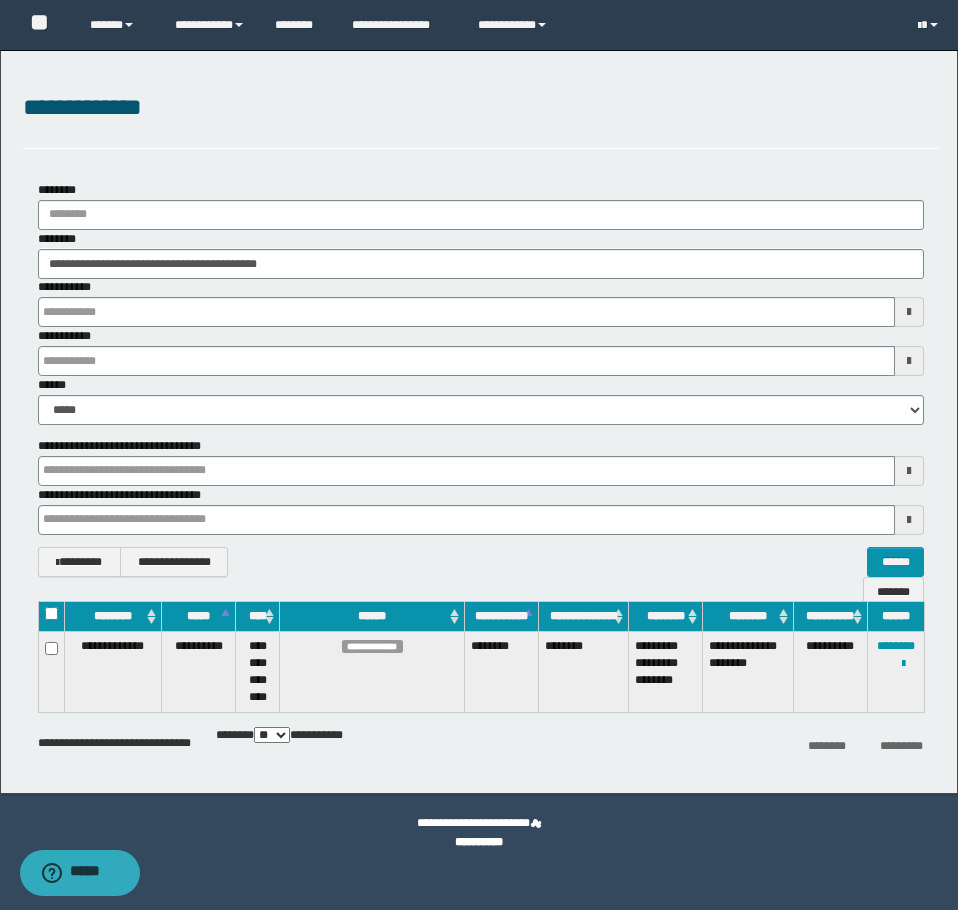 type 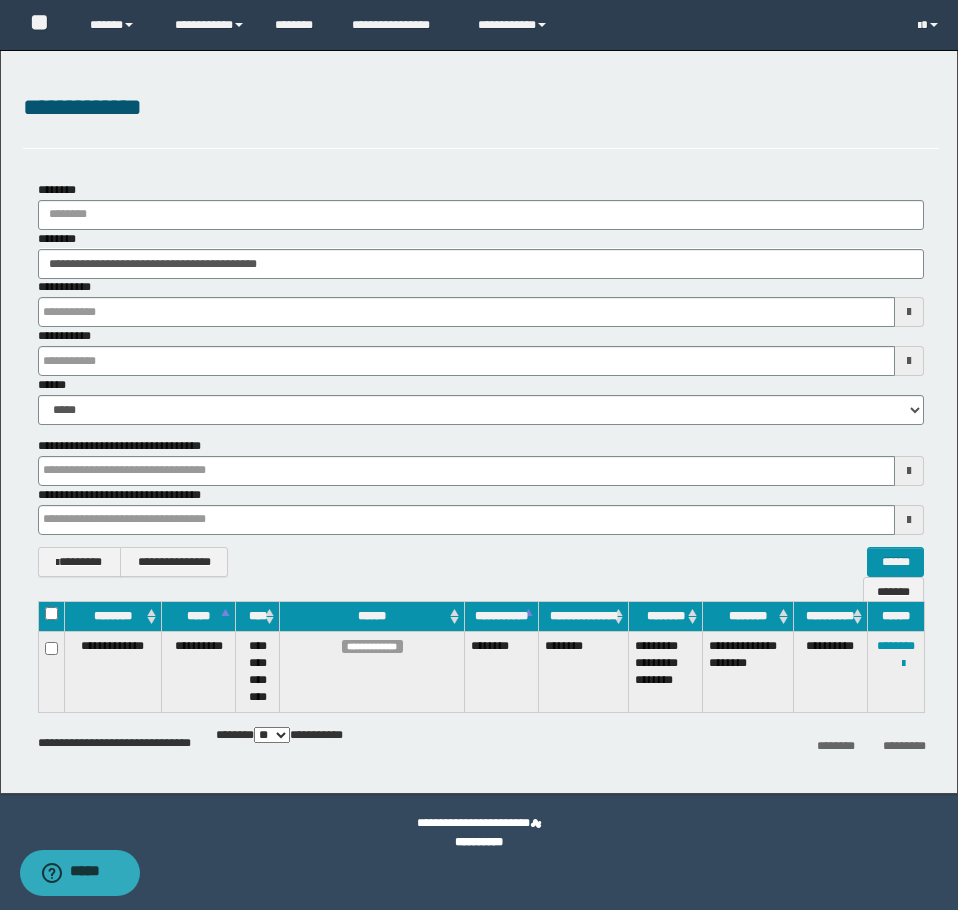 type 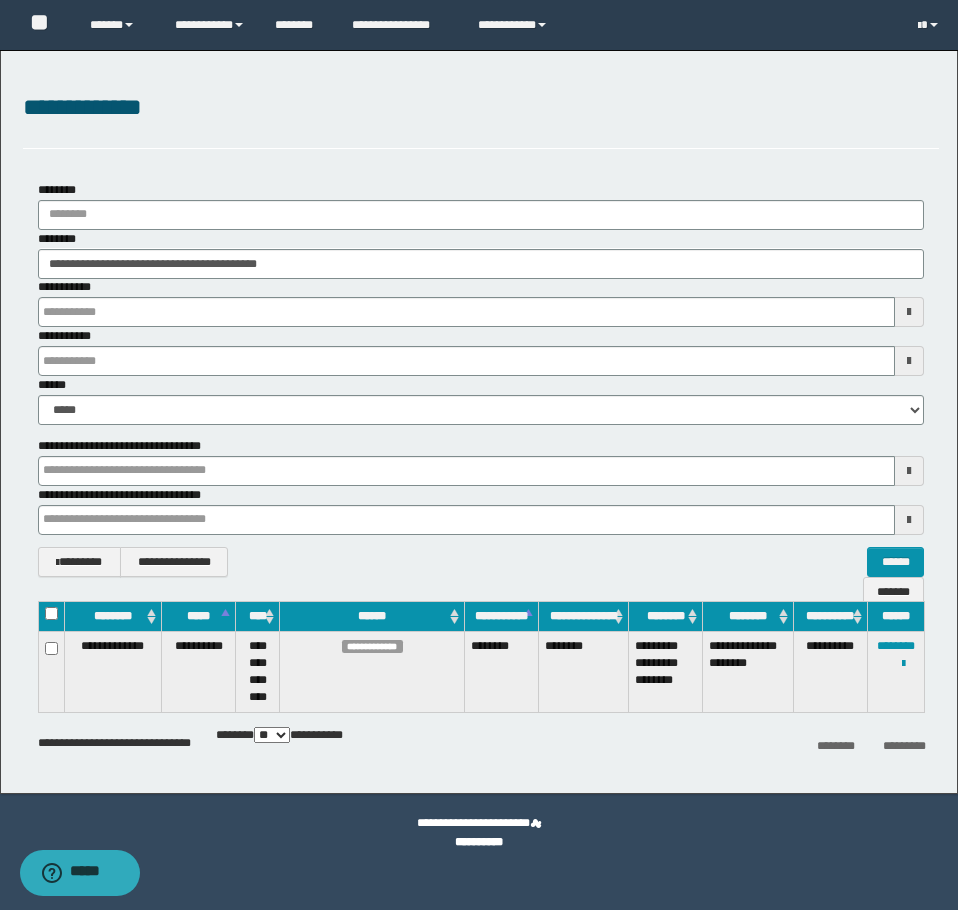 type 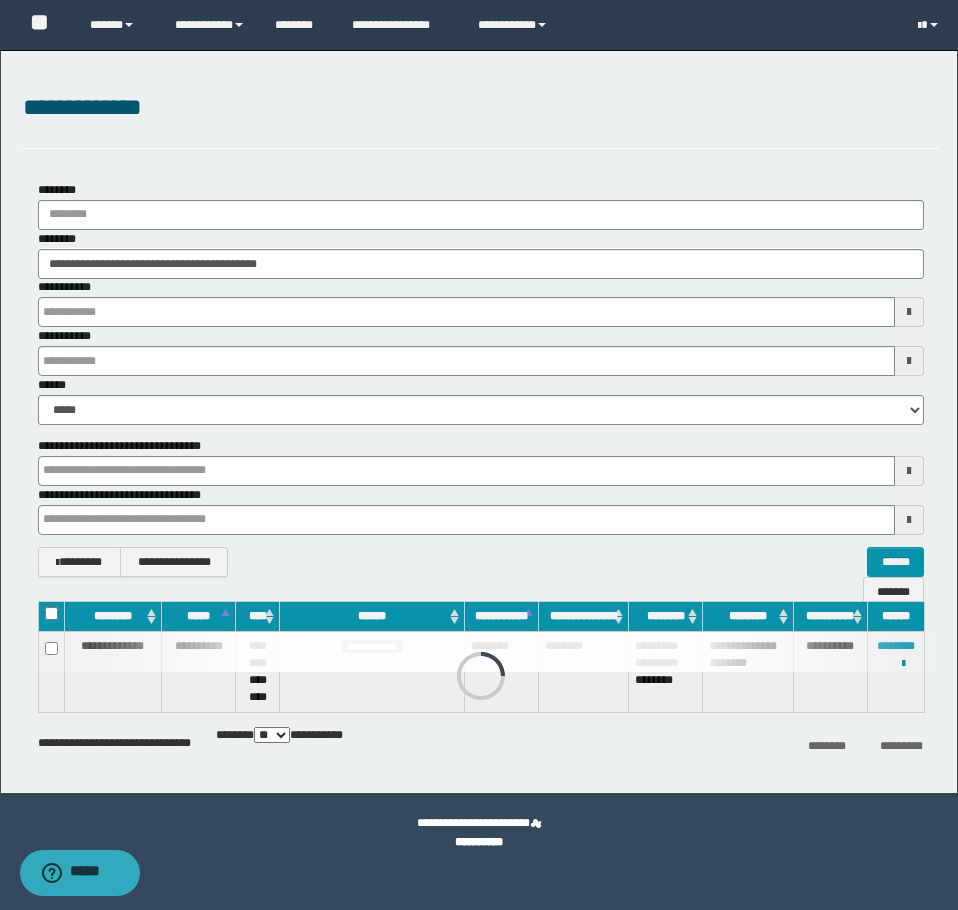 type 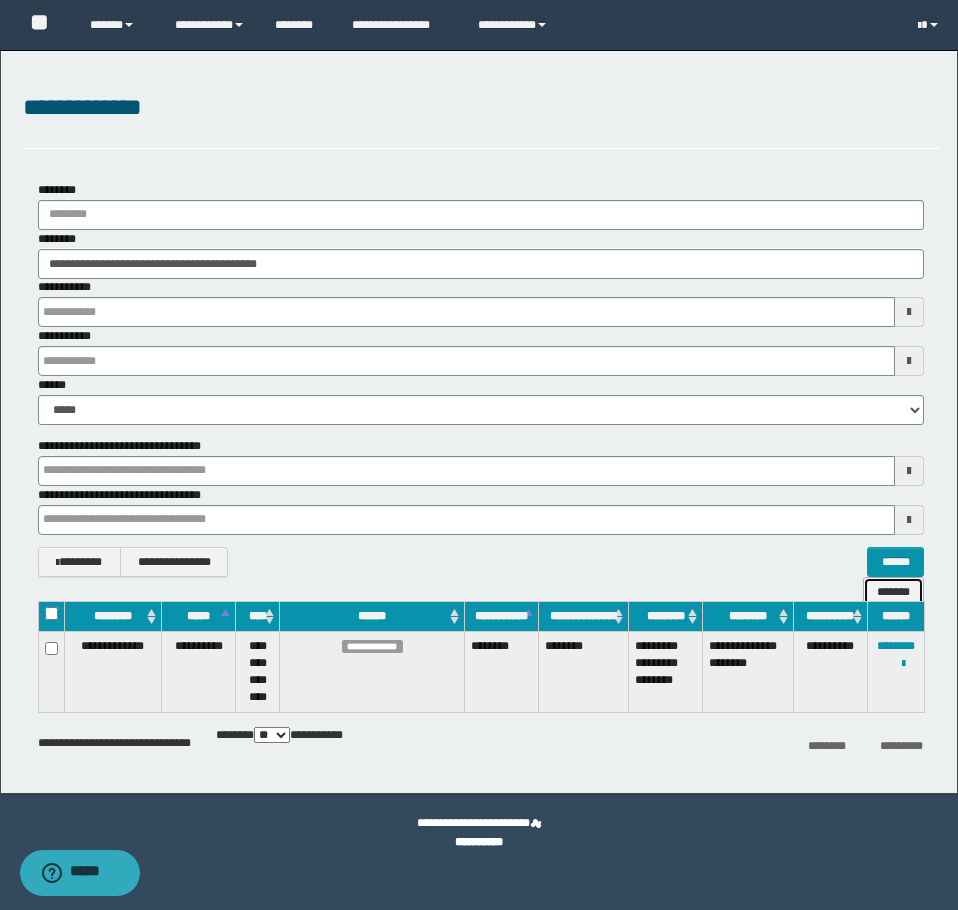 click on "*******" at bounding box center (893, 592) 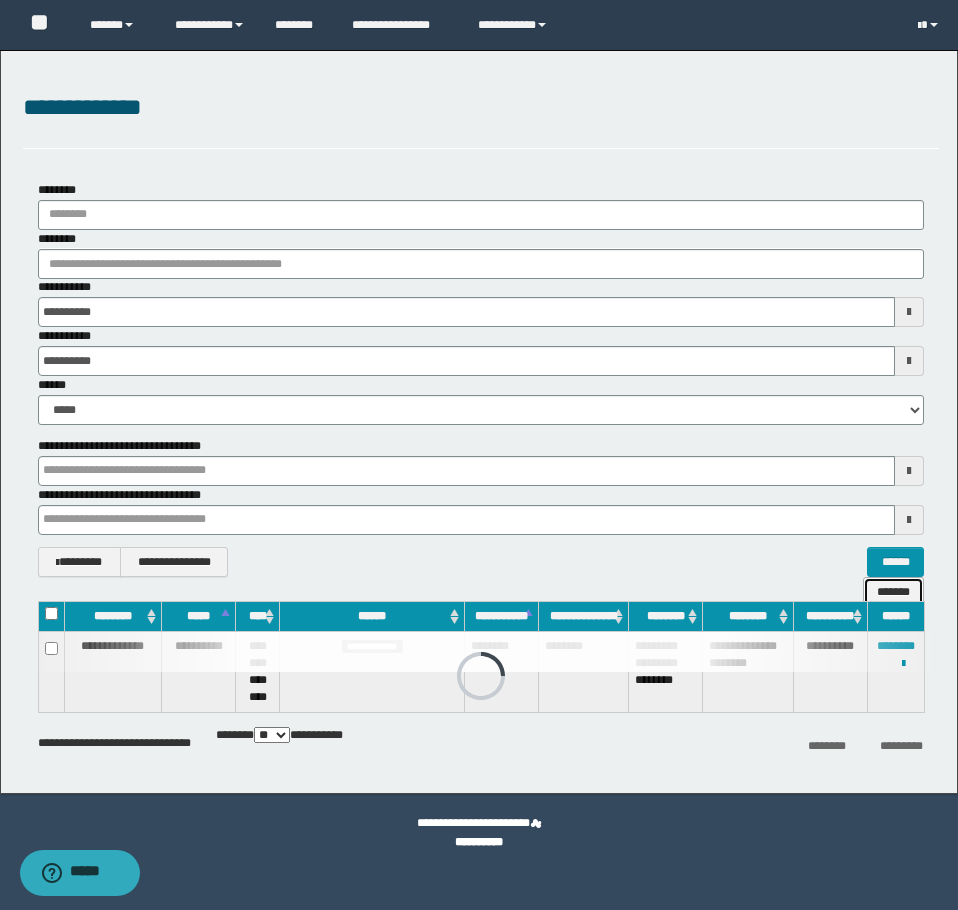 type 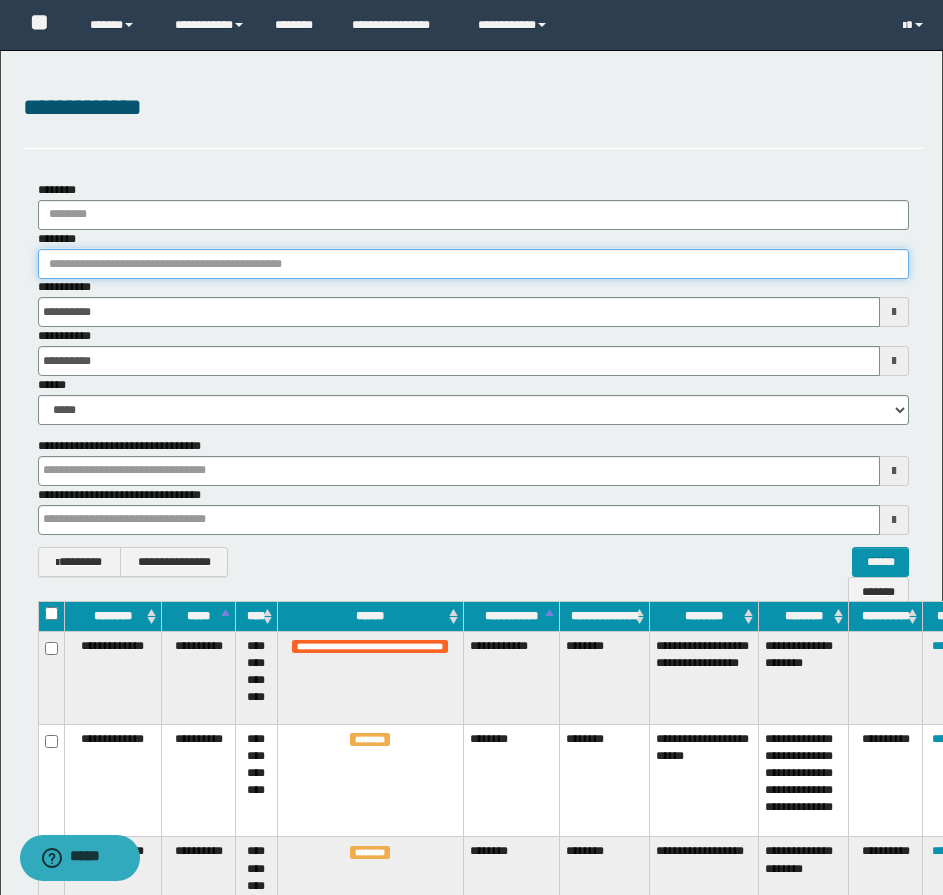 type 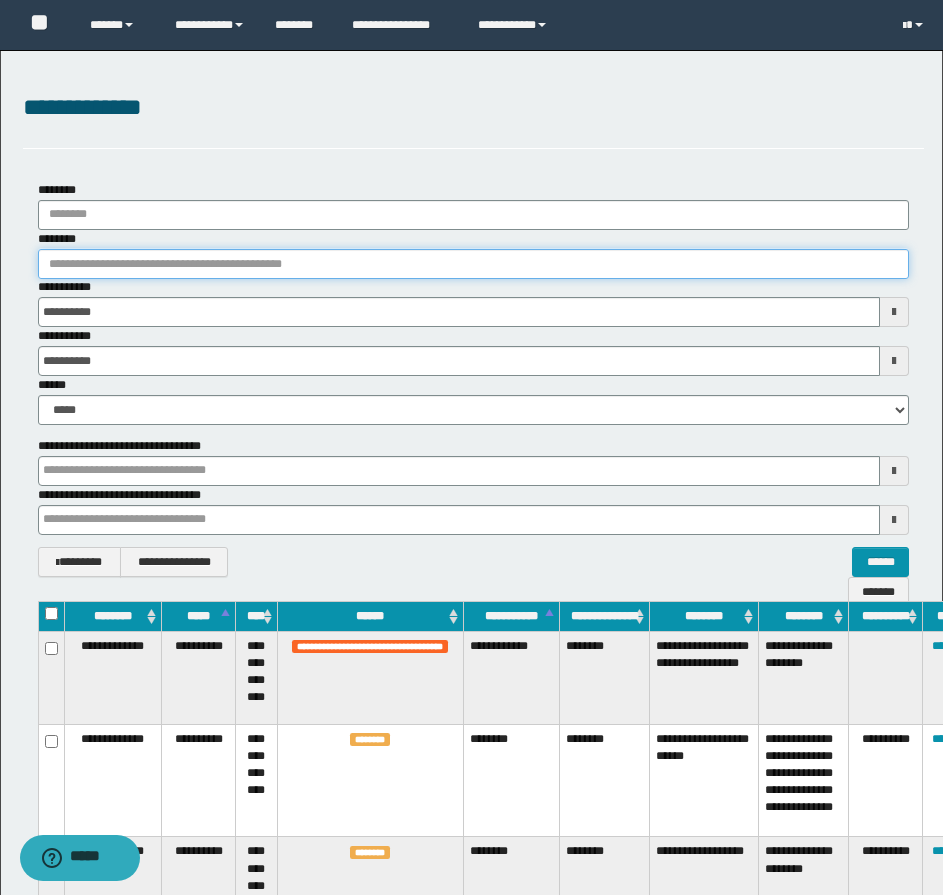 click on "********" at bounding box center [473, 264] 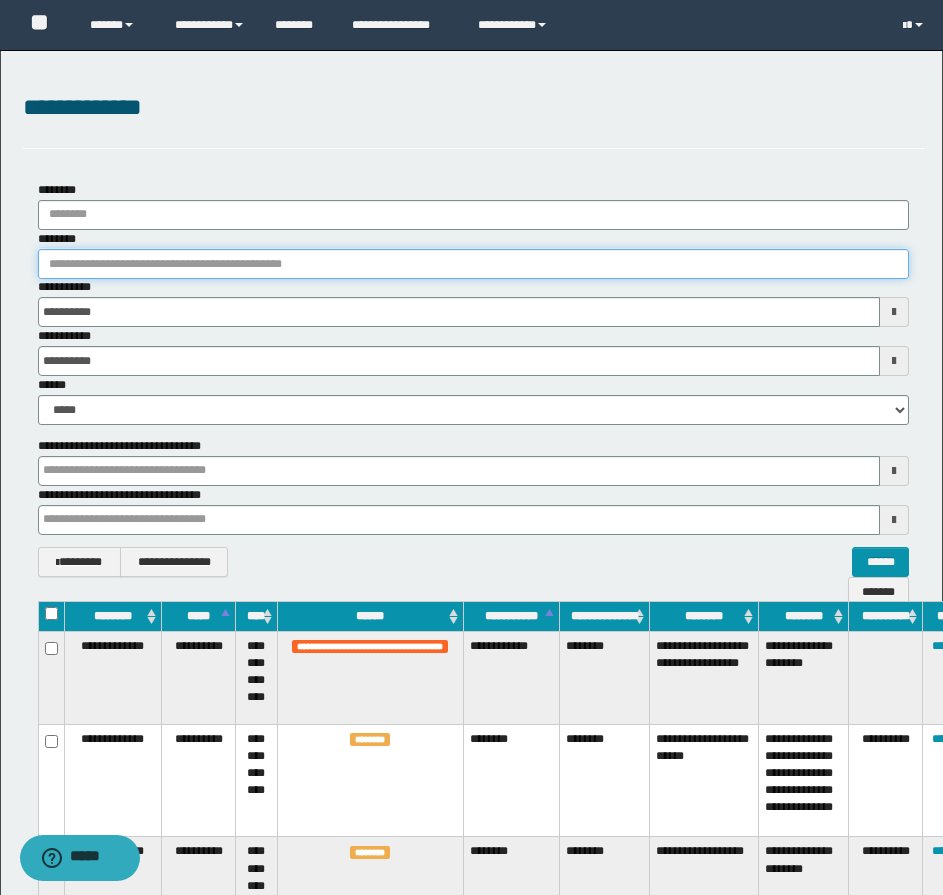paste on "********" 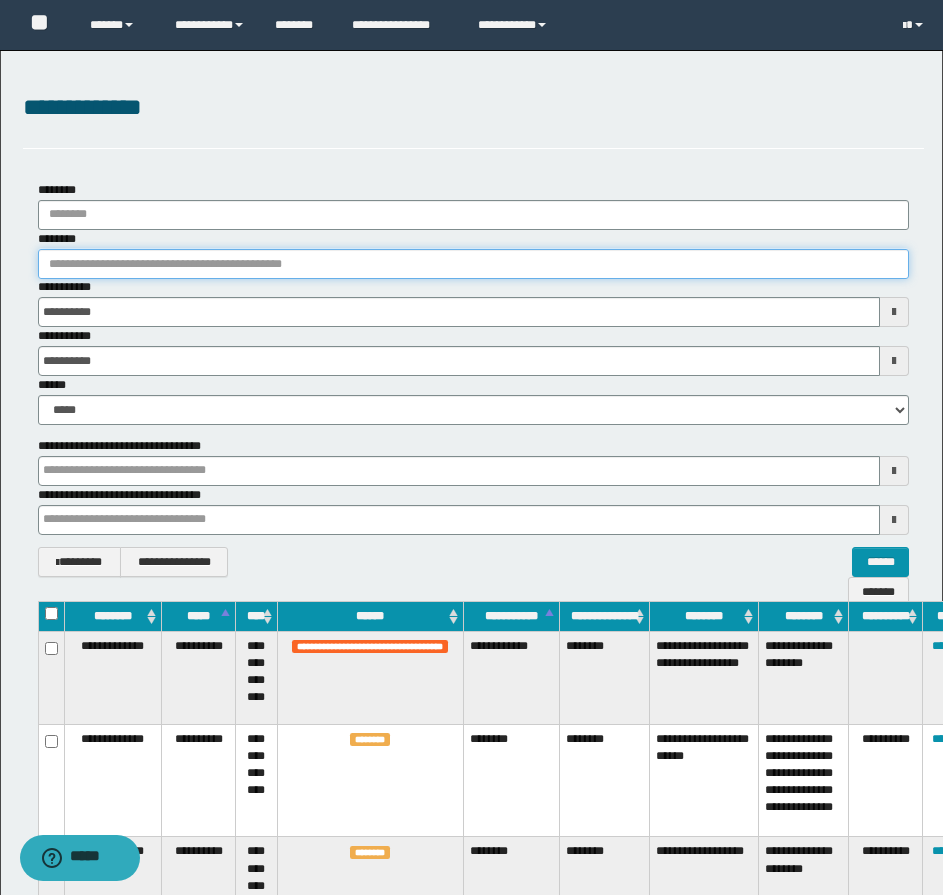 type 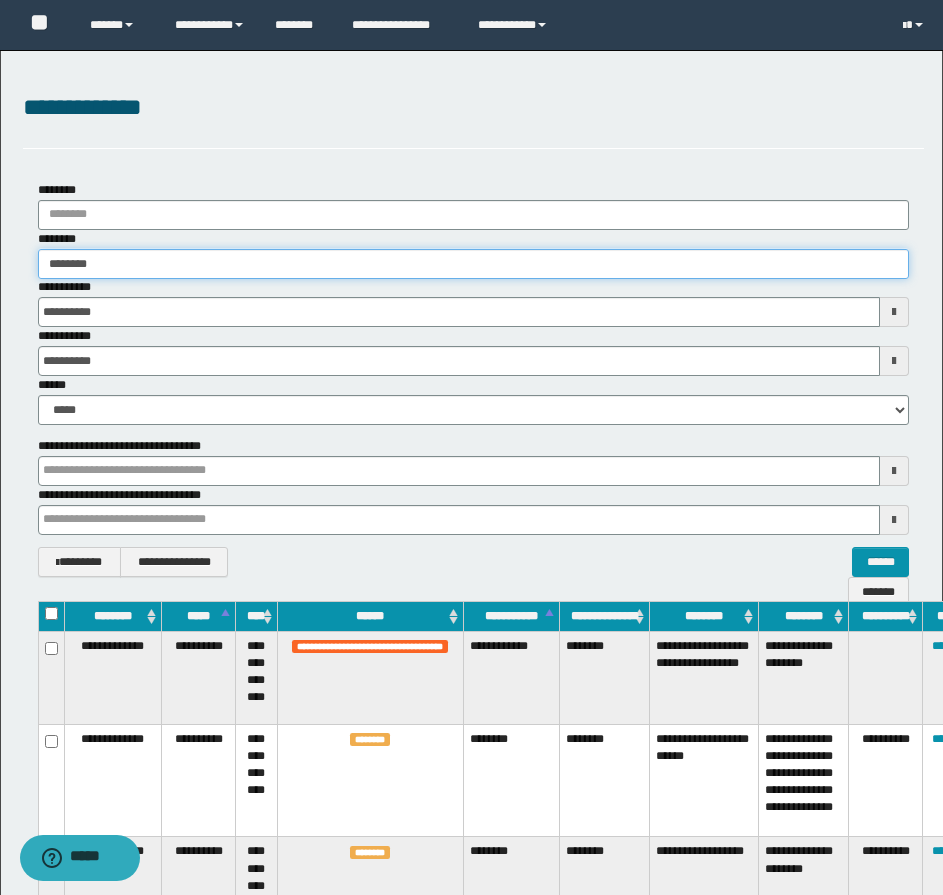 type 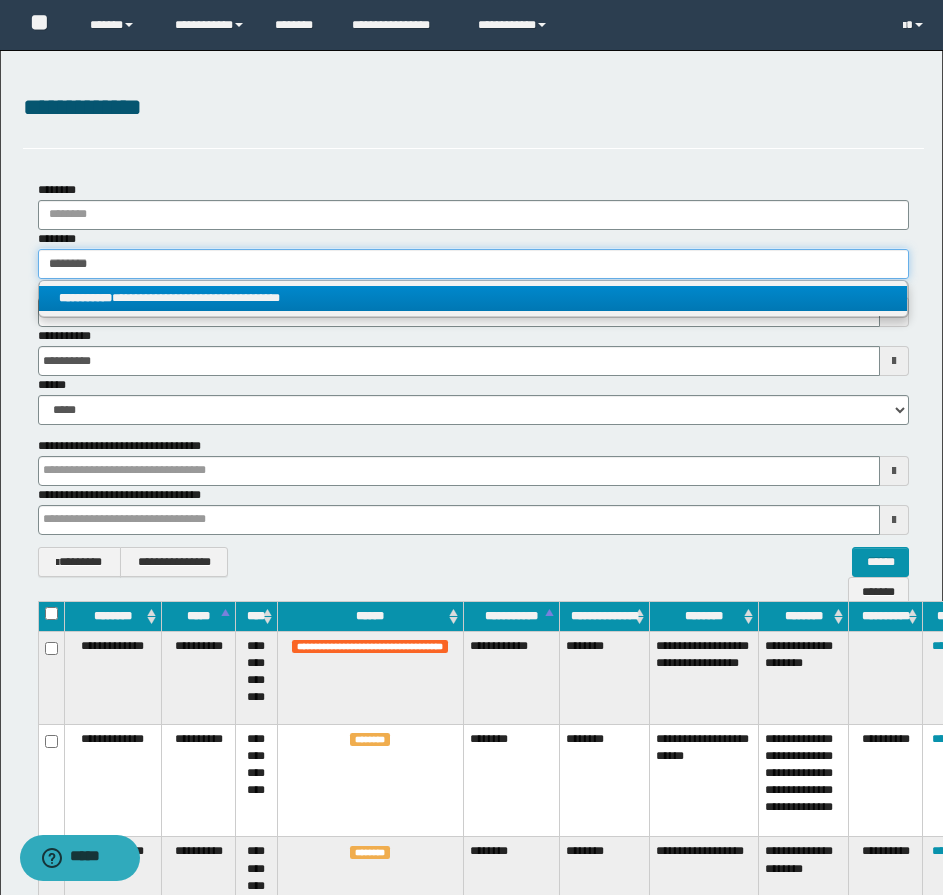 type on "********" 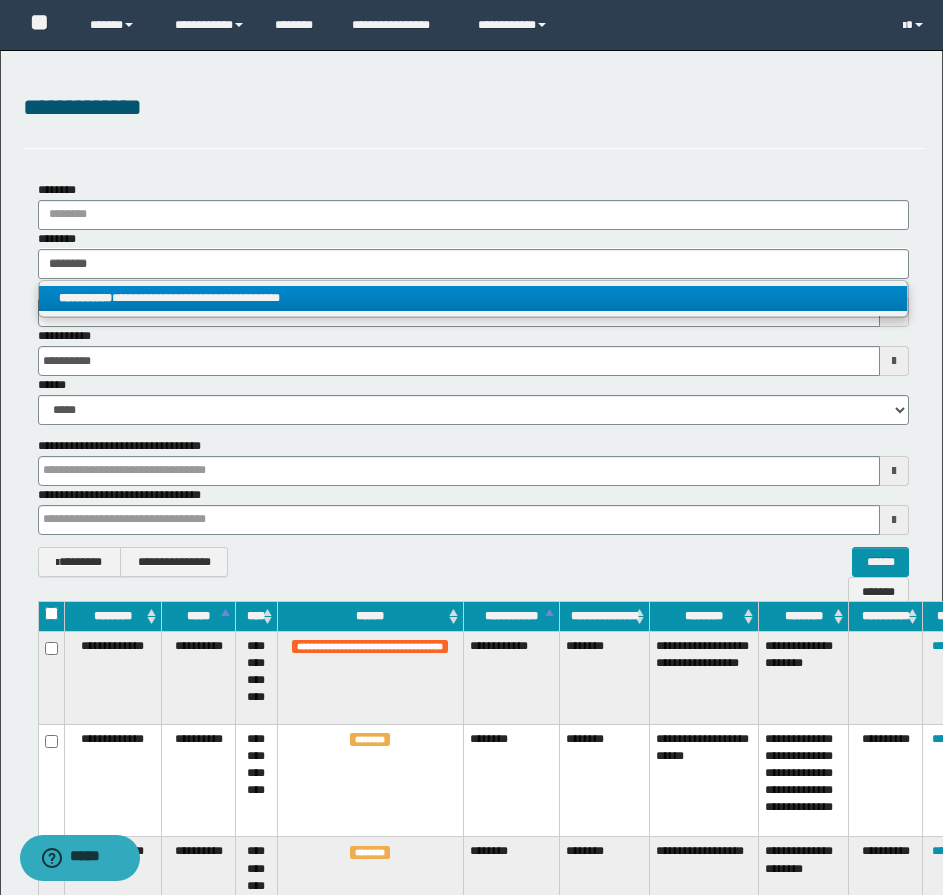click on "**********" at bounding box center [473, 298] 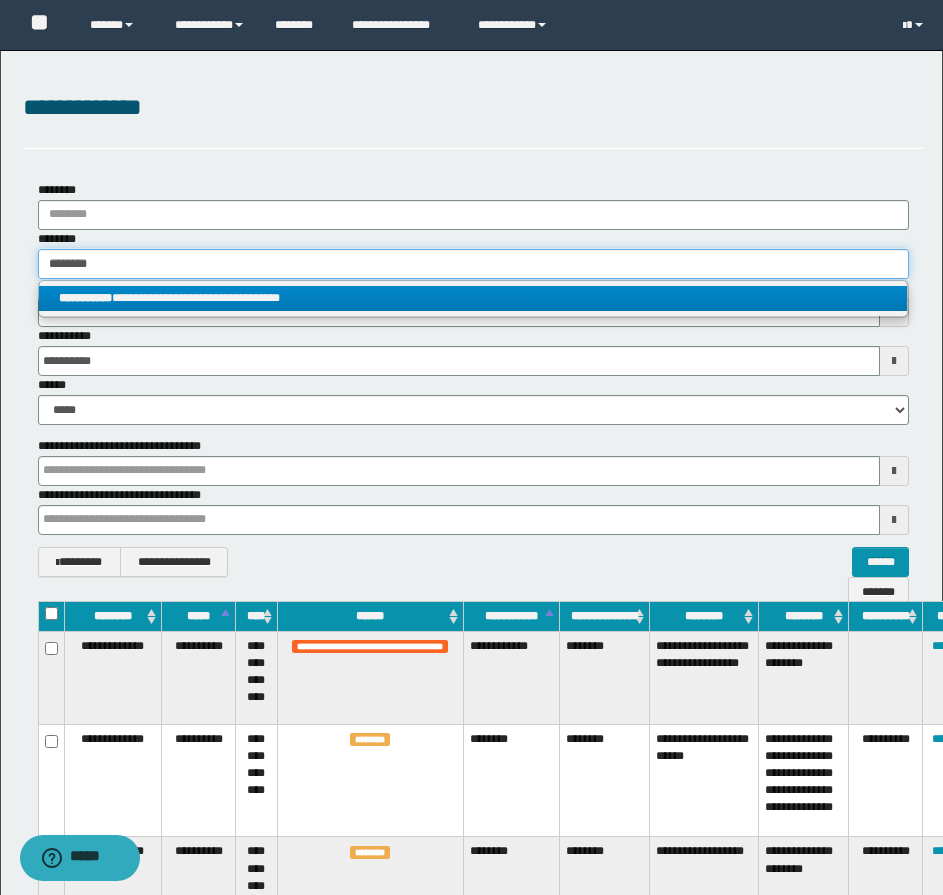 type 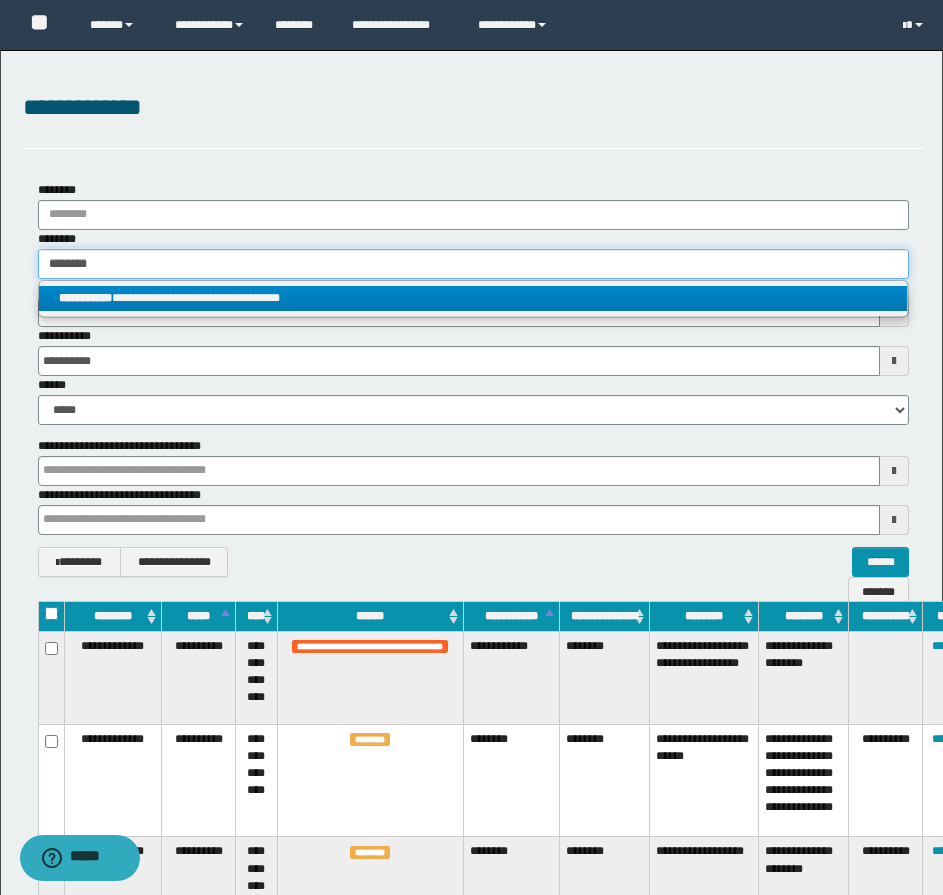 type 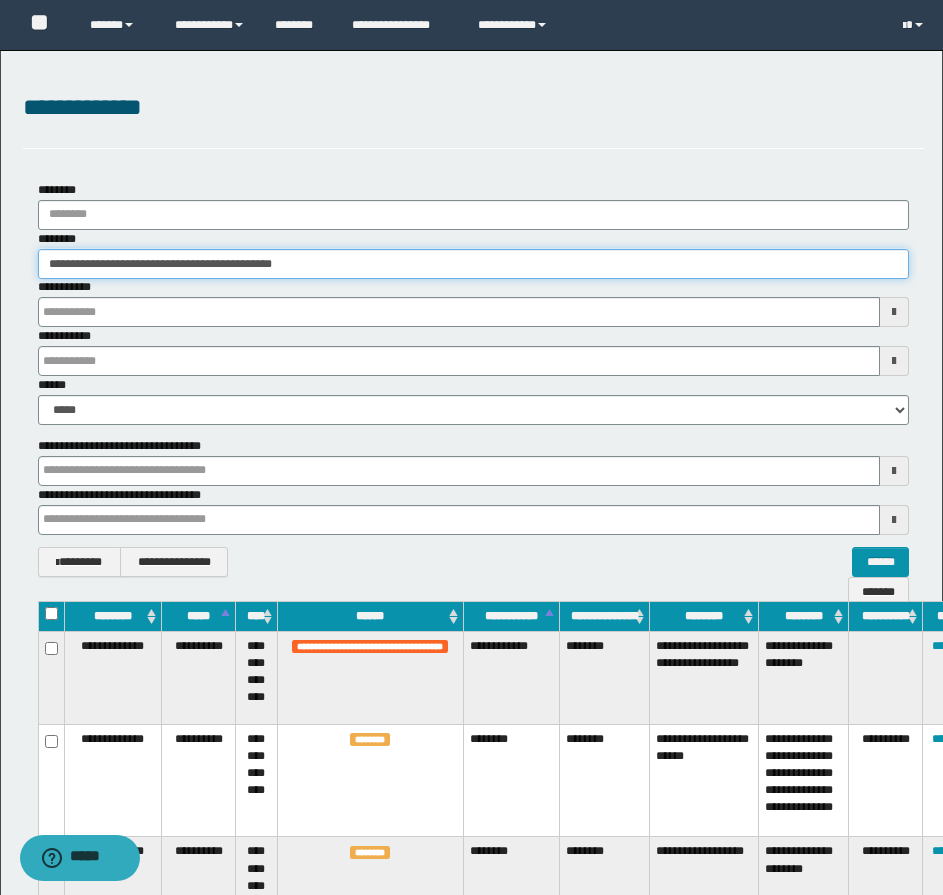 type 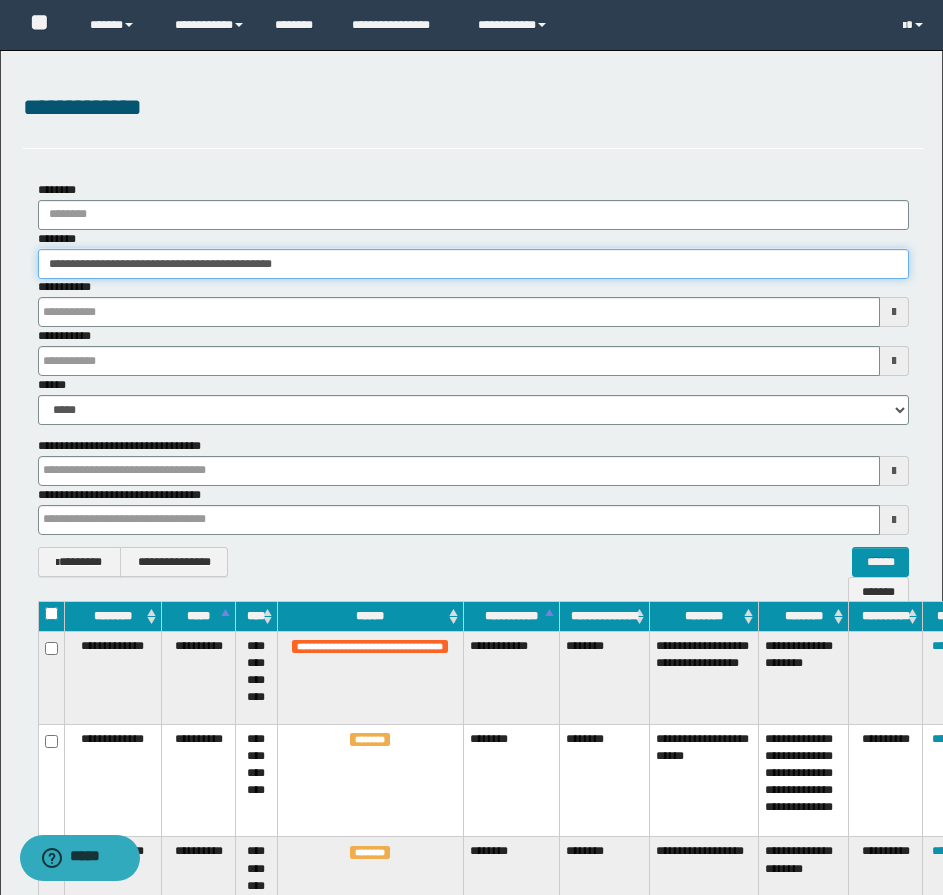 type 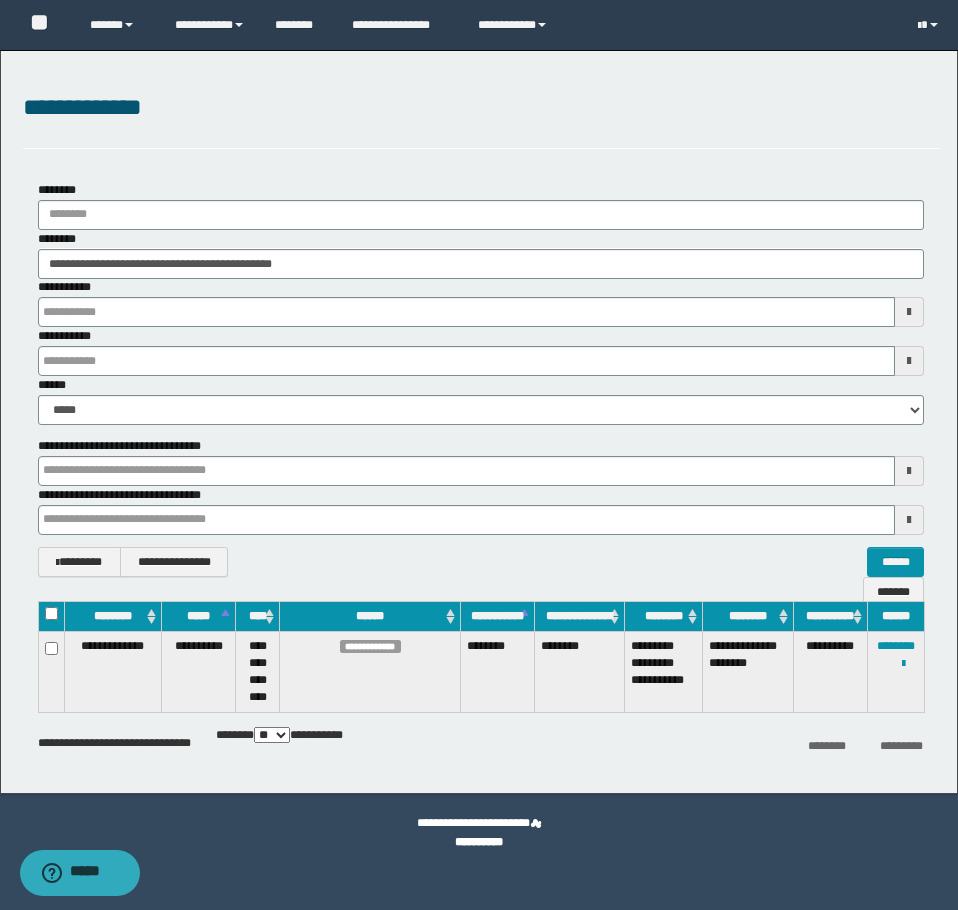 click on "**********" at bounding box center [896, 672] 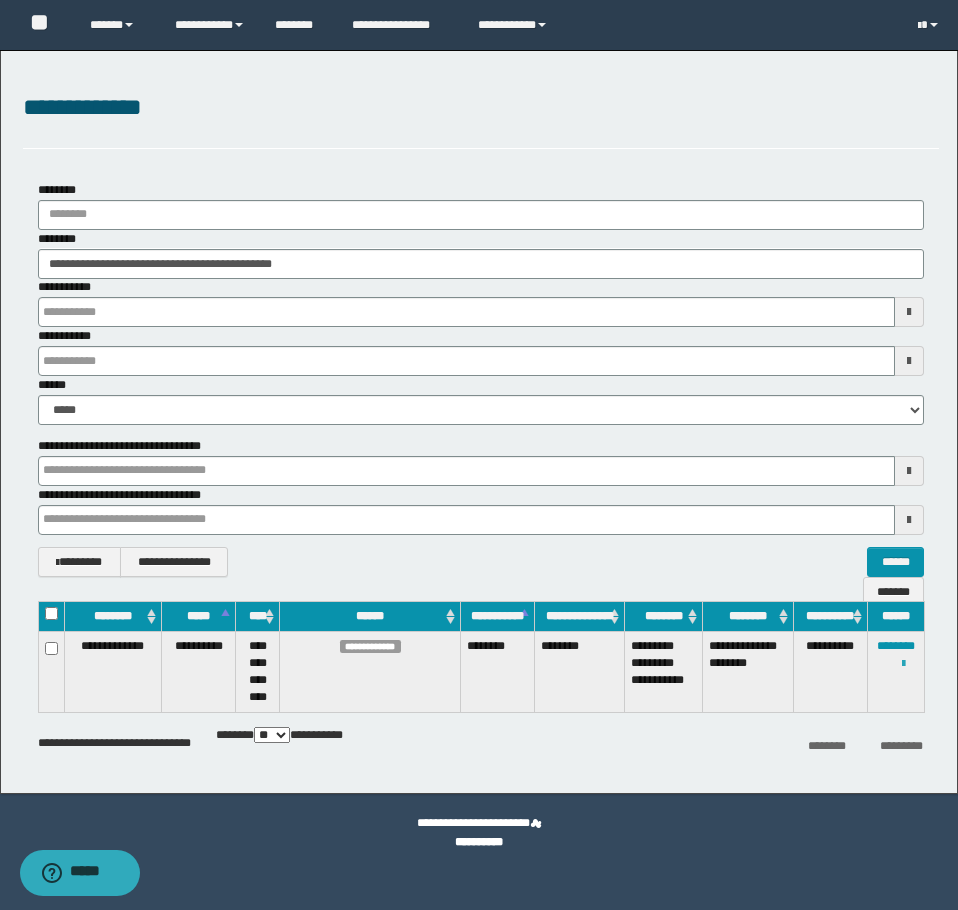 click at bounding box center [903, 664] 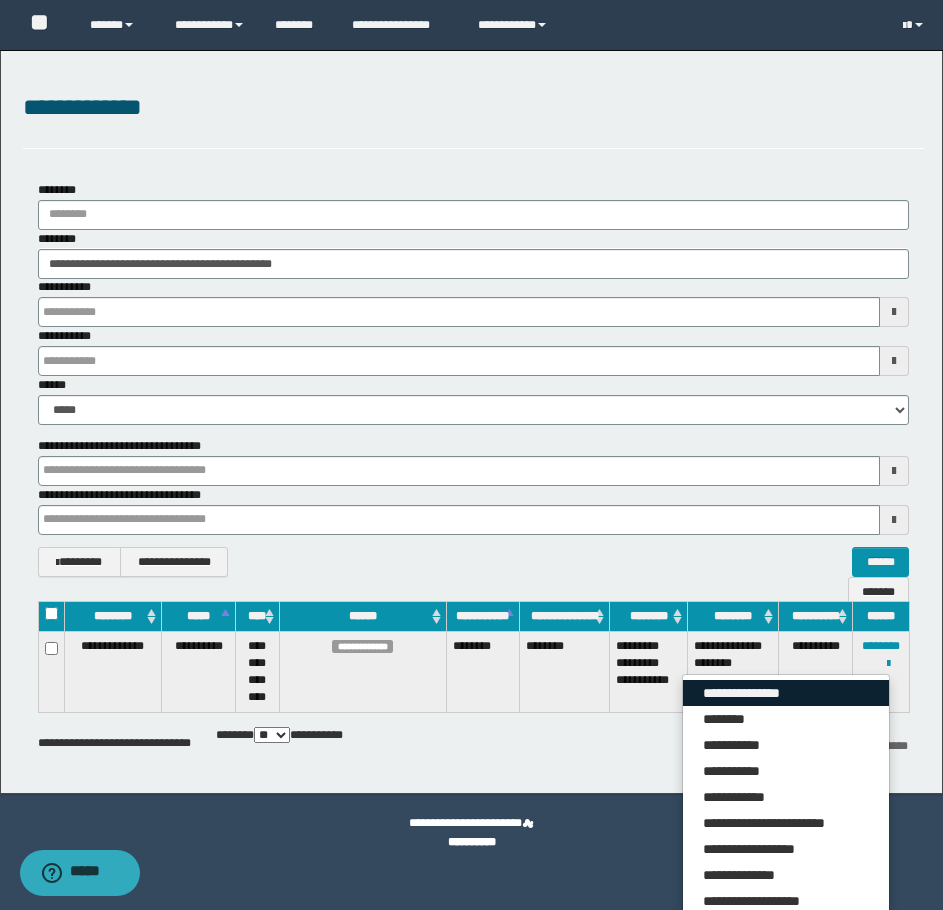 click on "**********" at bounding box center (786, 693) 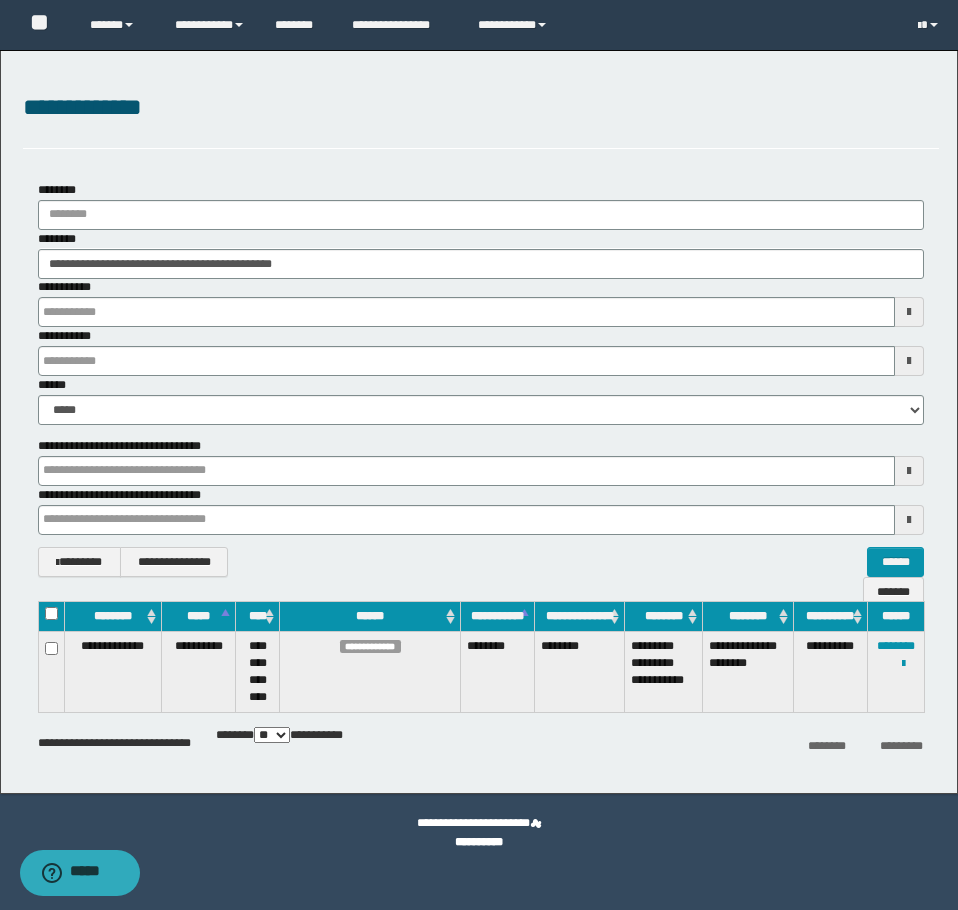 type 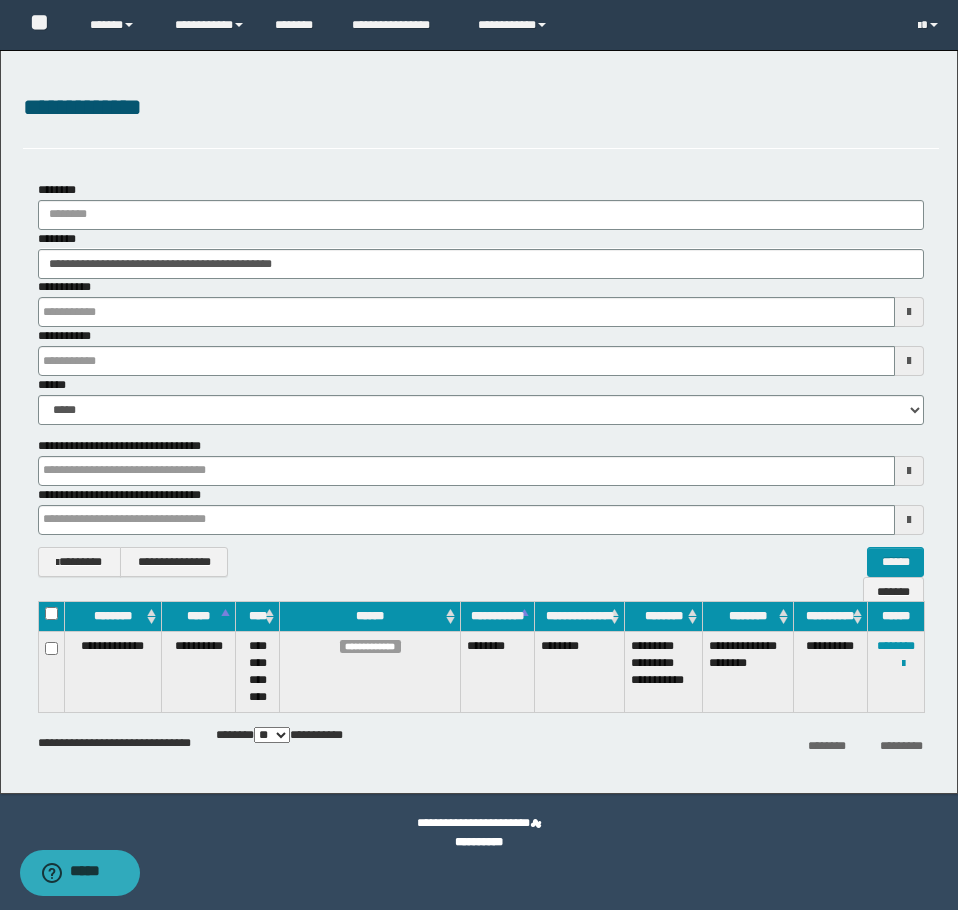 type 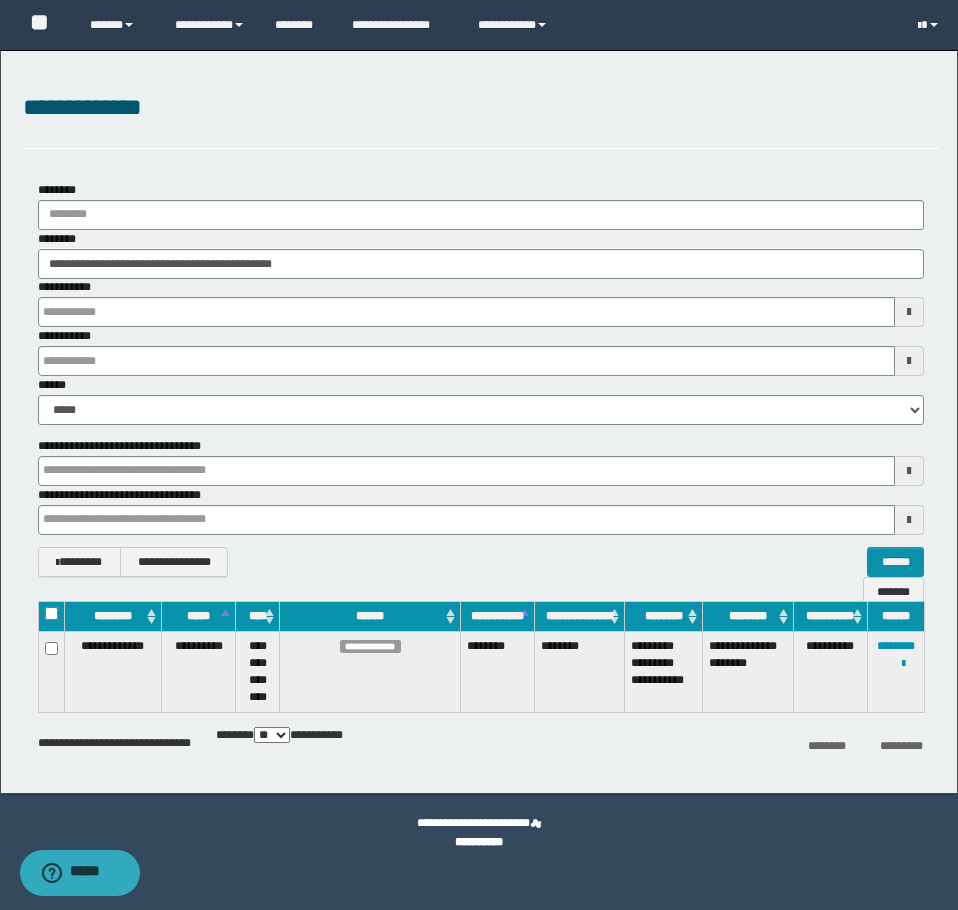 type 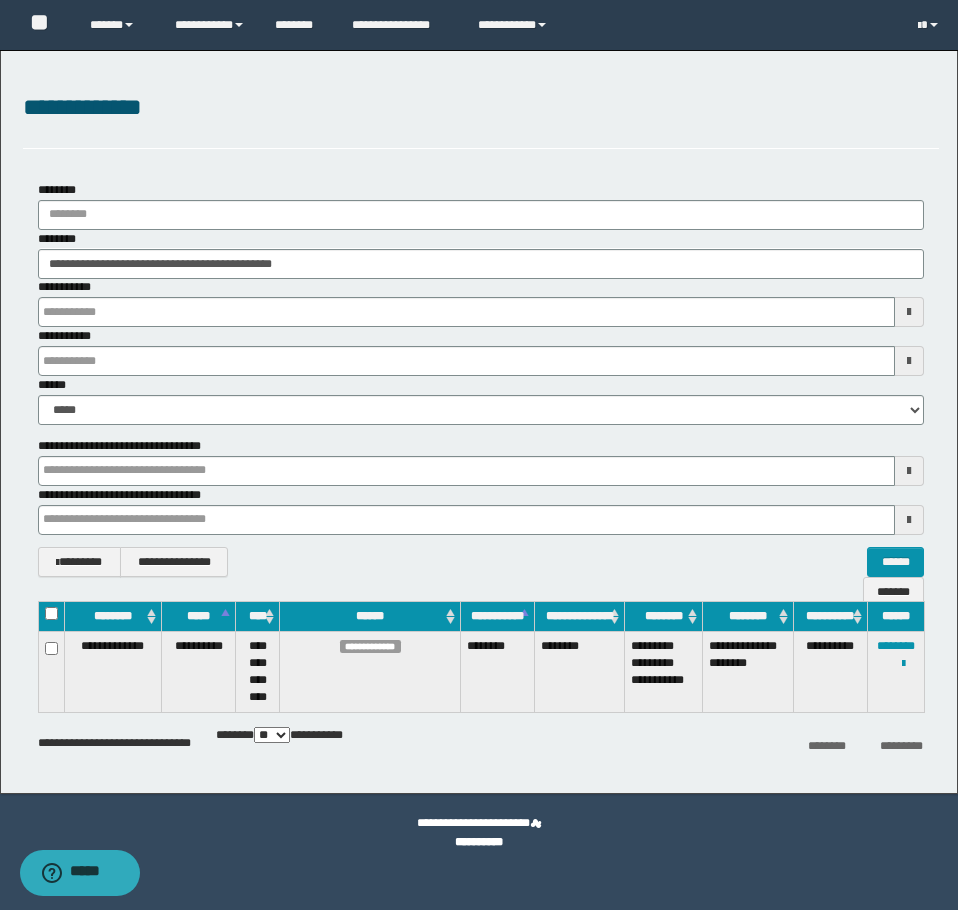 type 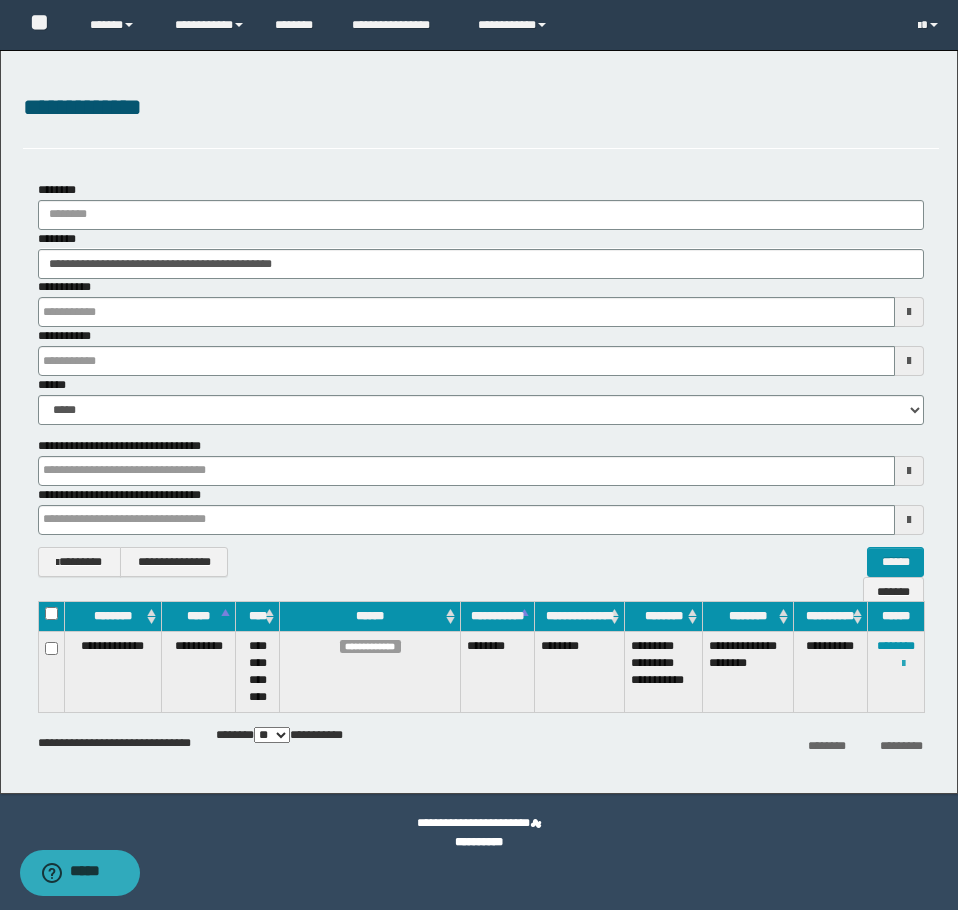 click at bounding box center (903, 664) 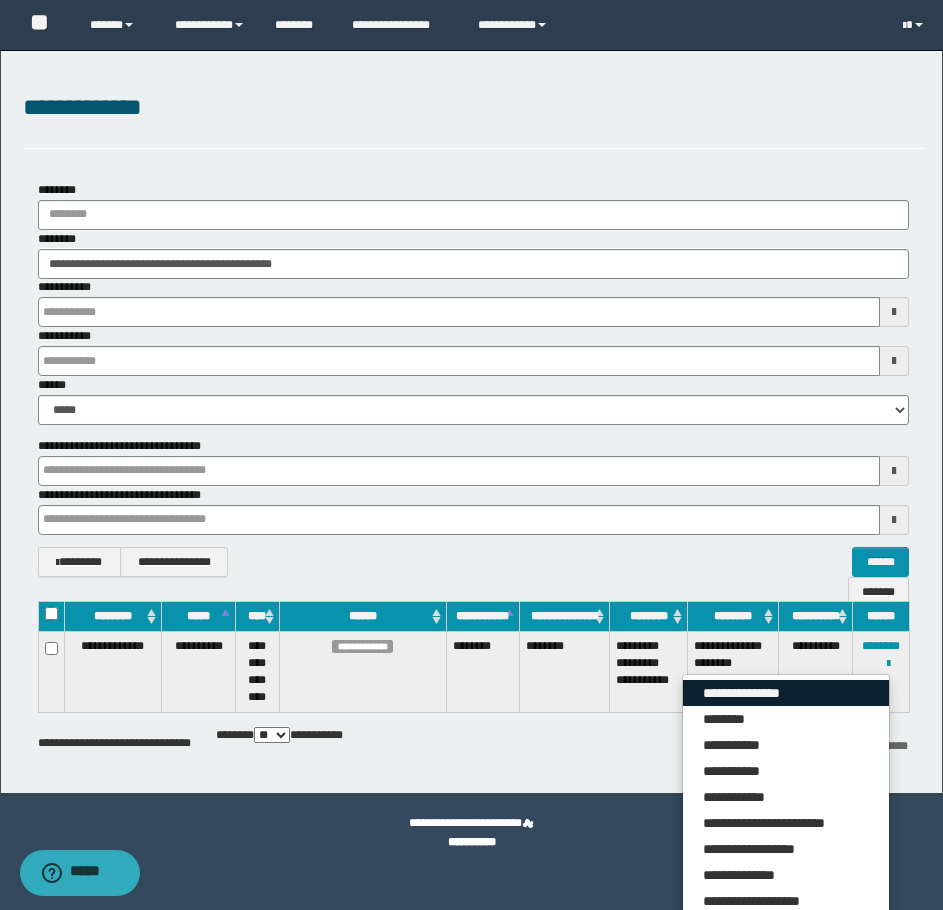 click on "**********" at bounding box center [786, 693] 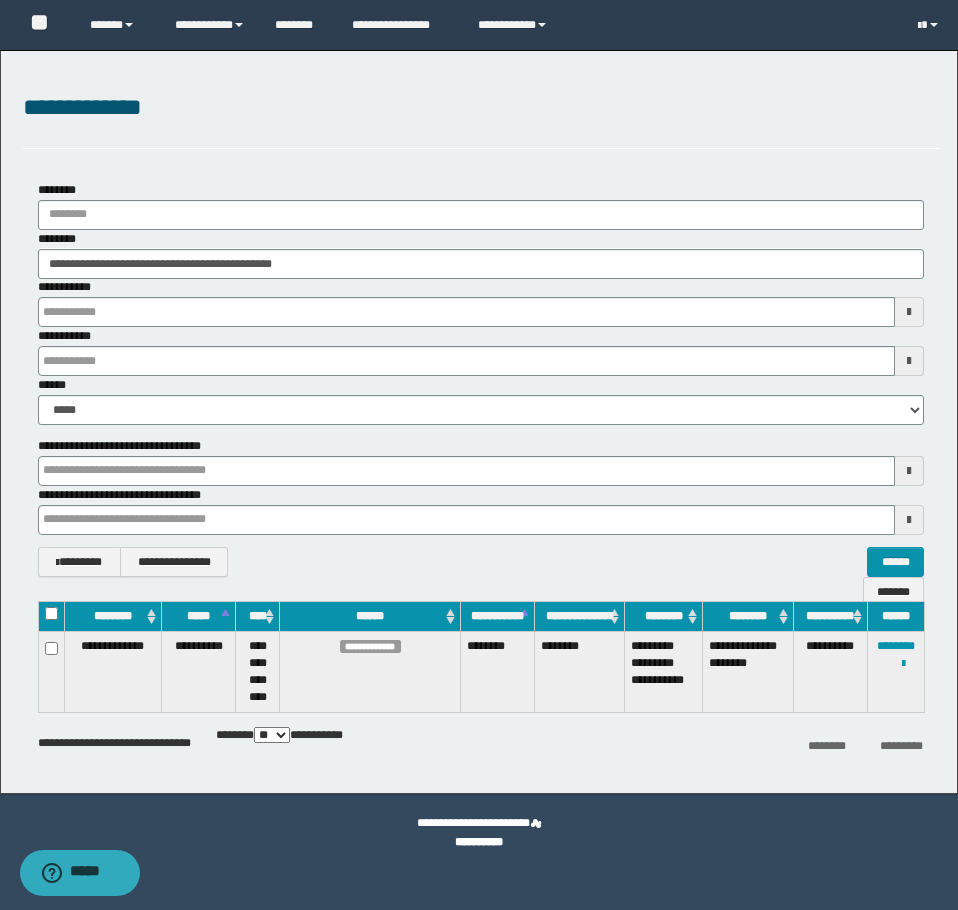 type 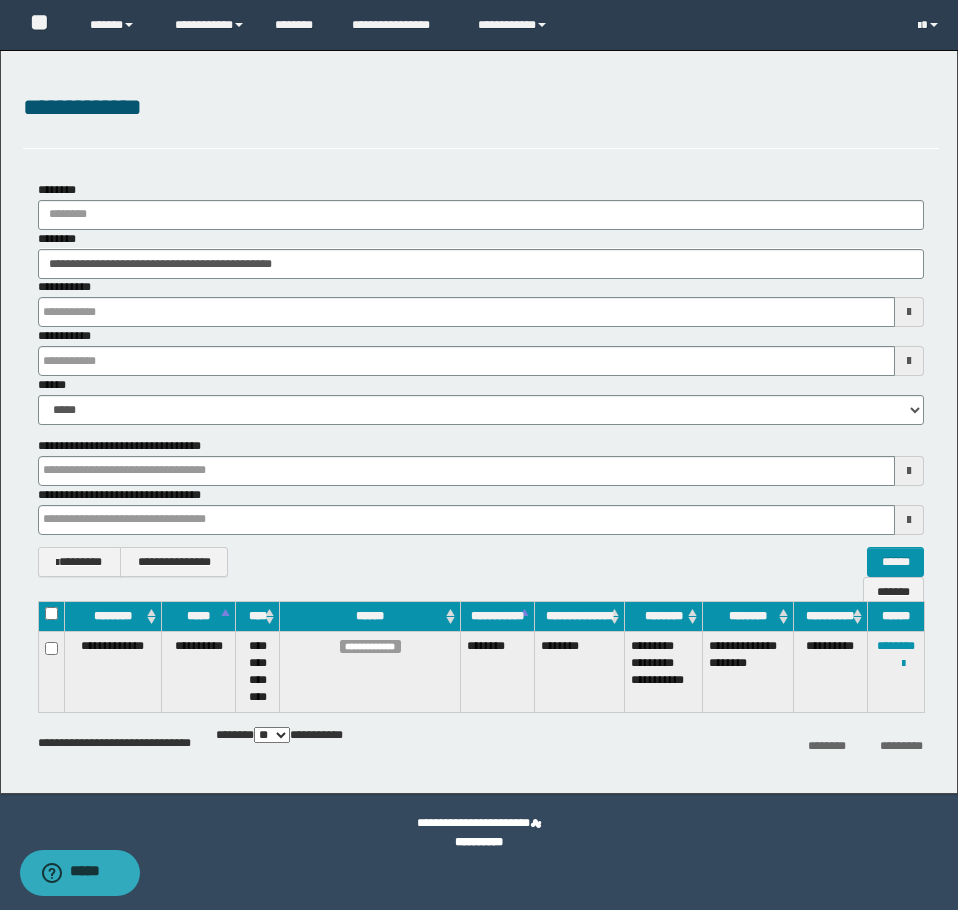 type 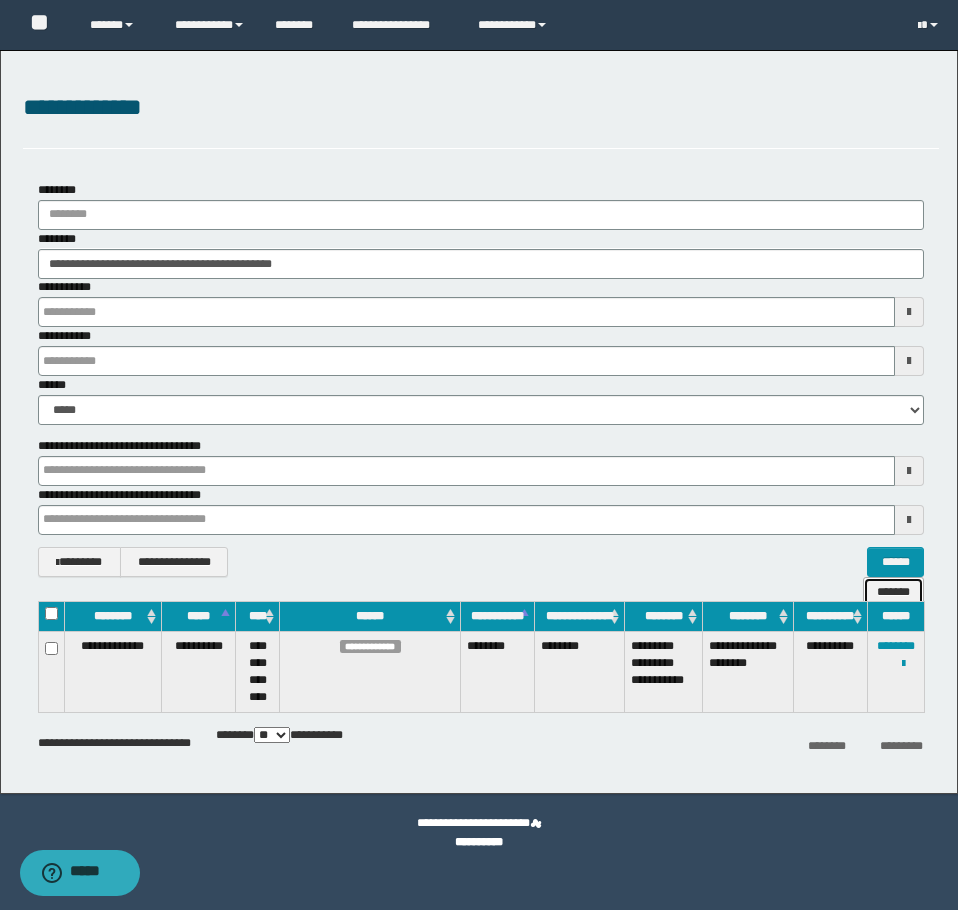 click on "*******" at bounding box center (893, 592) 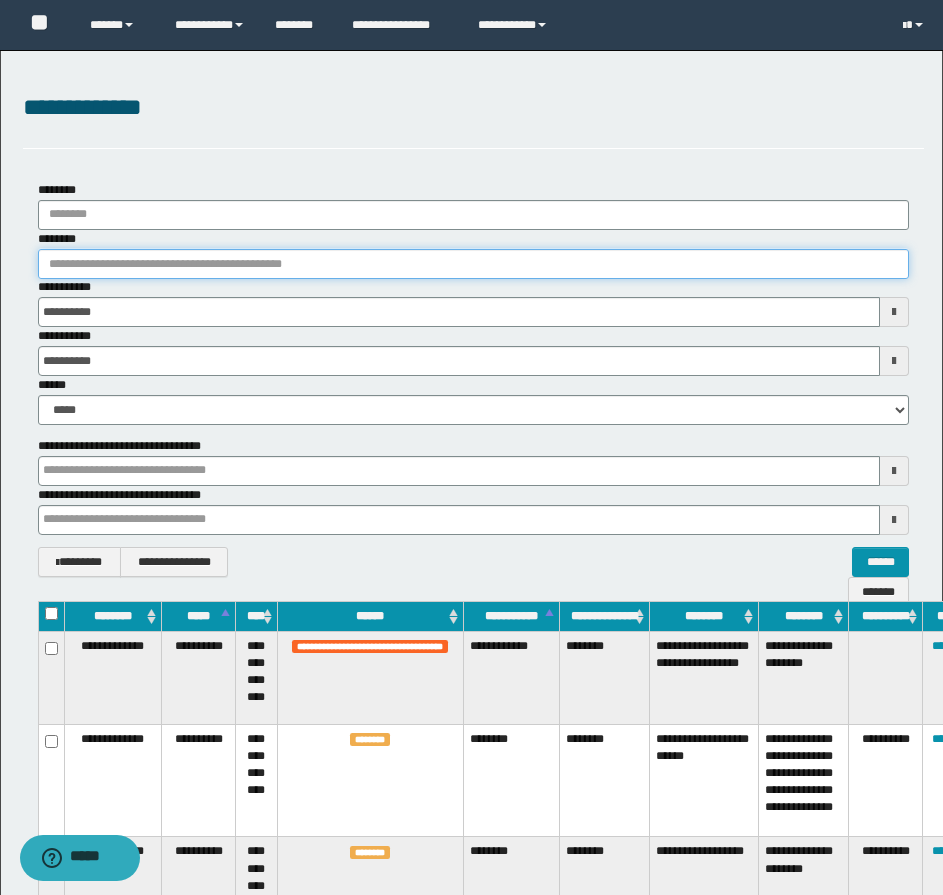 click on "********" at bounding box center (473, 264) 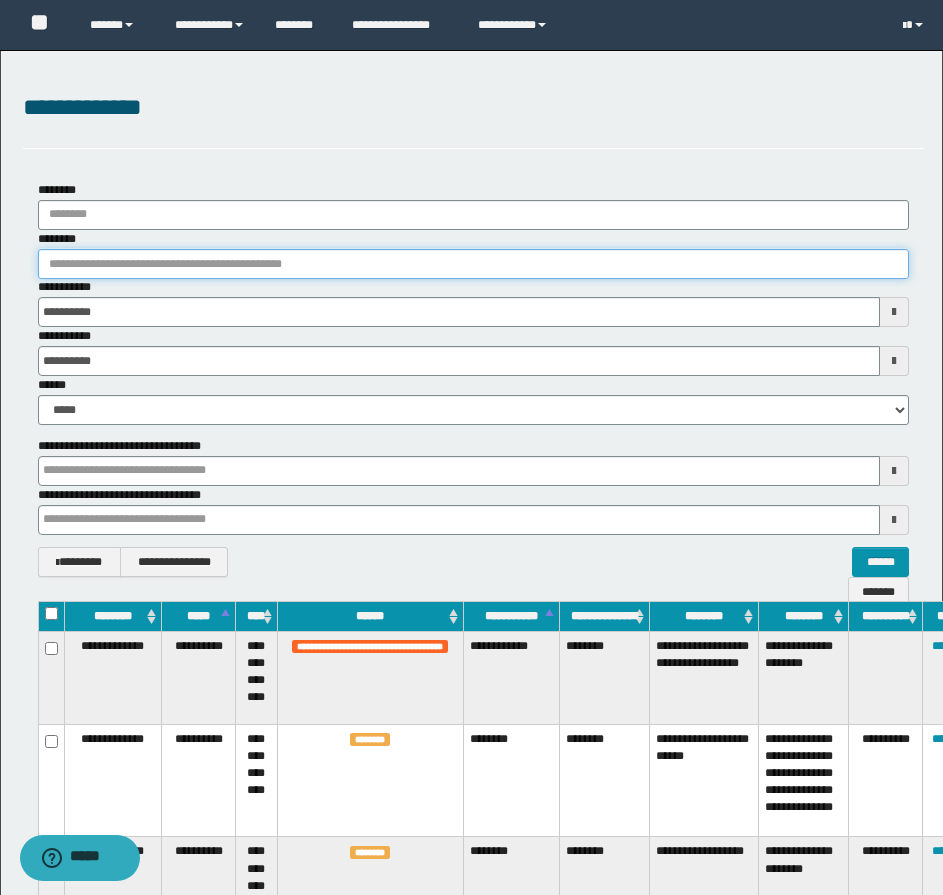paste on "********" 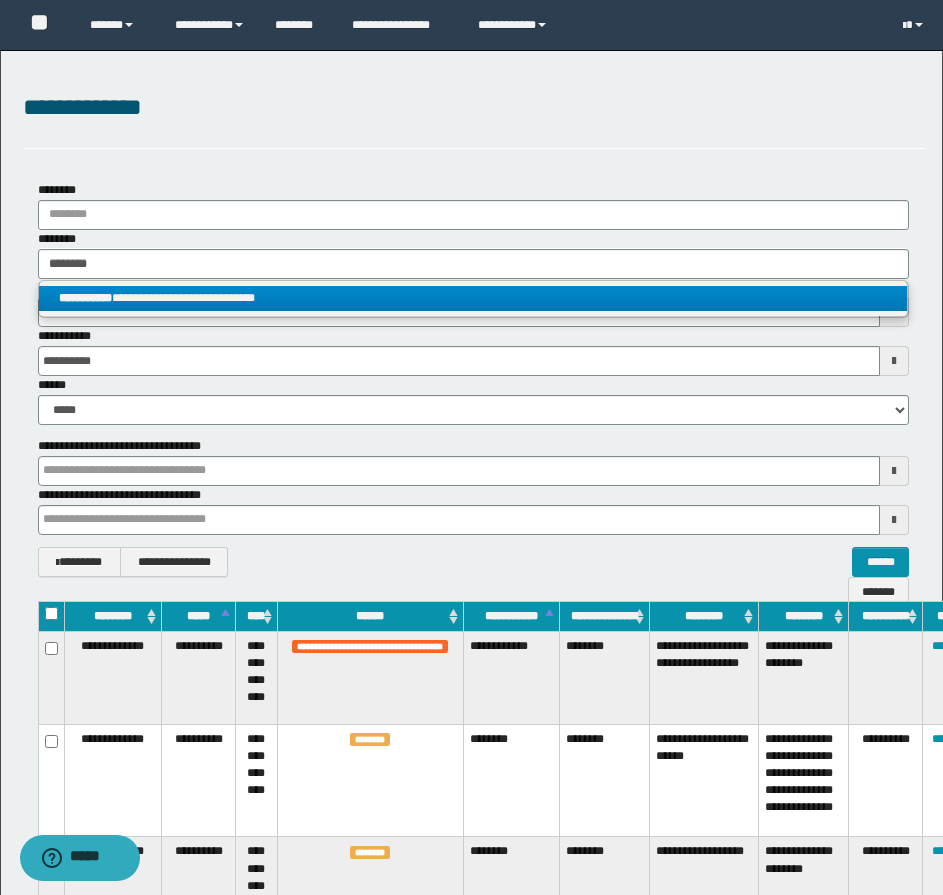 click on "**********" at bounding box center (473, 298) 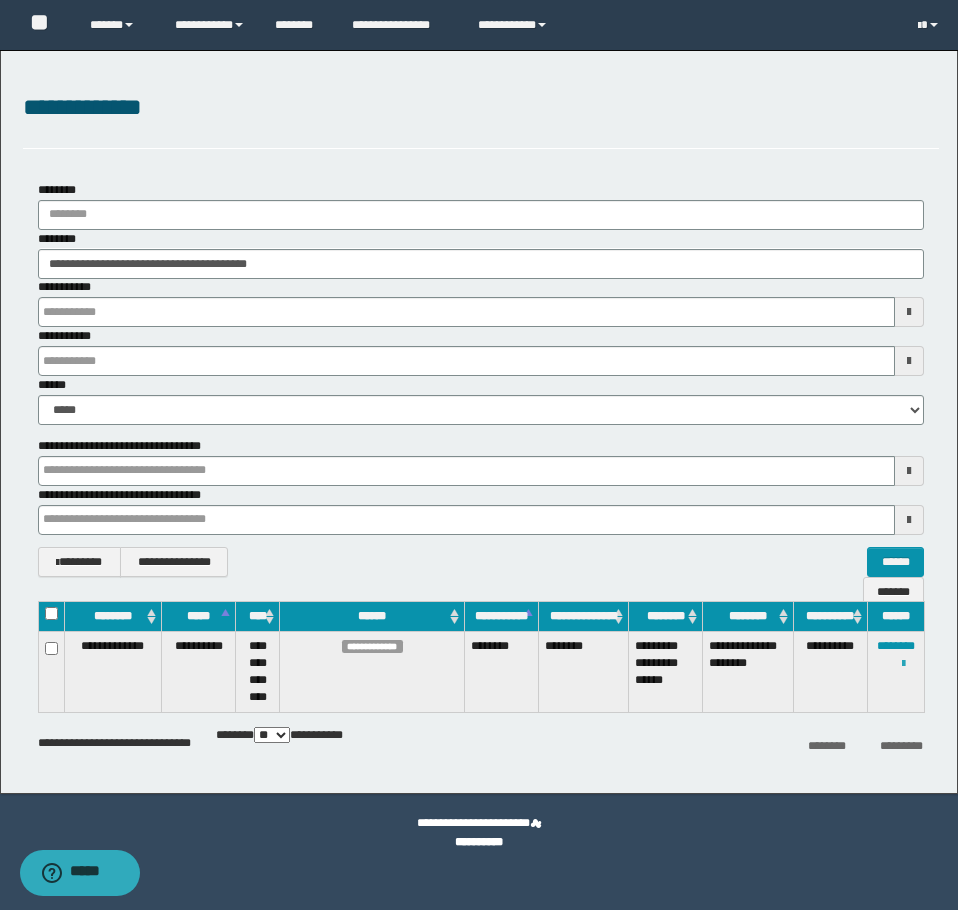 click at bounding box center [903, 664] 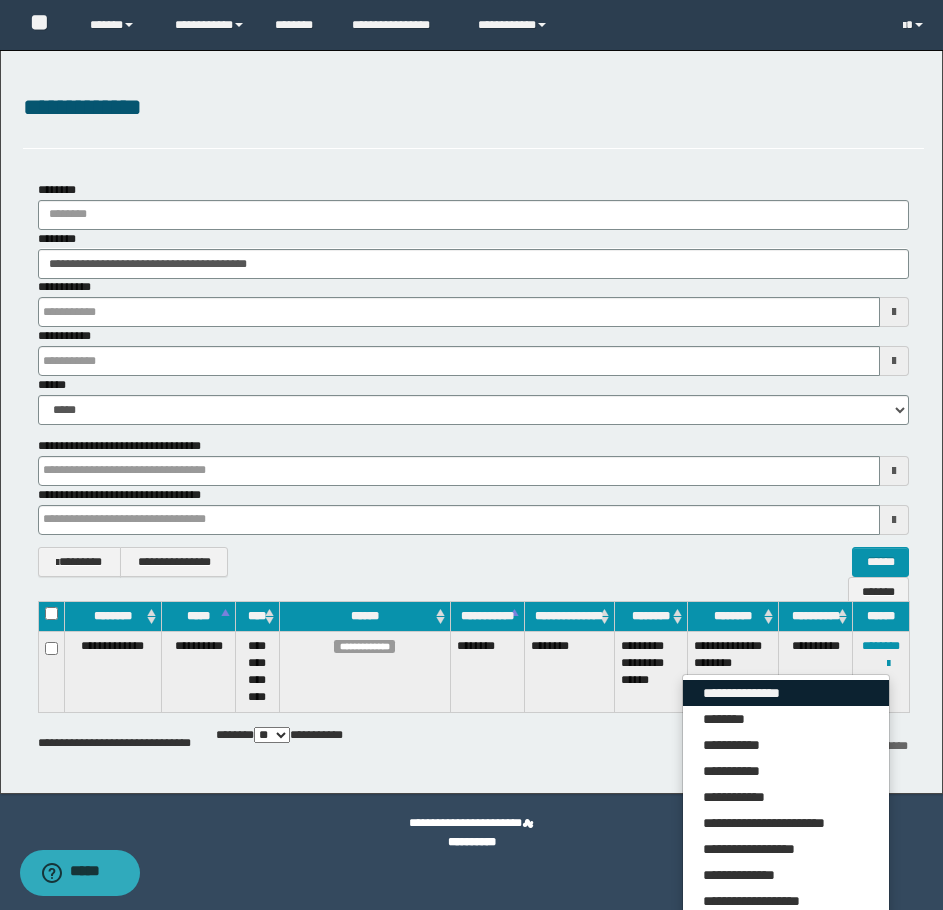 click on "**********" at bounding box center [786, 693] 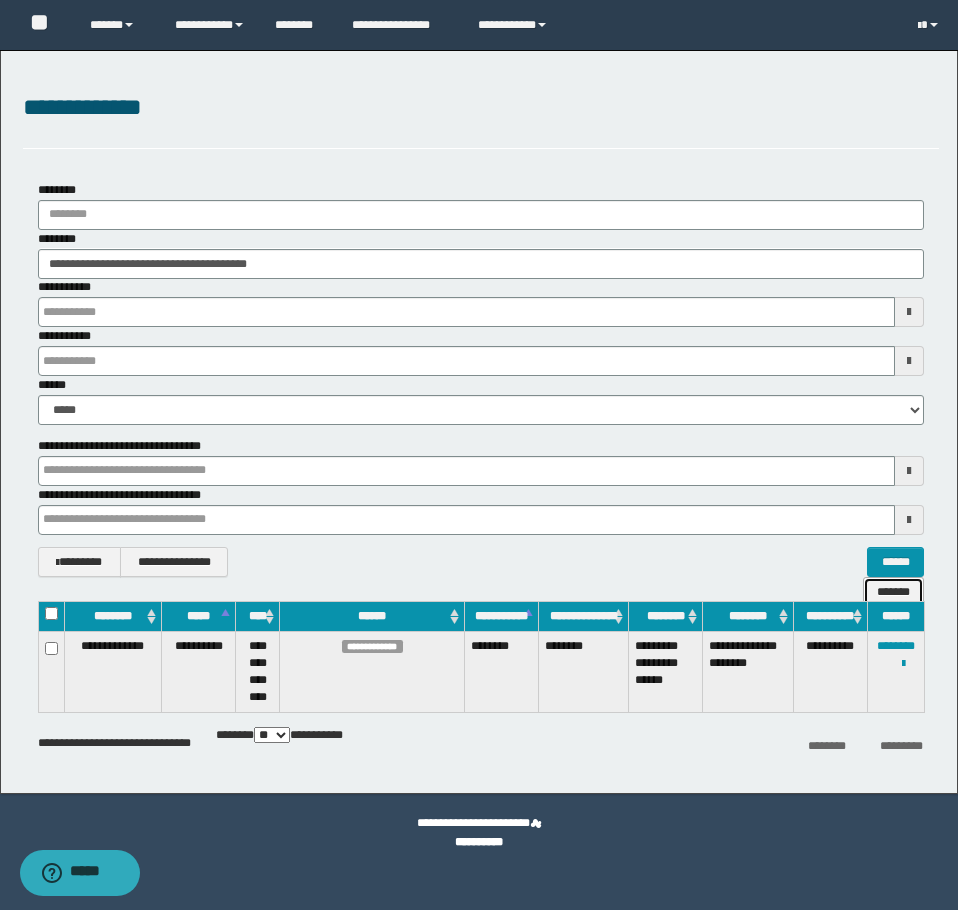 click on "*******" at bounding box center [893, 592] 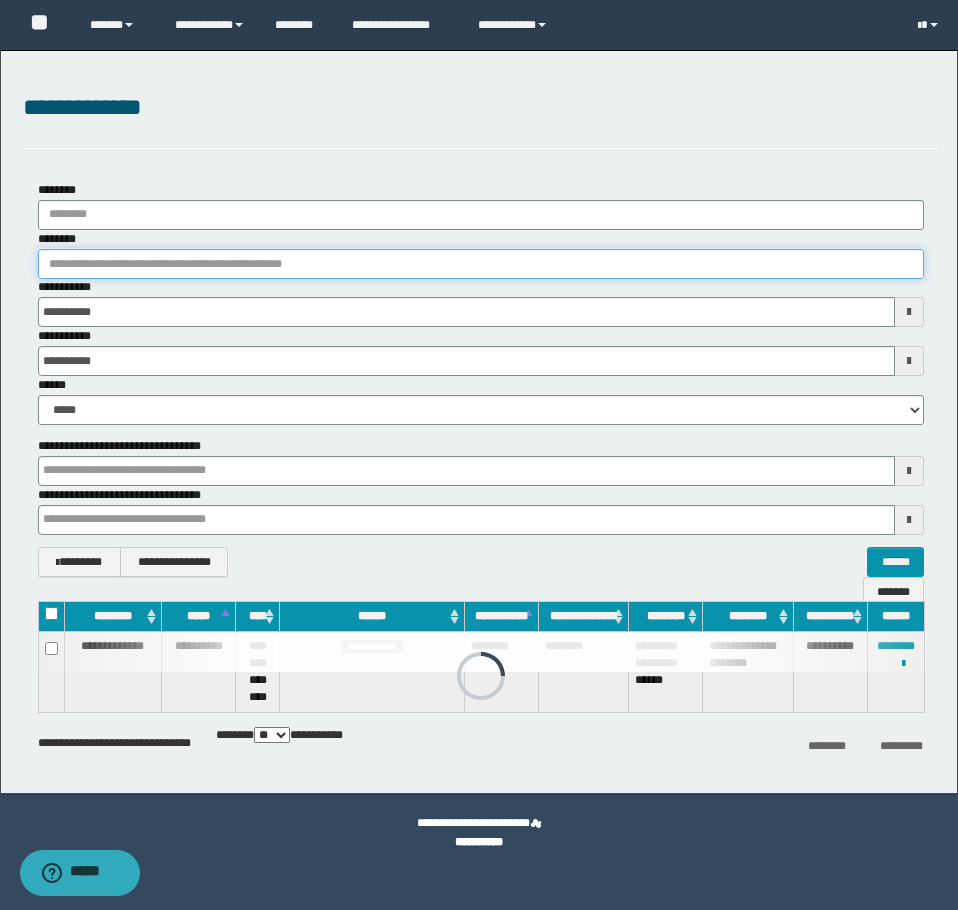 click on "********" at bounding box center [481, 264] 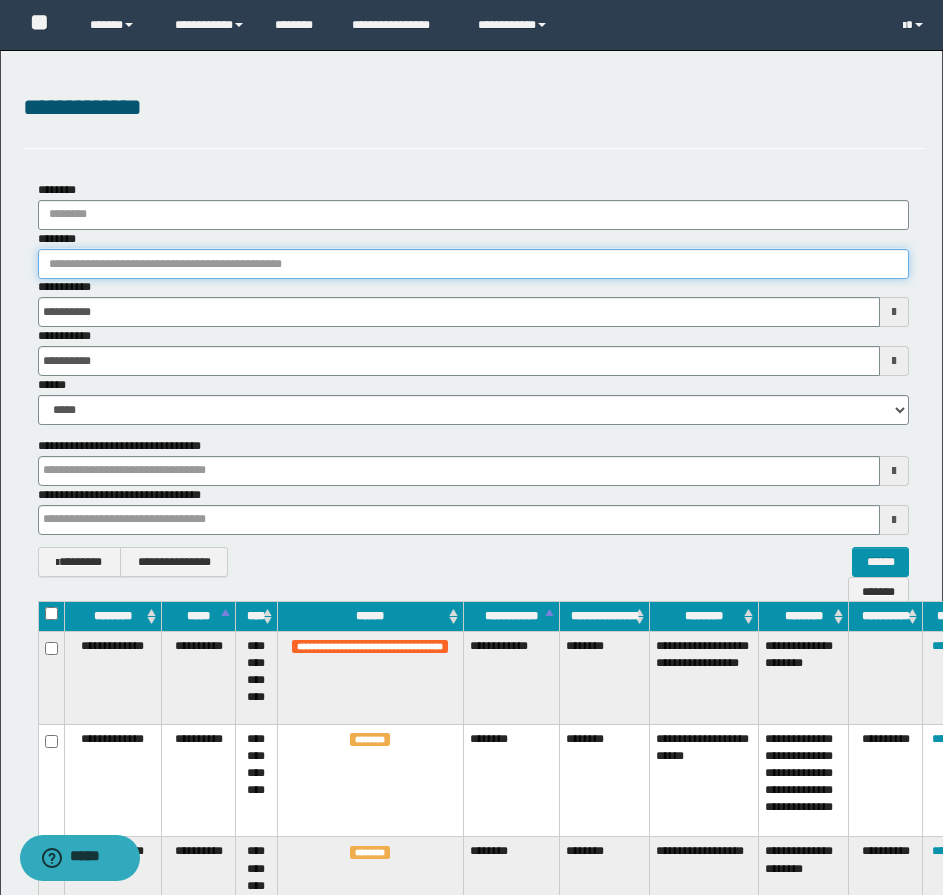 click on "********" at bounding box center [473, 264] 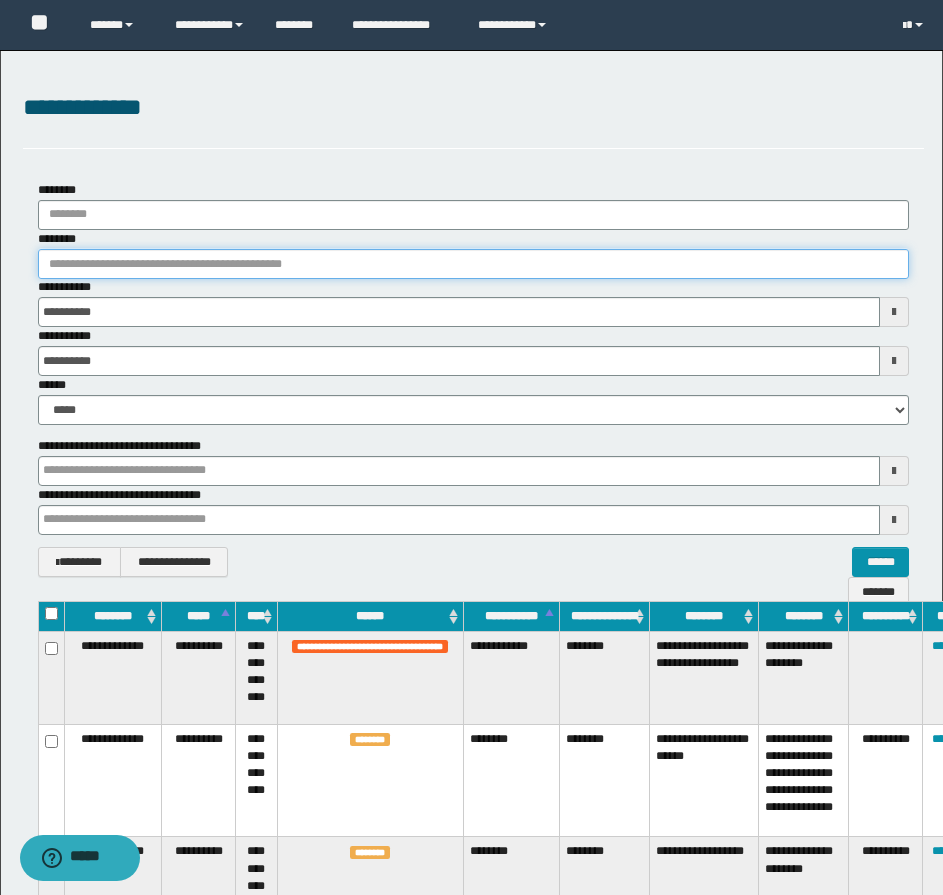 paste on "********" 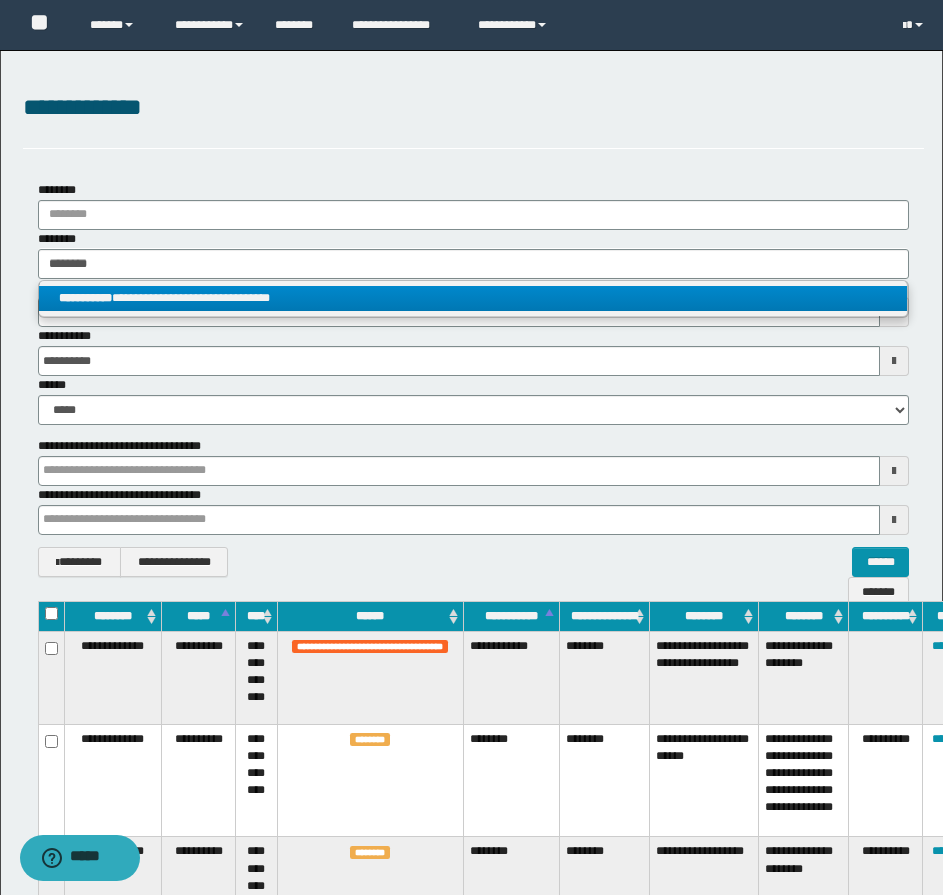 click on "**********" at bounding box center (473, 298) 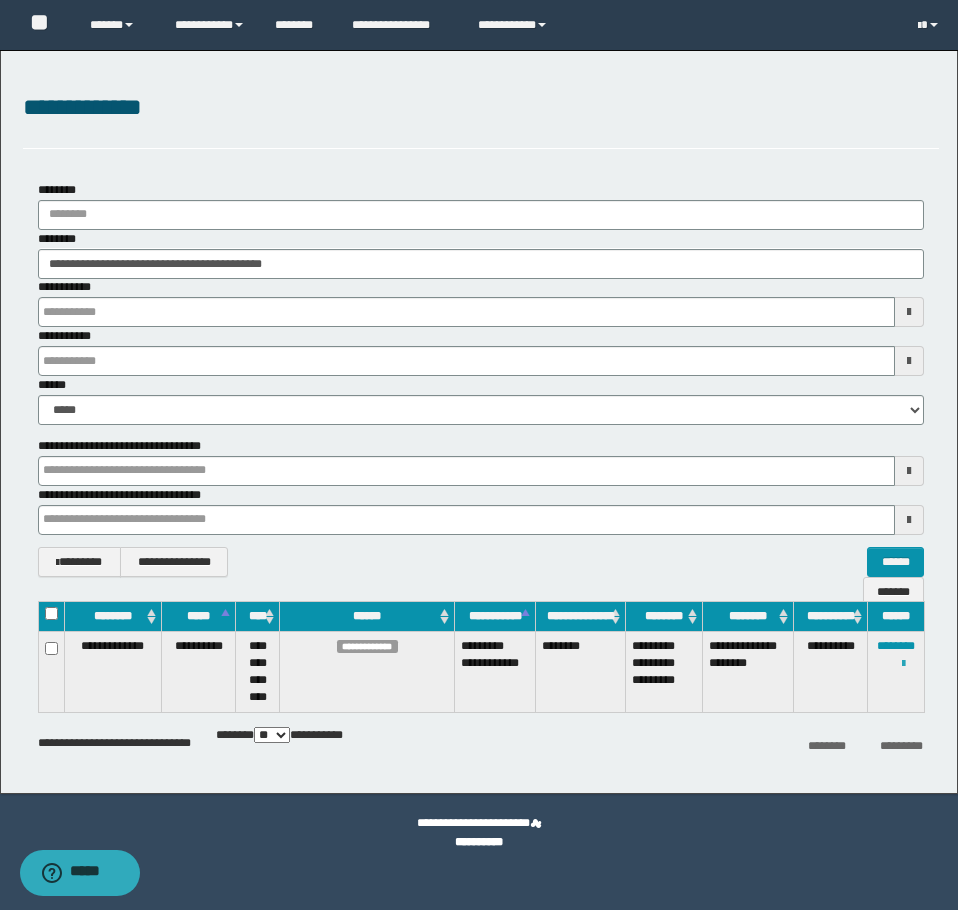 click at bounding box center [903, 664] 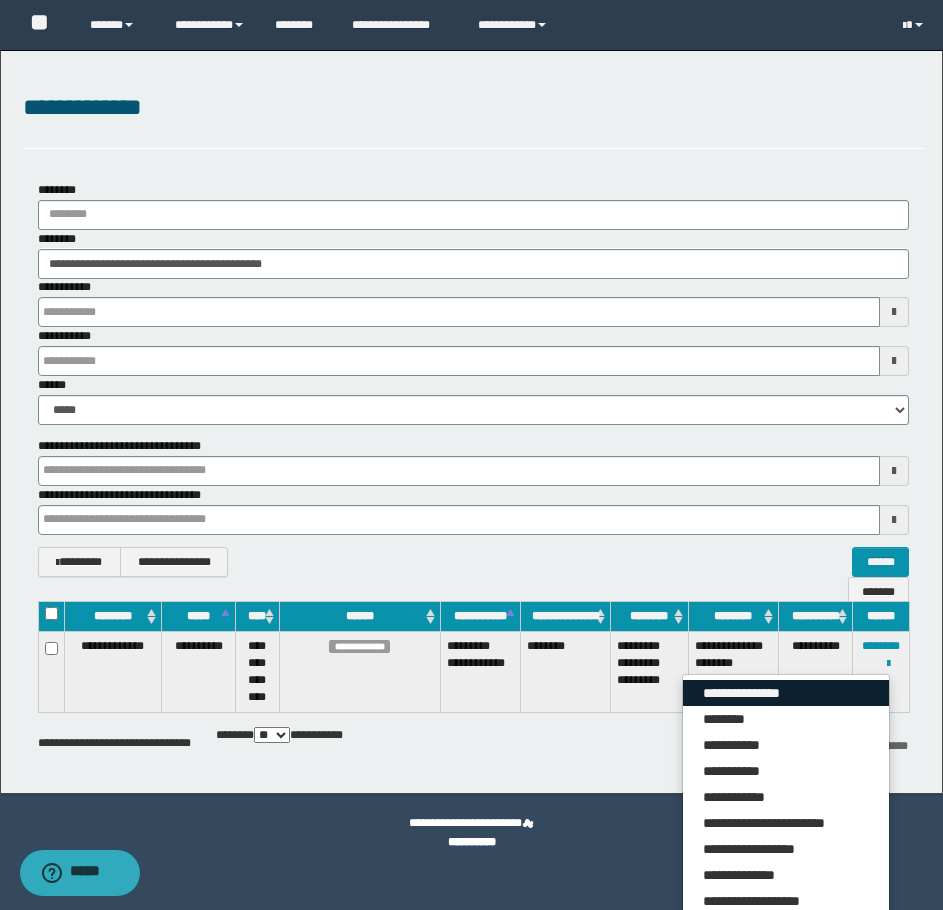 click on "**********" at bounding box center (786, 693) 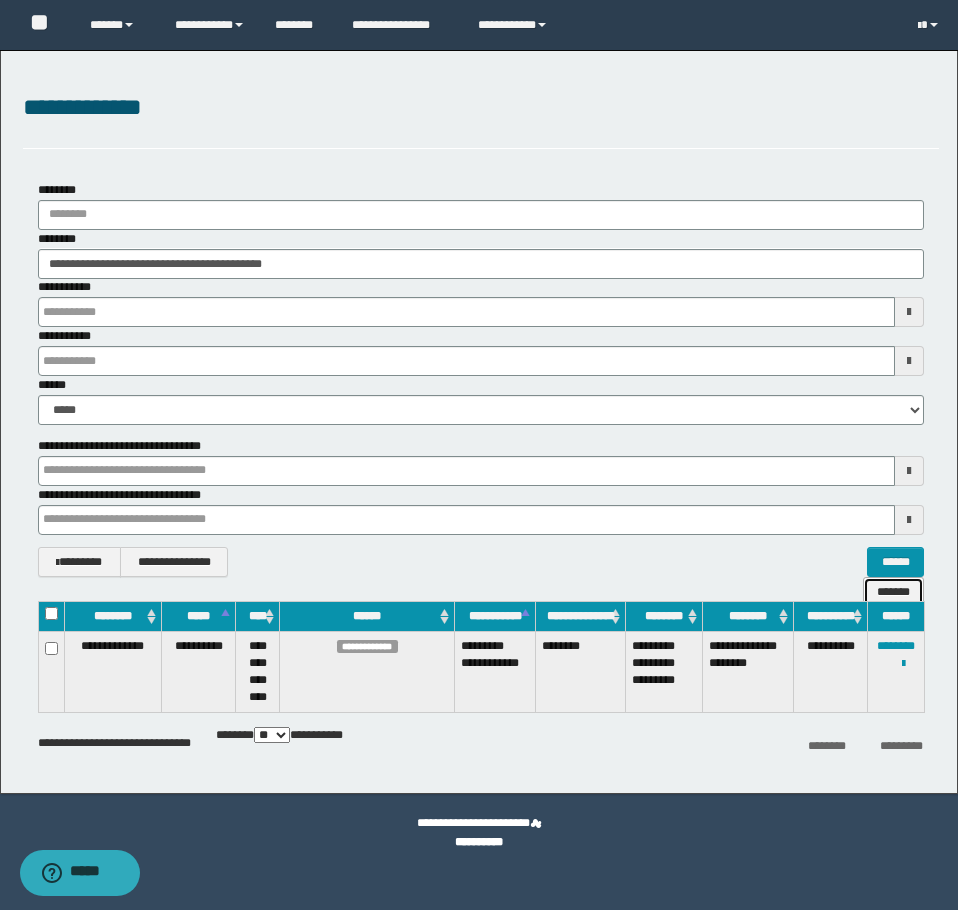 click on "*******" at bounding box center [893, 592] 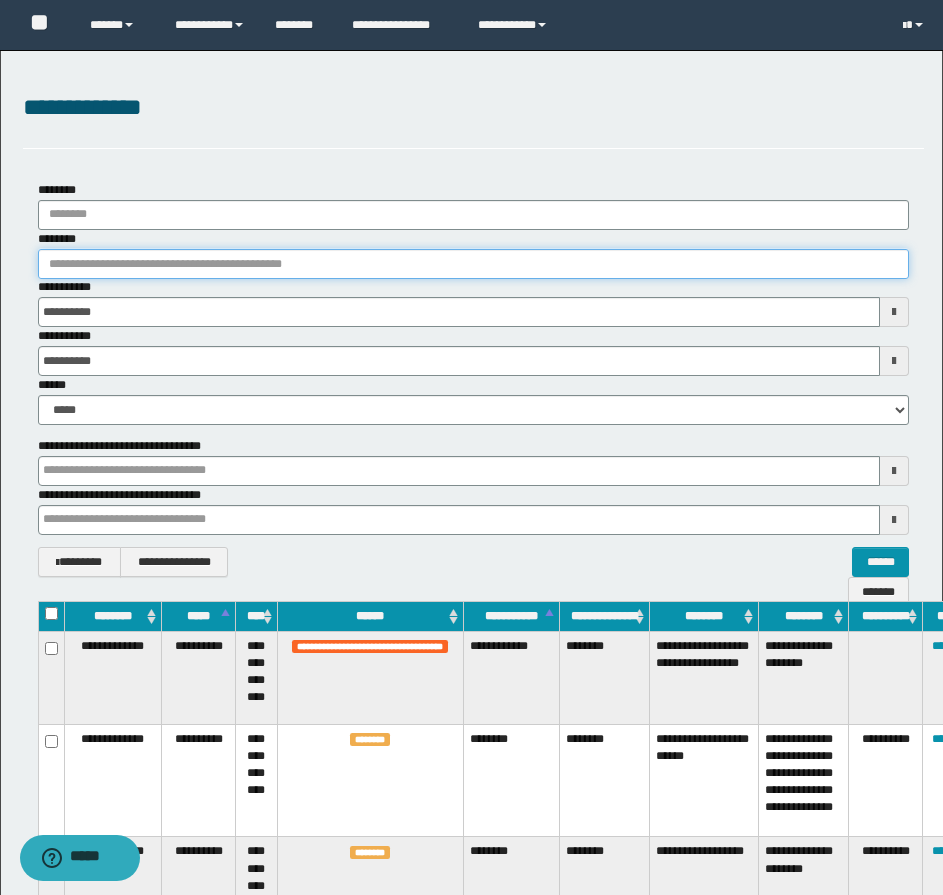 click on "********" at bounding box center (473, 264) 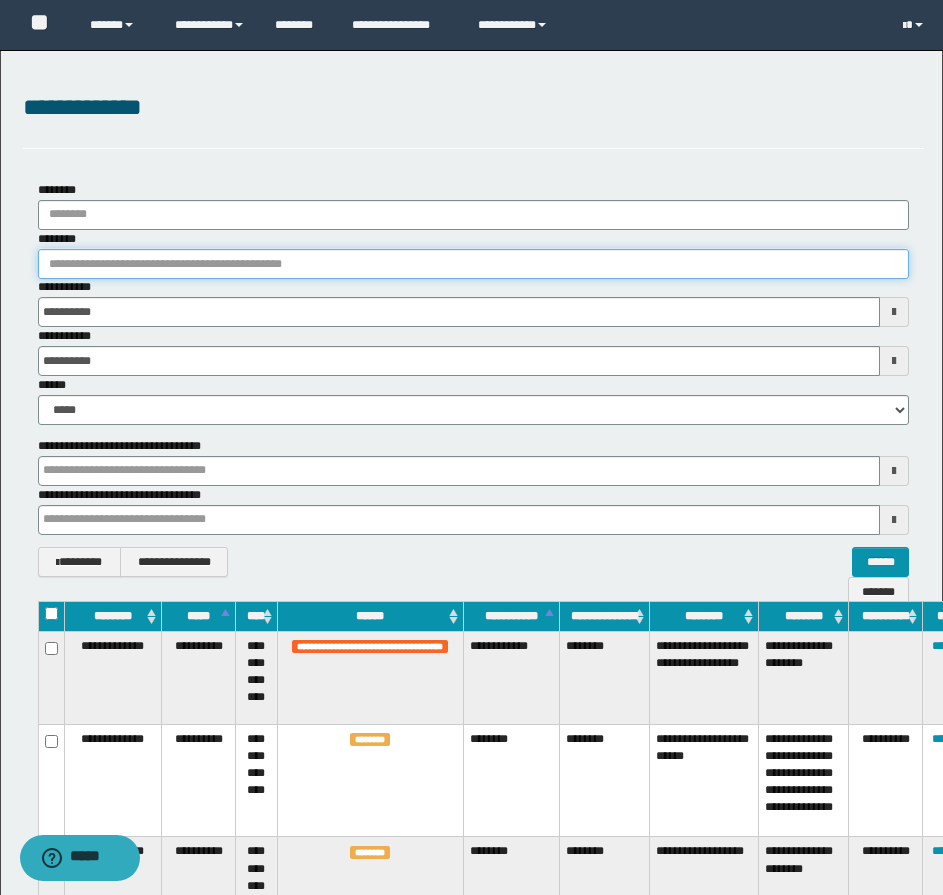 paste on "********" 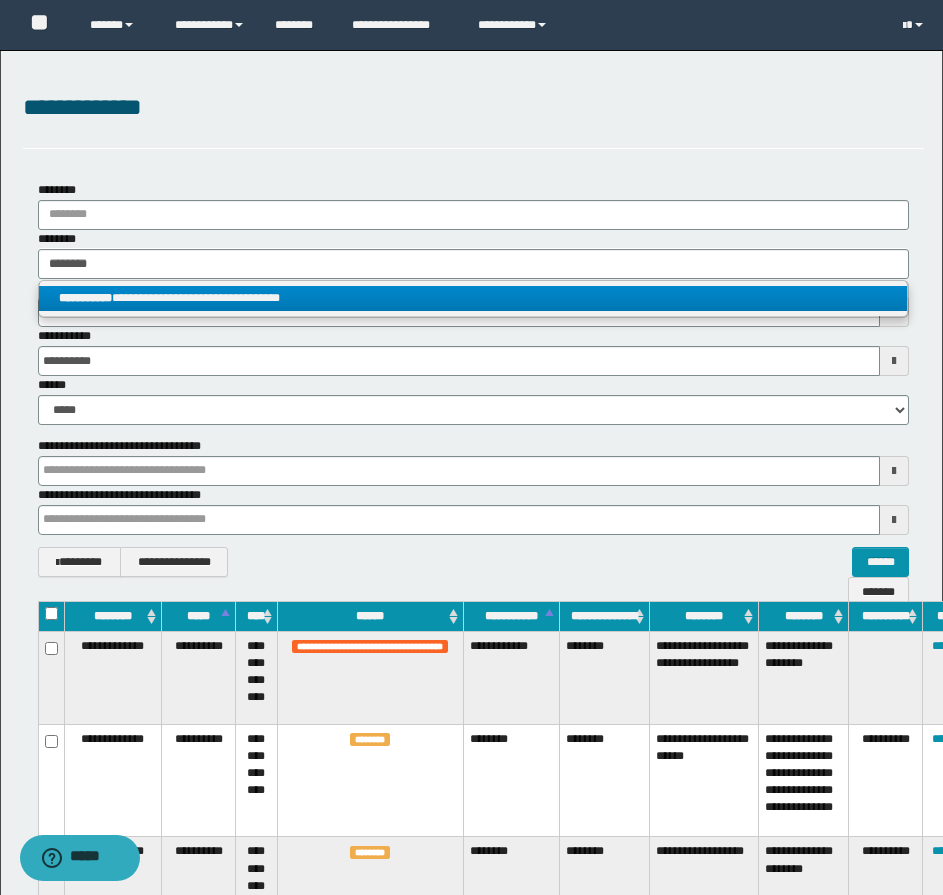 click on "**********" at bounding box center (473, 298) 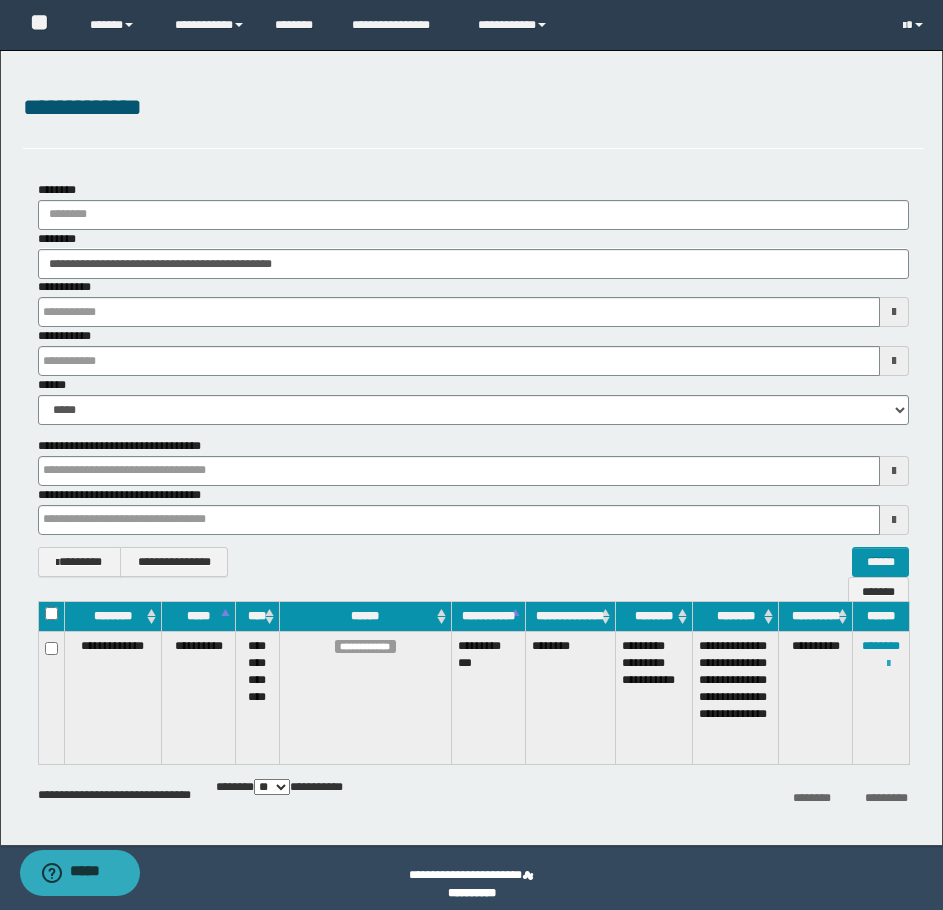 click at bounding box center [888, 664] 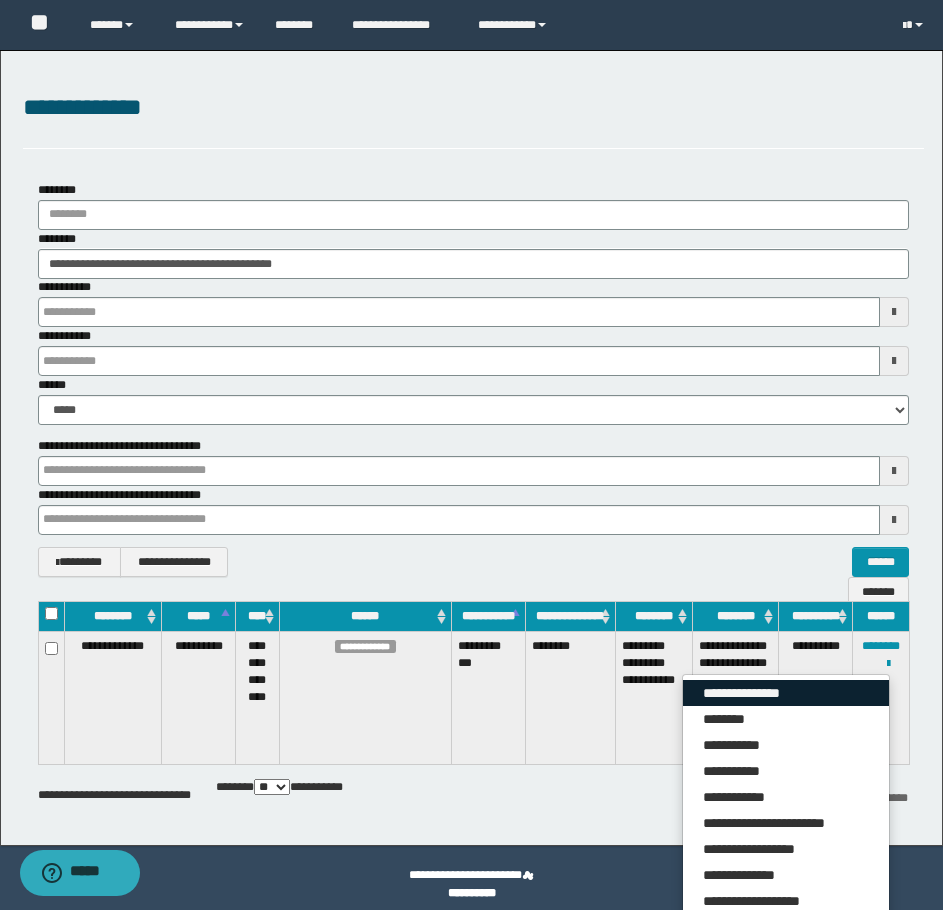 click on "**********" at bounding box center [786, 693] 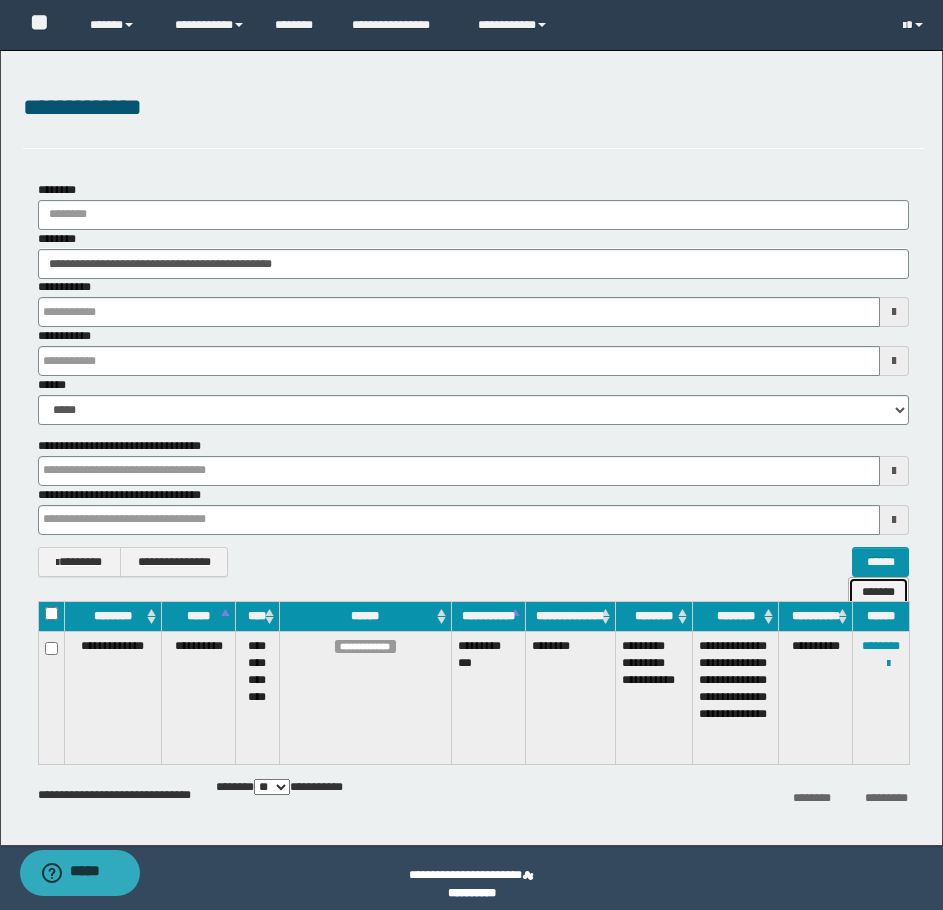 click on "*******" at bounding box center (878, 592) 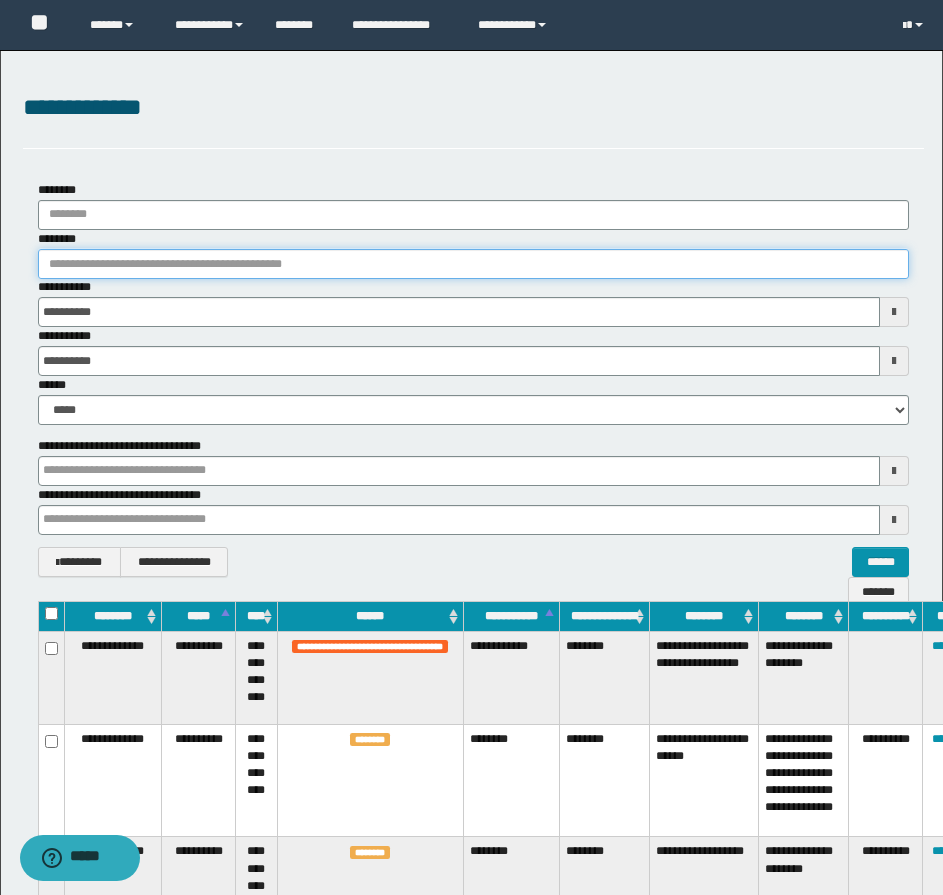 click on "********" at bounding box center (473, 264) 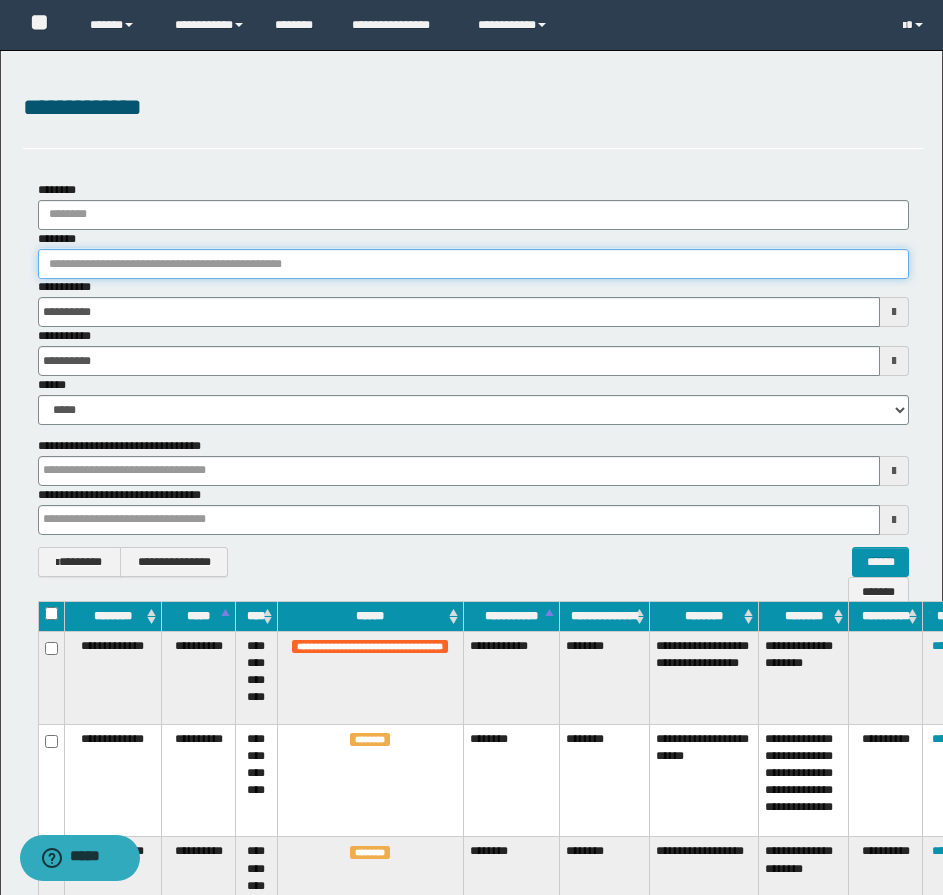 paste on "*******" 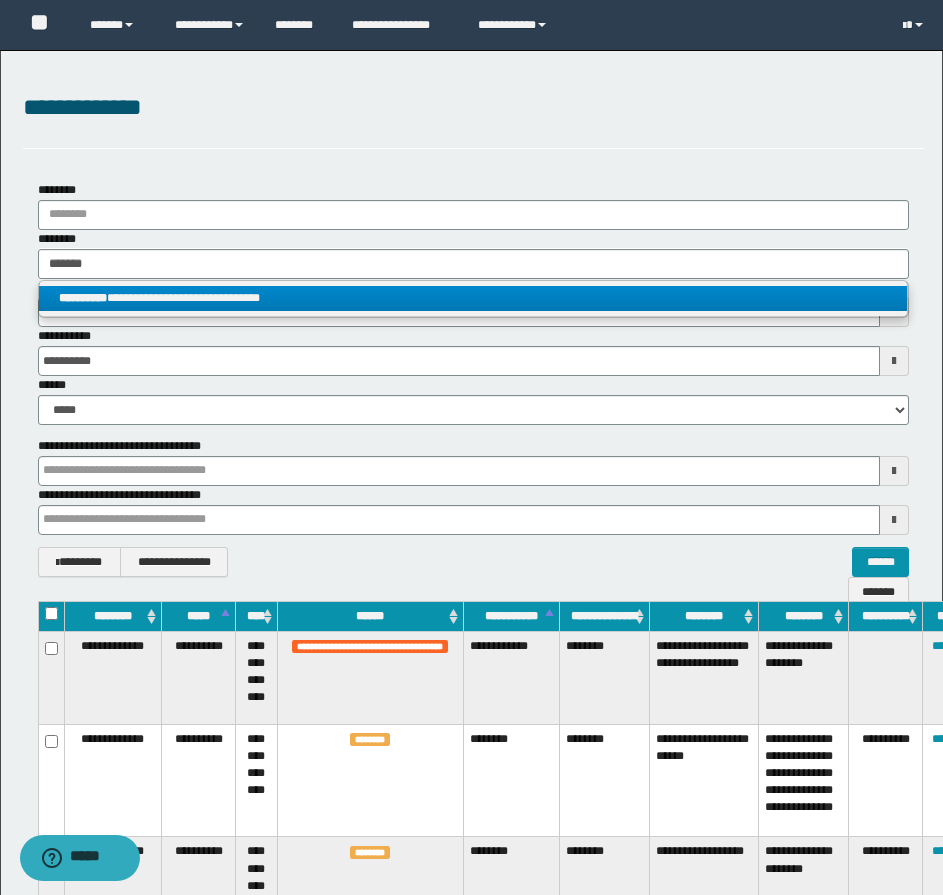 click on "**********" at bounding box center [473, 298] 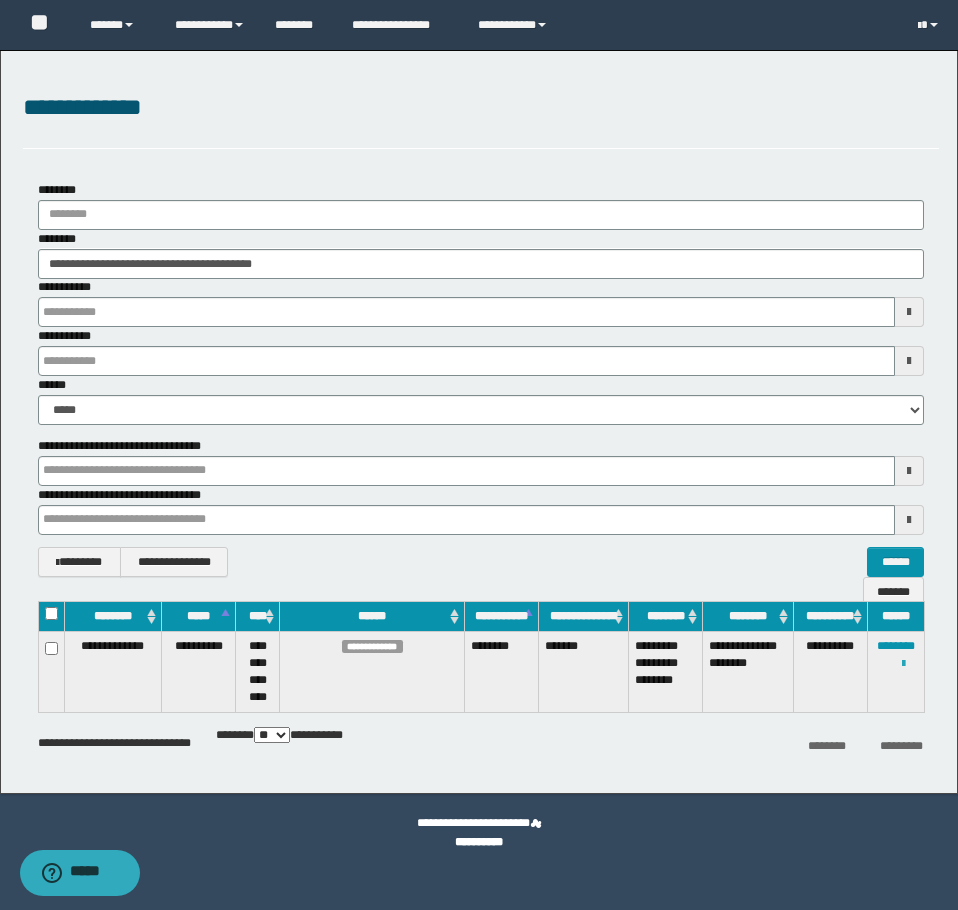 click at bounding box center (903, 664) 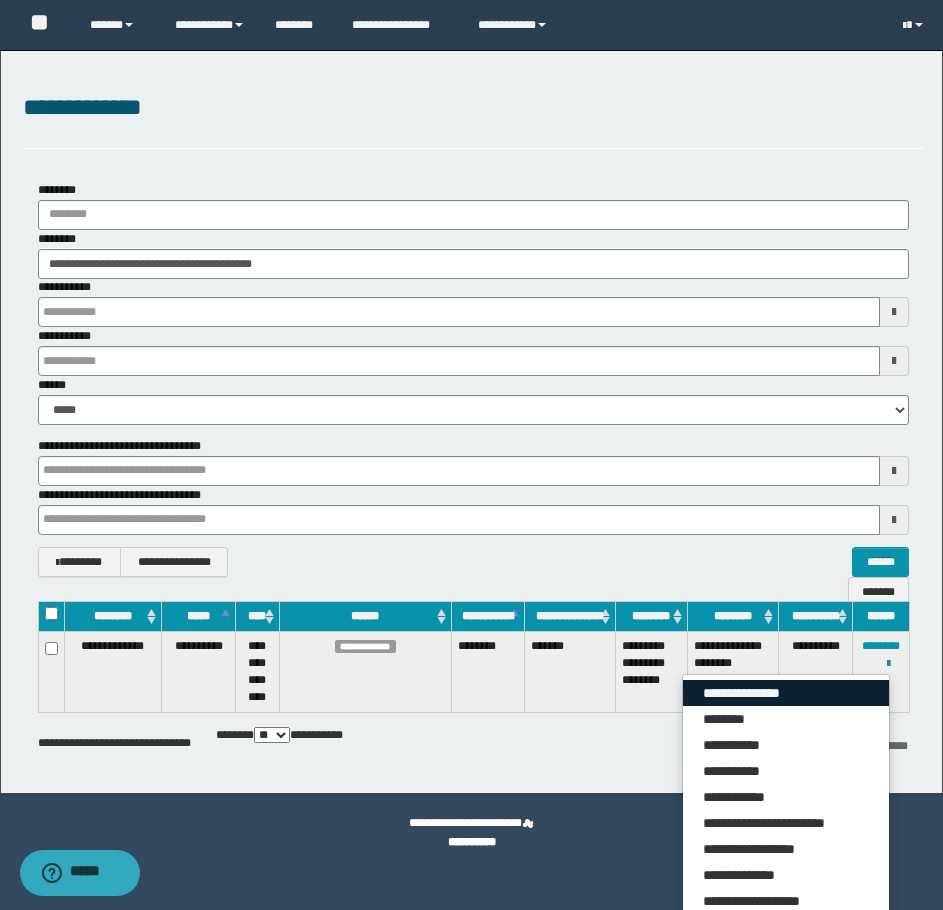 click on "**********" at bounding box center [786, 693] 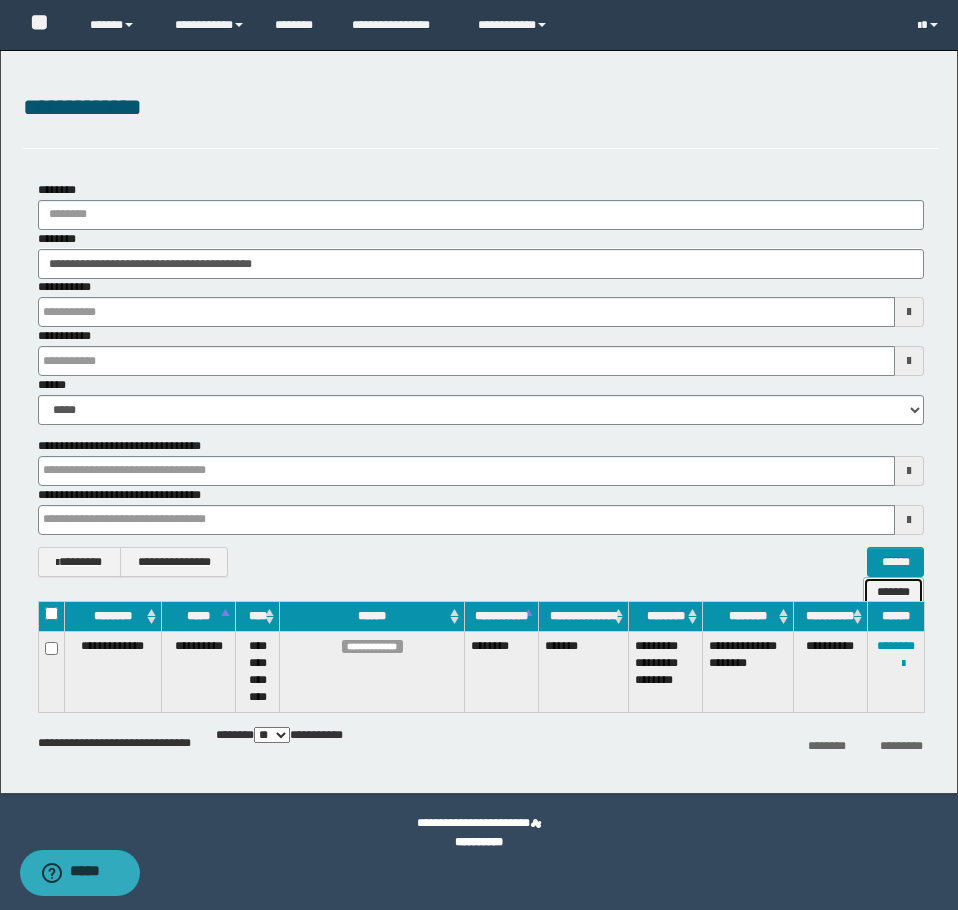 click on "*******" at bounding box center (893, 592) 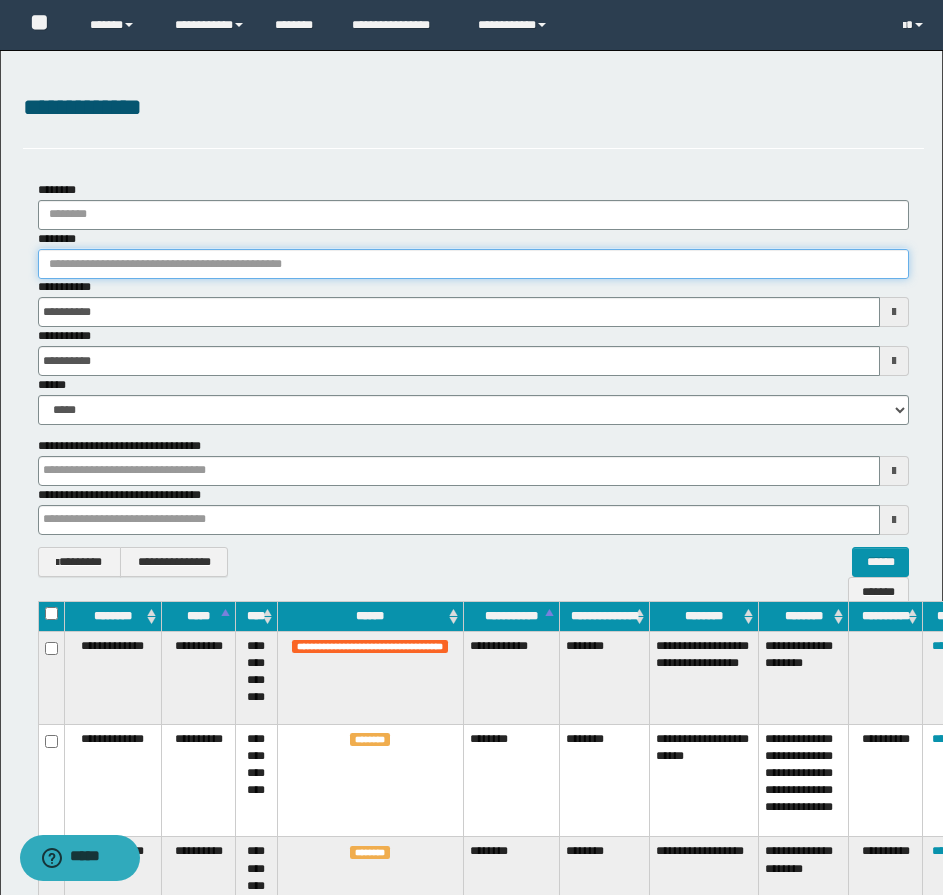 click on "********" at bounding box center (473, 264) 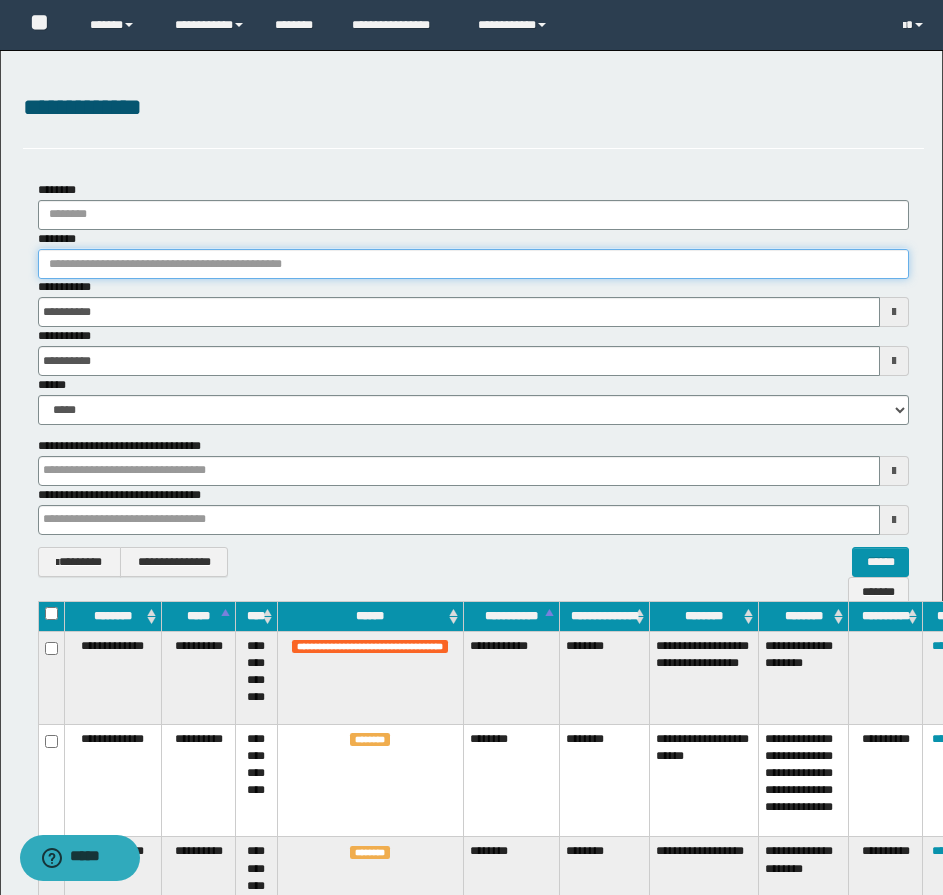 paste on "**********" 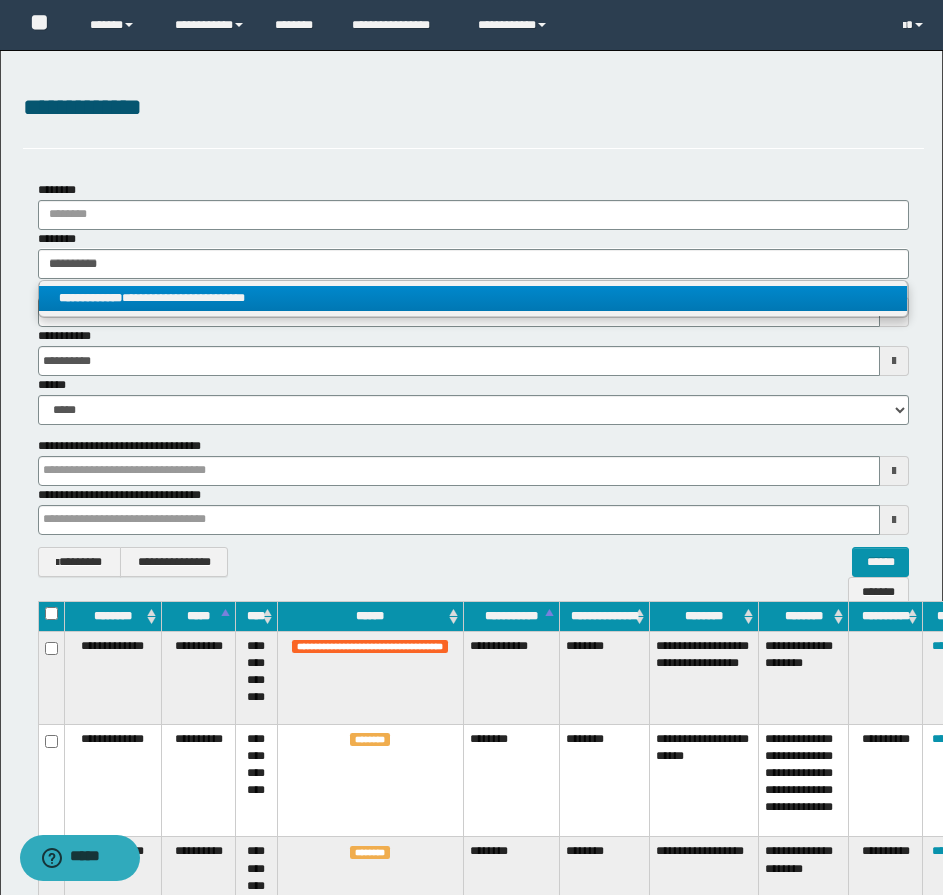 click on "**********" at bounding box center [473, 298] 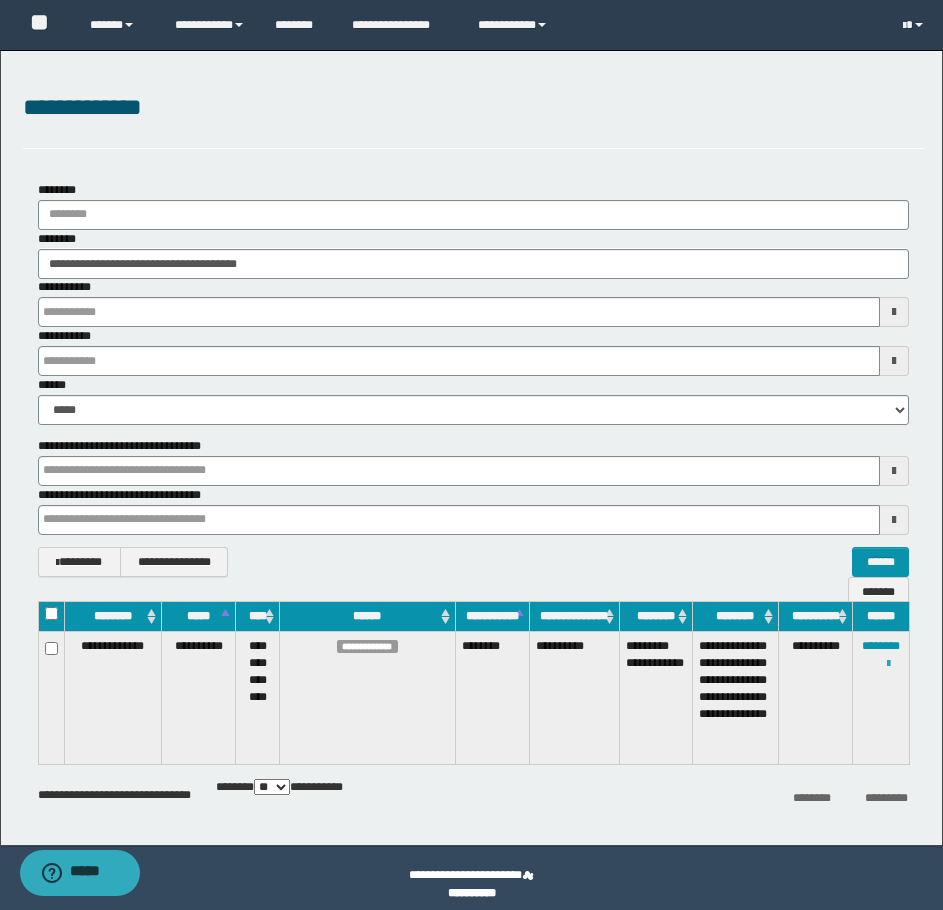 click at bounding box center (888, 664) 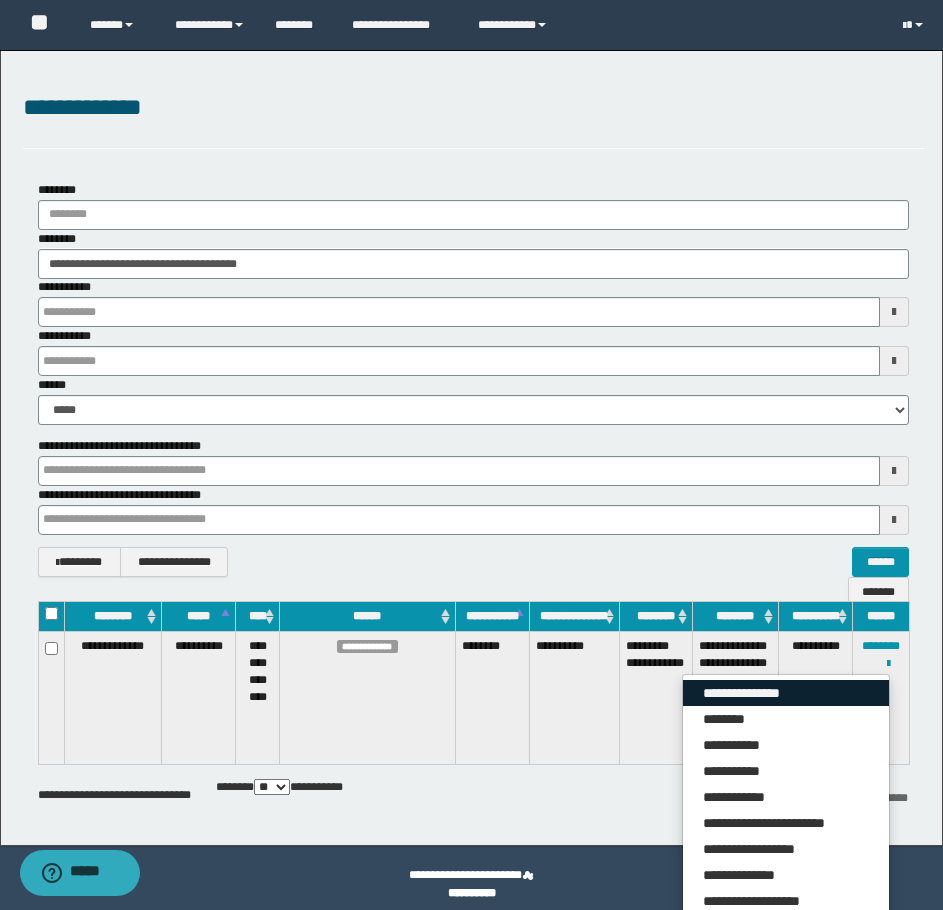 click on "**********" at bounding box center [786, 693] 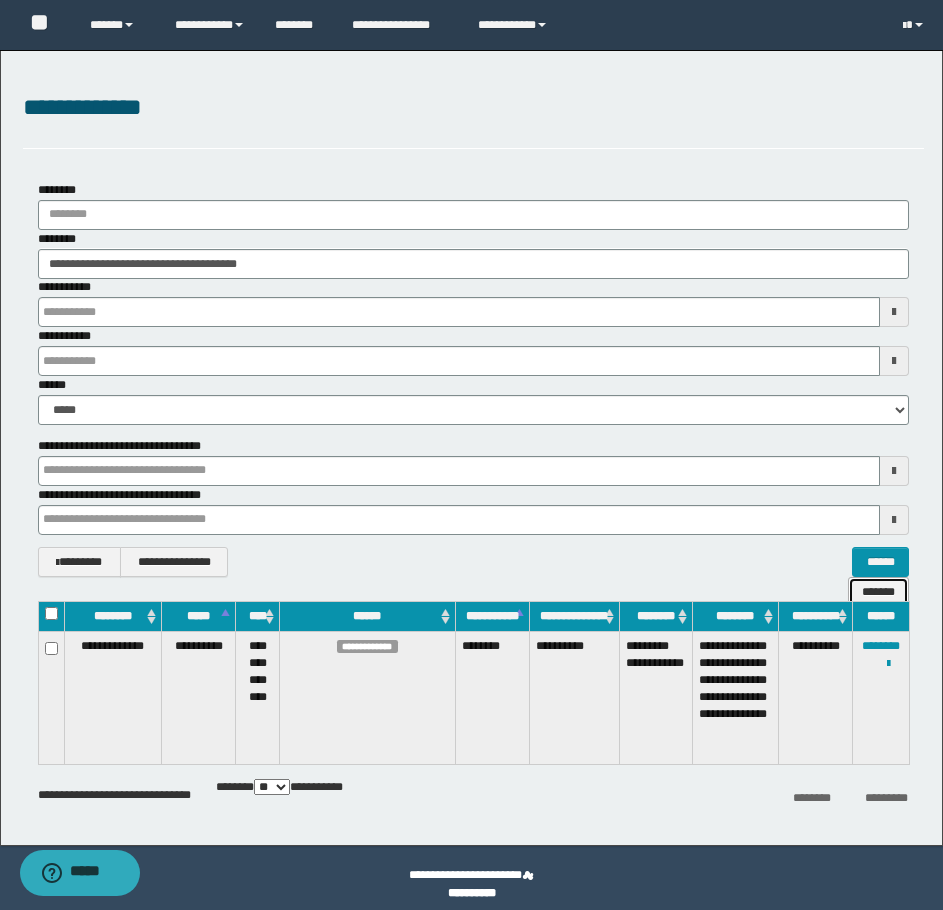 click on "*******" at bounding box center [878, 592] 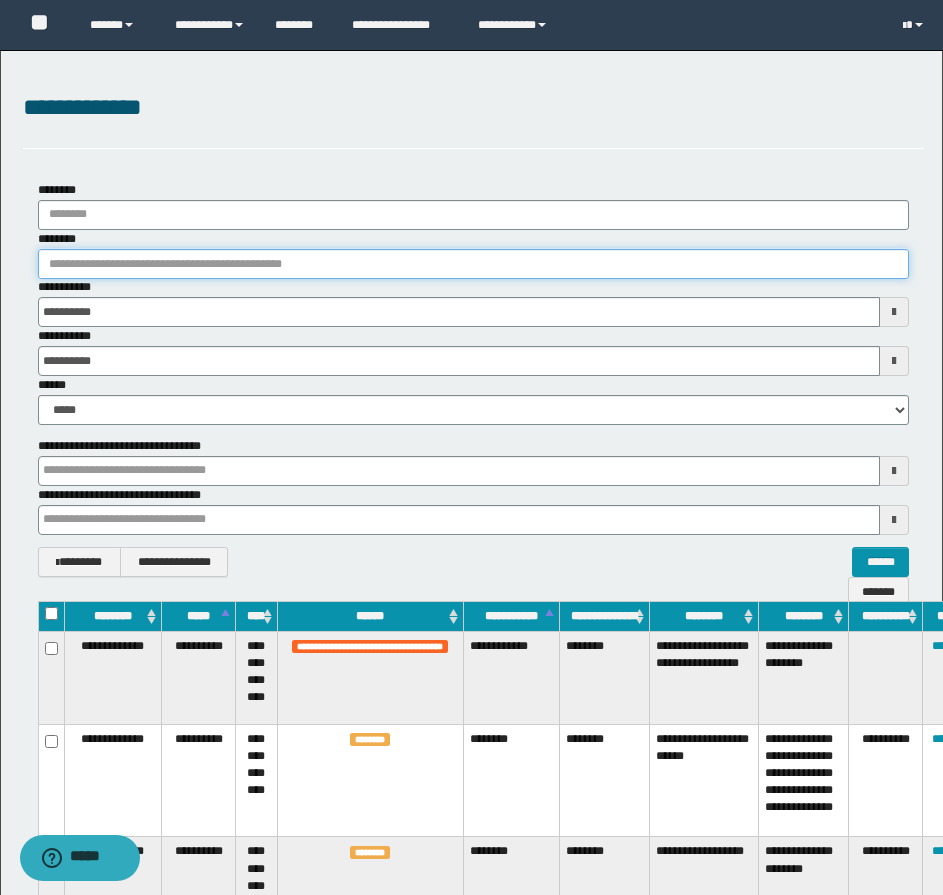 click on "********" at bounding box center [473, 264] 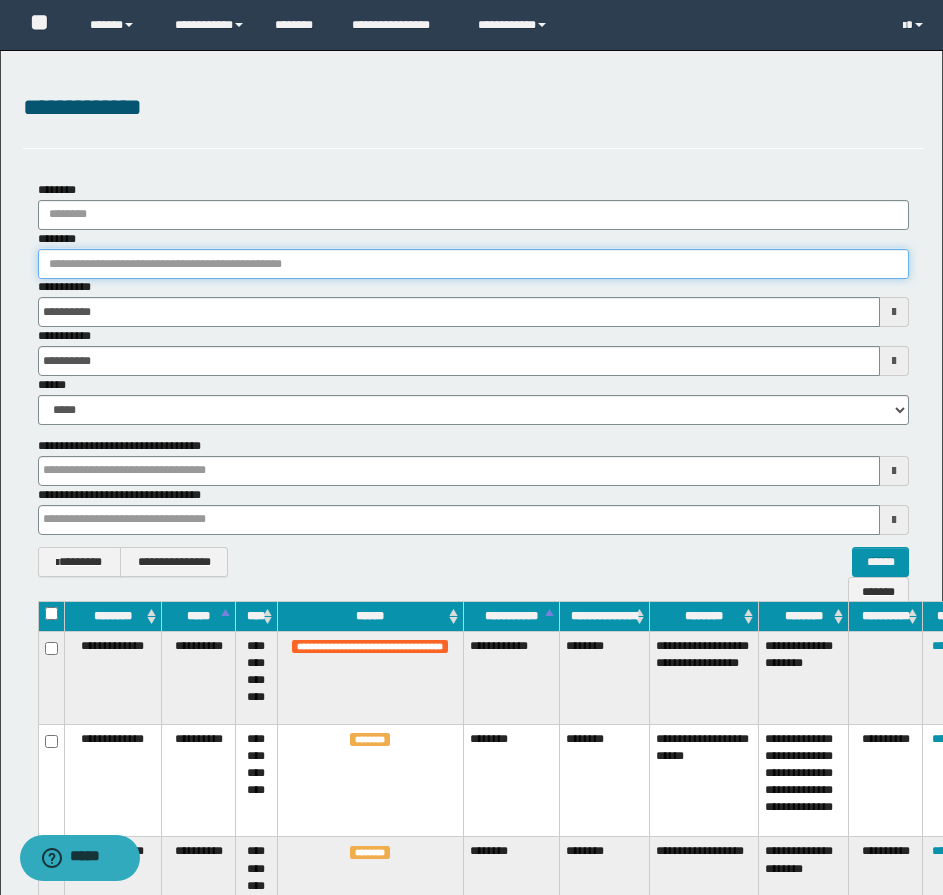 paste on "********" 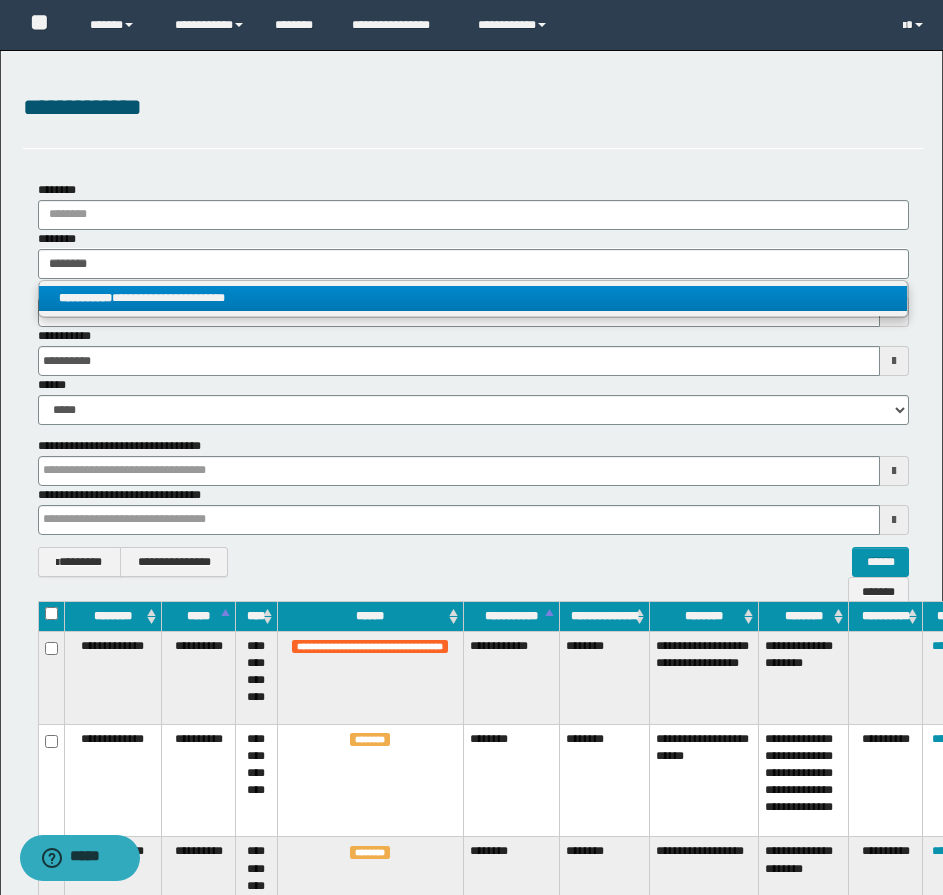 click on "**********" at bounding box center (473, 298) 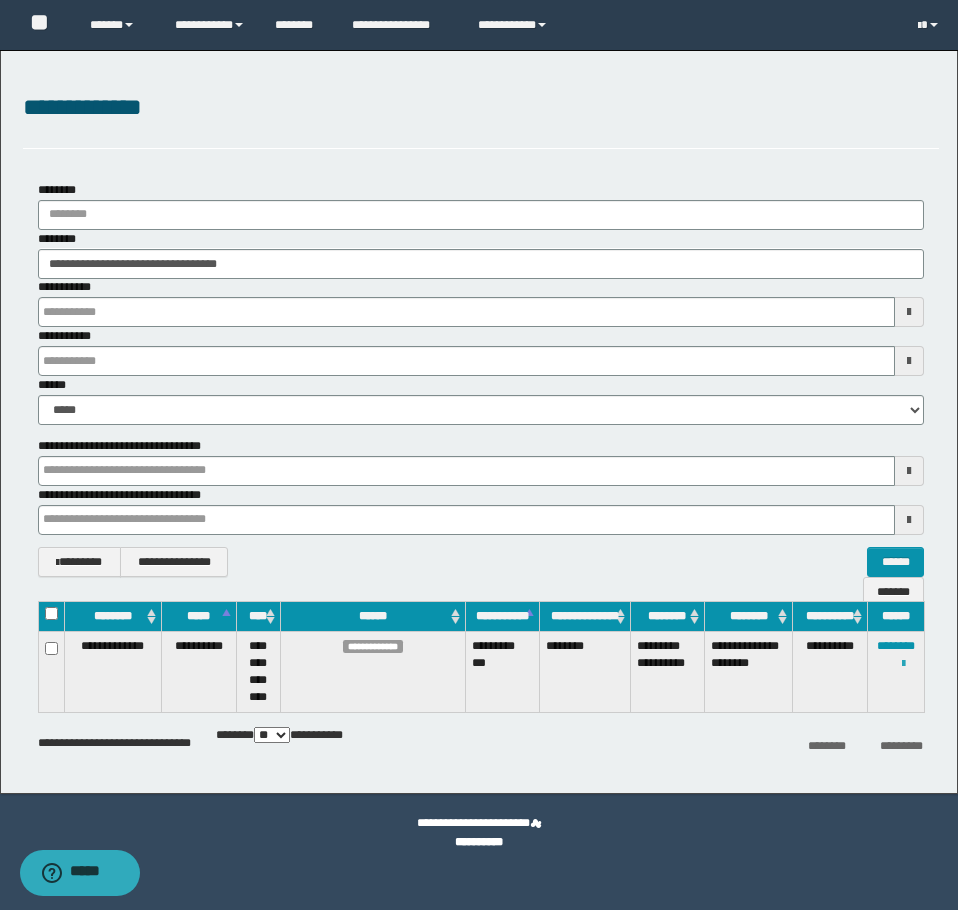 click at bounding box center (903, 664) 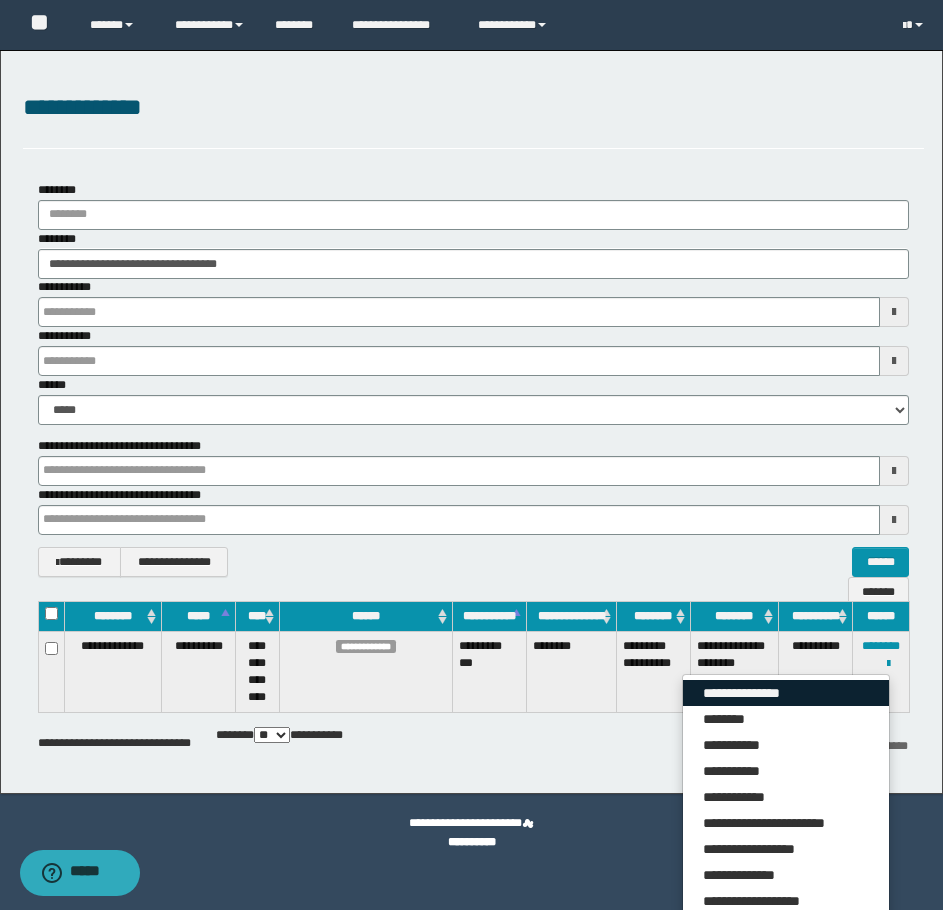 click on "**********" at bounding box center [786, 693] 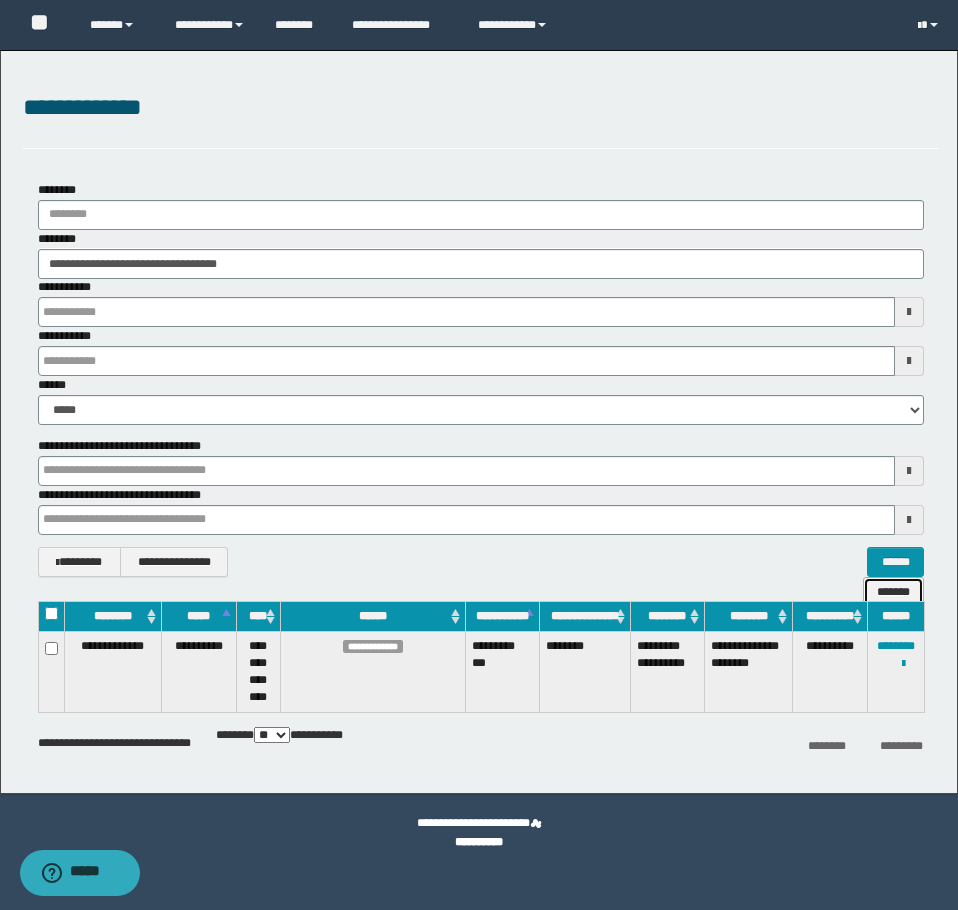 click on "*******" at bounding box center (893, 592) 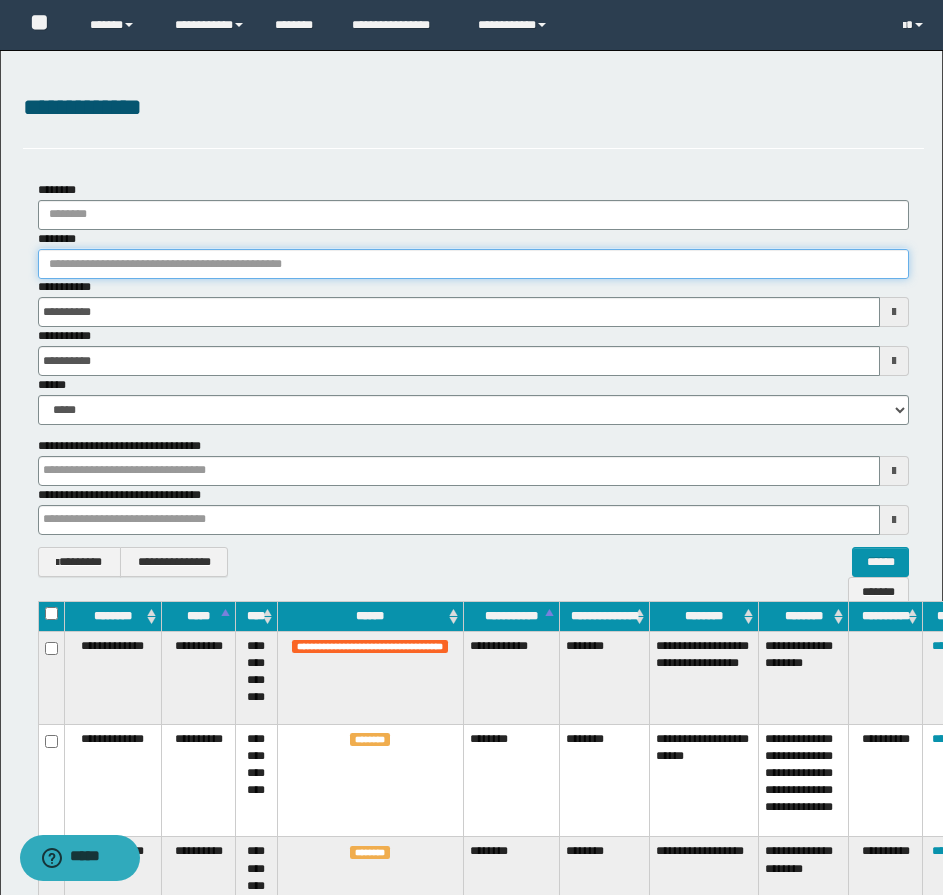 click on "********" at bounding box center (473, 264) 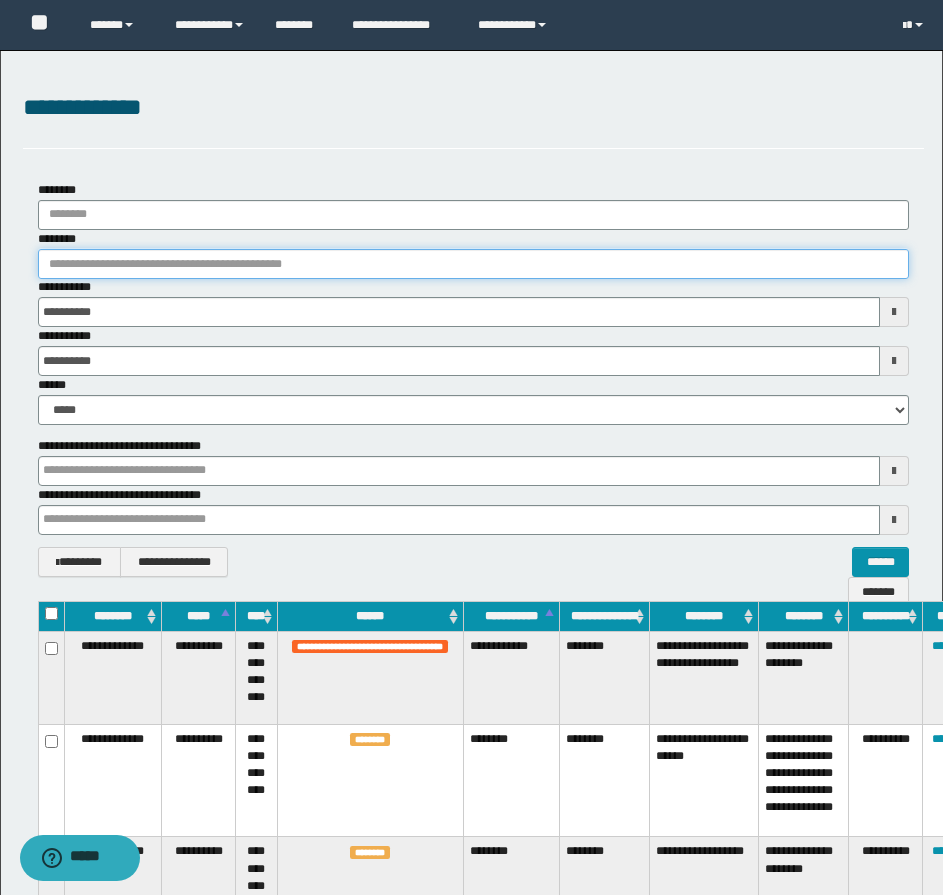 paste on "**********" 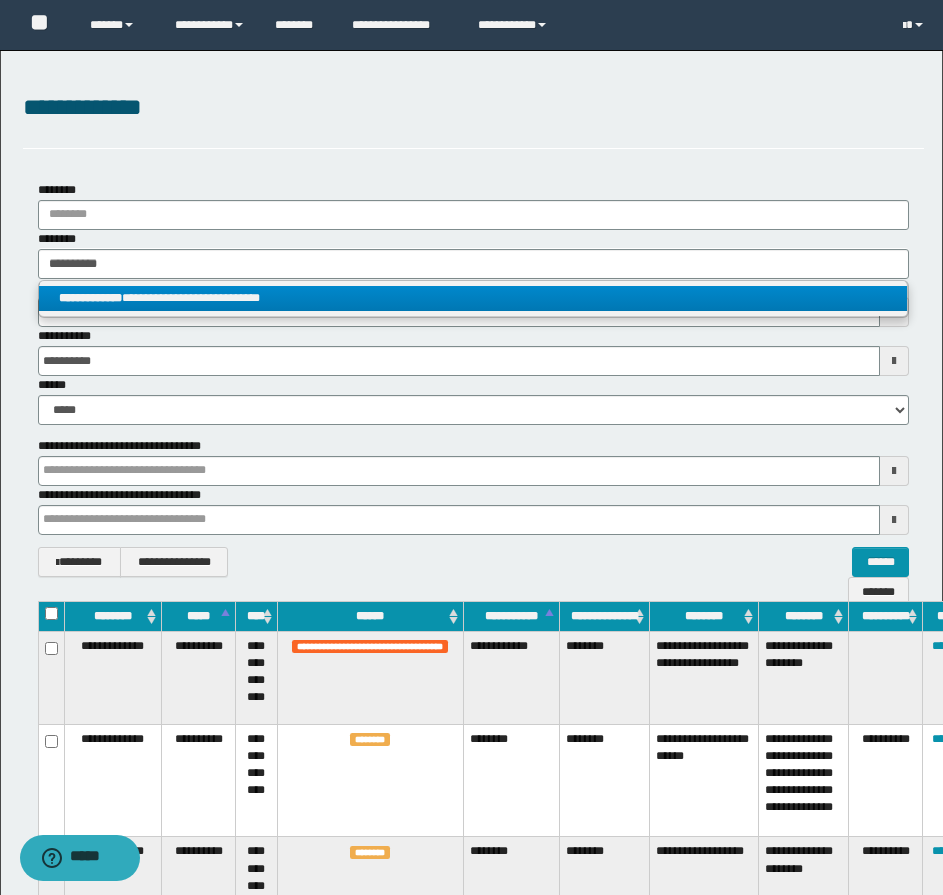 click on "**********" at bounding box center [473, 298] 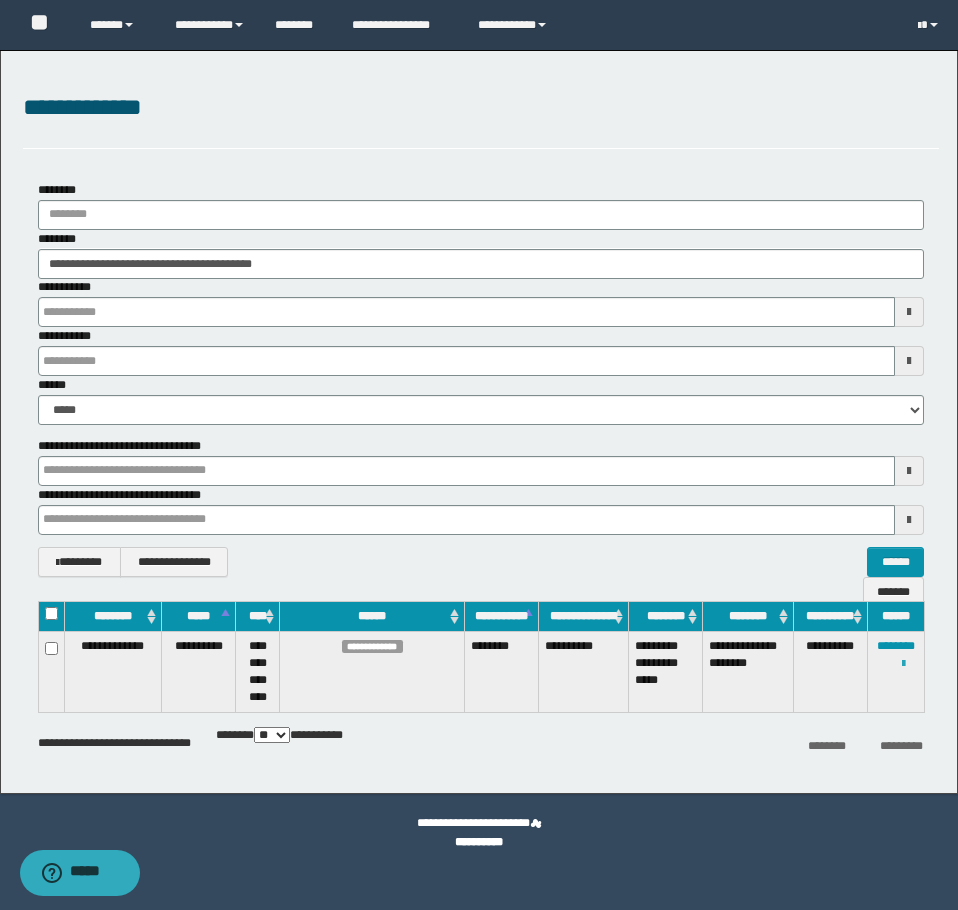 click at bounding box center [903, 664] 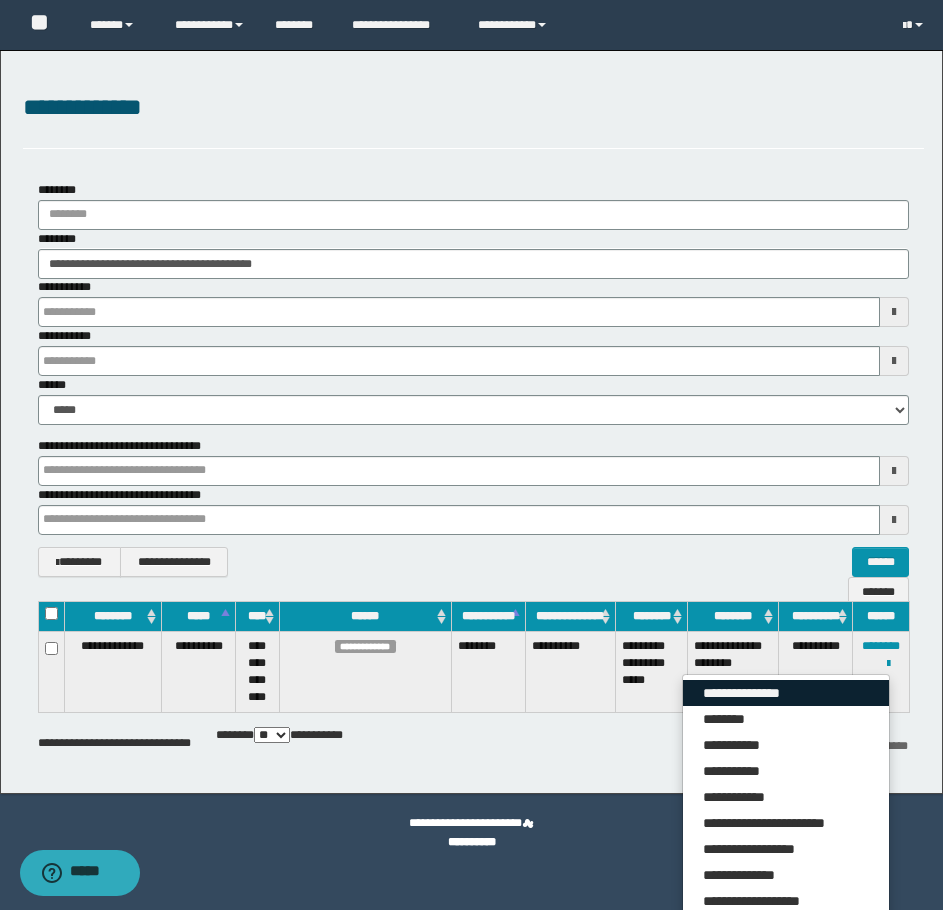 click on "**********" at bounding box center [786, 693] 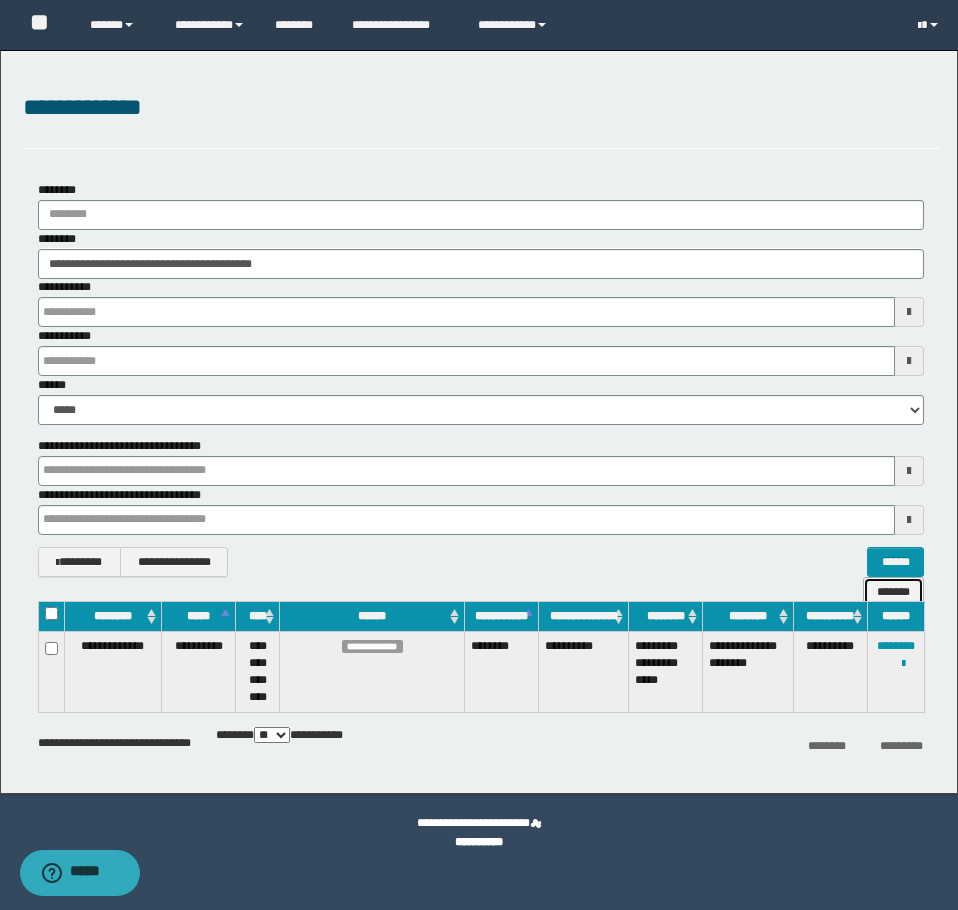 click on "*******" at bounding box center [893, 592] 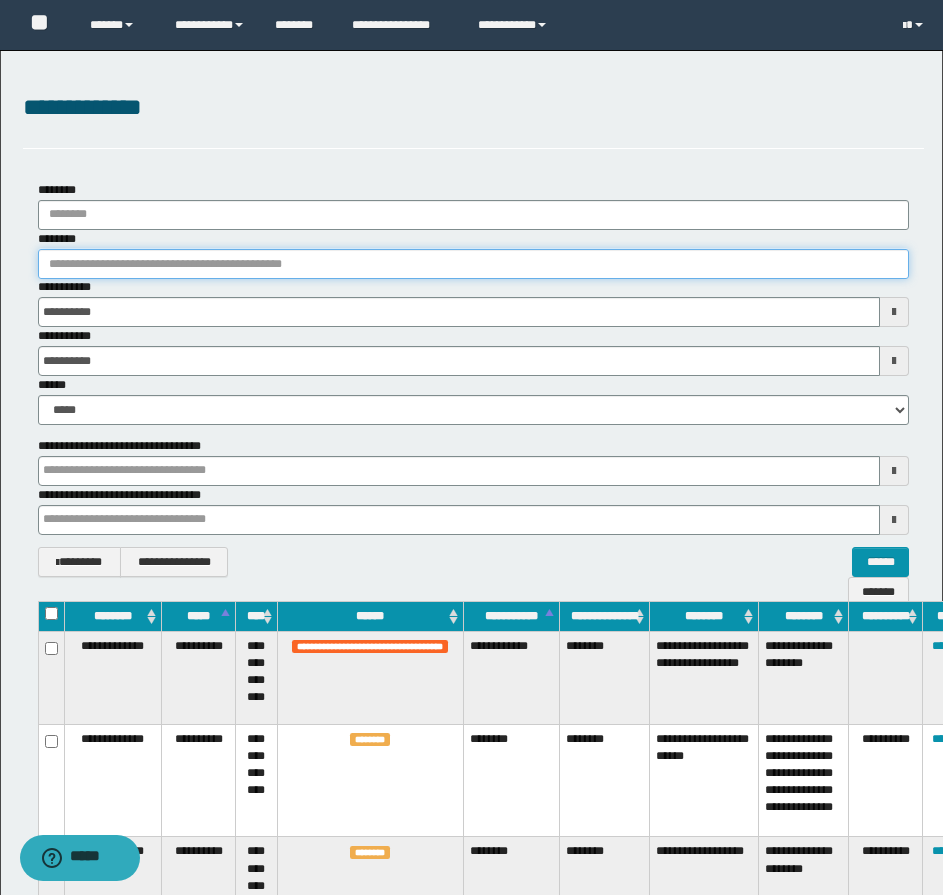 click on "********" at bounding box center (473, 264) 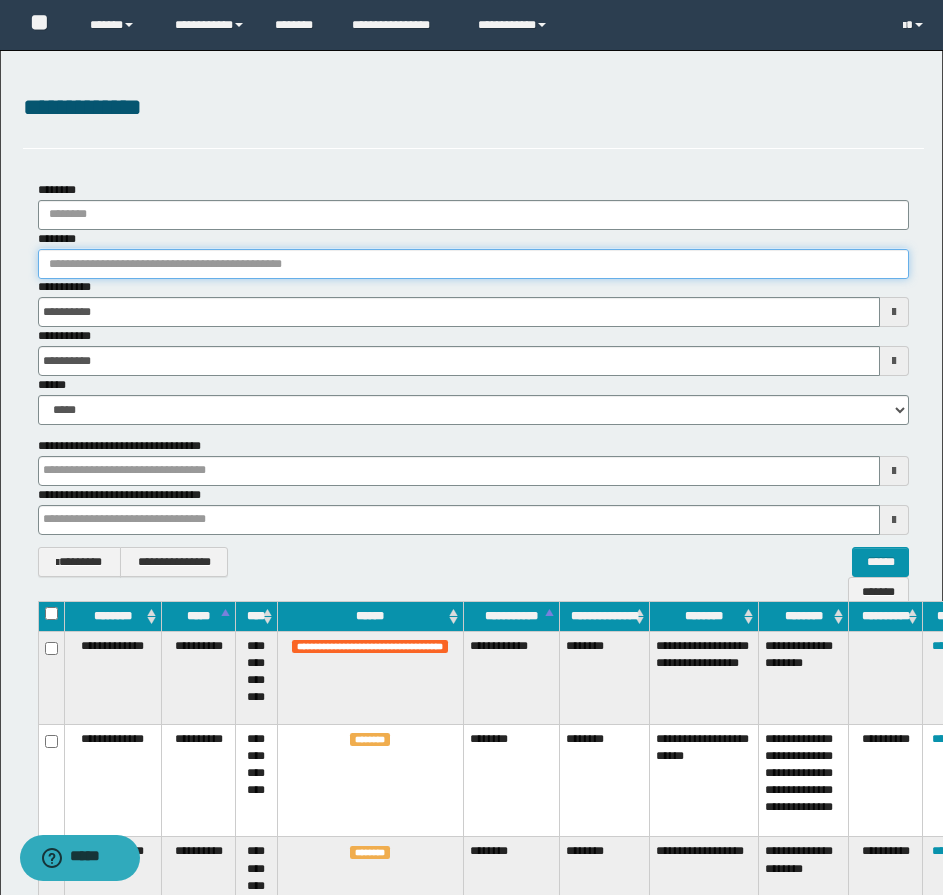 paste on "**********" 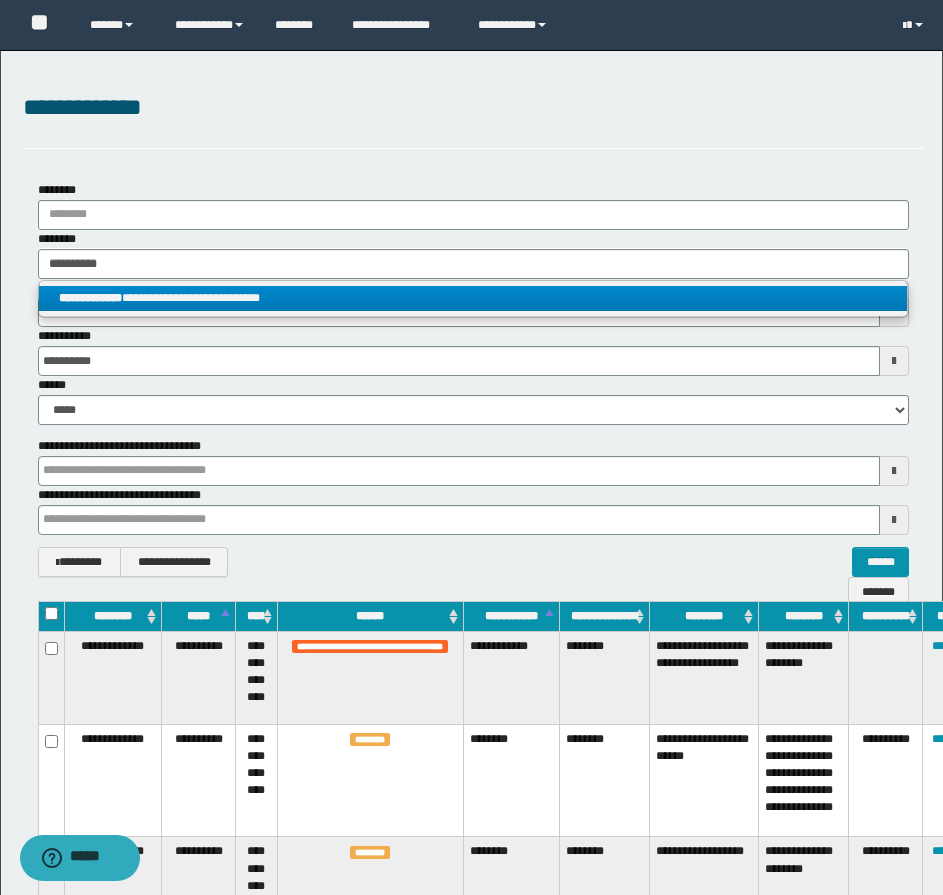 click on "**********" at bounding box center (473, 298) 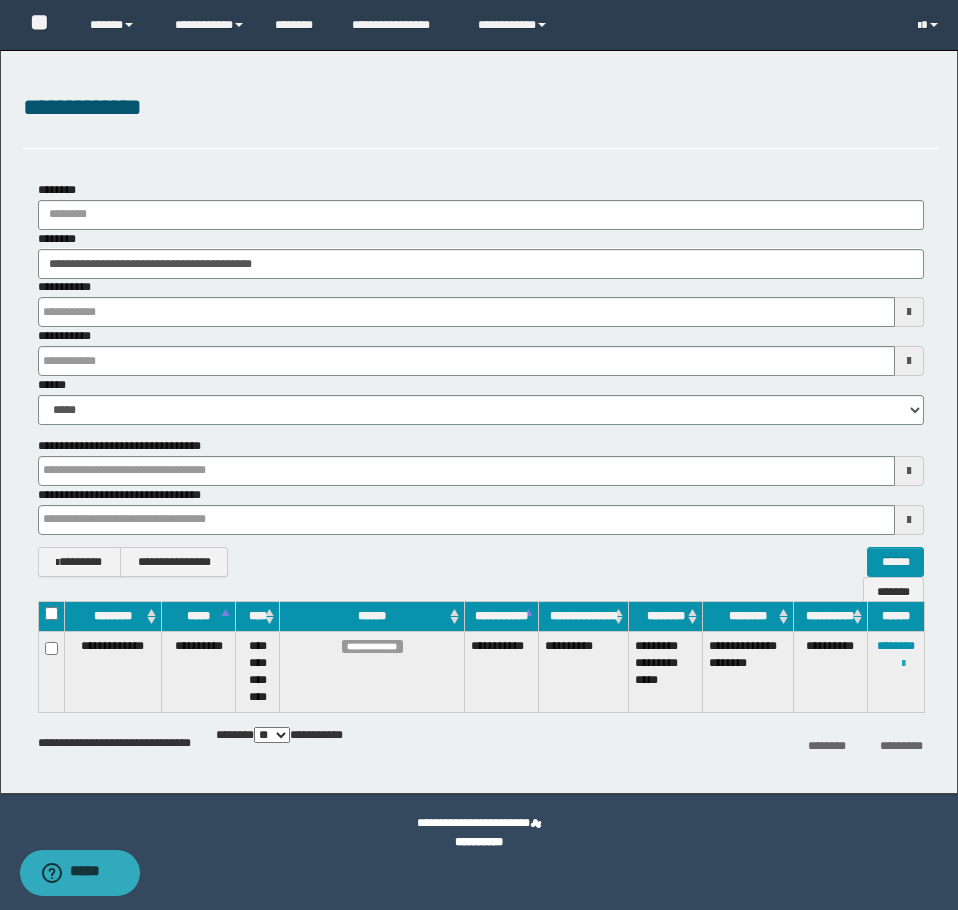 click at bounding box center (903, 664) 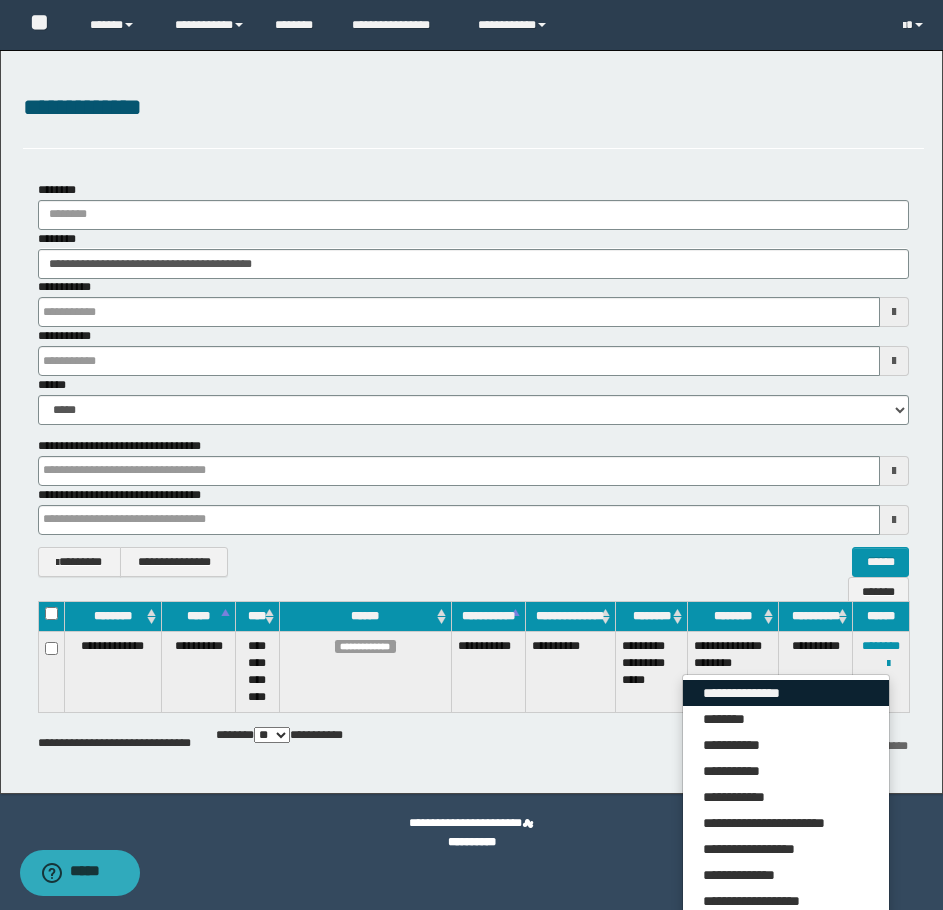 click on "**********" at bounding box center (786, 693) 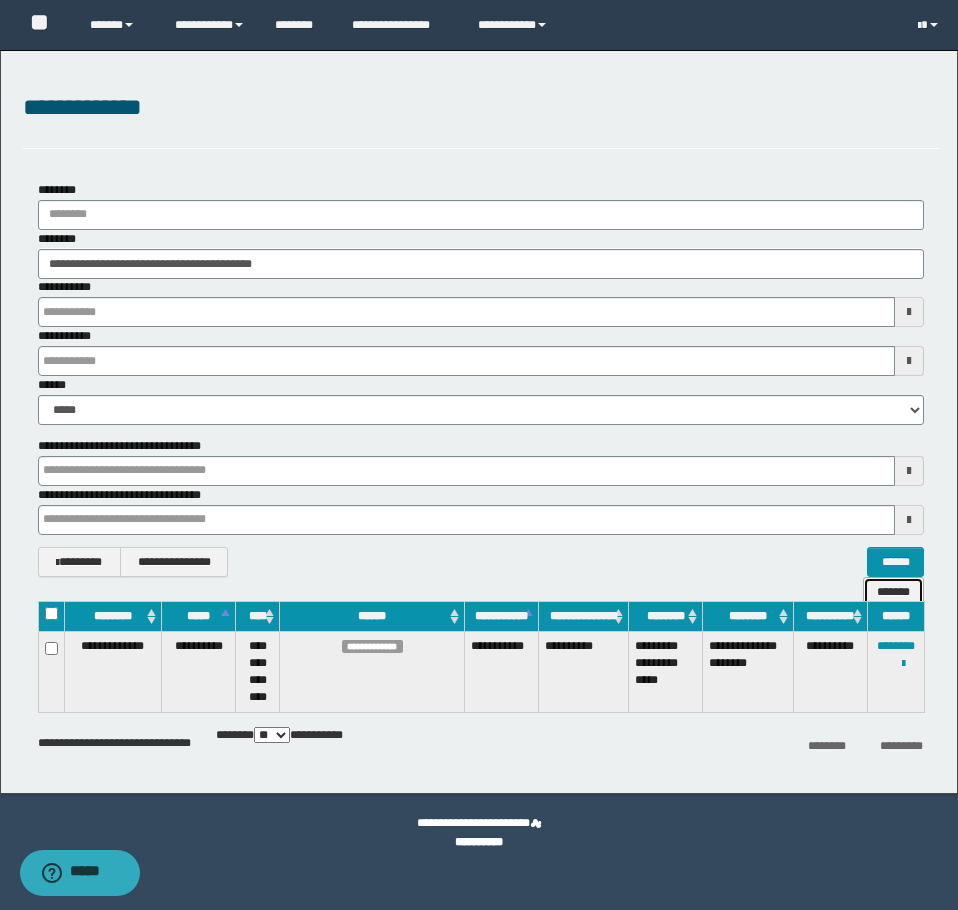 click on "*******" at bounding box center (893, 592) 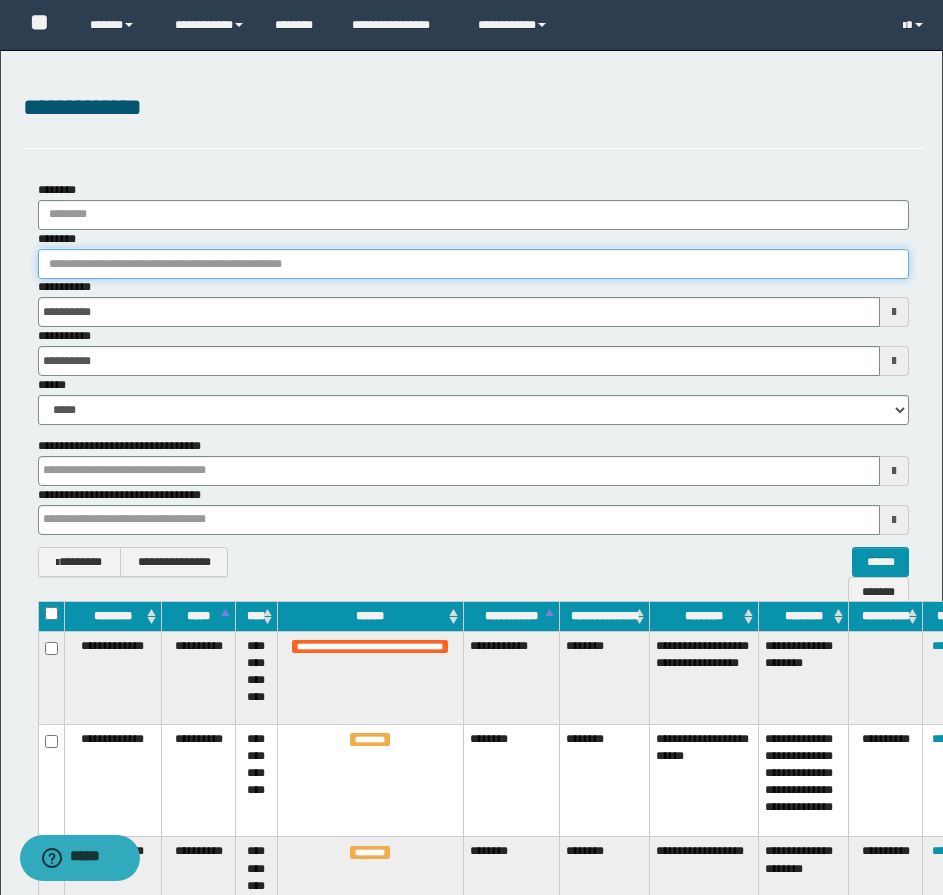 click on "********" at bounding box center (473, 264) 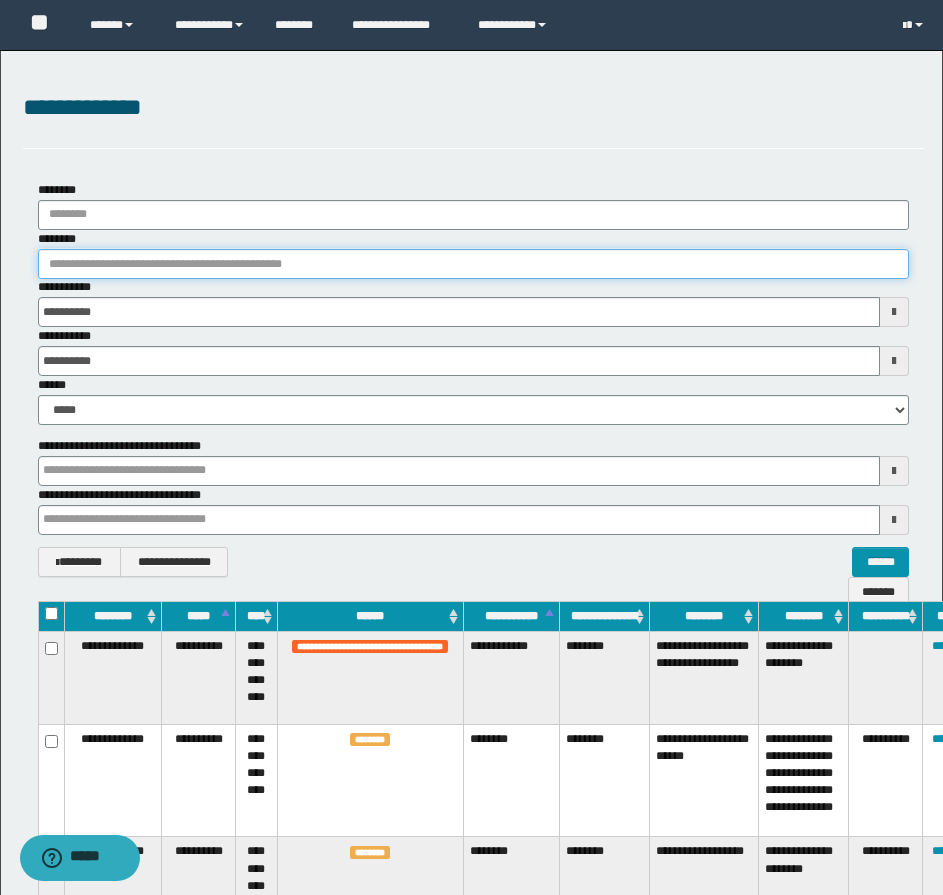 paste on "**********" 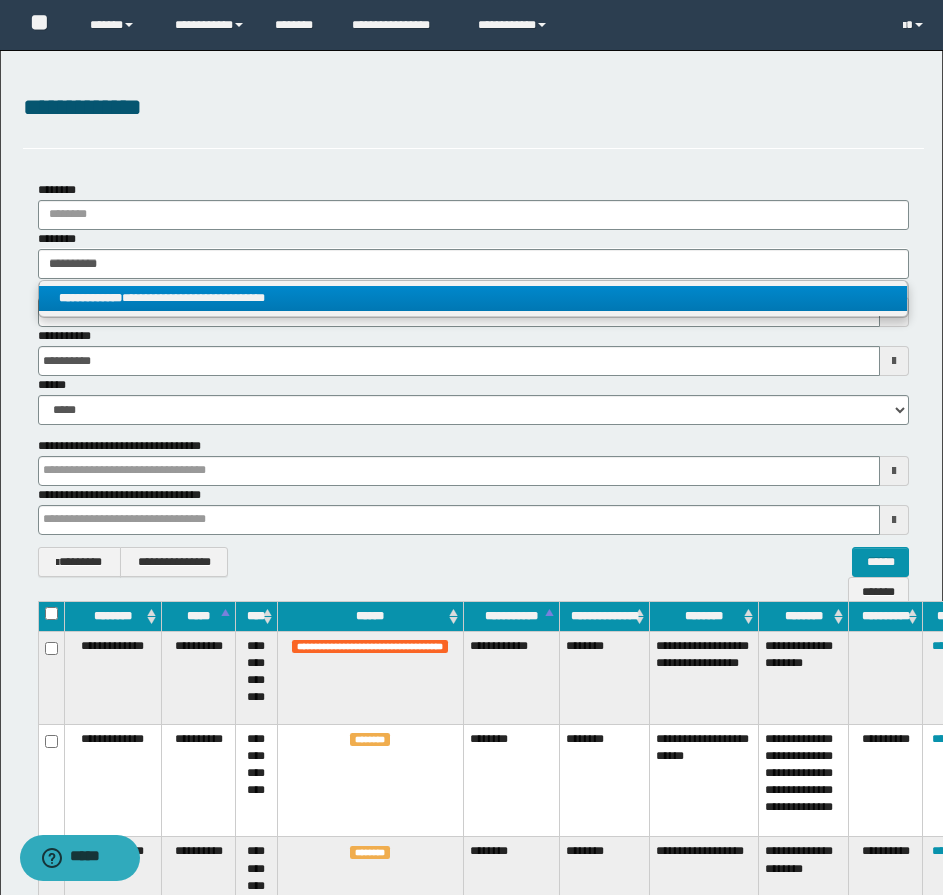 click on "**********" at bounding box center (473, 298) 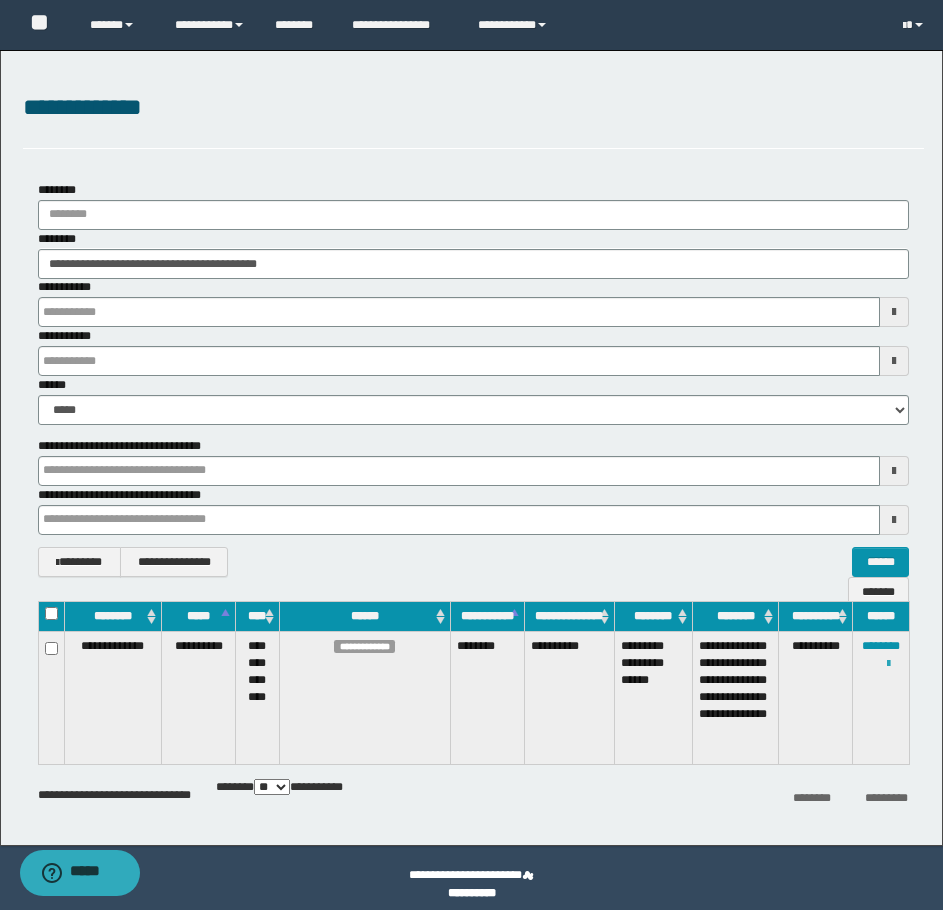 click at bounding box center [888, 664] 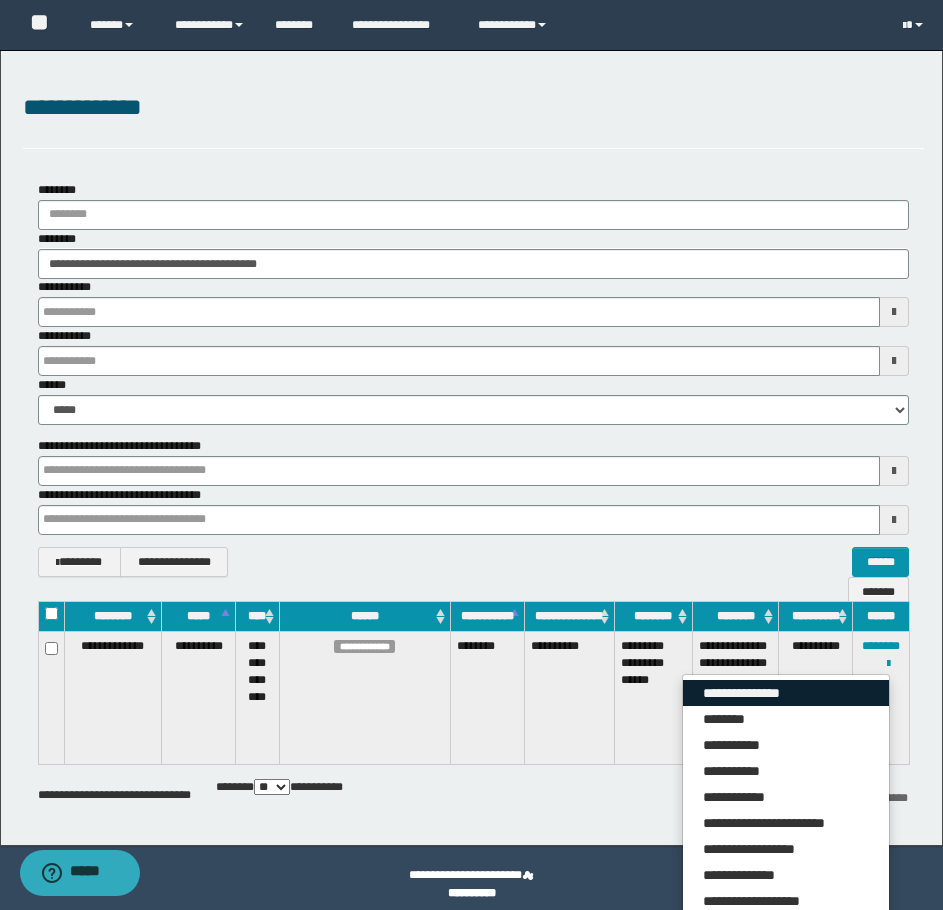 click on "**********" at bounding box center (786, 693) 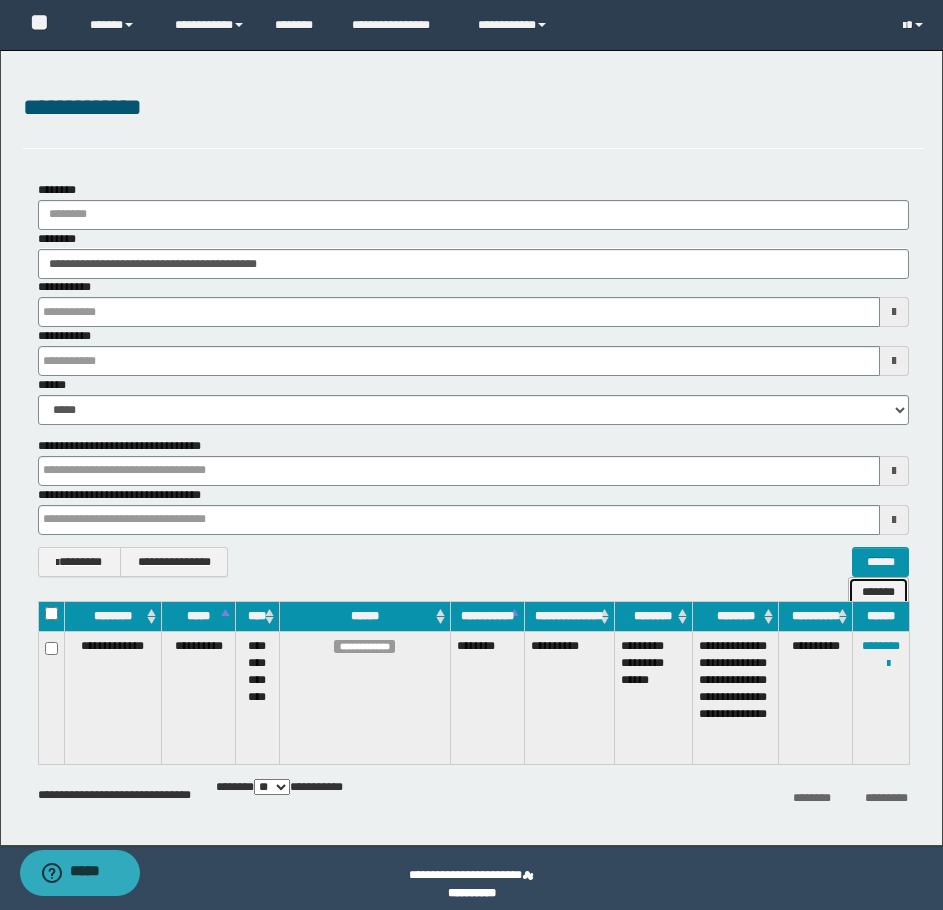 click on "*******" at bounding box center [878, 592] 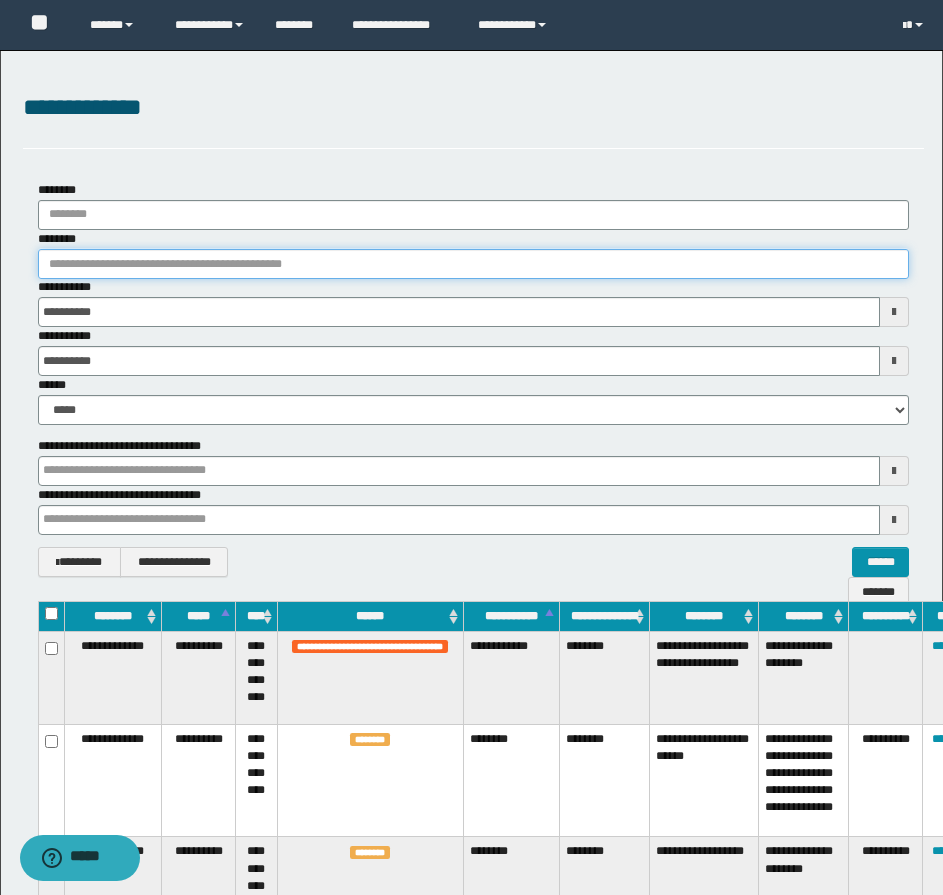 click on "********" at bounding box center (473, 264) 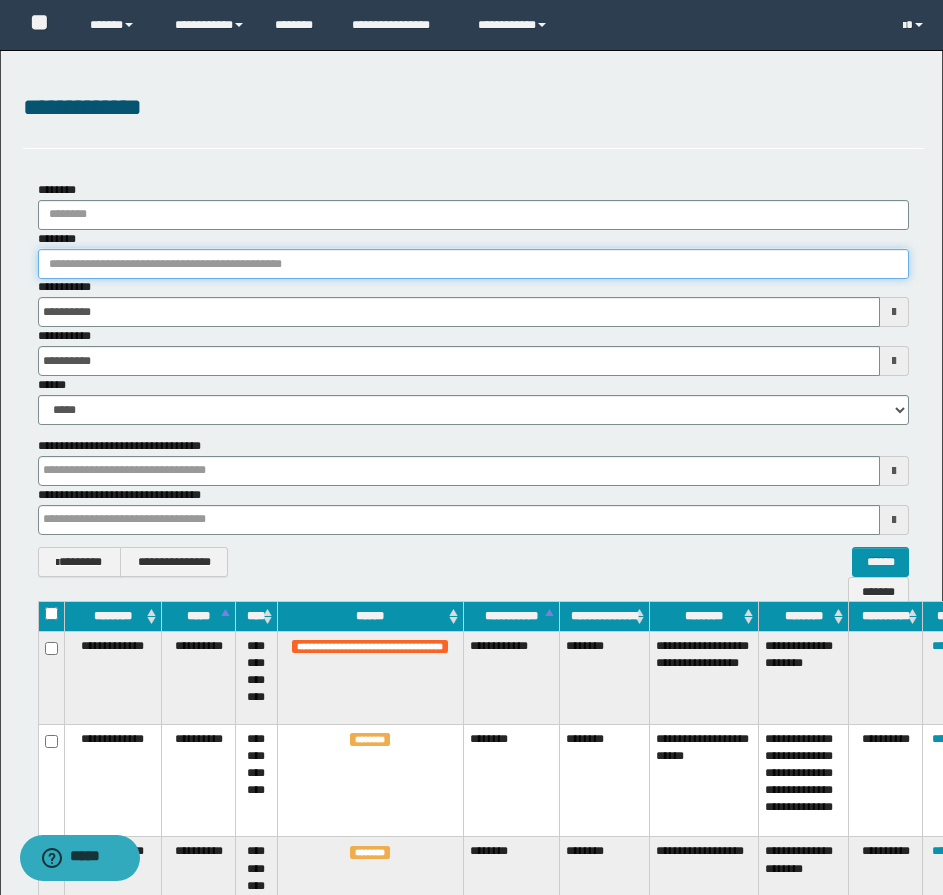 paste on "**********" 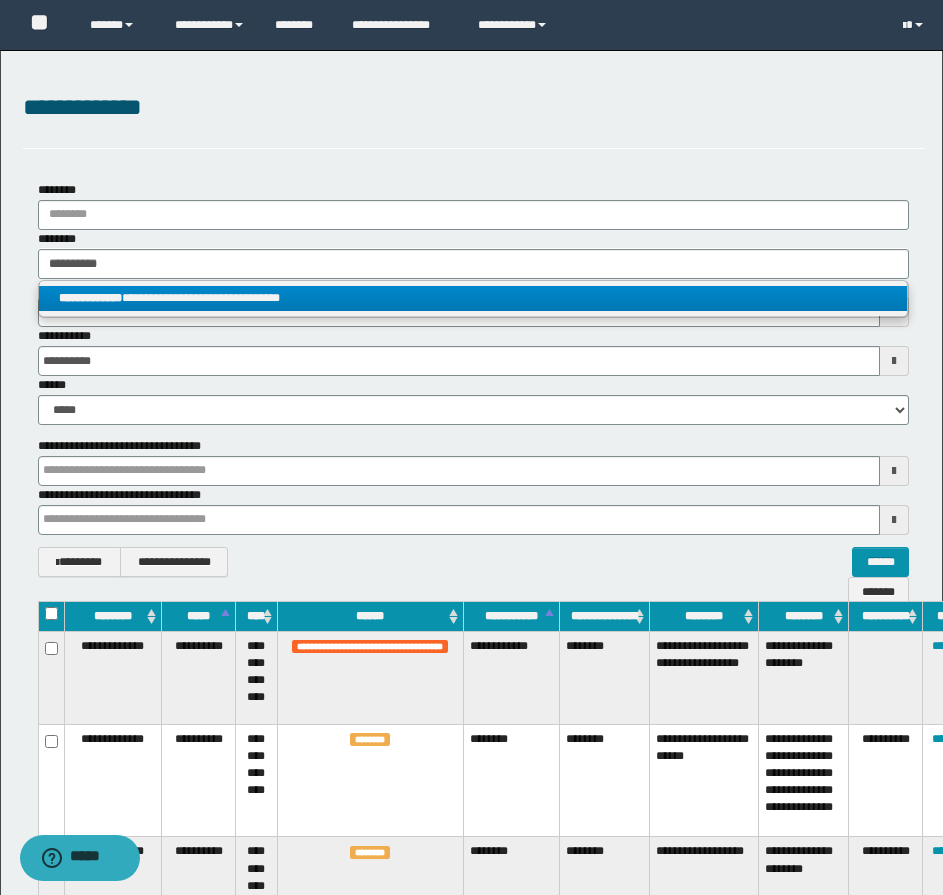 click on "**********" at bounding box center [473, 298] 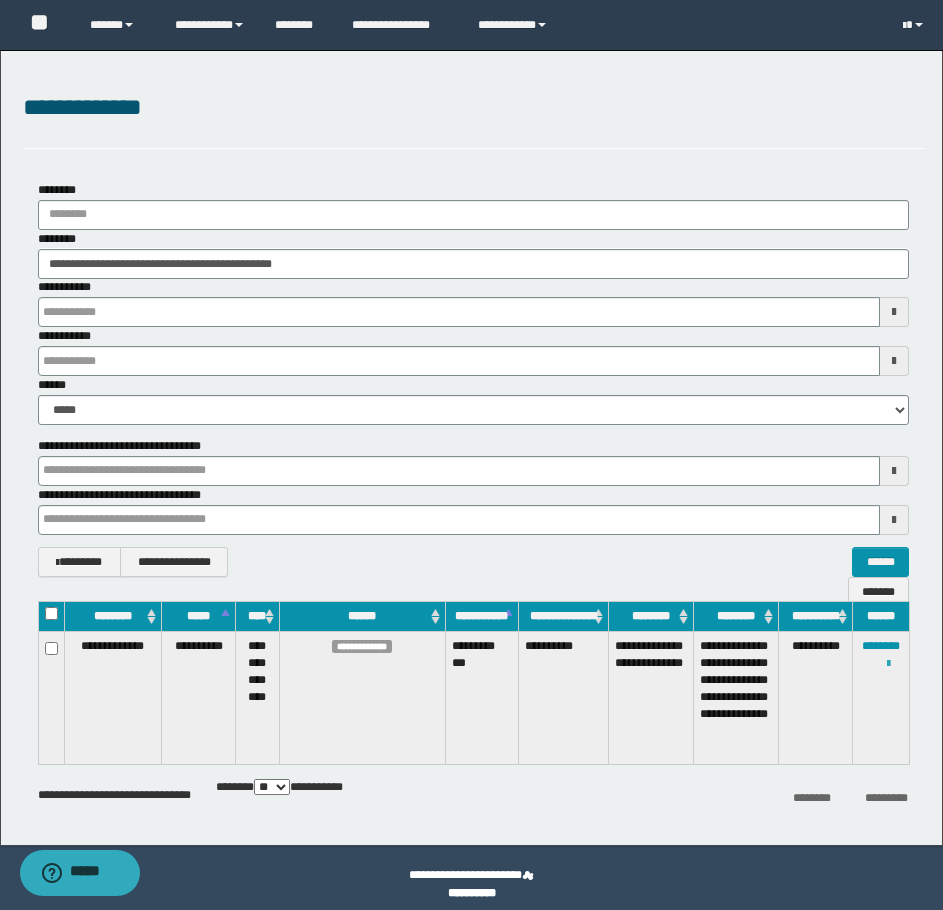 click at bounding box center [888, 664] 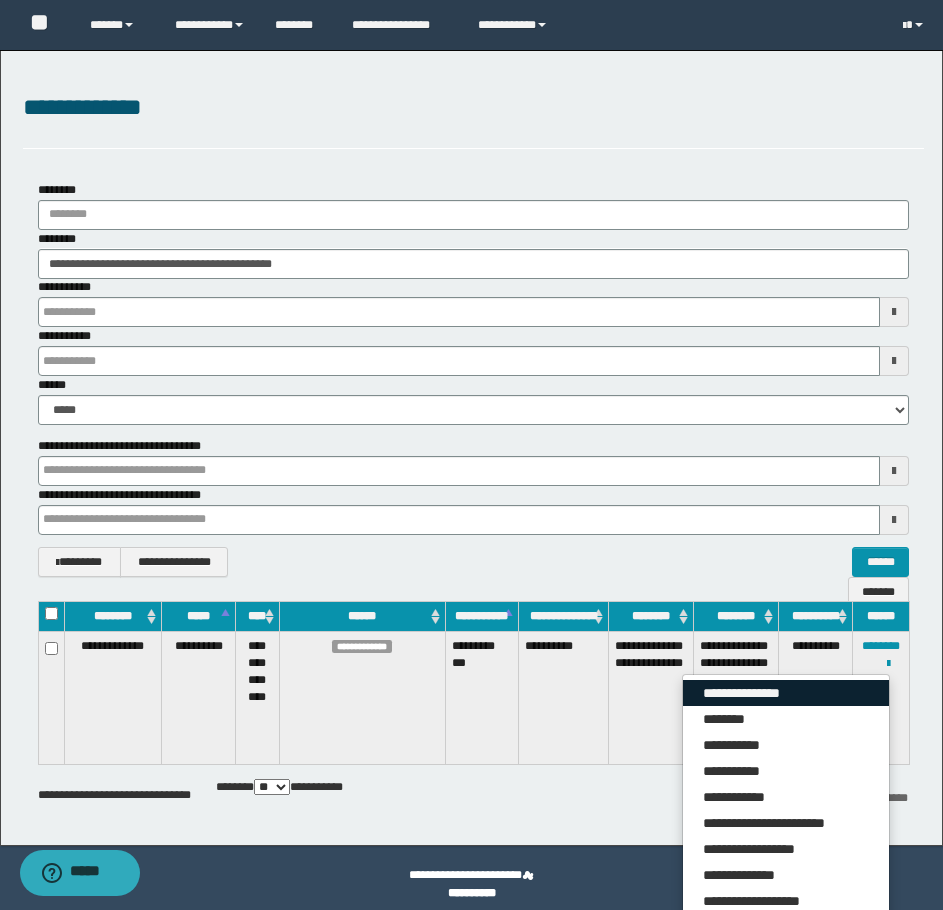 click on "**********" at bounding box center (786, 693) 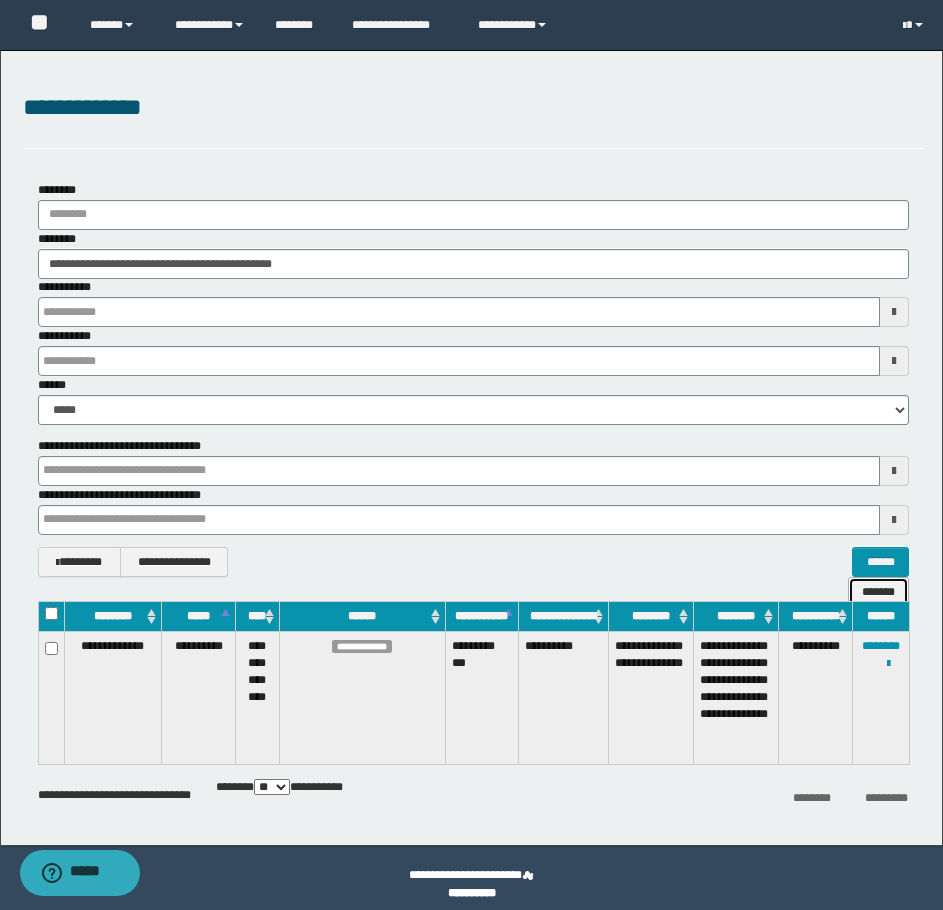 click on "*******" at bounding box center [878, 592] 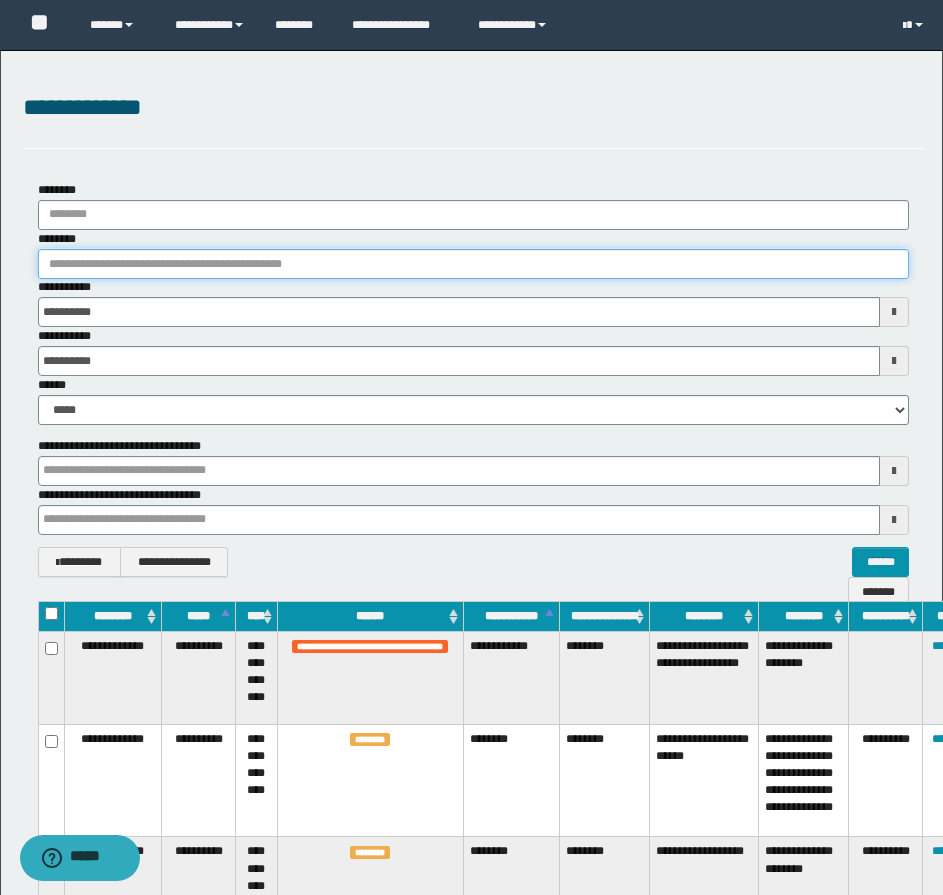 click on "********" at bounding box center (473, 264) 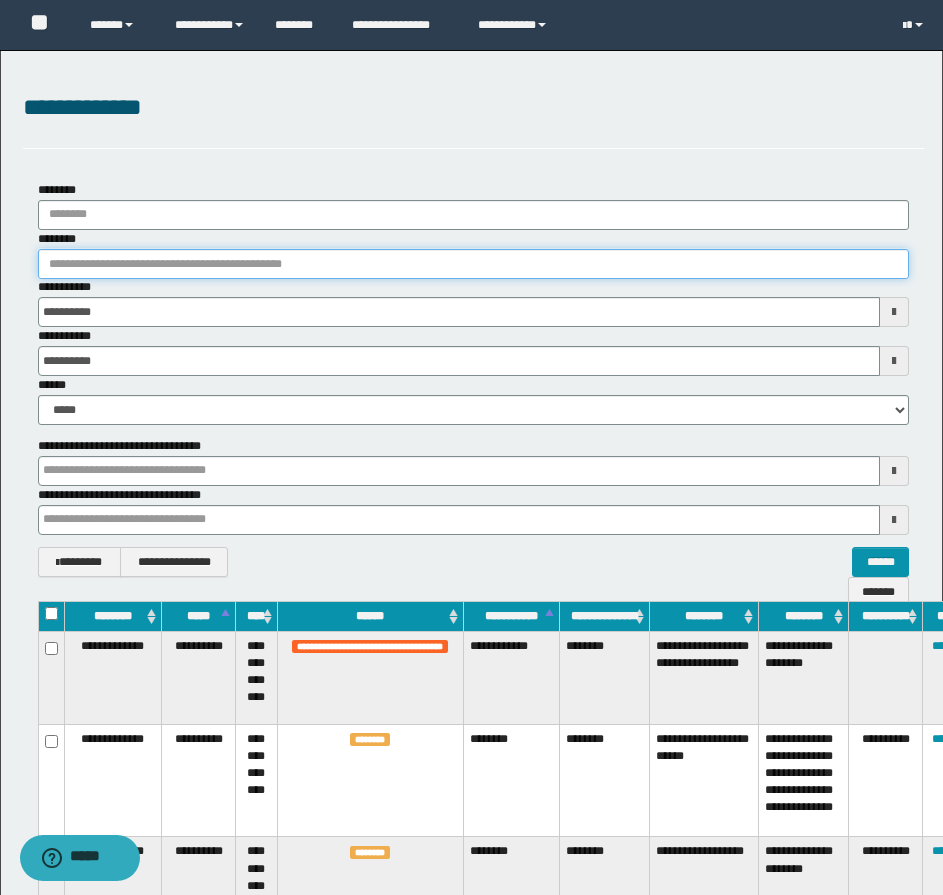paste on "********" 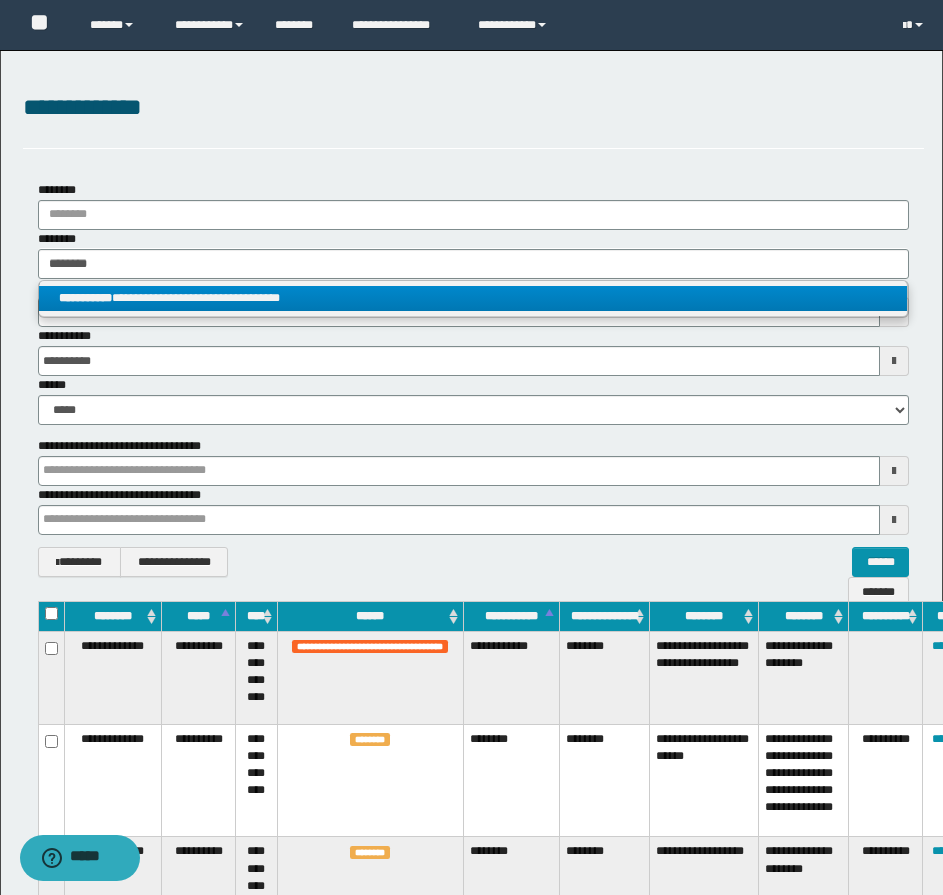 click on "**********" at bounding box center (473, 298) 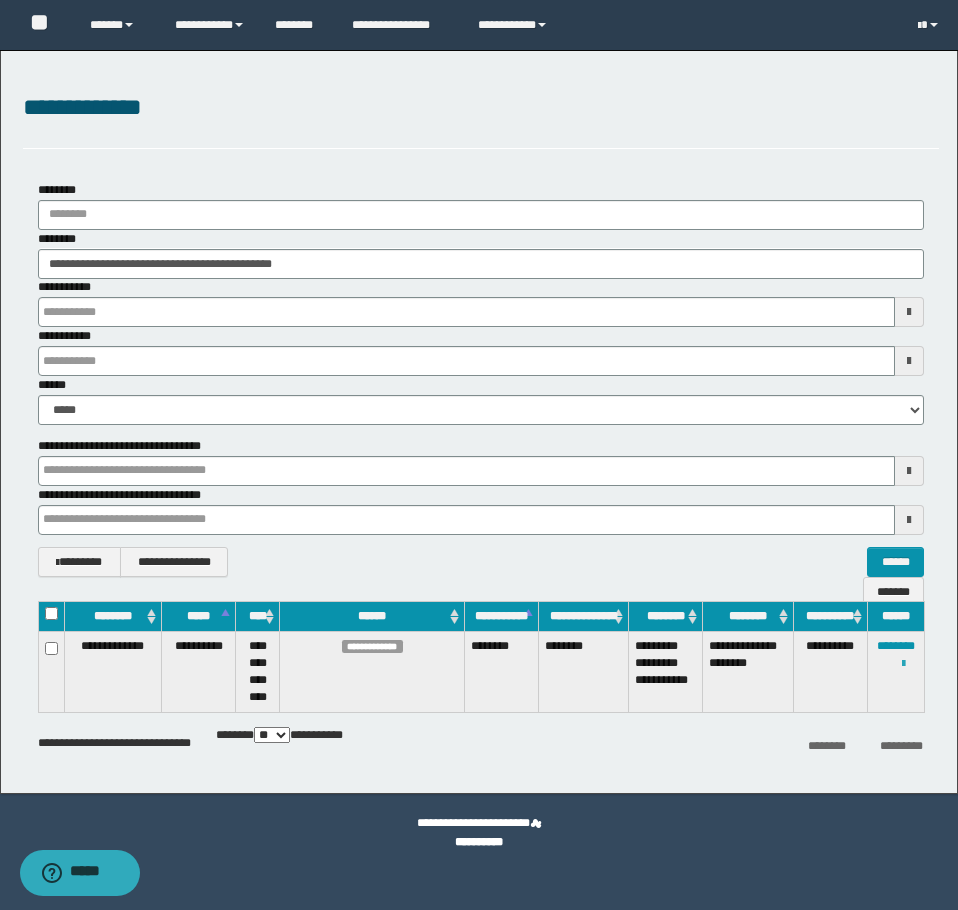click at bounding box center (903, 664) 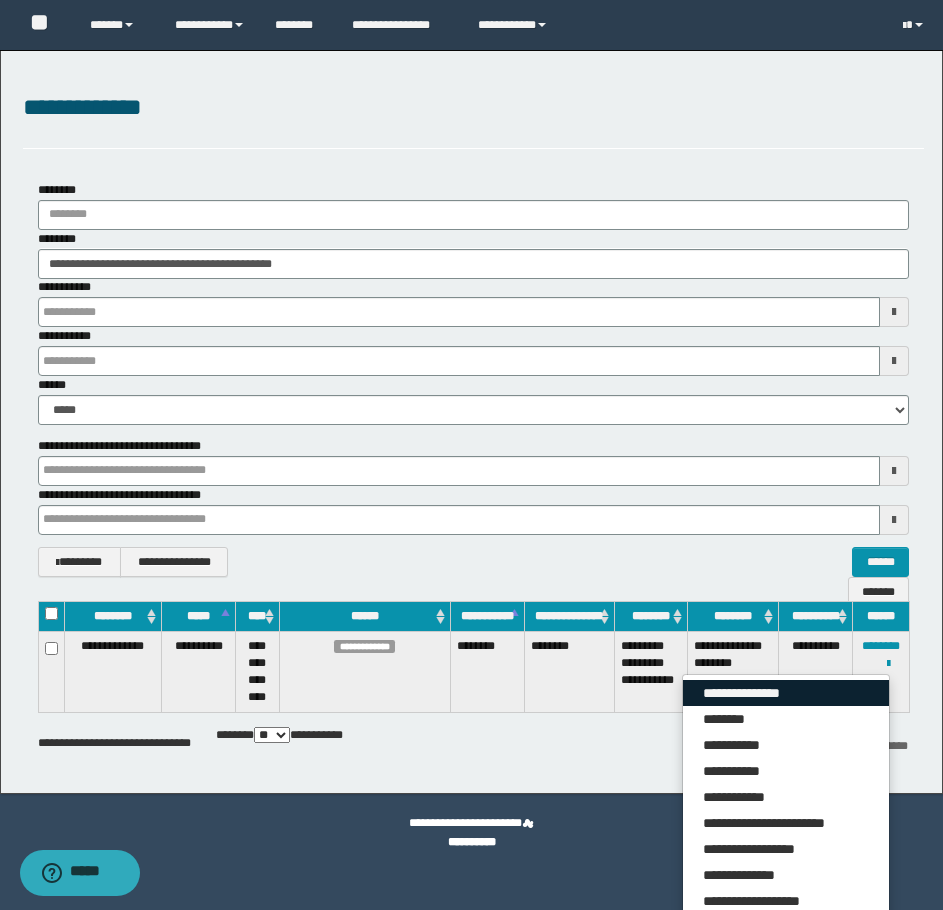 click on "**********" at bounding box center [786, 693] 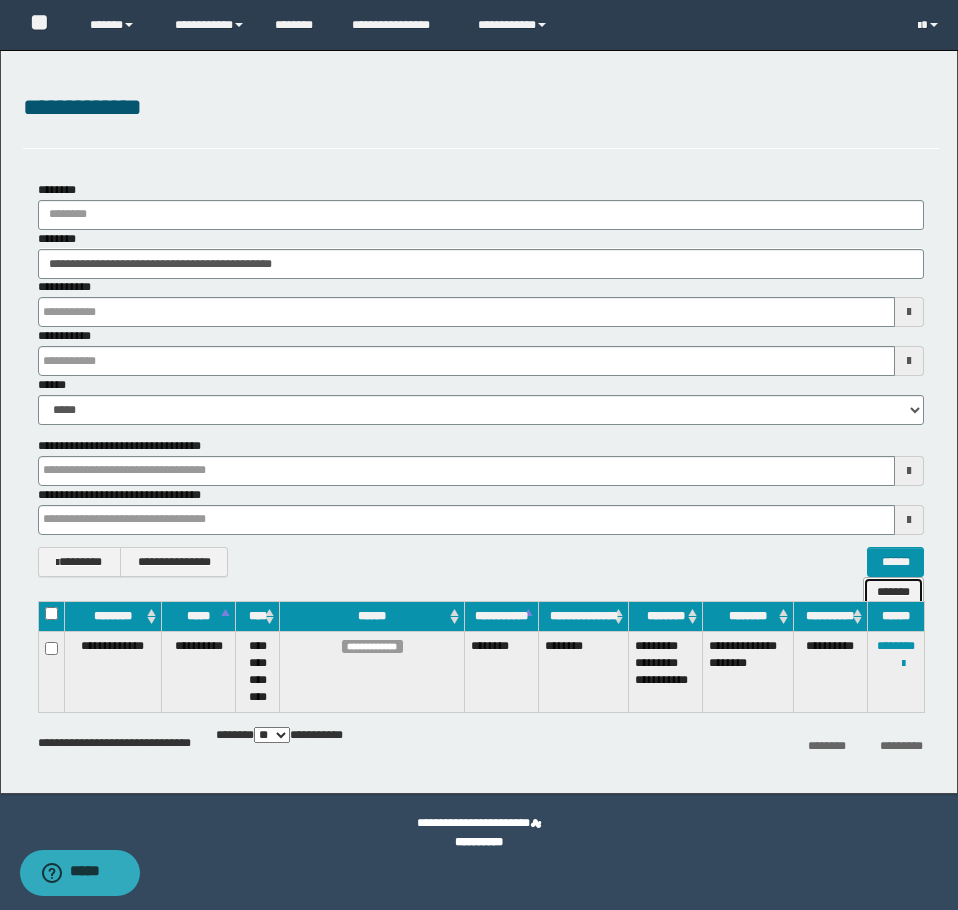 click on "*******" at bounding box center (893, 592) 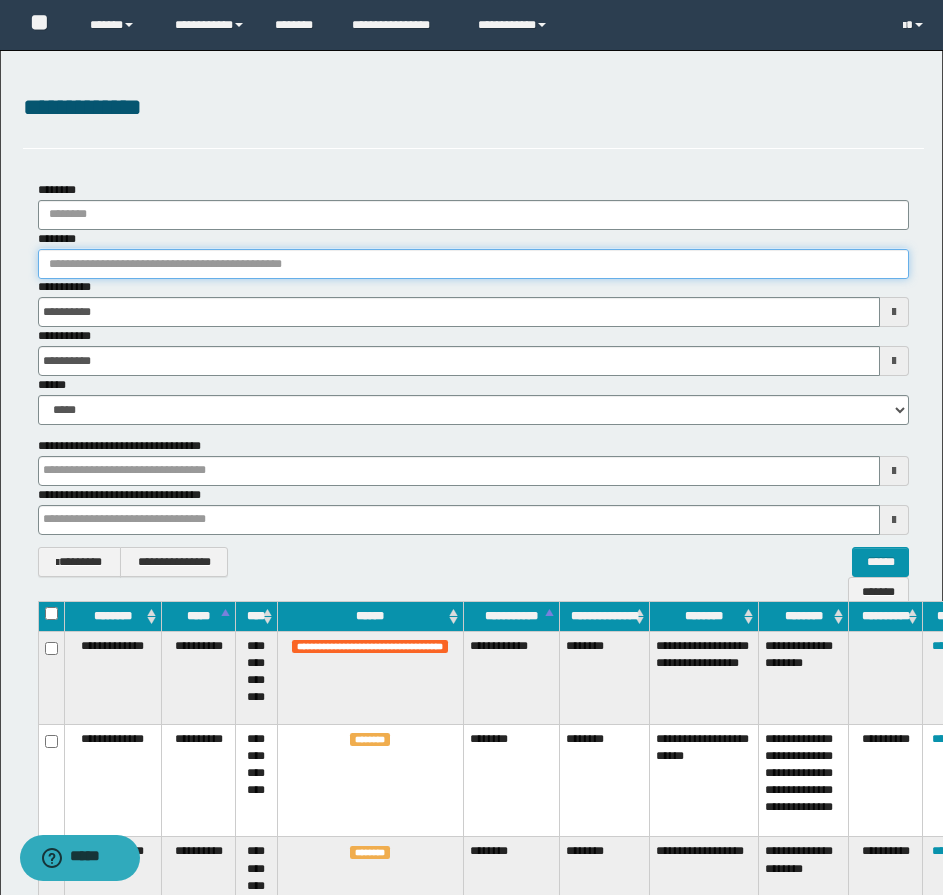 click on "********" at bounding box center (473, 264) 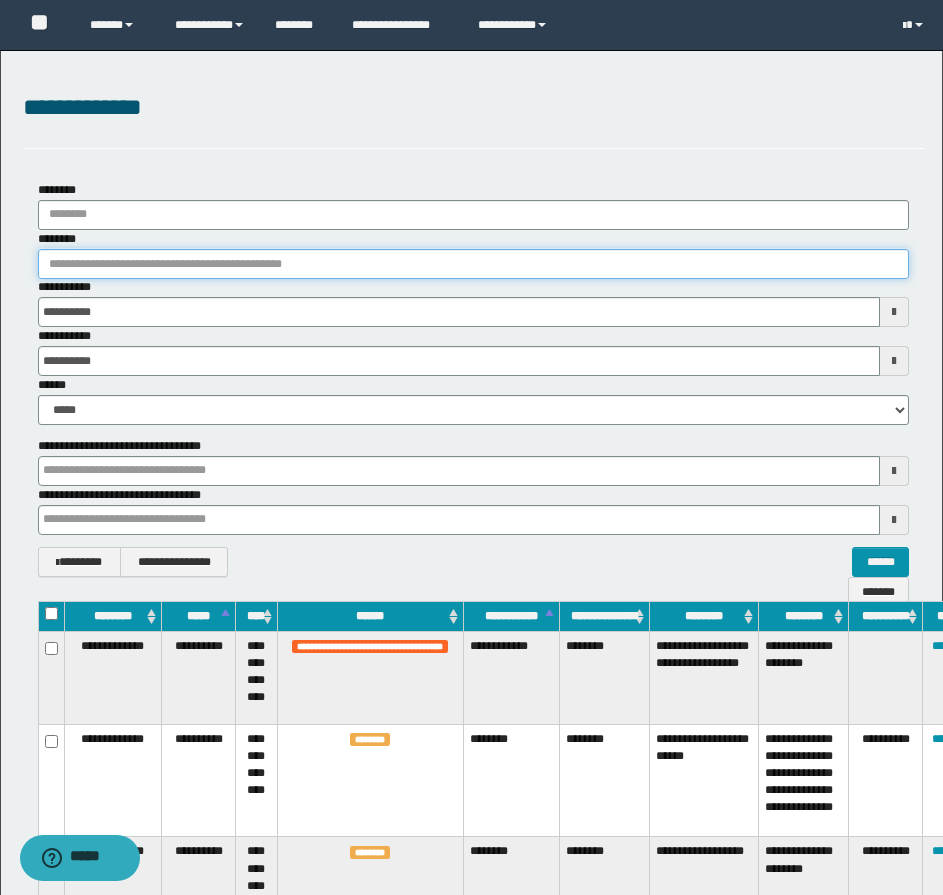 paste on "********" 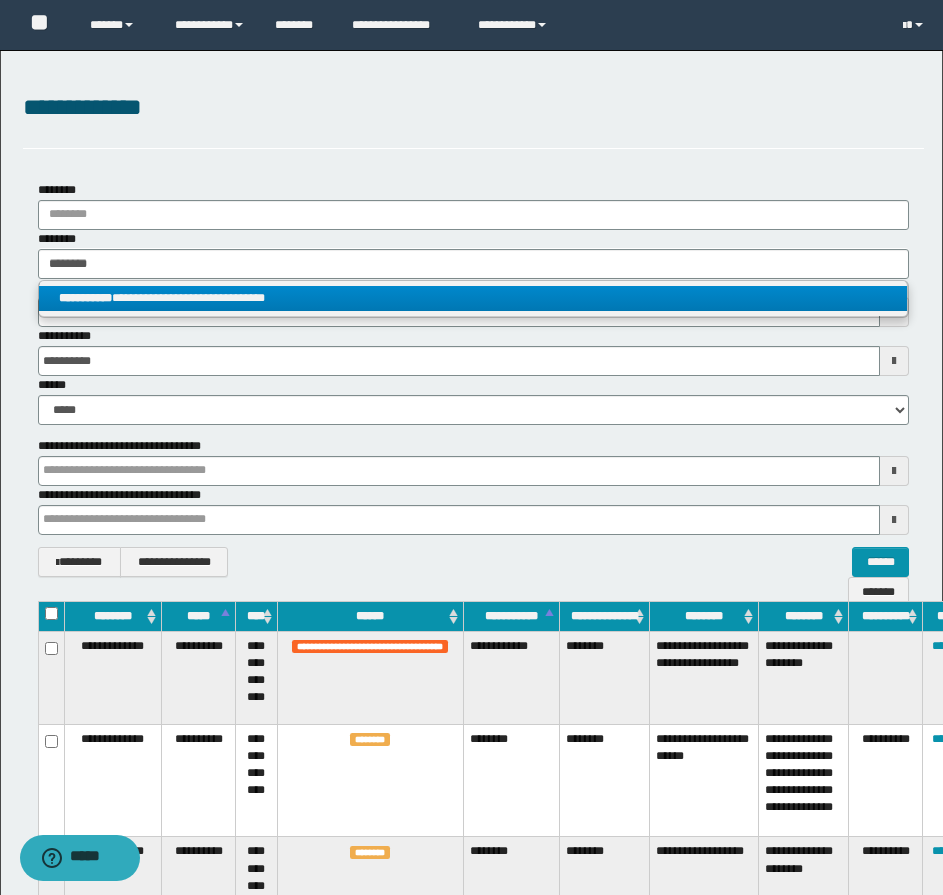 click on "**********" at bounding box center [473, 298] 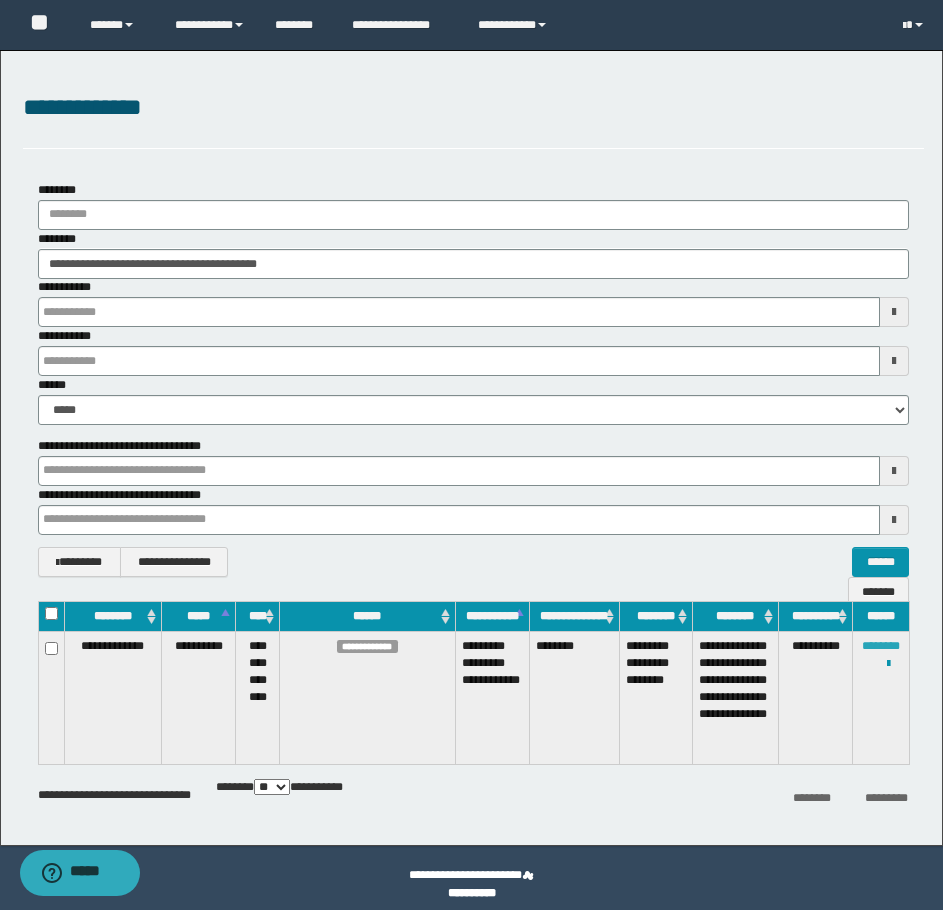 click on "********" at bounding box center [881, 646] 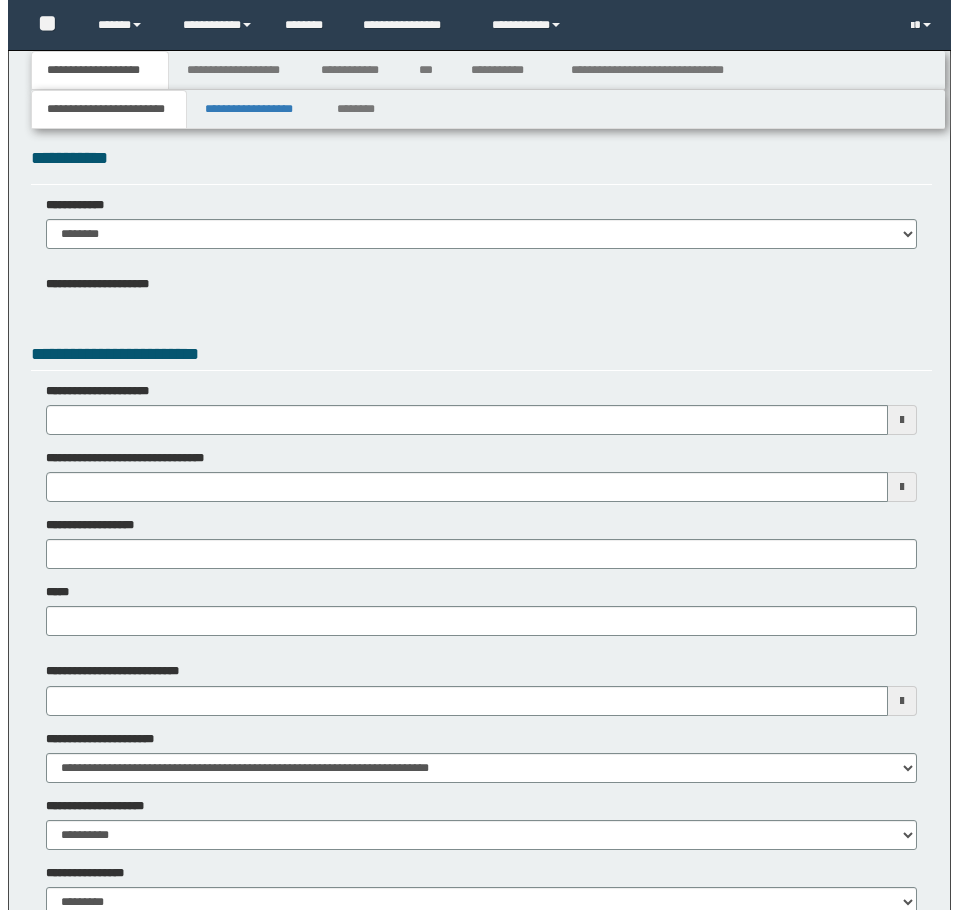 scroll, scrollTop: 0, scrollLeft: 0, axis: both 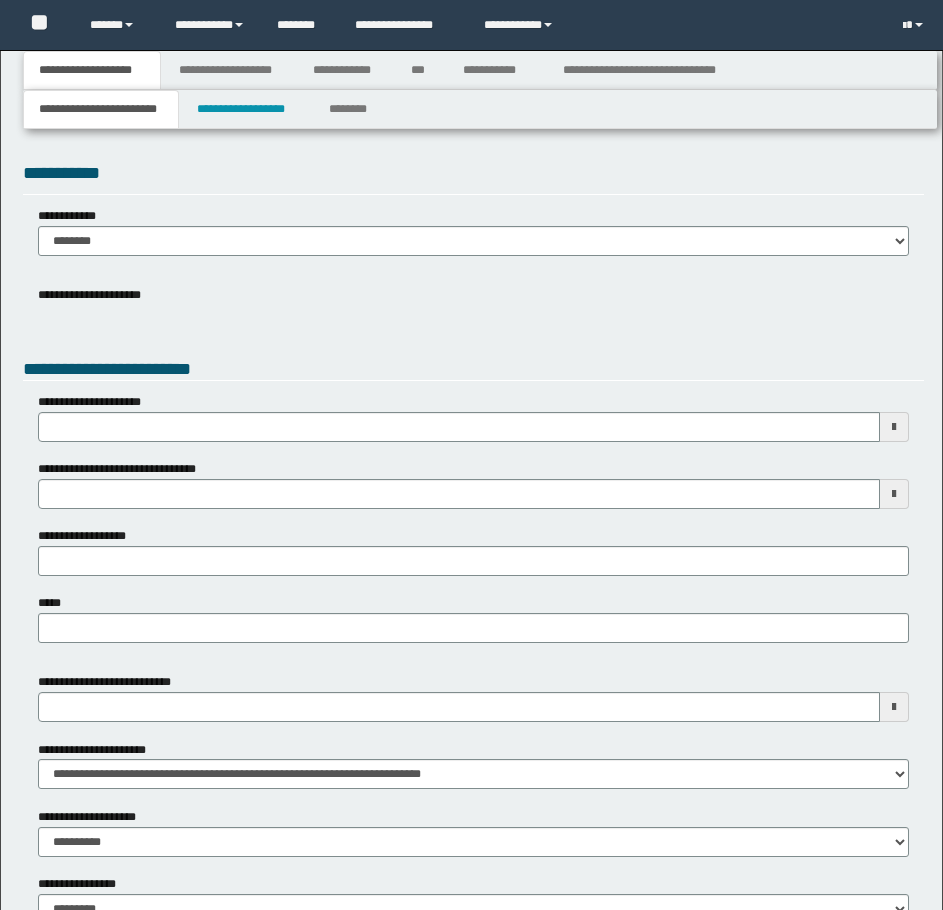 type 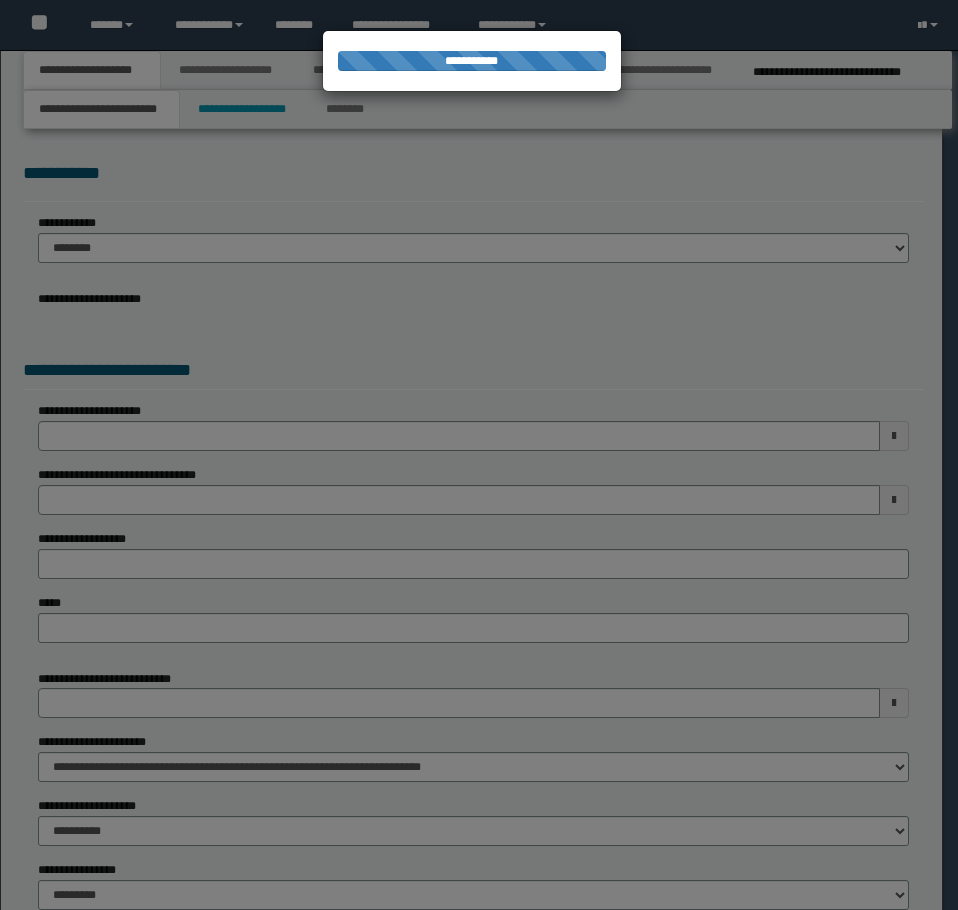 scroll, scrollTop: 0, scrollLeft: 0, axis: both 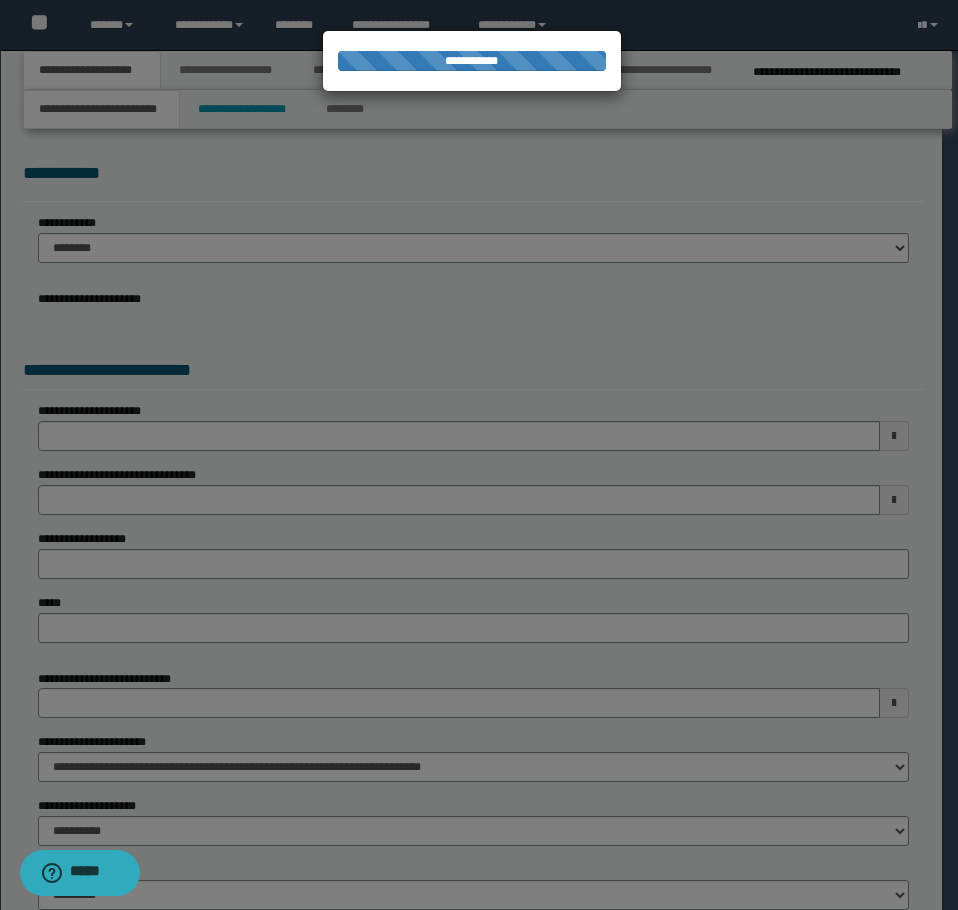 type on "**********" 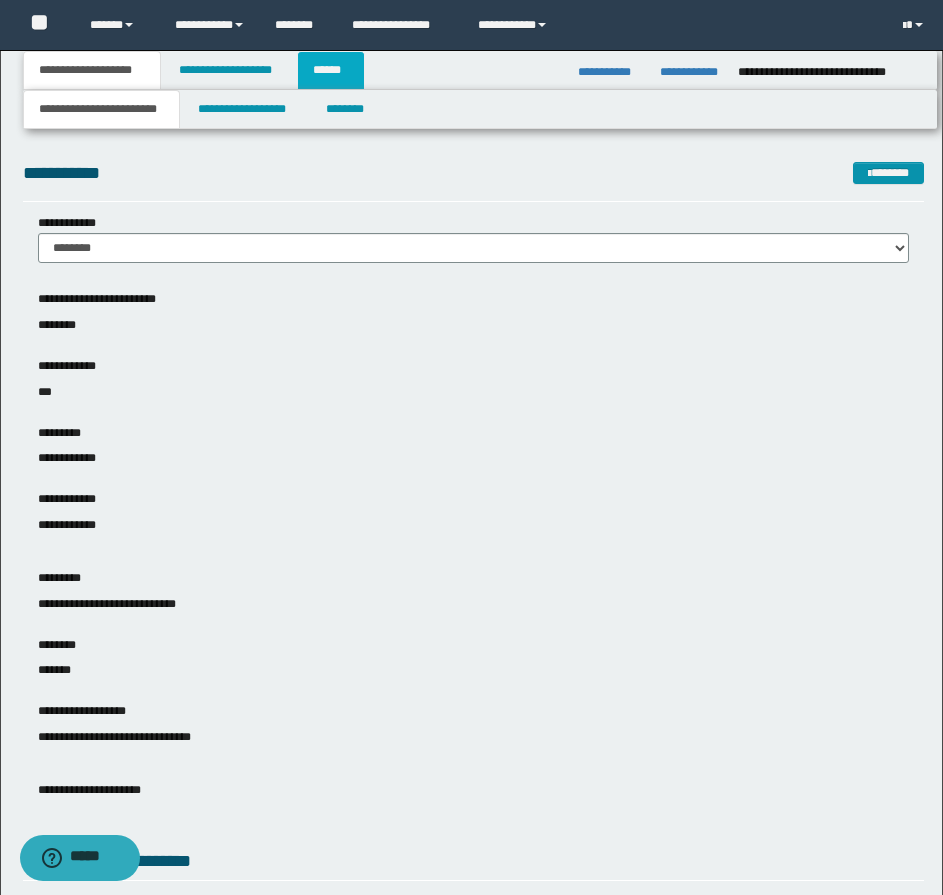 click on "******" at bounding box center (331, 70) 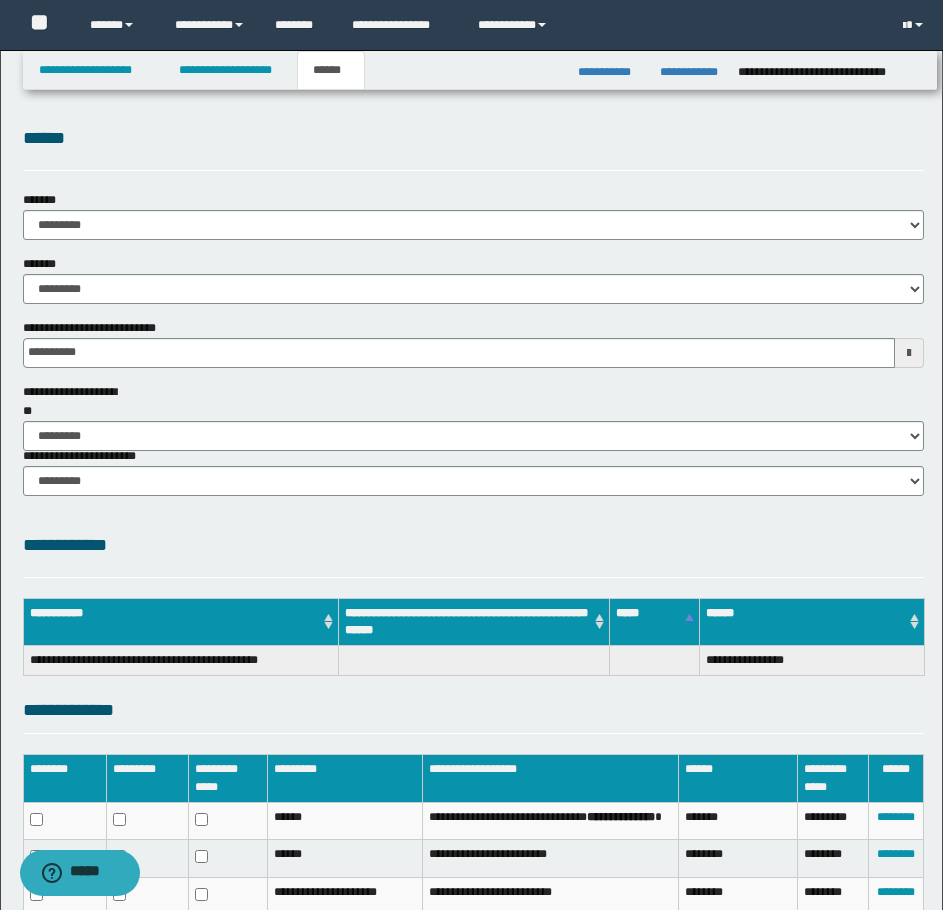 scroll, scrollTop: 0, scrollLeft: 0, axis: both 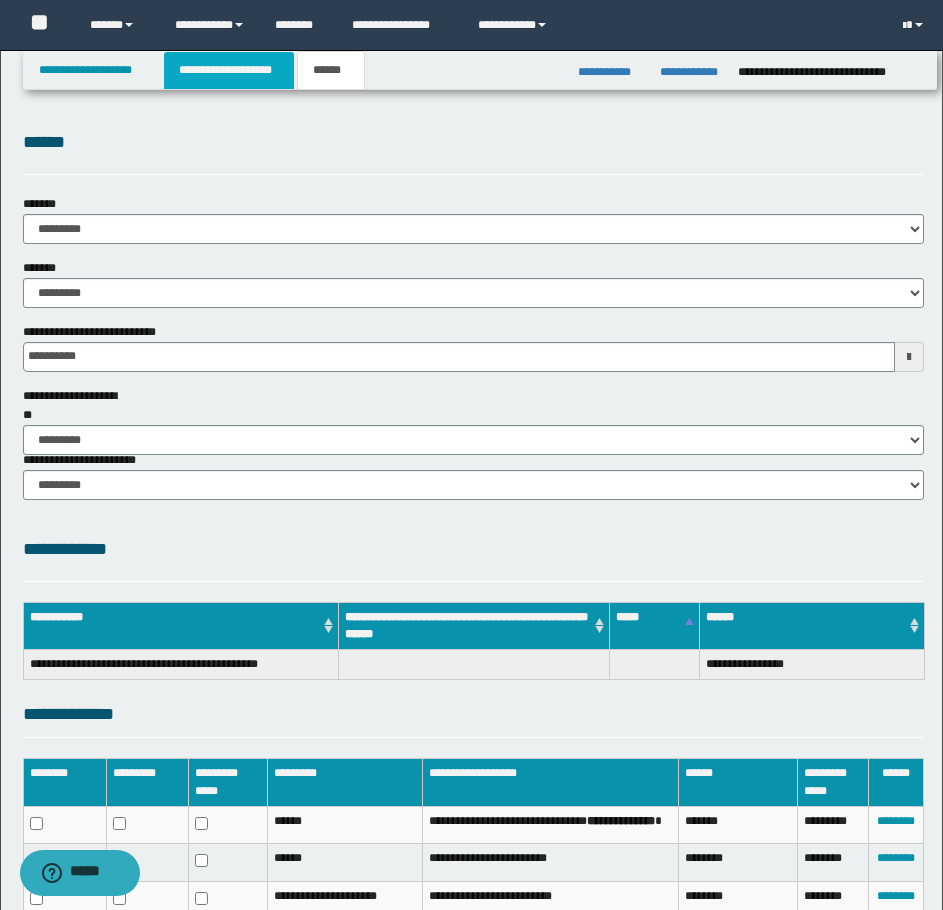 click on "**********" at bounding box center (229, 70) 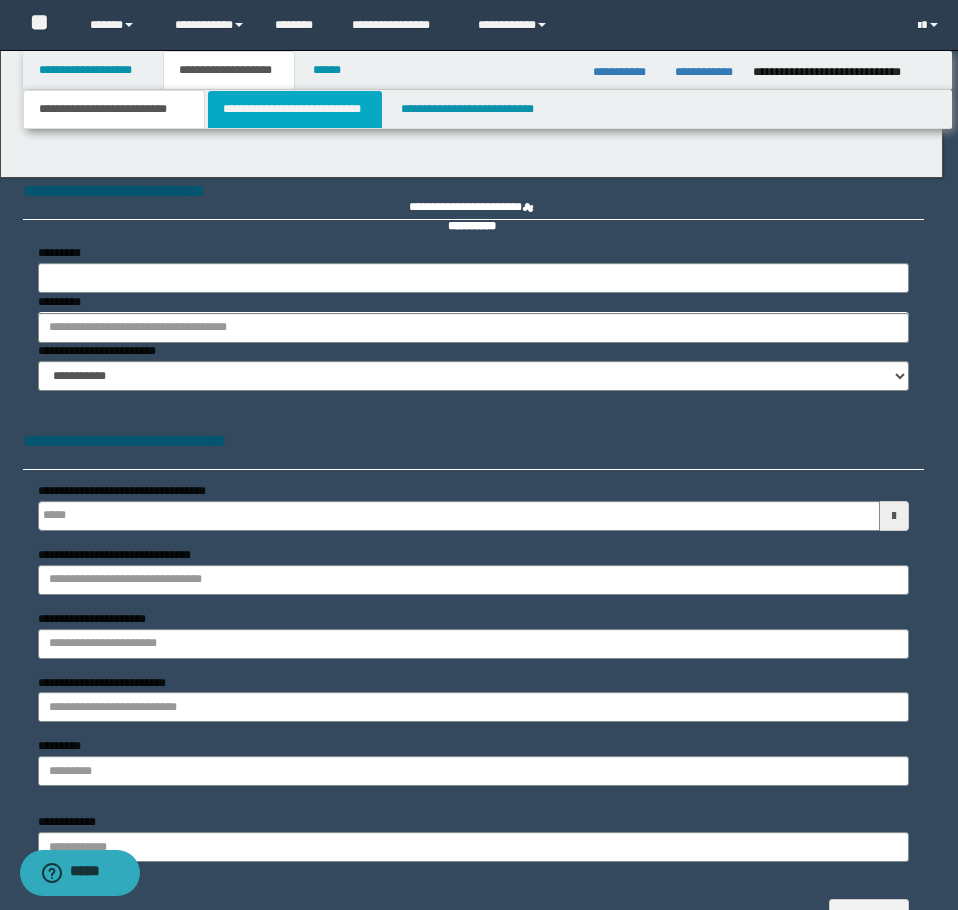 scroll, scrollTop: 0, scrollLeft: 0, axis: both 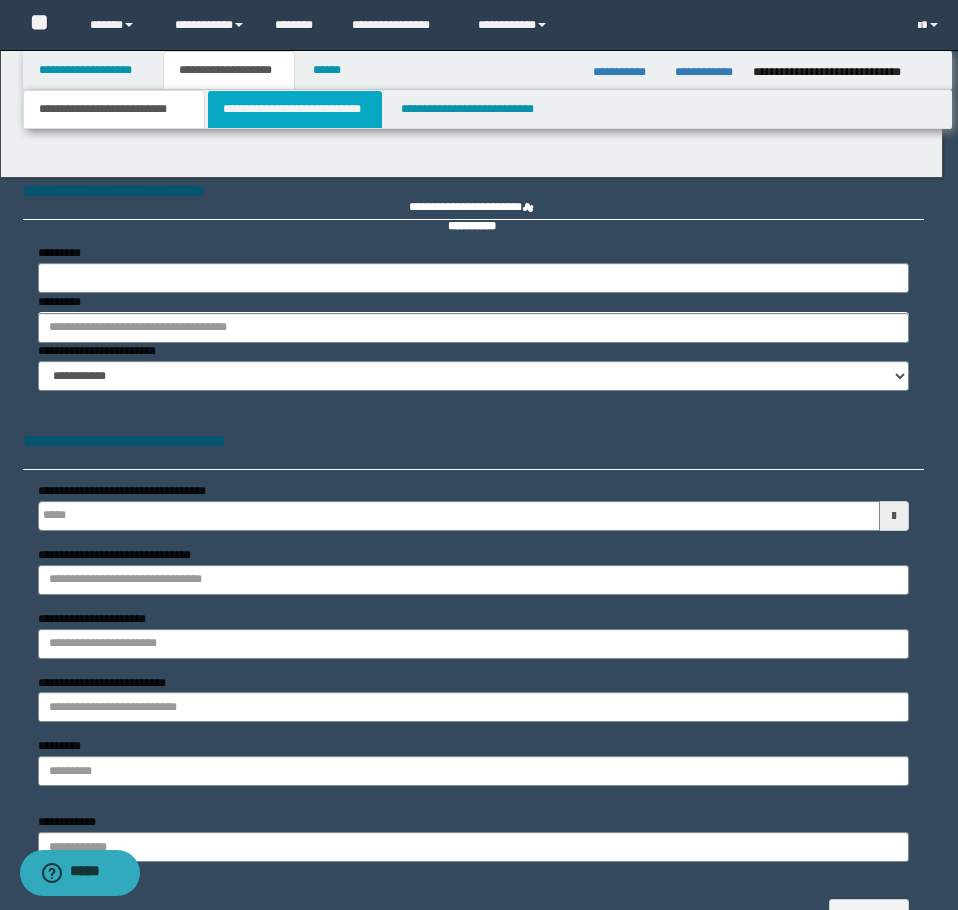 type 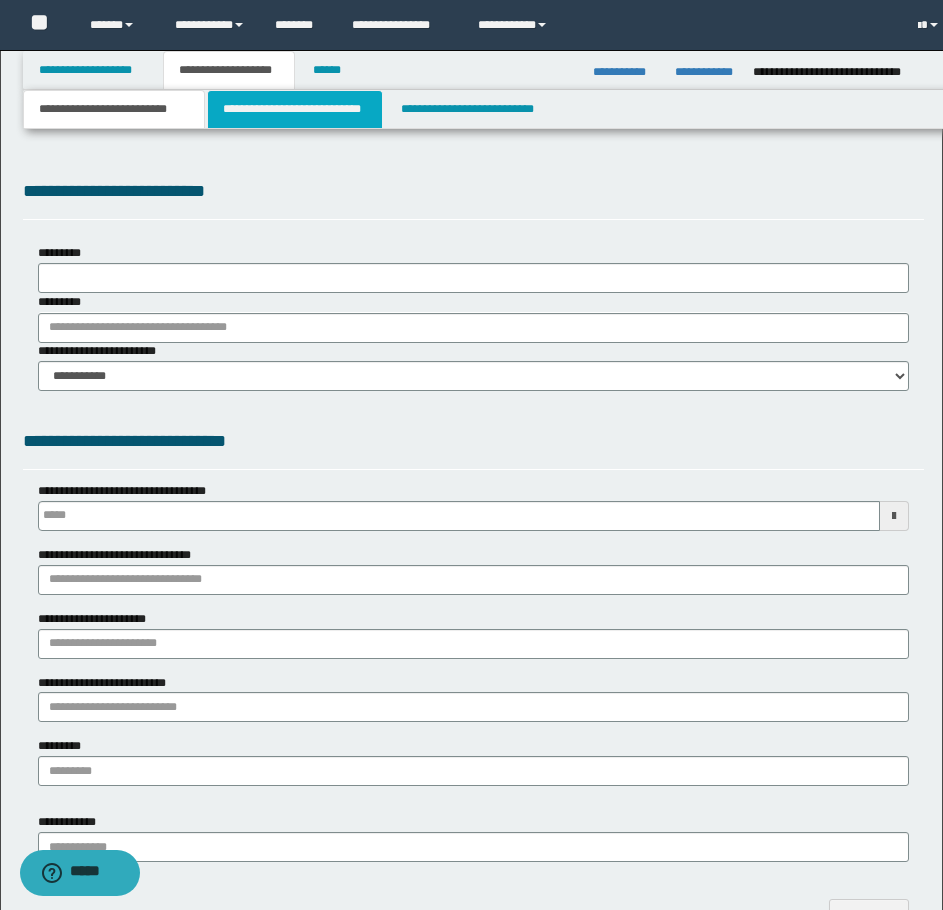 type on "**********" 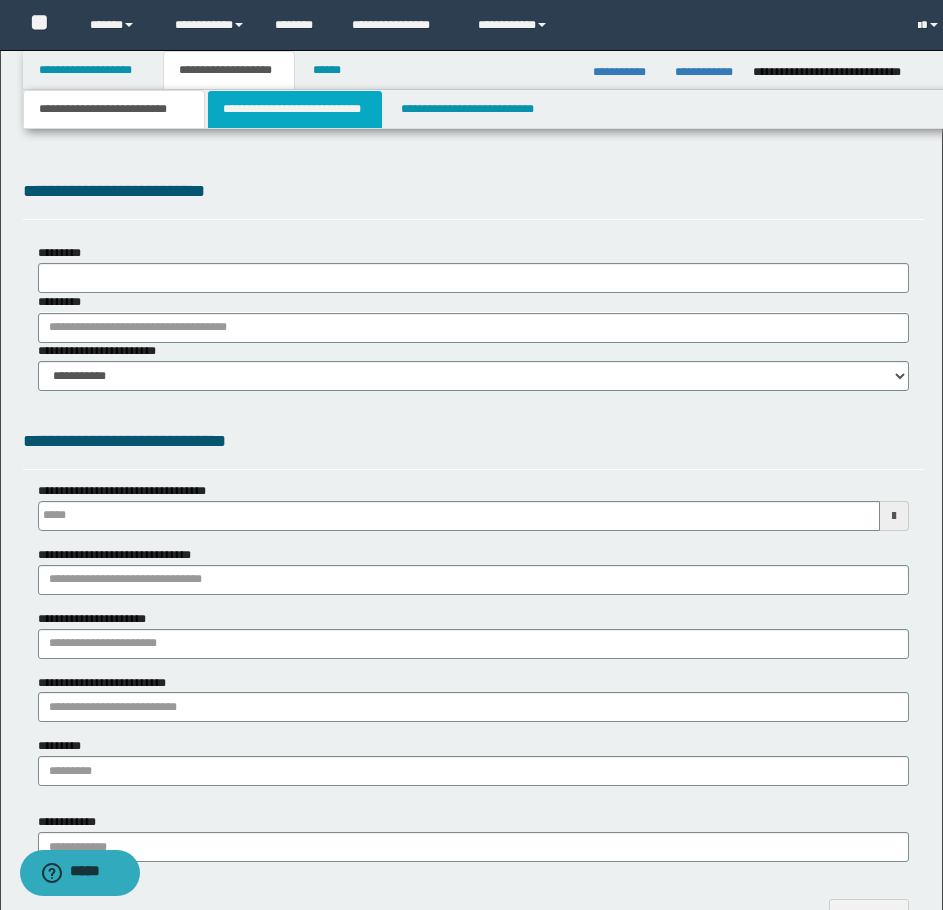 select on "*" 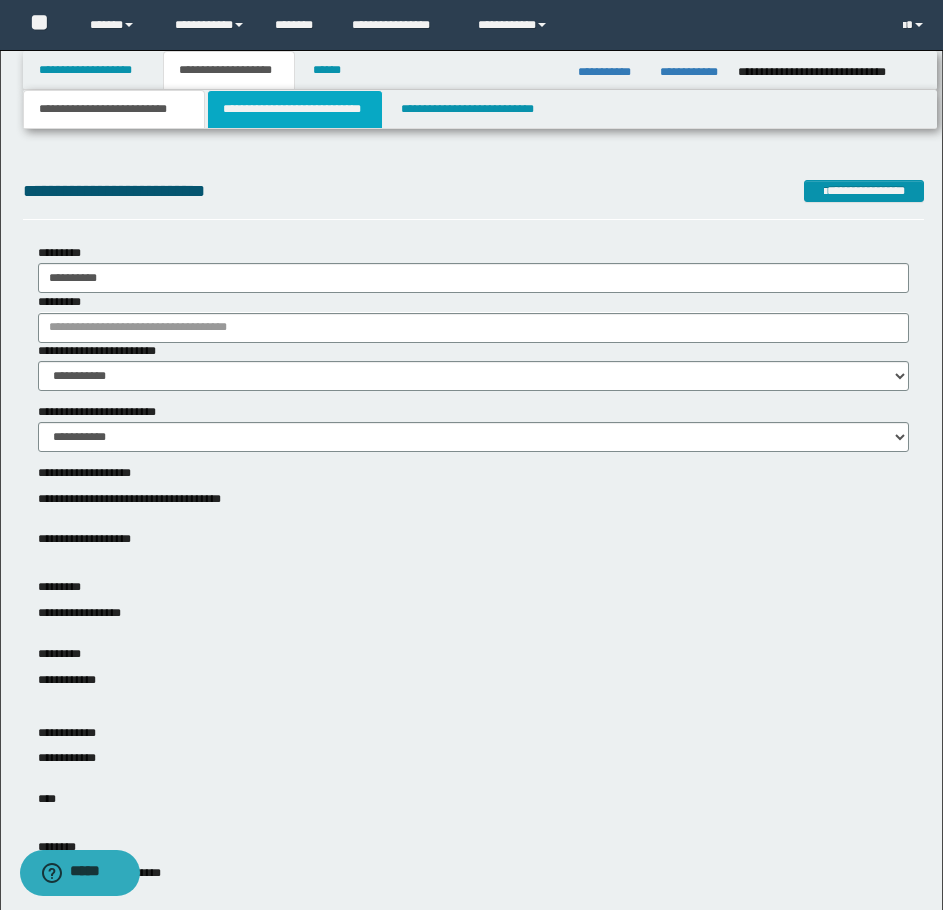 click on "**********" at bounding box center (295, 109) 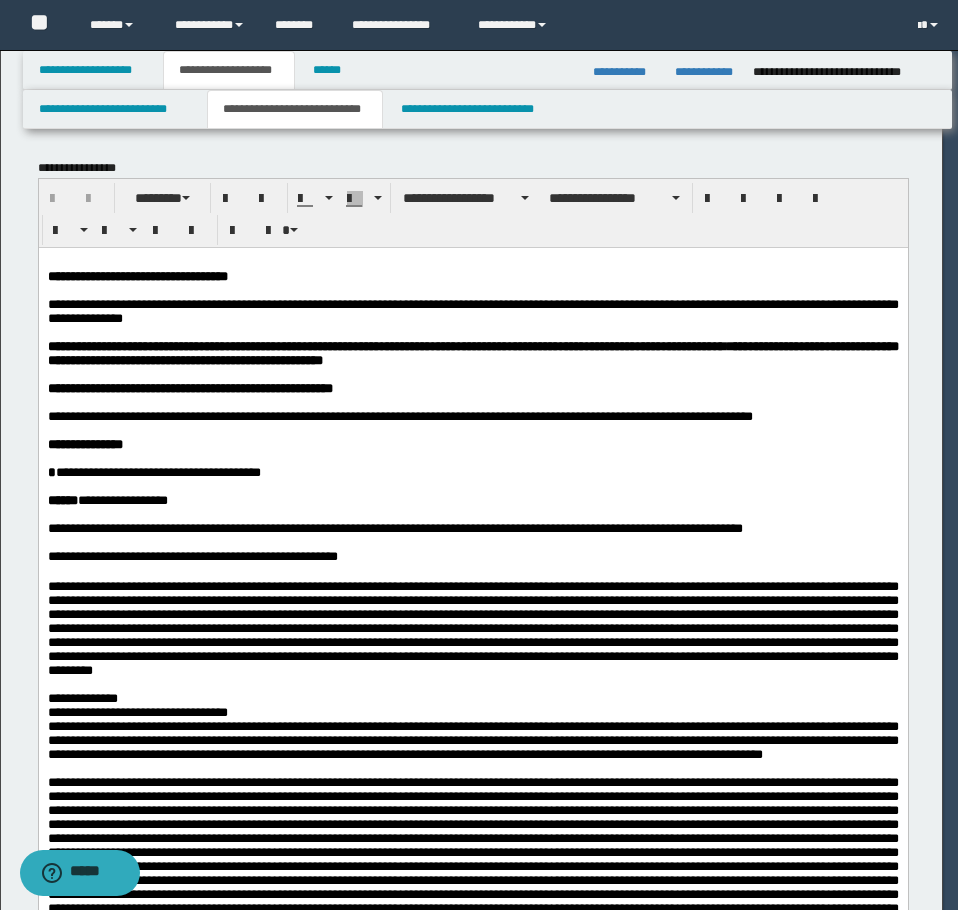 scroll, scrollTop: 0, scrollLeft: 0, axis: both 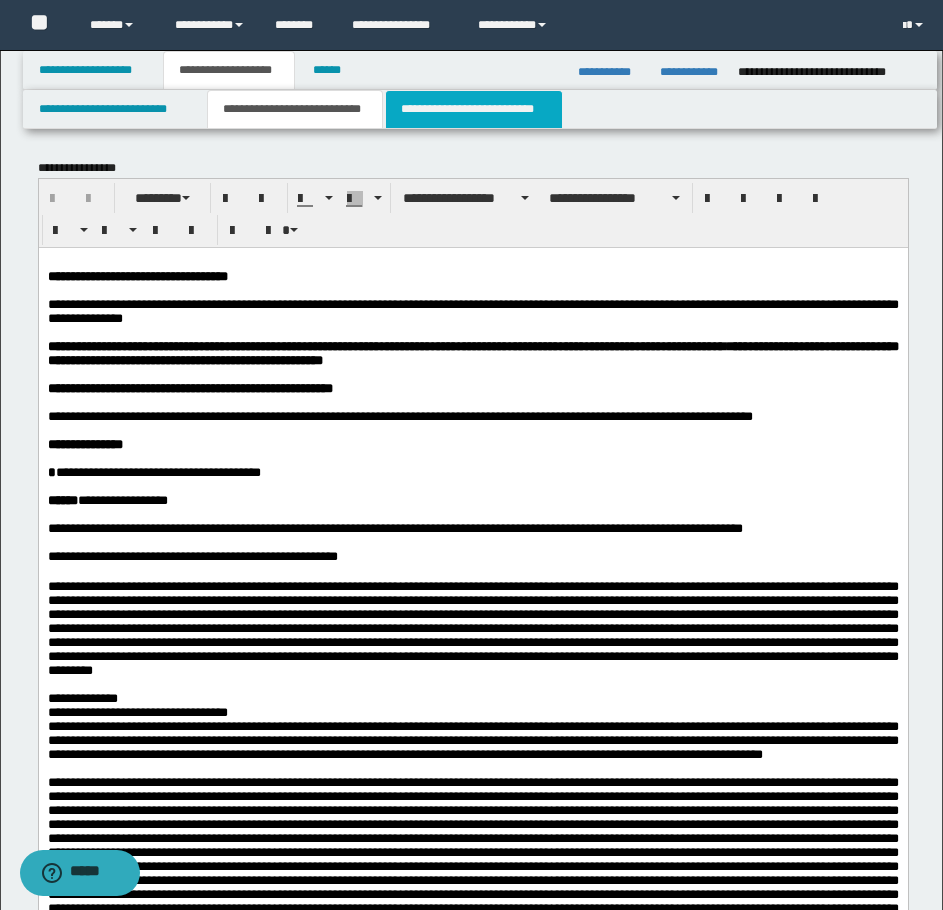 click on "**********" at bounding box center [474, 109] 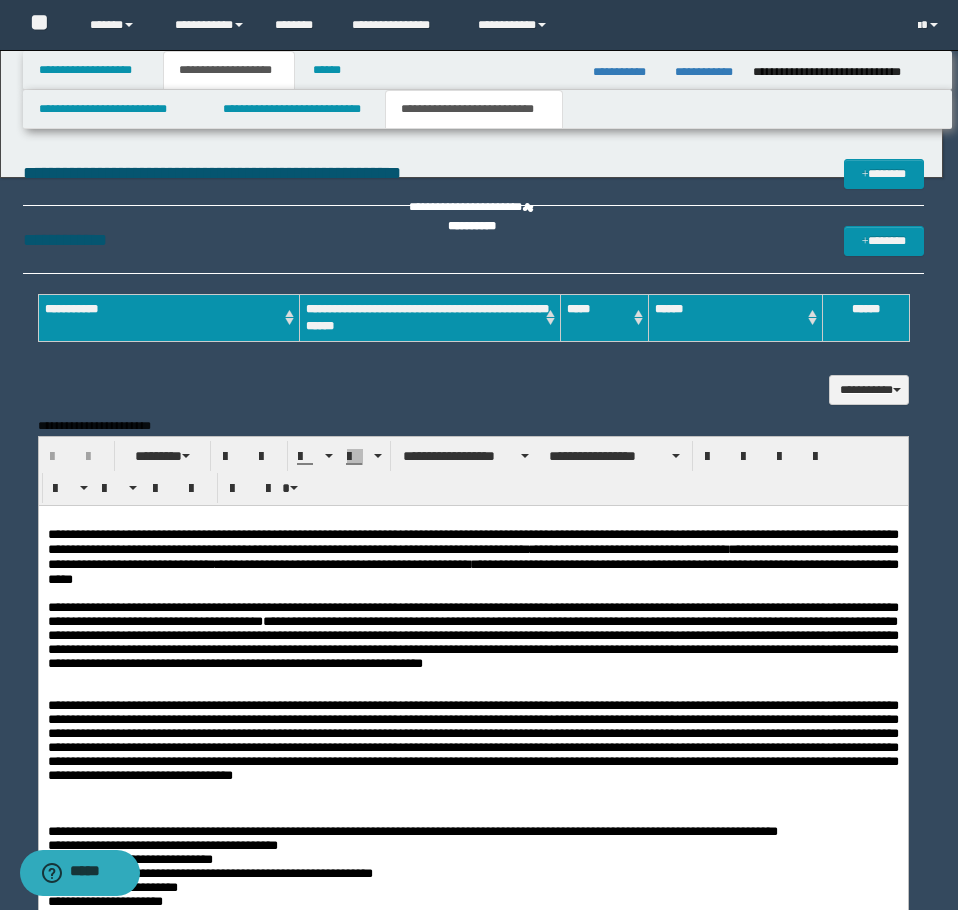 scroll, scrollTop: 0, scrollLeft: 0, axis: both 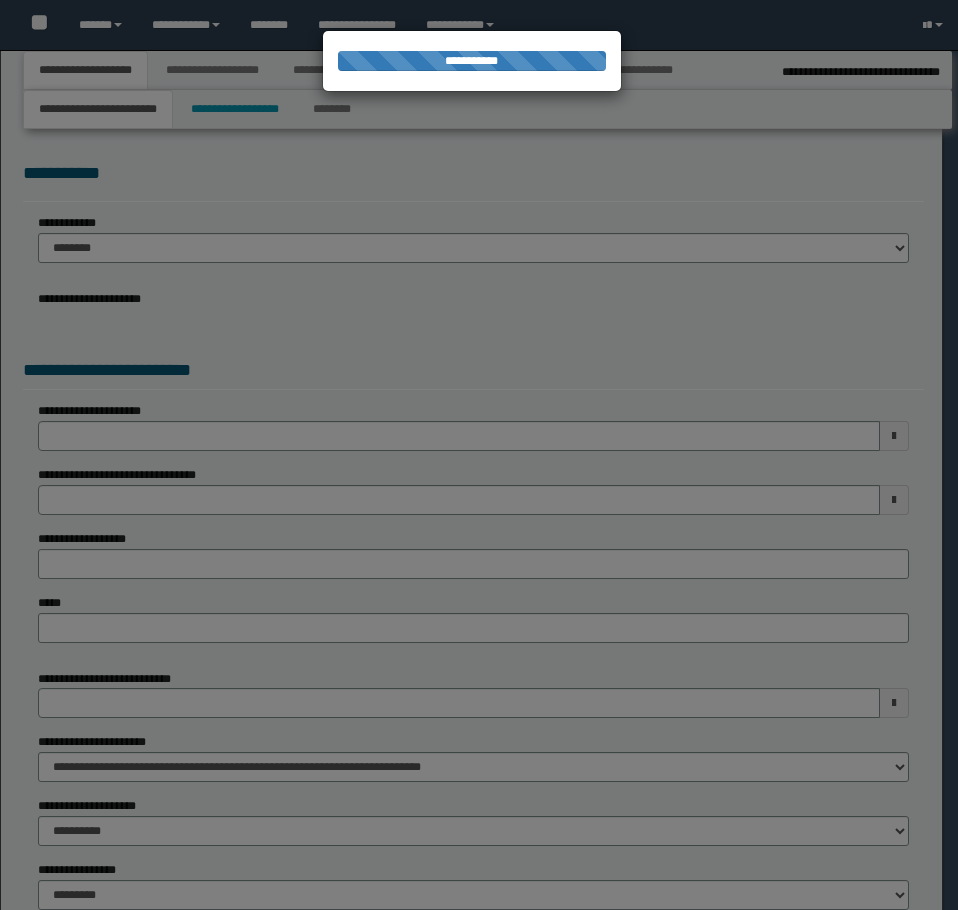 select on "*" 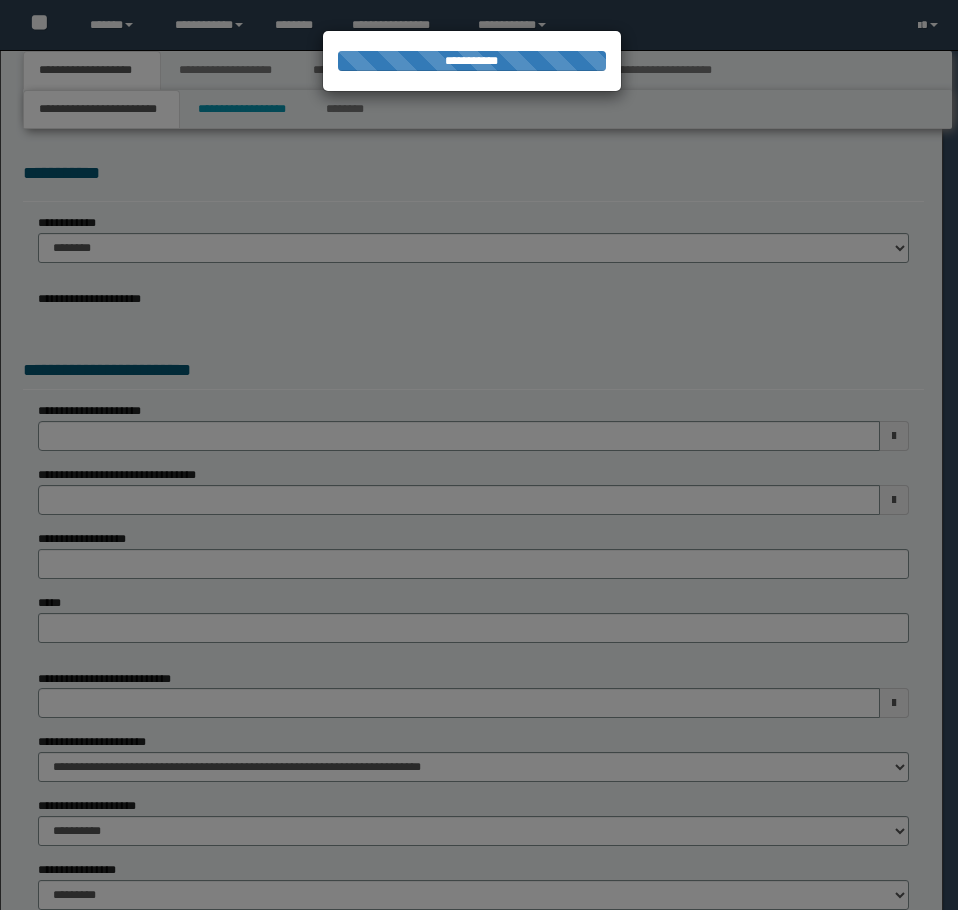 scroll, scrollTop: 0, scrollLeft: 0, axis: both 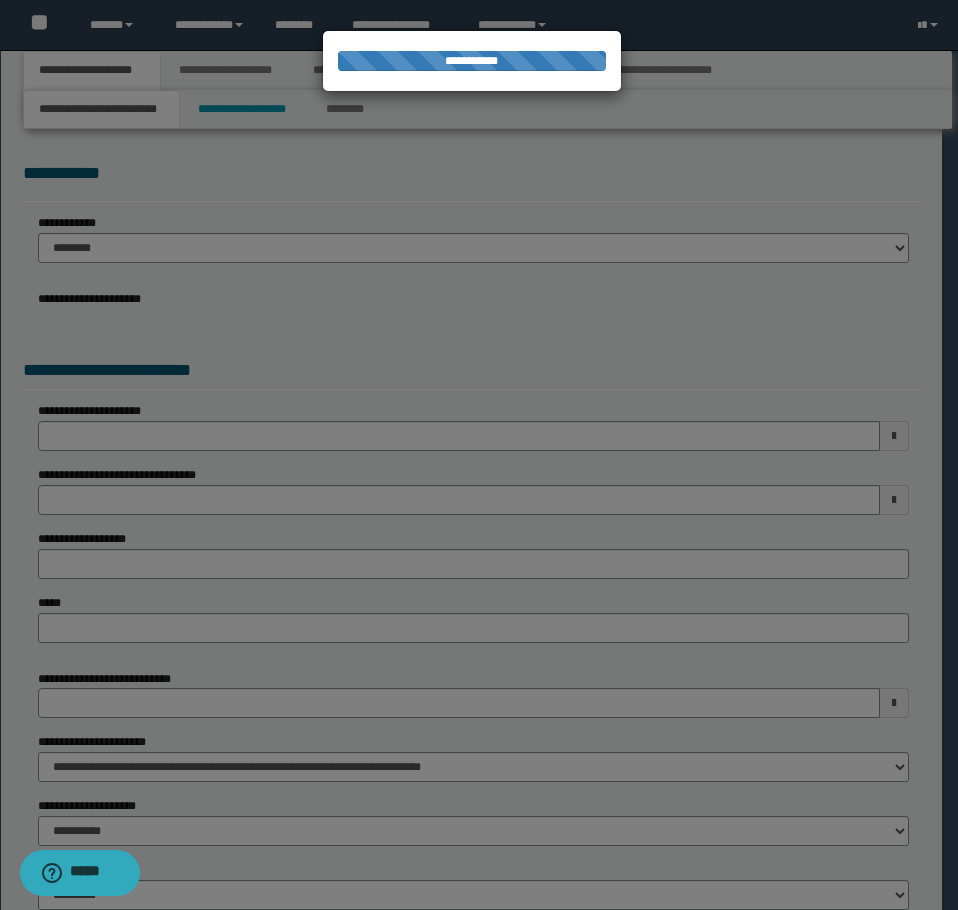 select on "*" 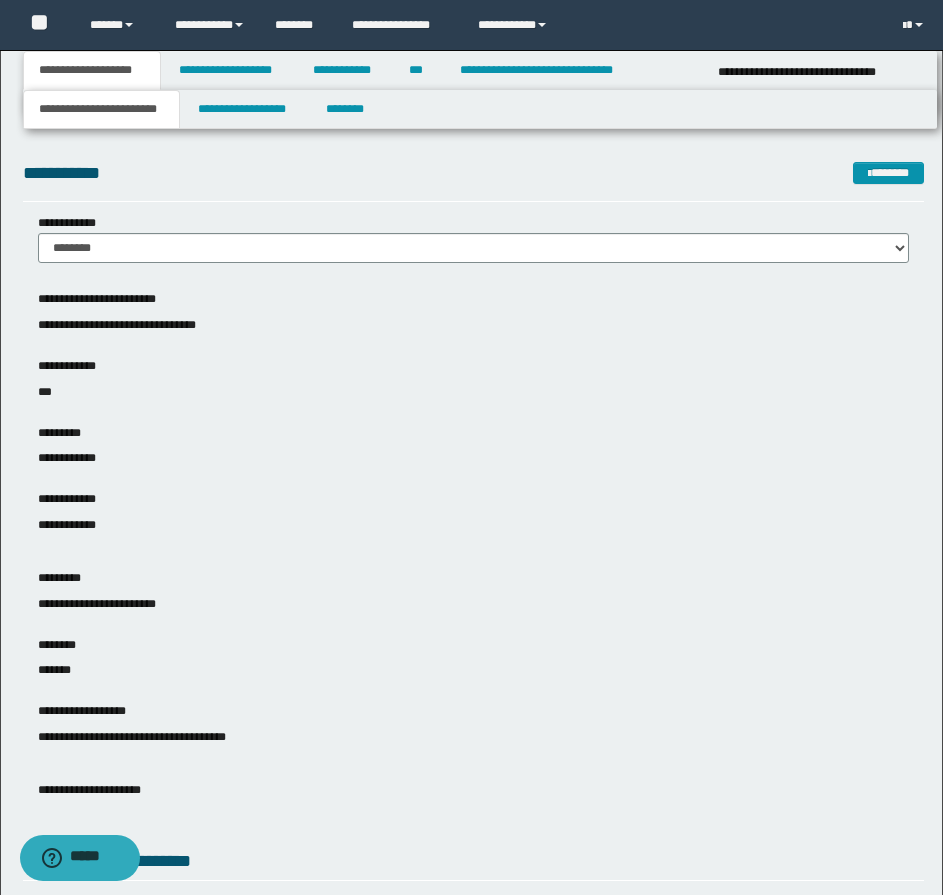 click on "**********" at bounding box center (473, 669) 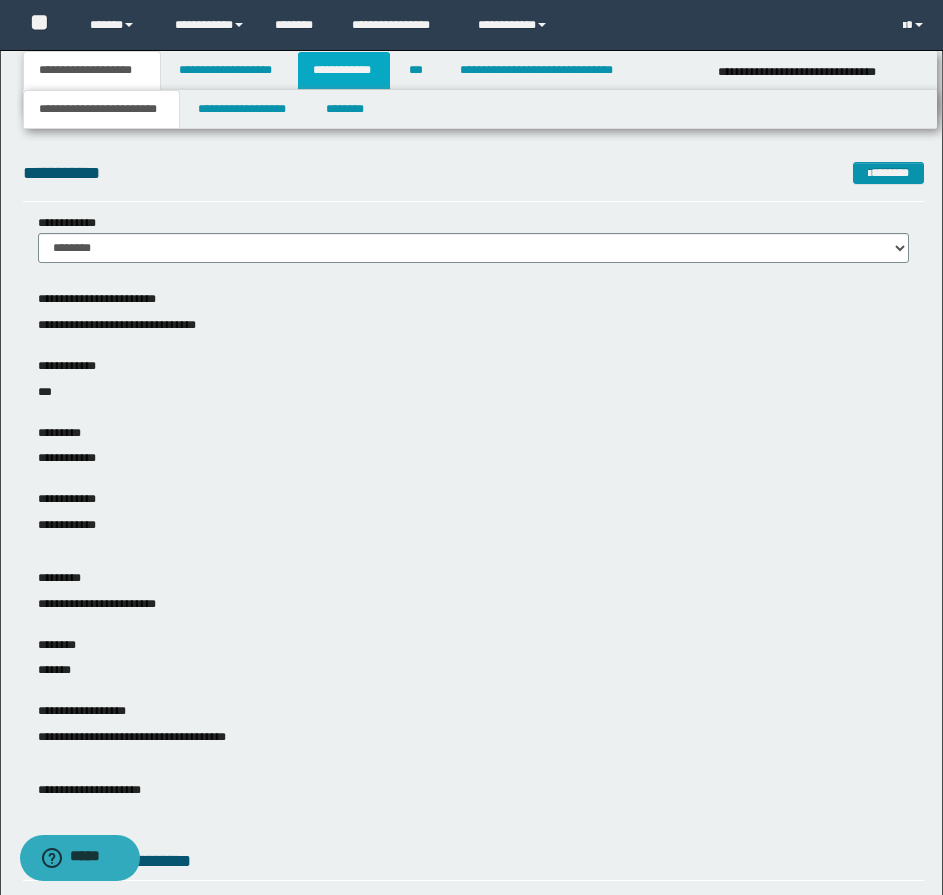 click on "**********" at bounding box center (344, 70) 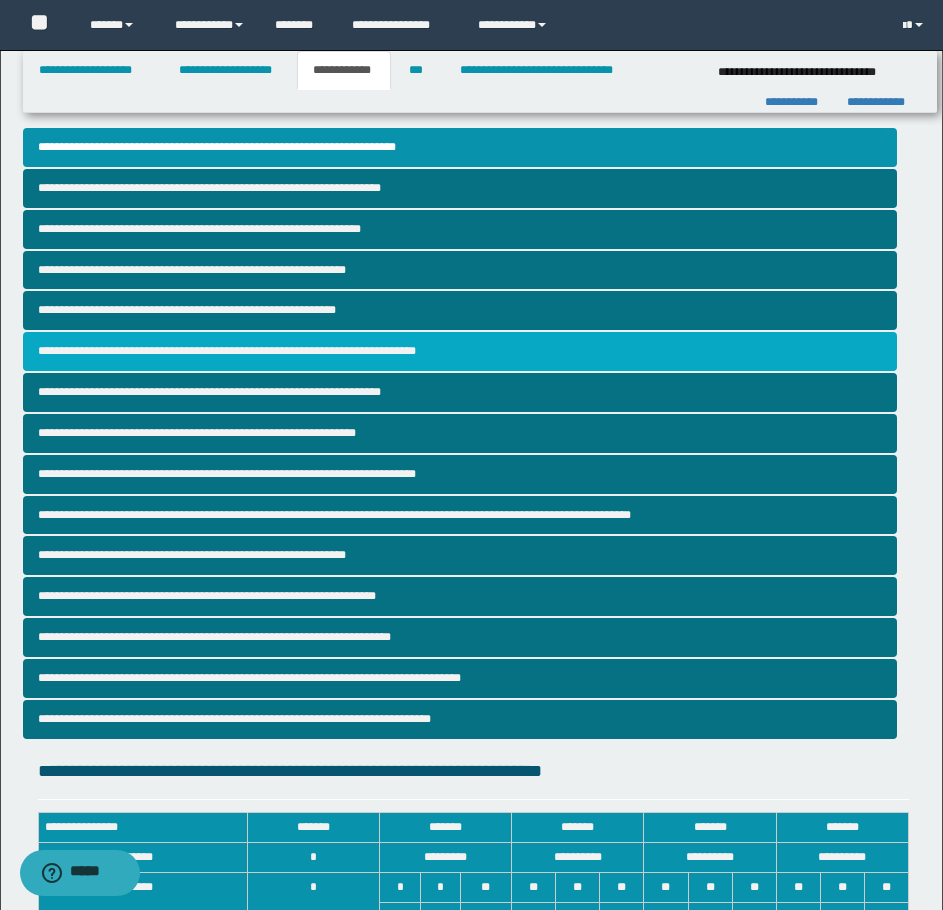 click on "**********" at bounding box center (460, 351) 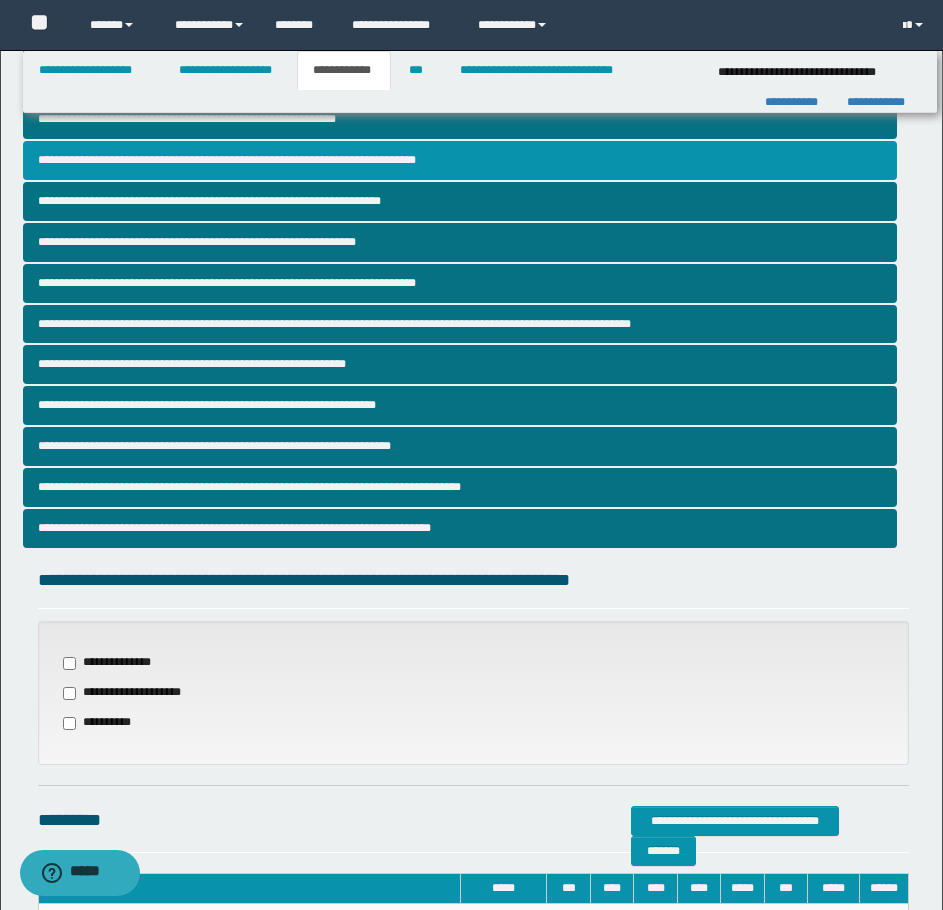 scroll, scrollTop: 200, scrollLeft: 0, axis: vertical 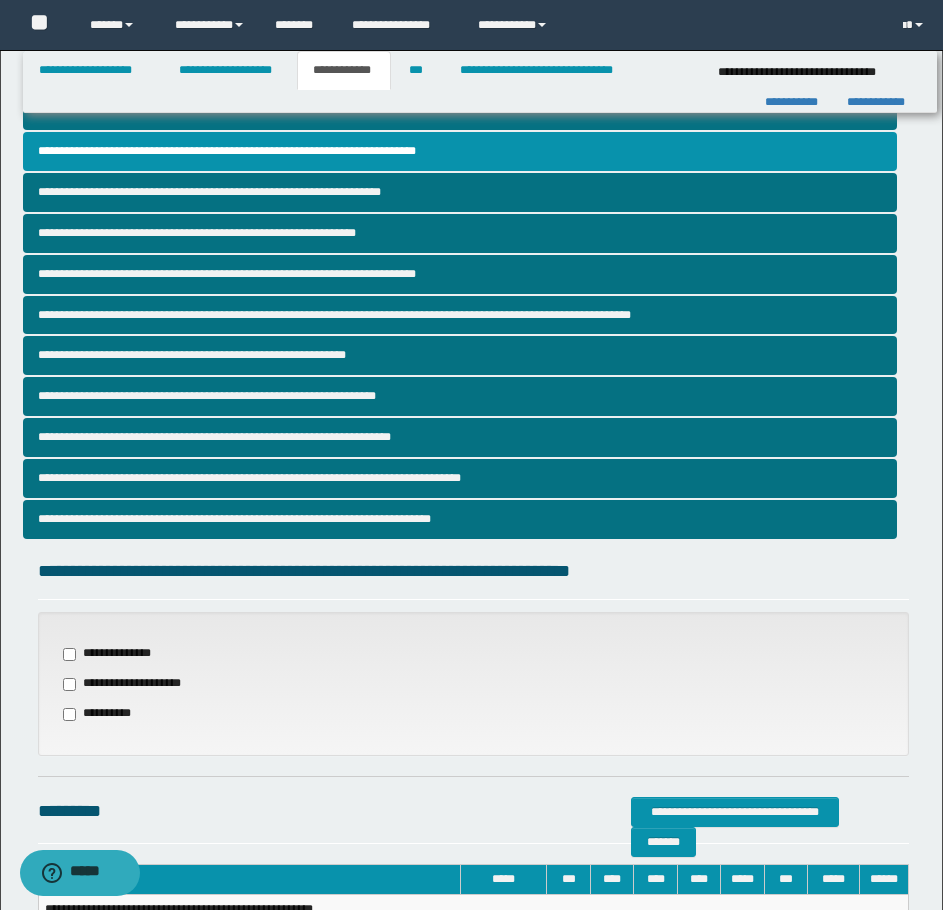 click on "**********" at bounding box center (108, 654) 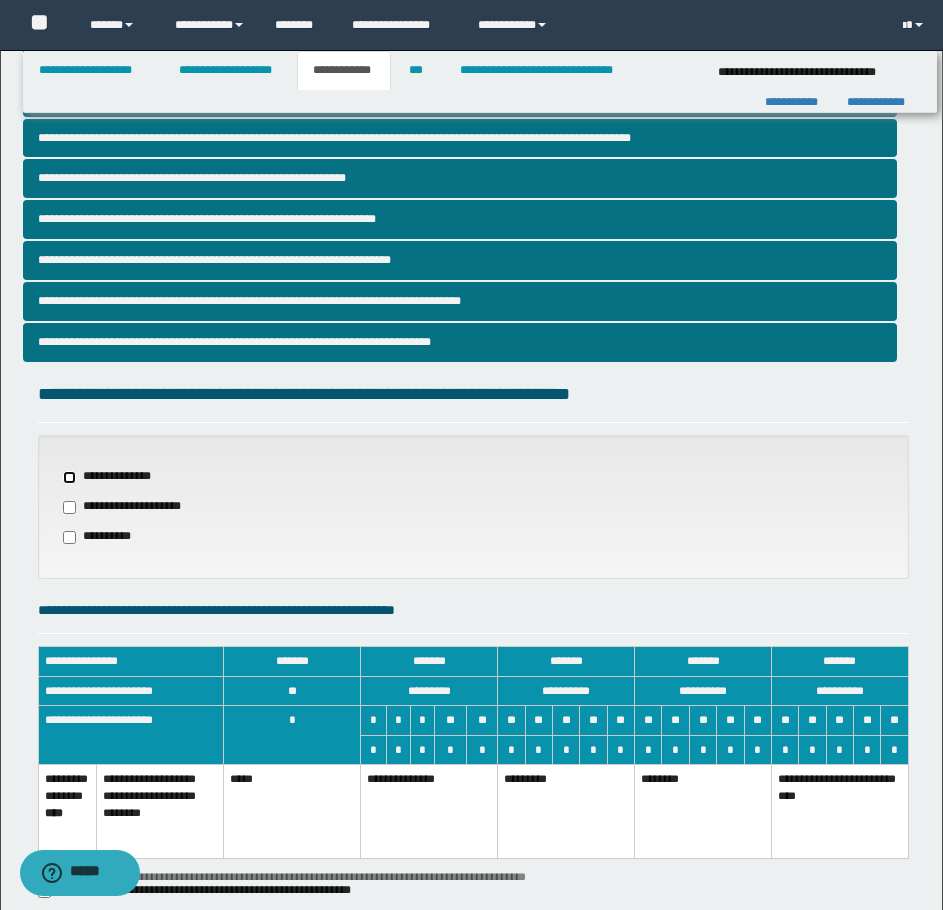 scroll, scrollTop: 400, scrollLeft: 0, axis: vertical 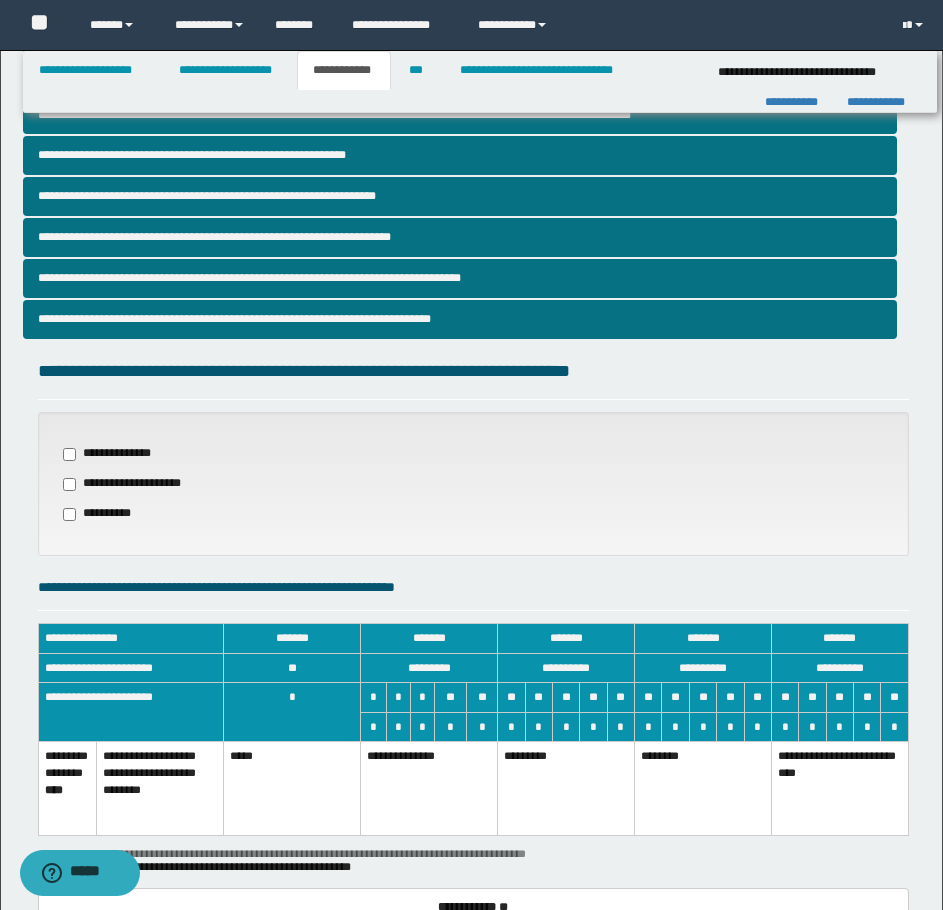 click on "**********" at bounding box center (429, 788) 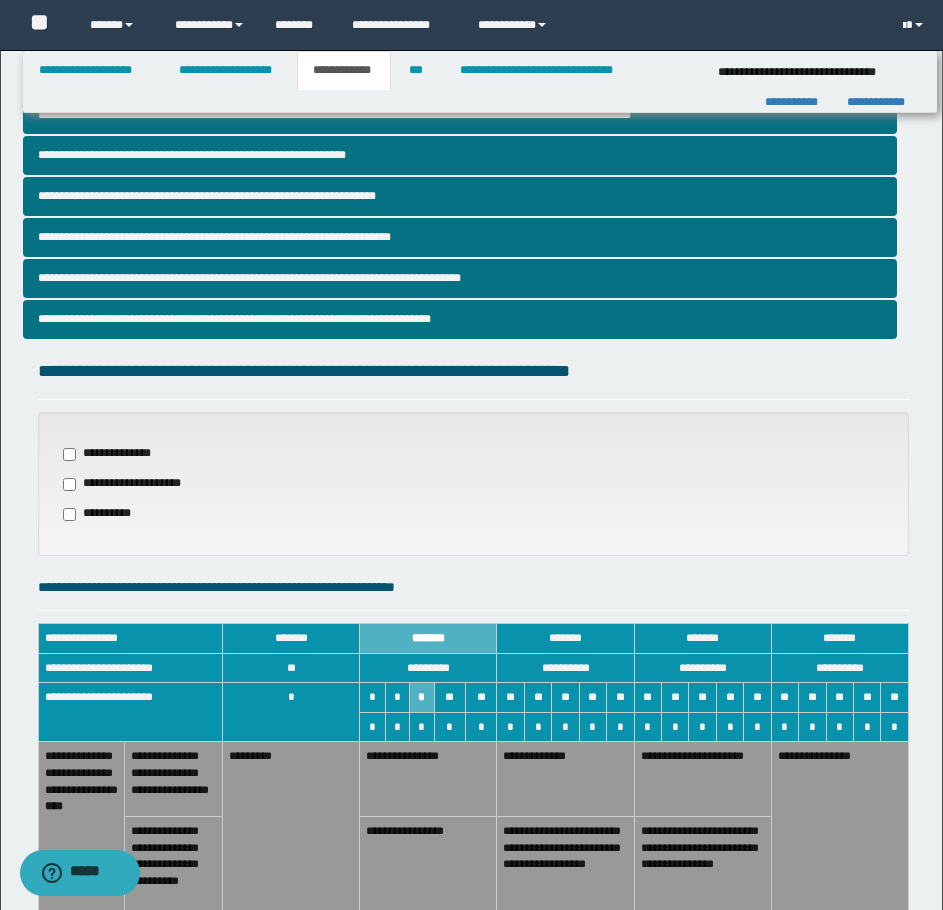 click on "*********" at bounding box center (291, 826) 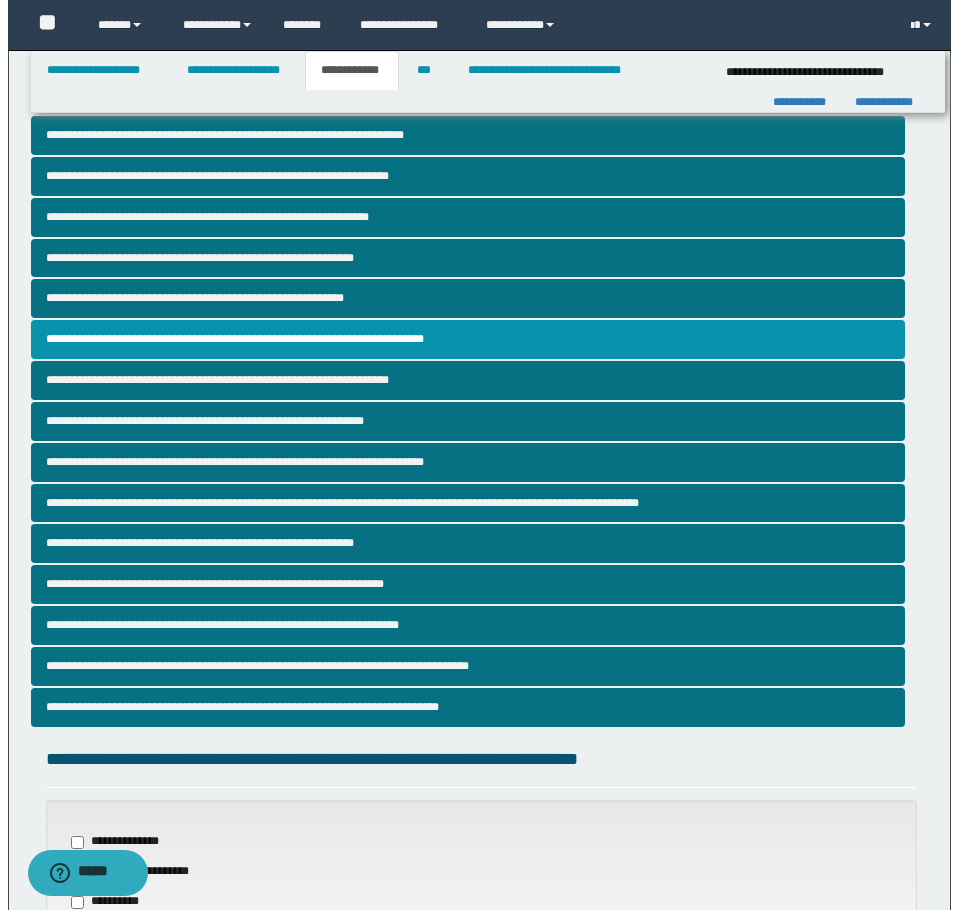 scroll, scrollTop: 0, scrollLeft: 0, axis: both 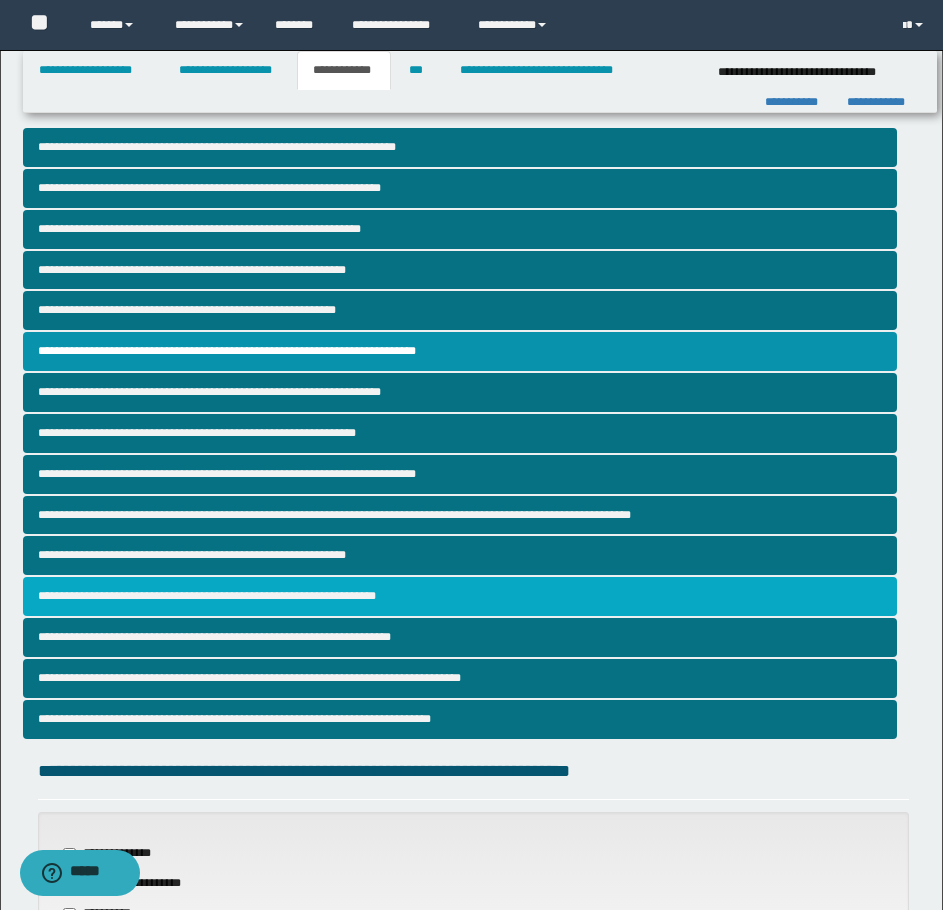 click on "**********" at bounding box center (460, 596) 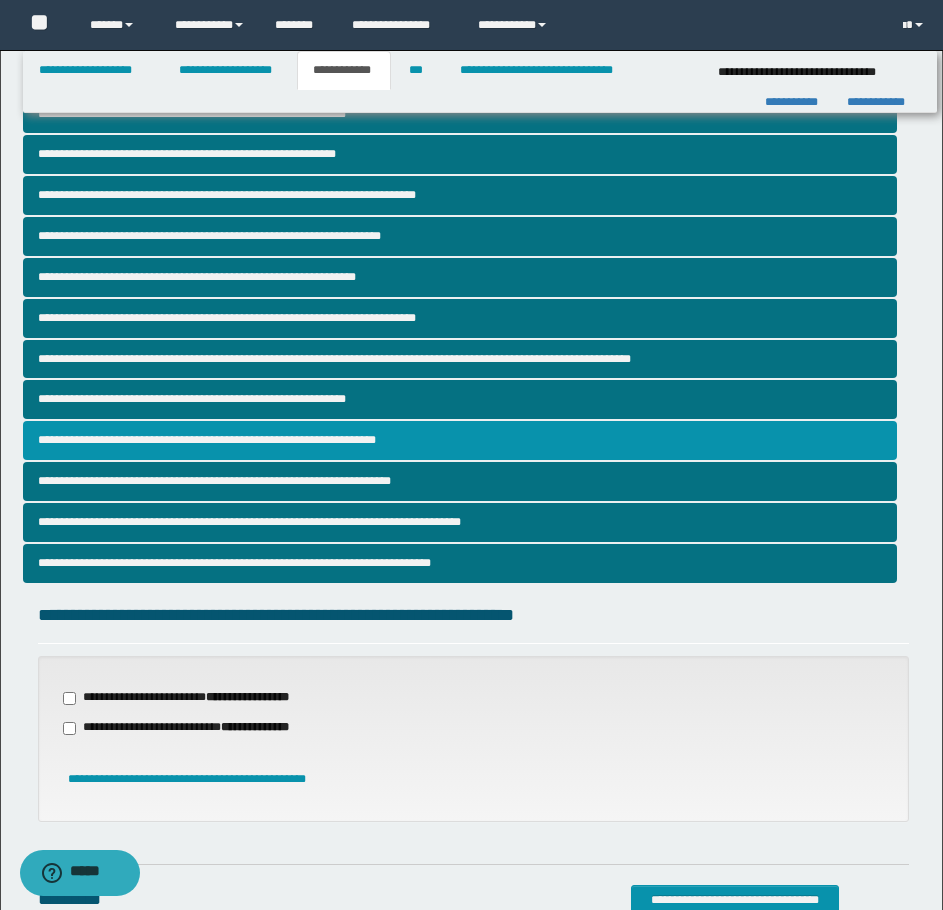 scroll, scrollTop: 200, scrollLeft: 0, axis: vertical 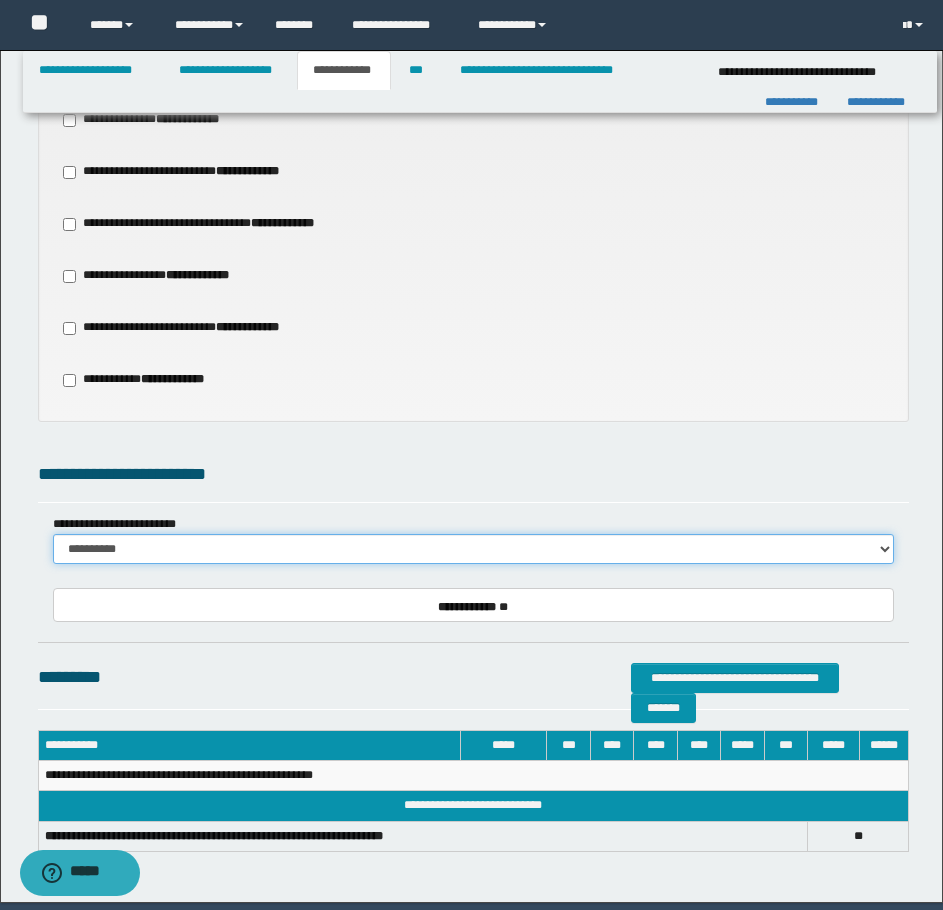 click on "**********" at bounding box center (473, 549) 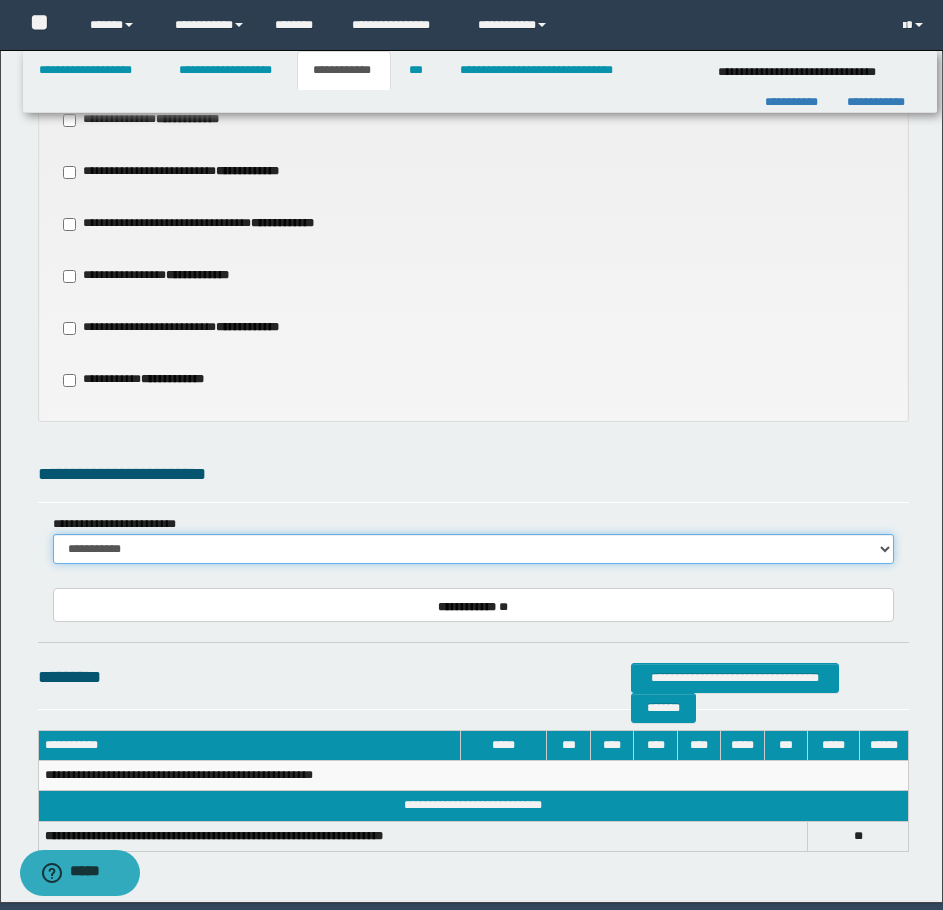 click on "**********" at bounding box center [473, 549] 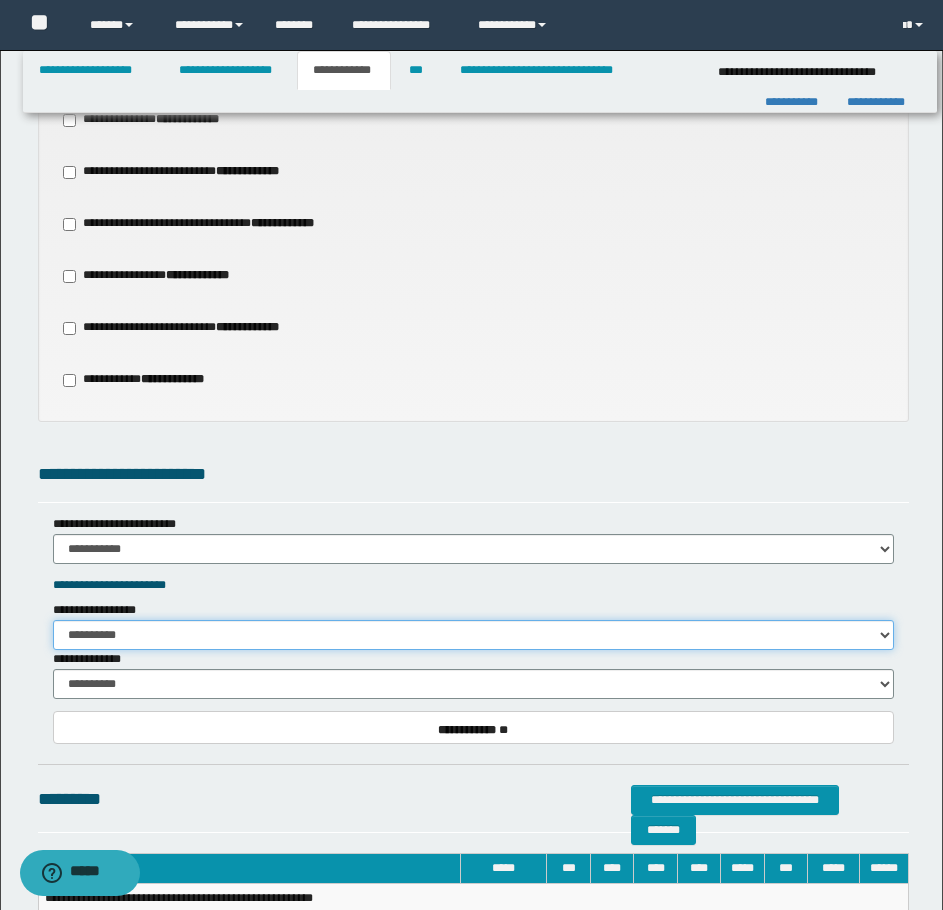 click on "**********" at bounding box center [473, 635] 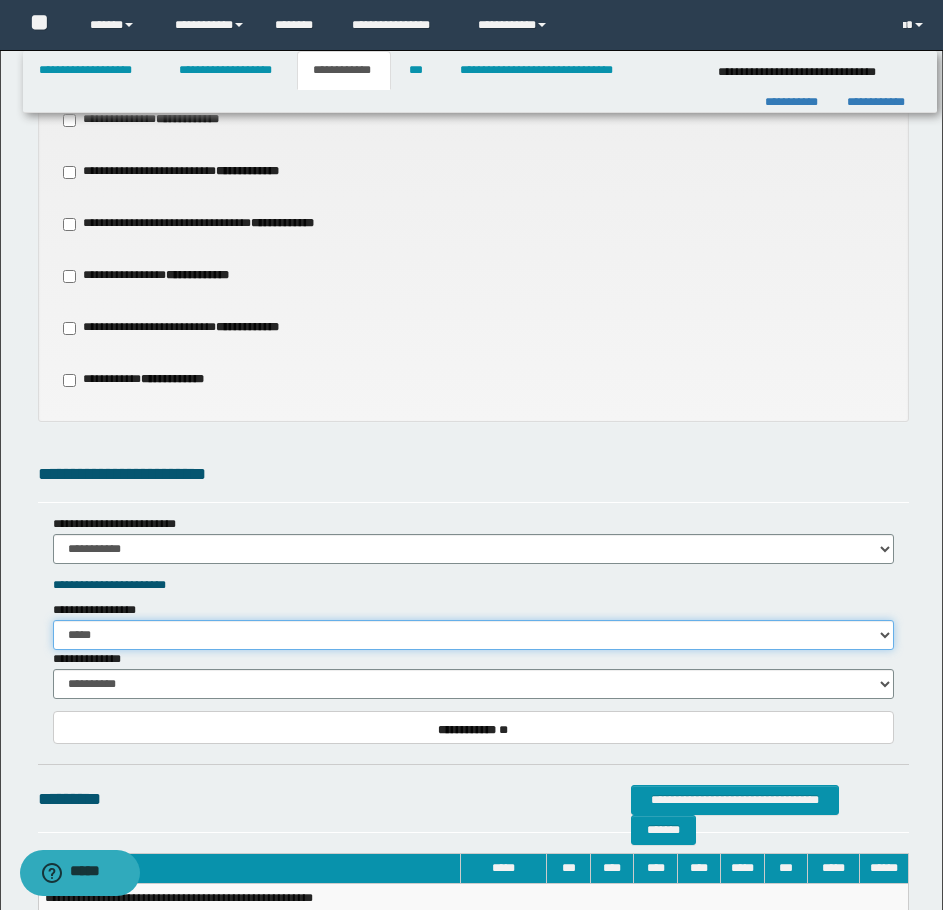 click on "**********" at bounding box center [473, 635] 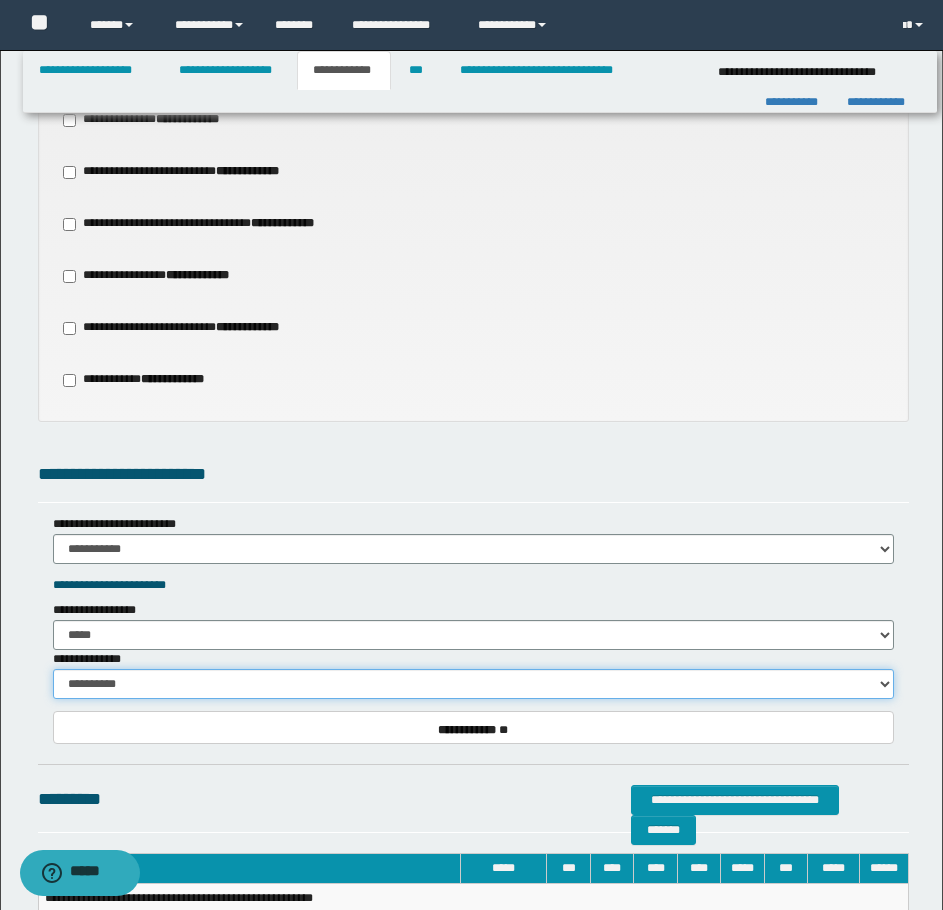 click on "**********" at bounding box center [473, 684] 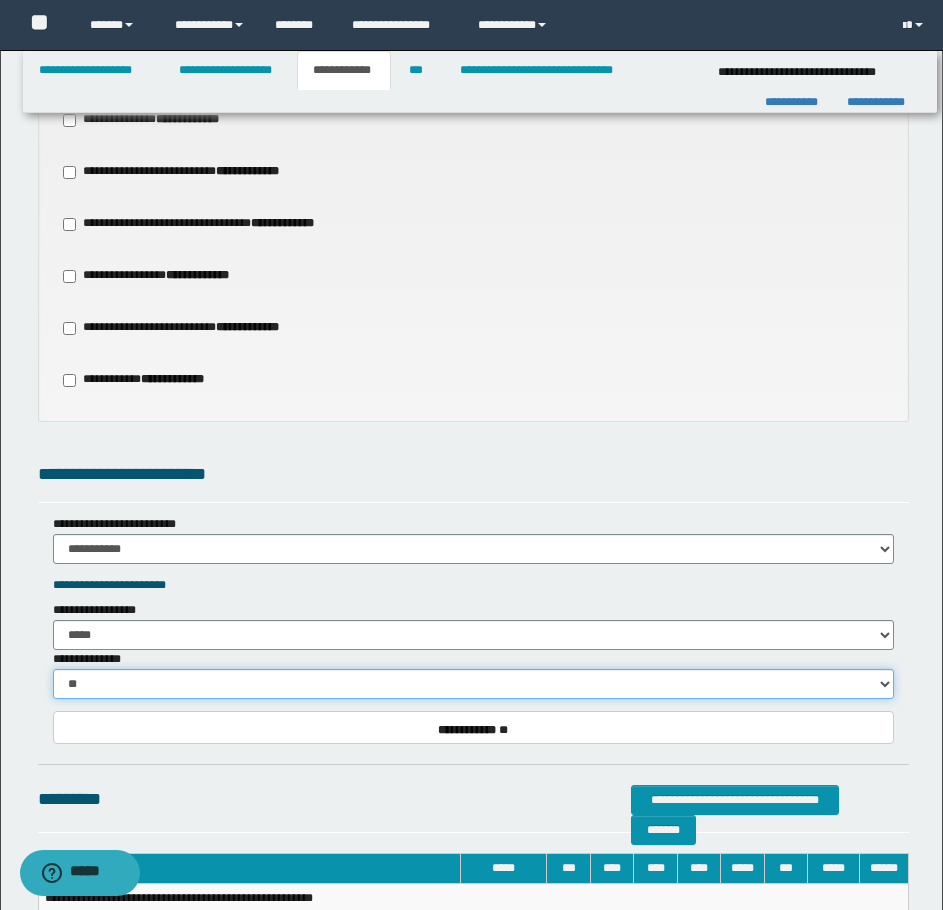 click on "**********" at bounding box center (473, 684) 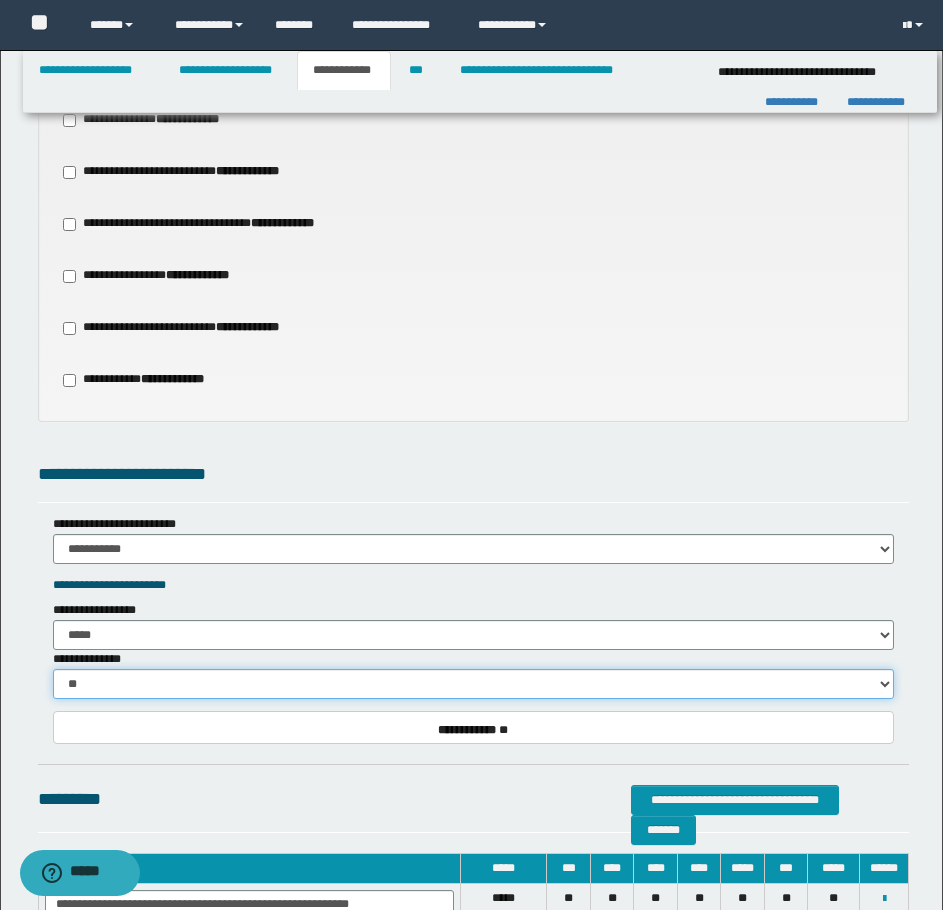 click on "**********" at bounding box center [473, 684] 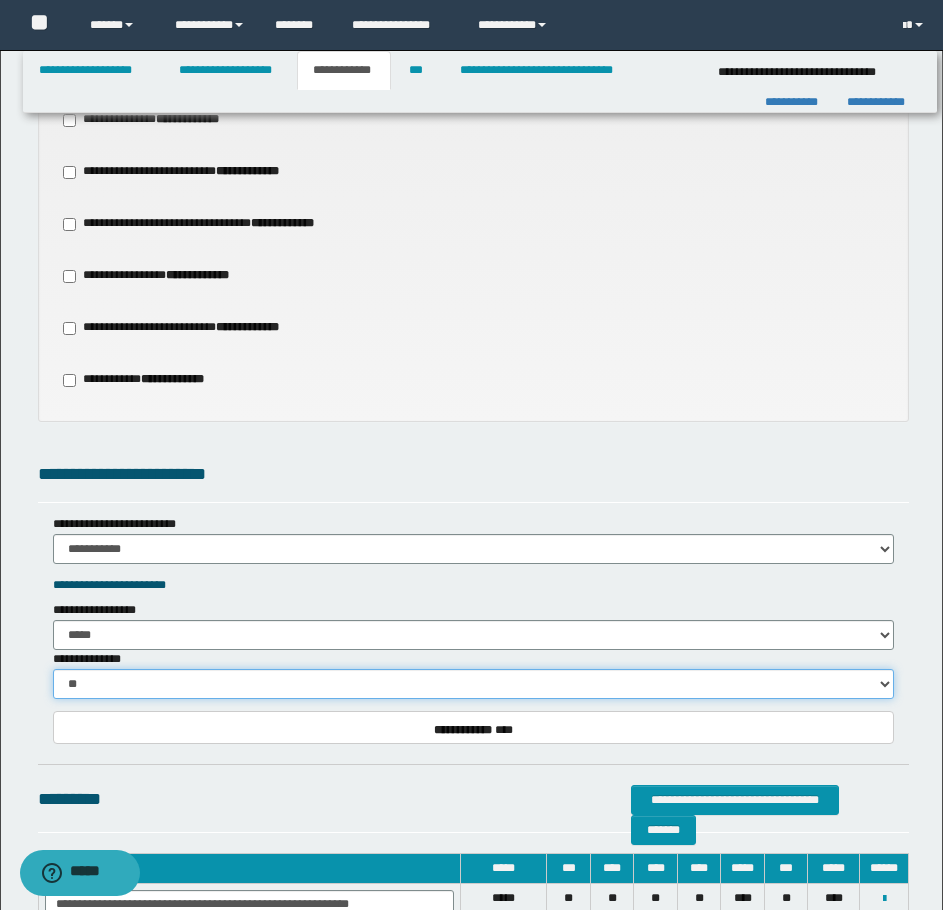 click on "**********" at bounding box center (473, 684) 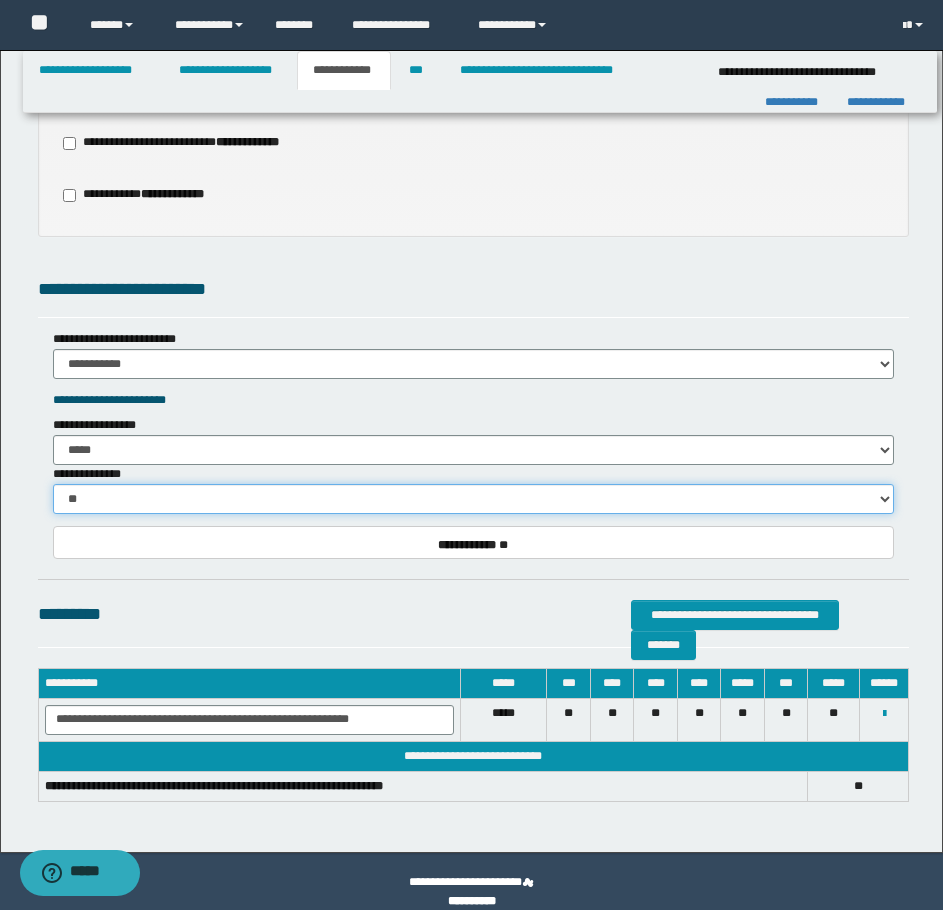 scroll, scrollTop: 1506, scrollLeft: 0, axis: vertical 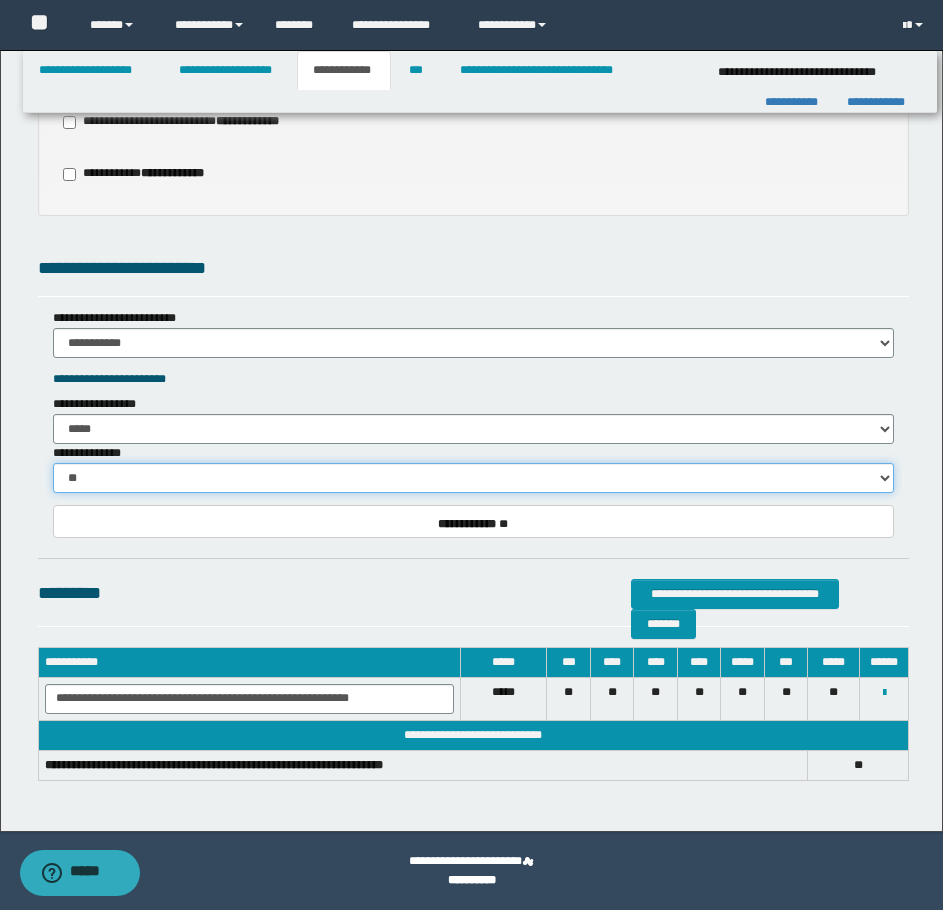 click on "**********" at bounding box center [473, 478] 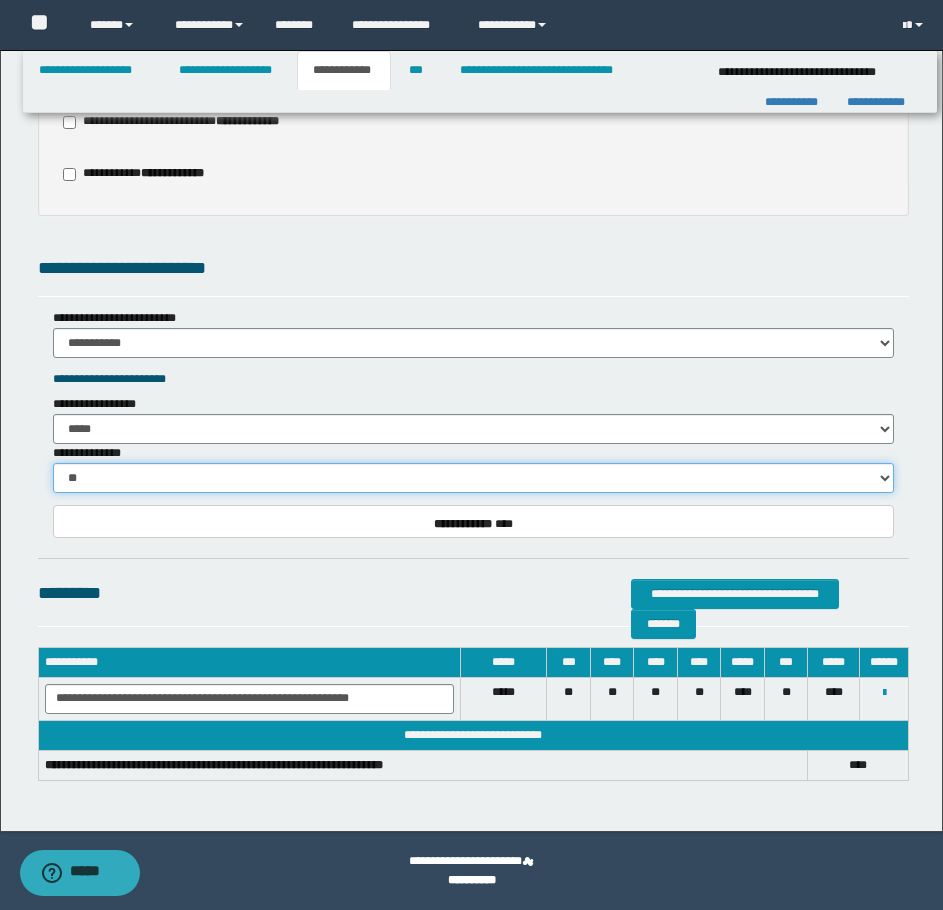 click on "**********" at bounding box center [473, 478] 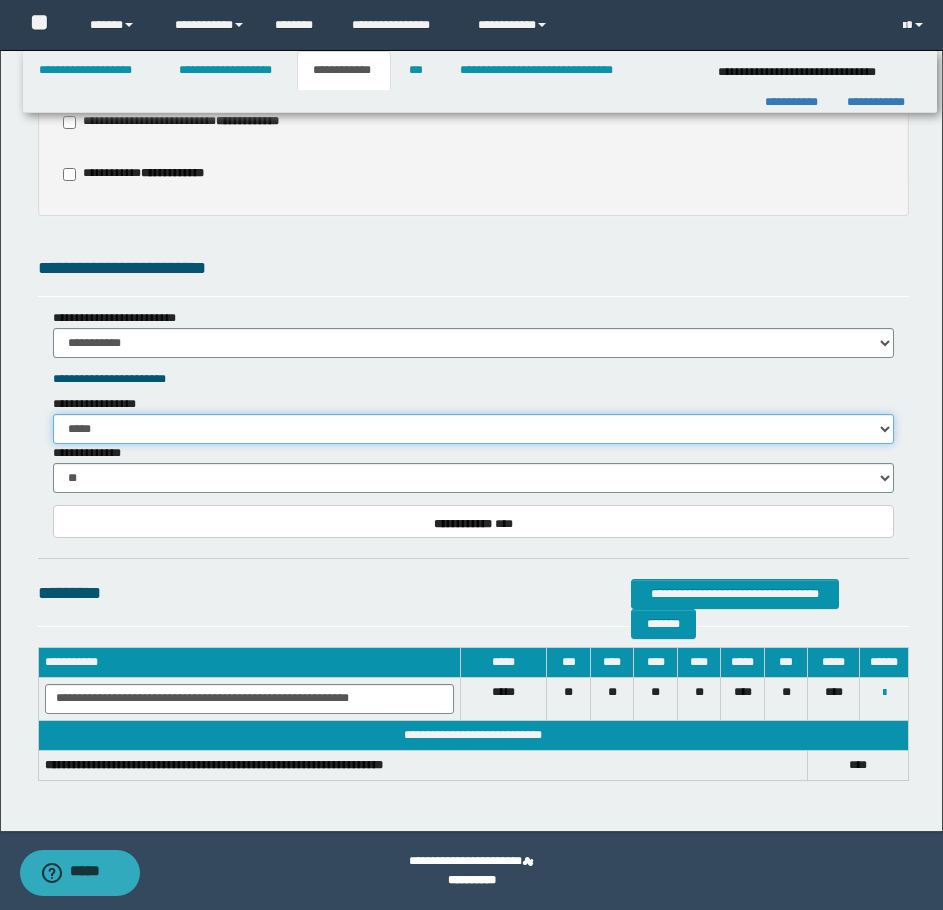 click on "**********" at bounding box center [473, 429] 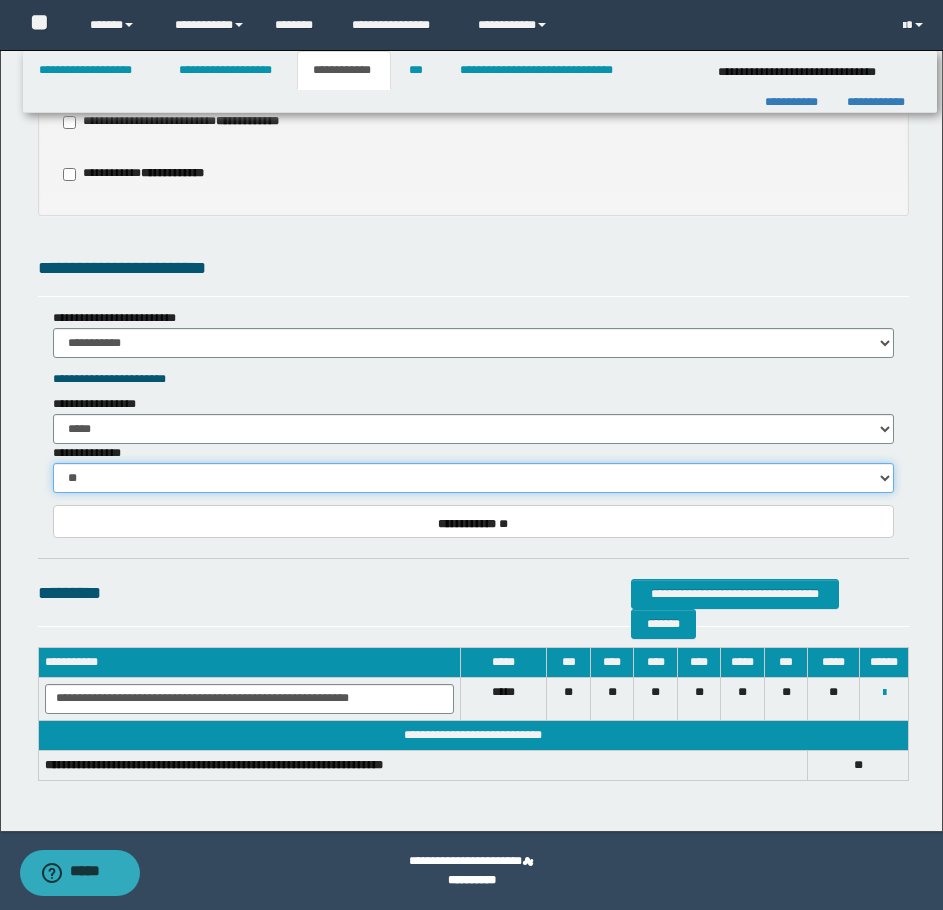 click on "**********" at bounding box center [473, 478] 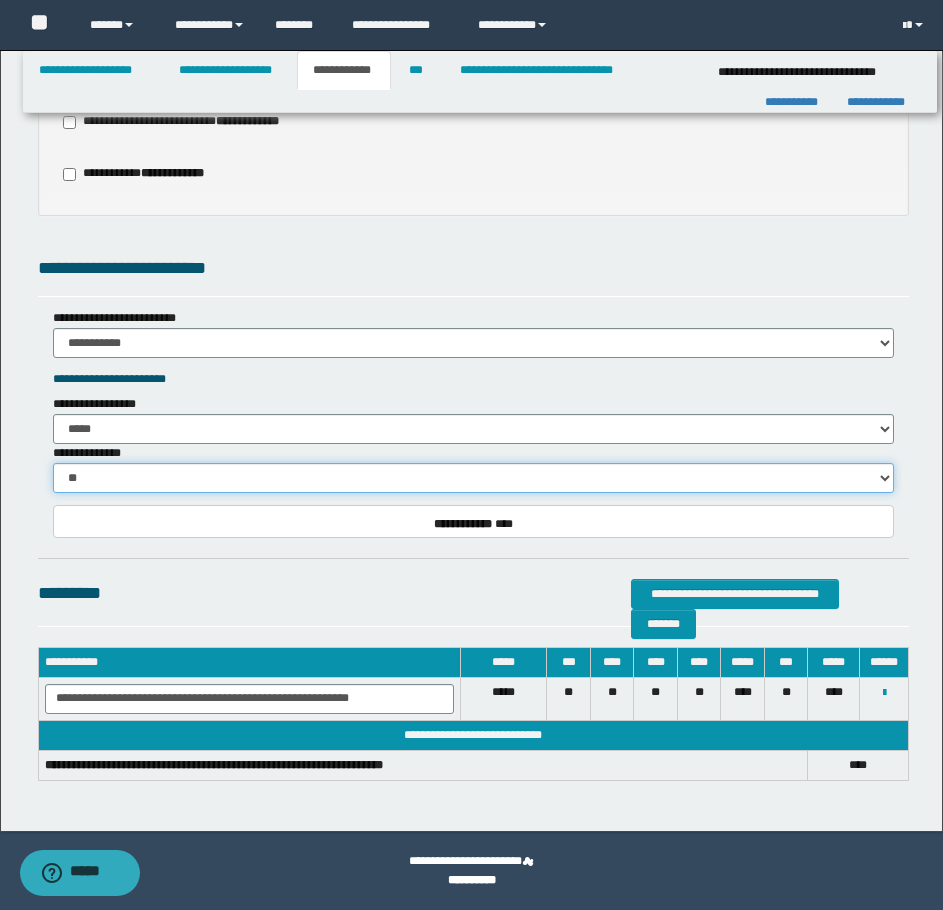 click on "**********" at bounding box center [473, 478] 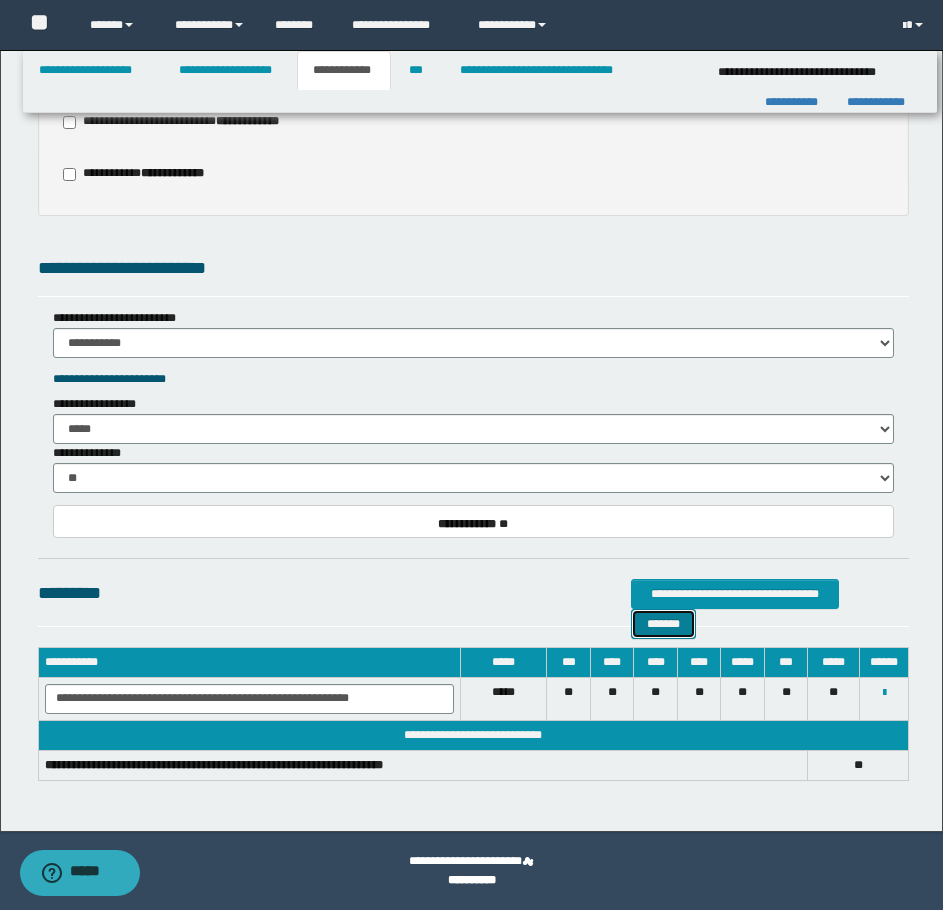 click on "*******" at bounding box center (663, 624) 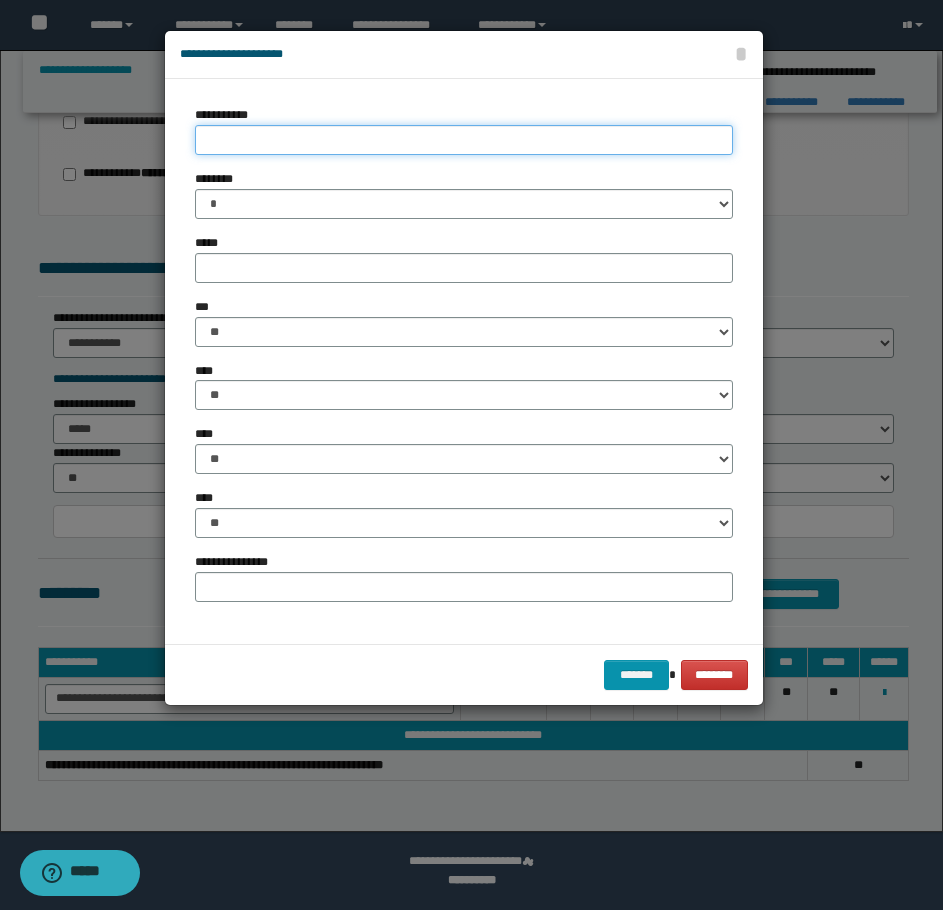 click on "**********" at bounding box center (464, 140) 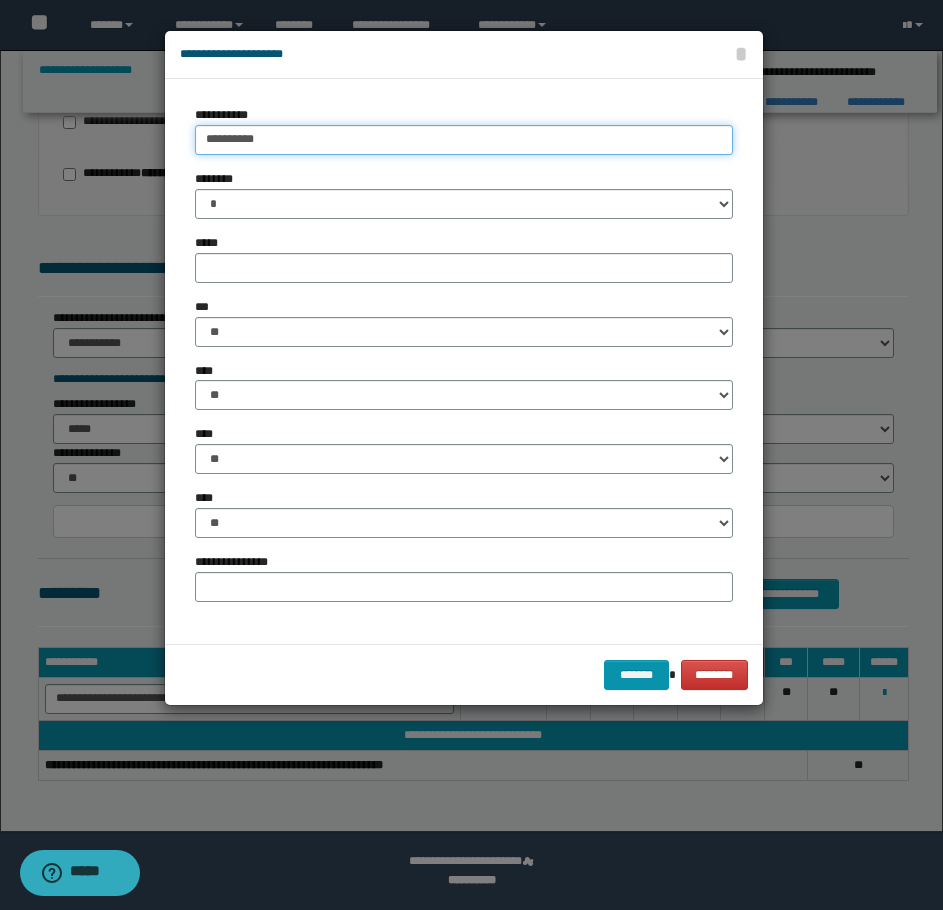 click on "**********" at bounding box center [464, 140] 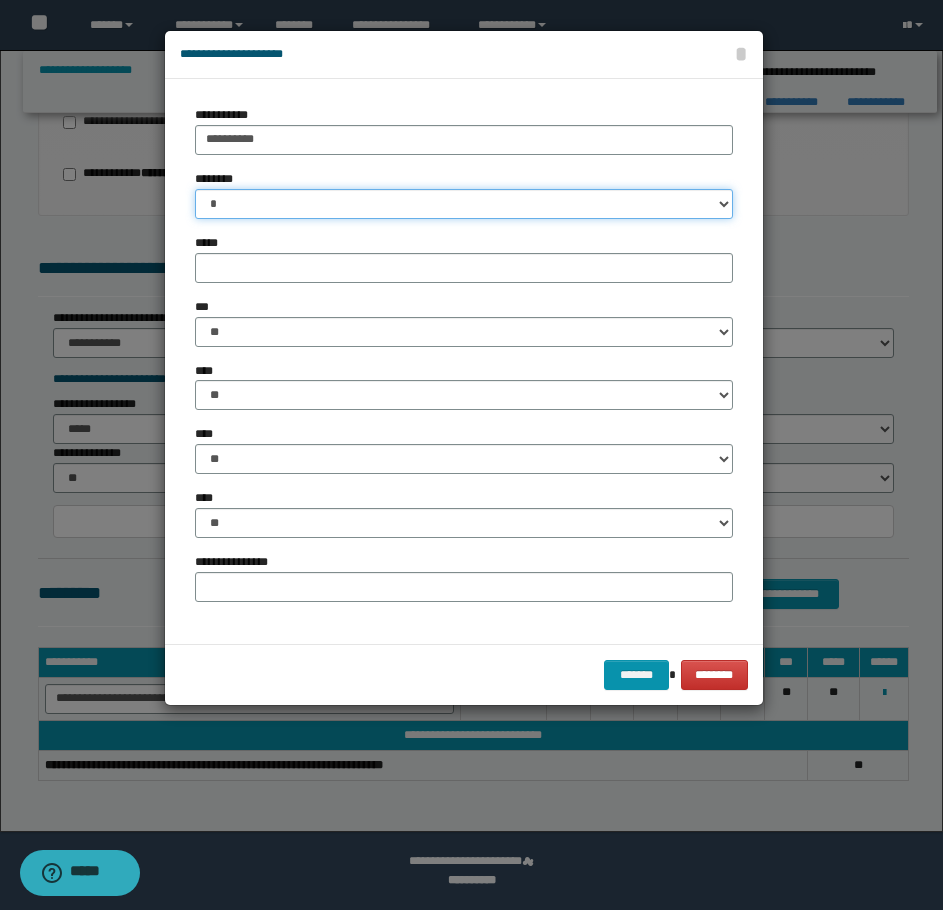 click on "*
*
*
*
*
*
*
*
*
**
**
**
**
**
**" at bounding box center [464, 204] 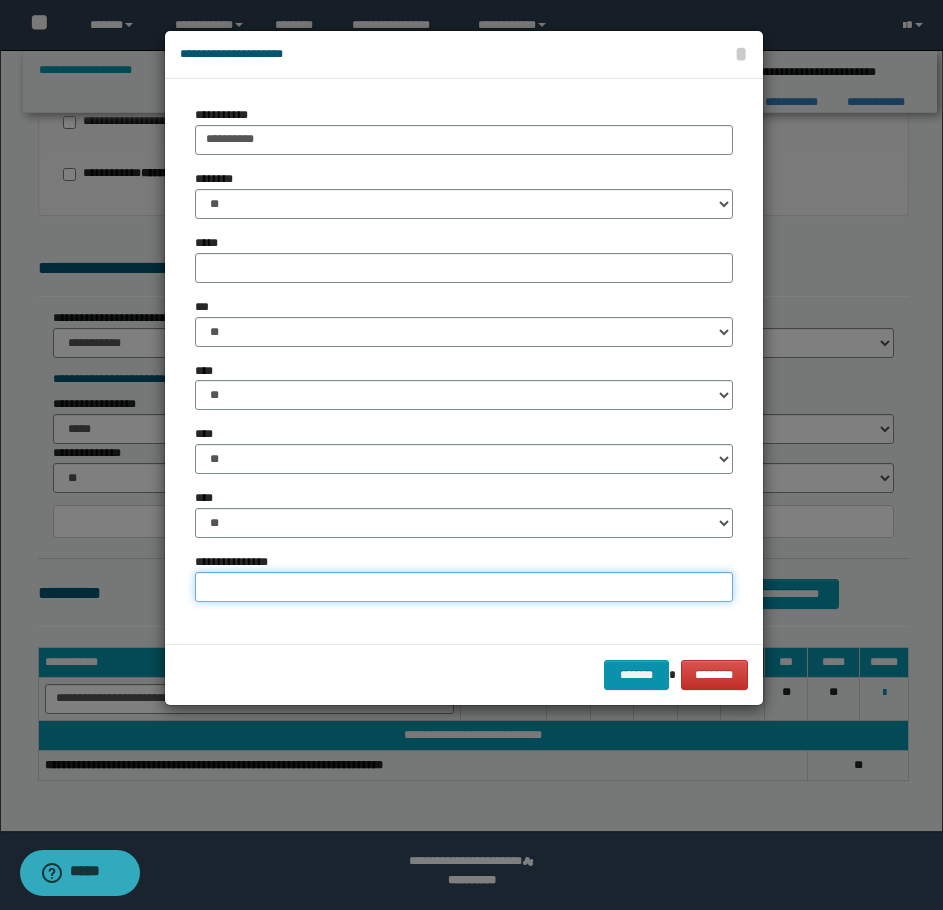 click on "**********" at bounding box center [464, 587] 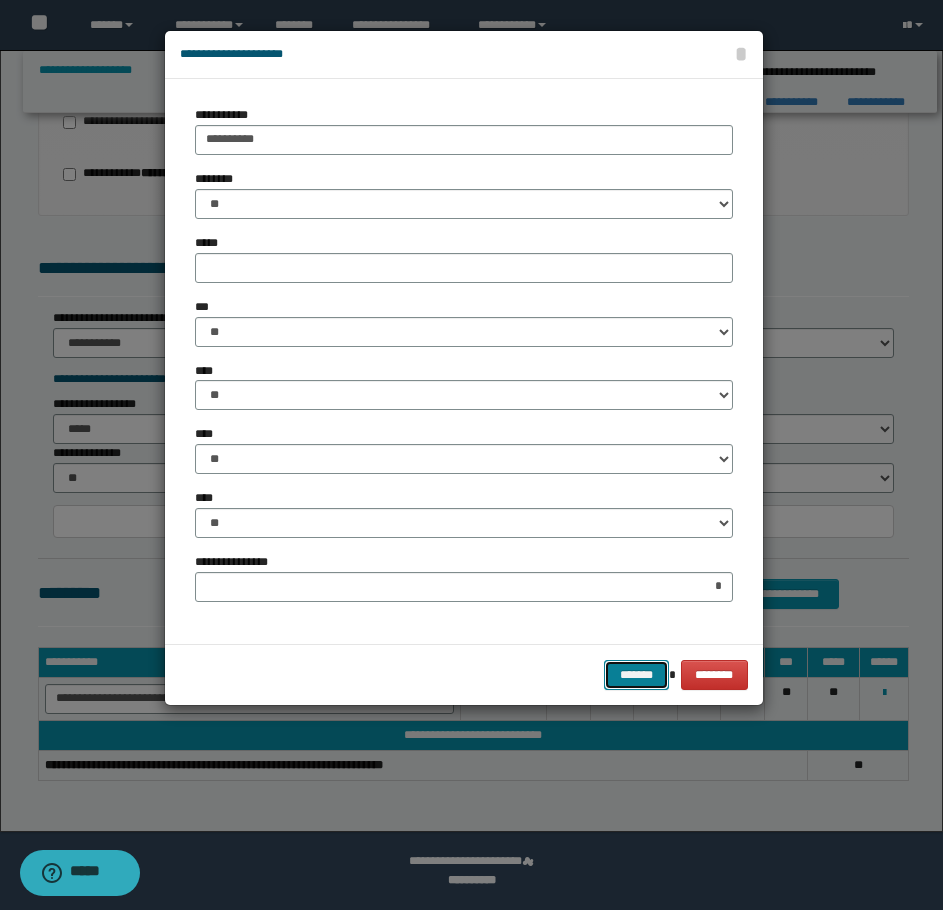 click on "*******" at bounding box center (636, 675) 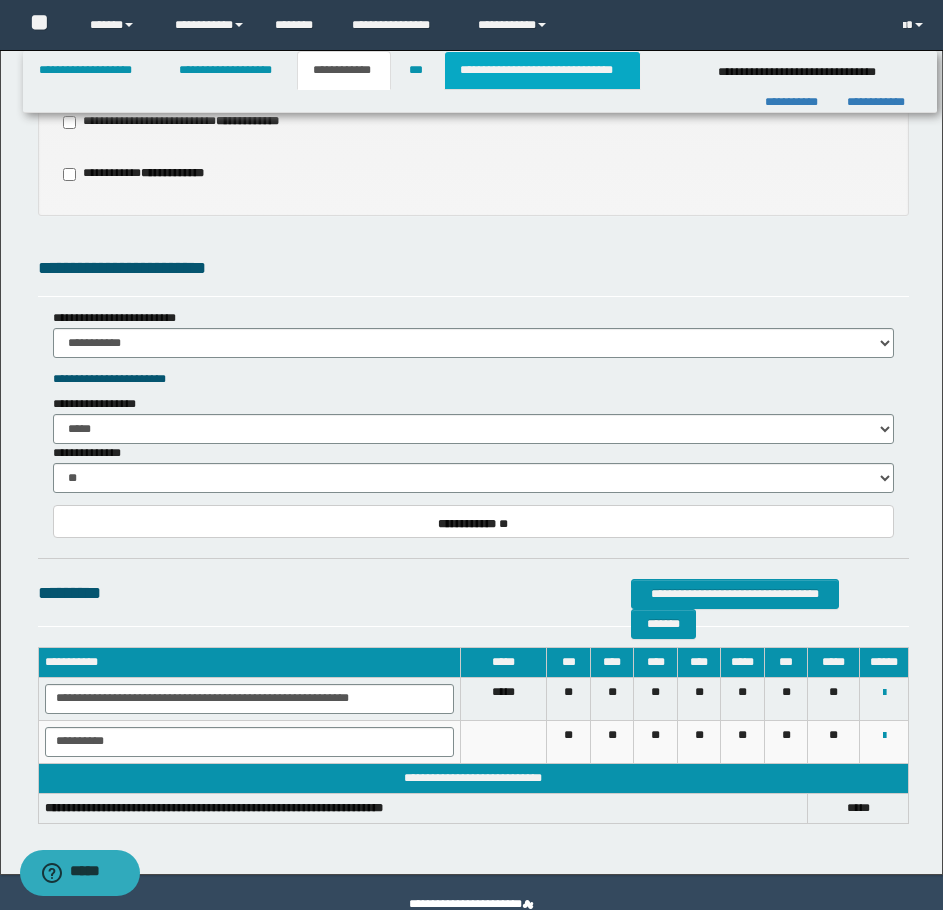 click on "**********" at bounding box center (542, 70) 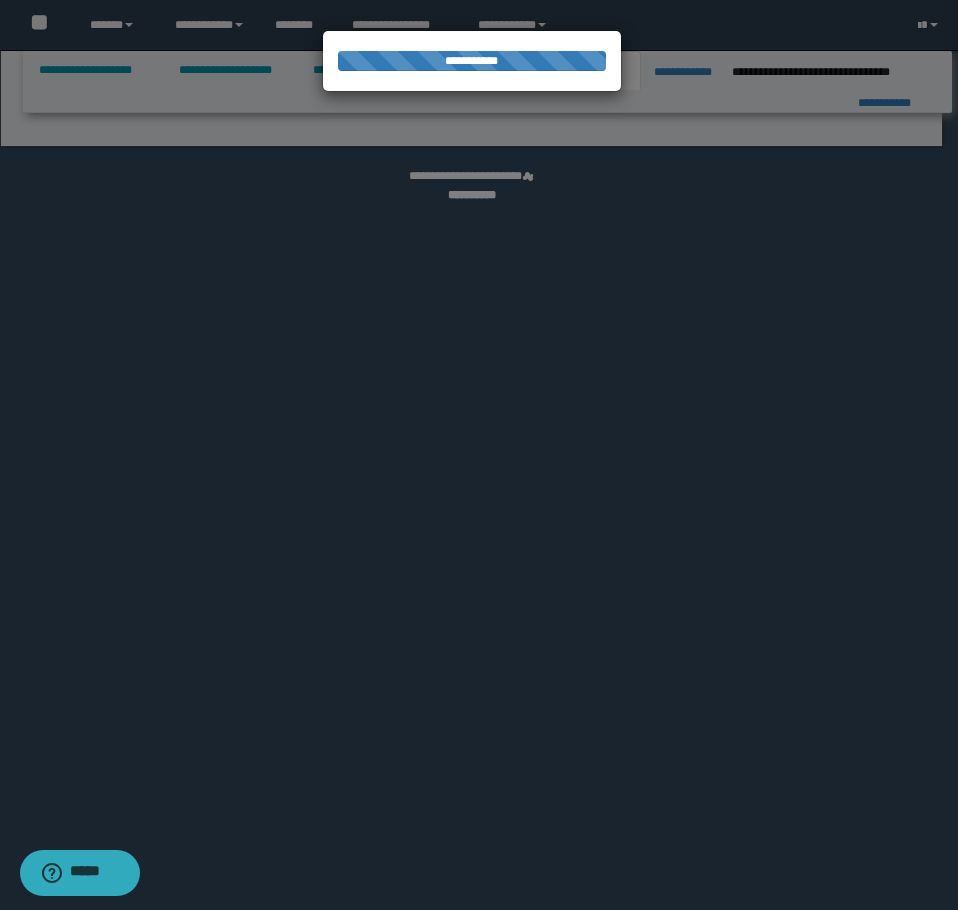 select on "*" 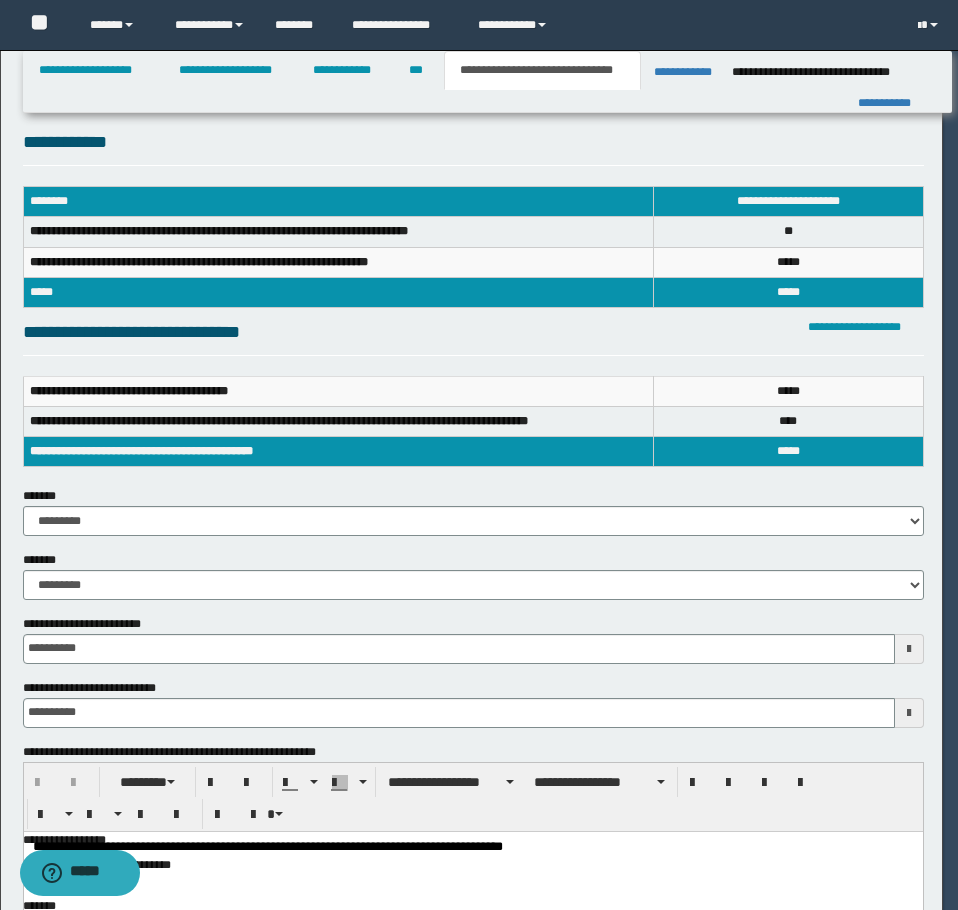 scroll, scrollTop: 0, scrollLeft: 0, axis: both 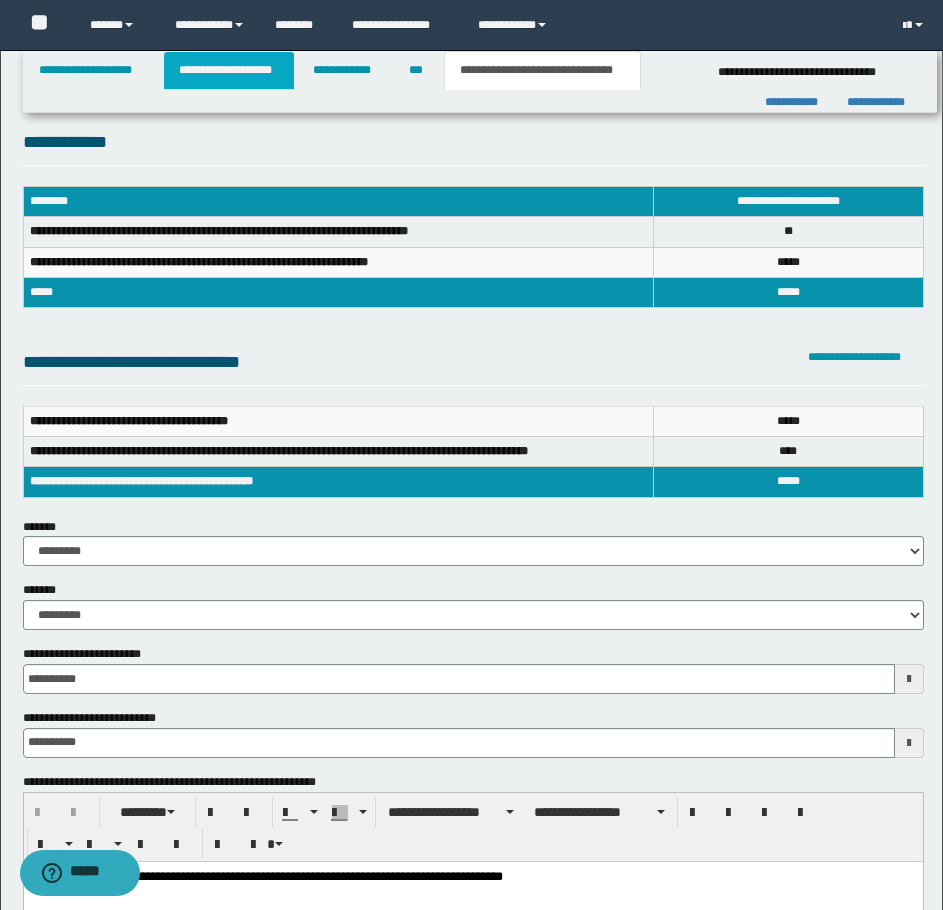 click on "**********" at bounding box center (229, 70) 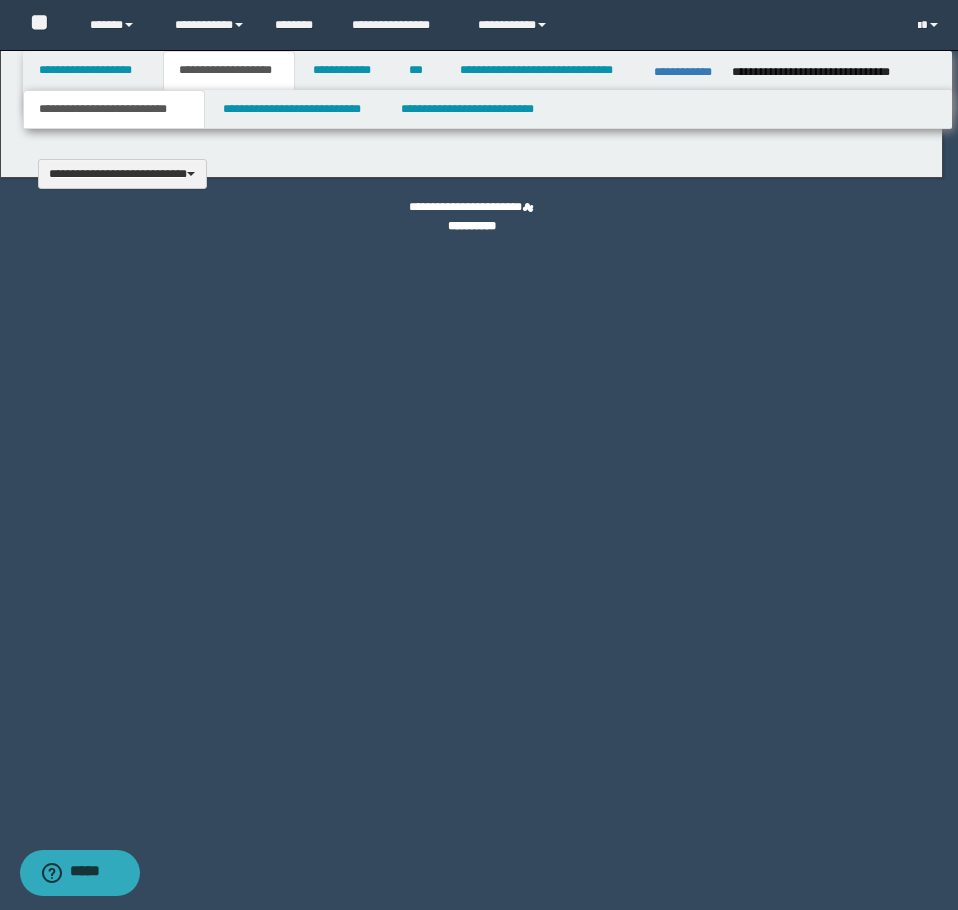 scroll, scrollTop: 0, scrollLeft: 0, axis: both 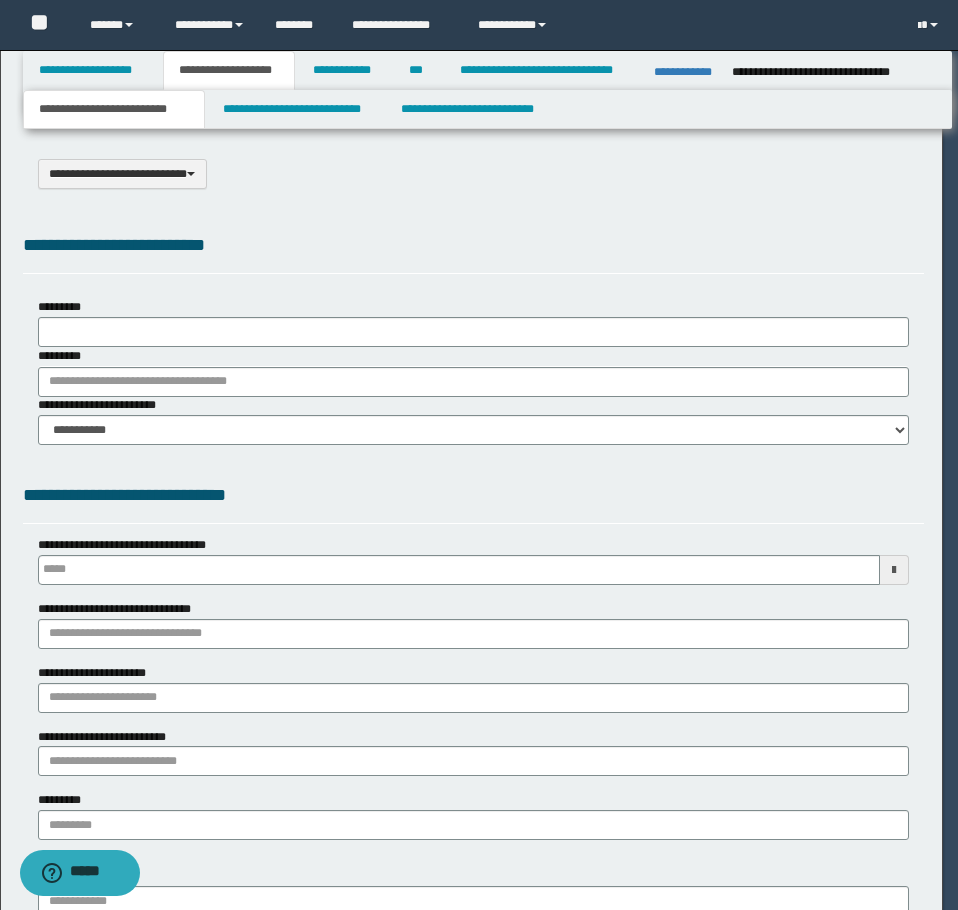 type on "**********" 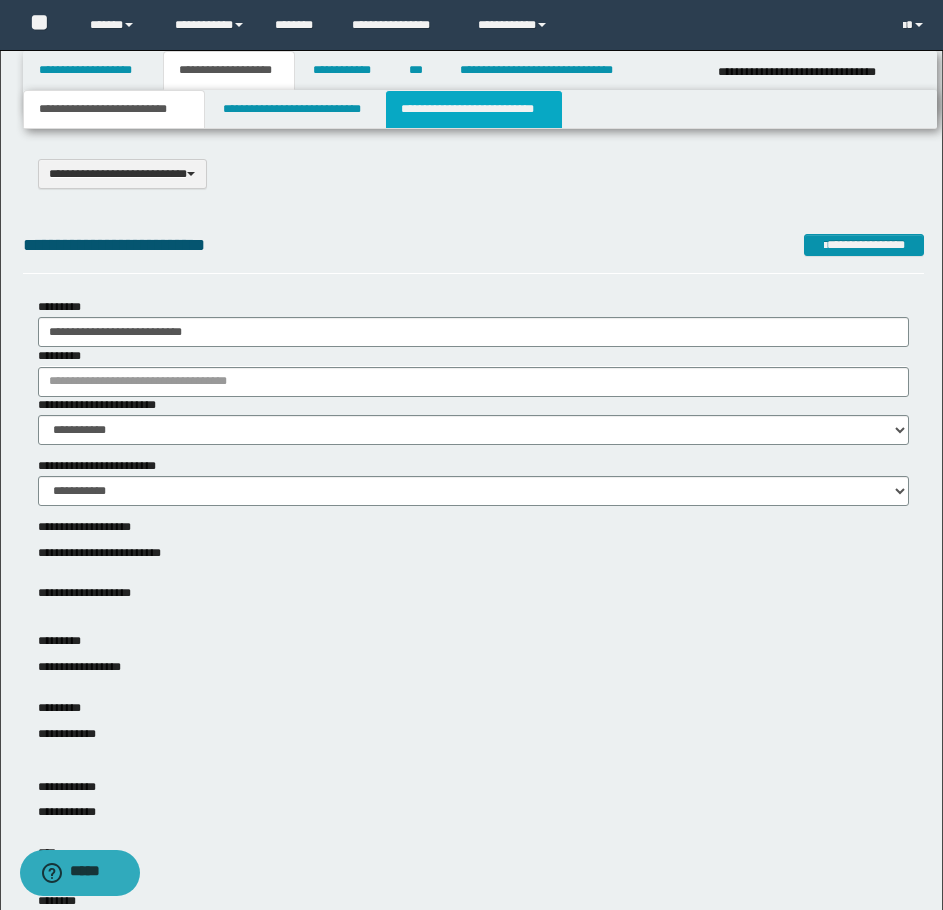 click on "**********" at bounding box center (474, 109) 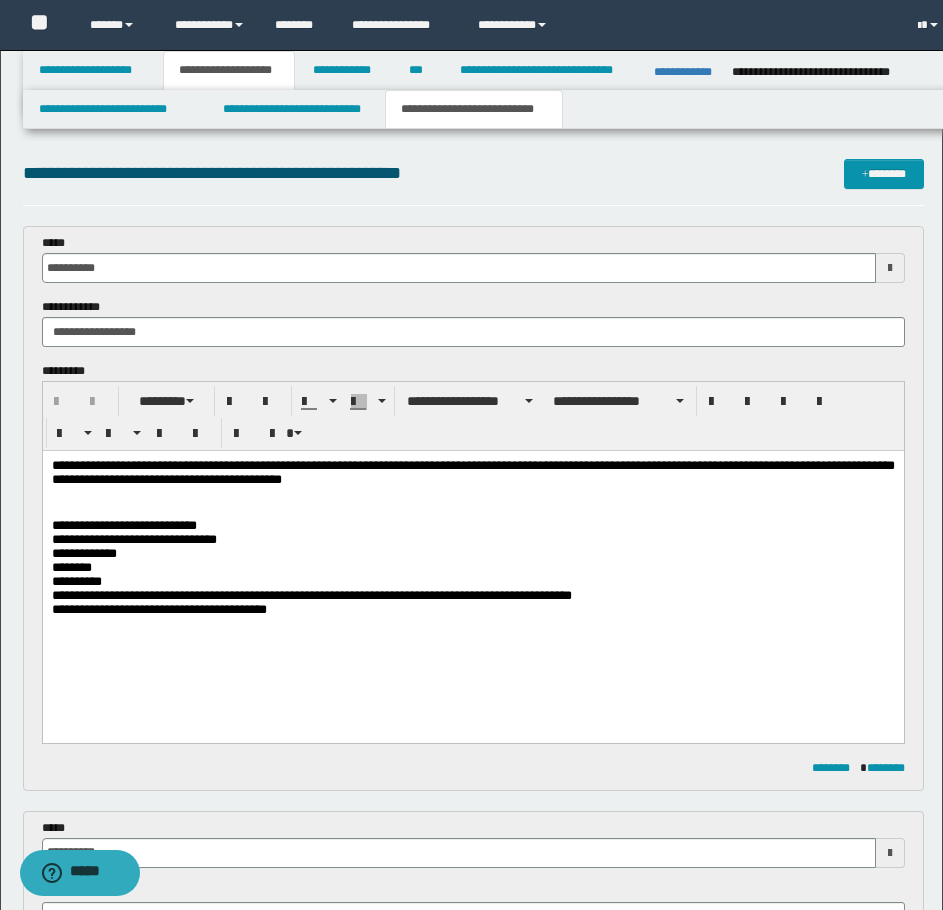 scroll, scrollTop: 0, scrollLeft: 0, axis: both 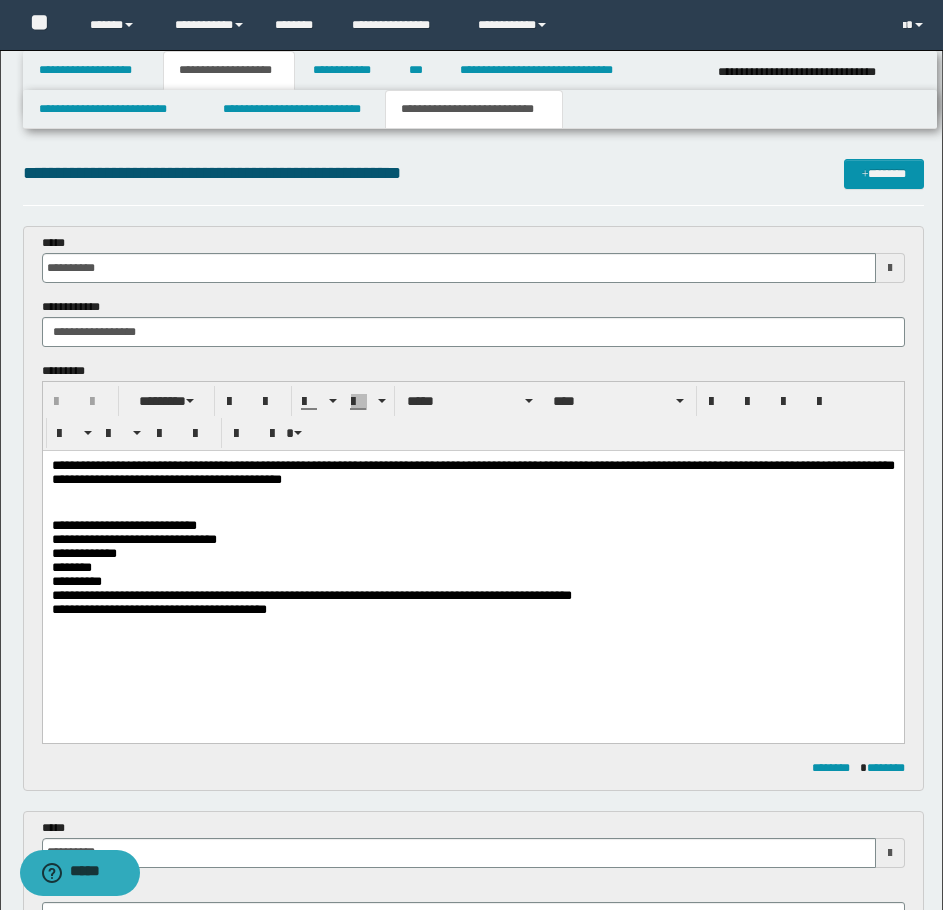 click on "**********" at bounding box center (472, 563) 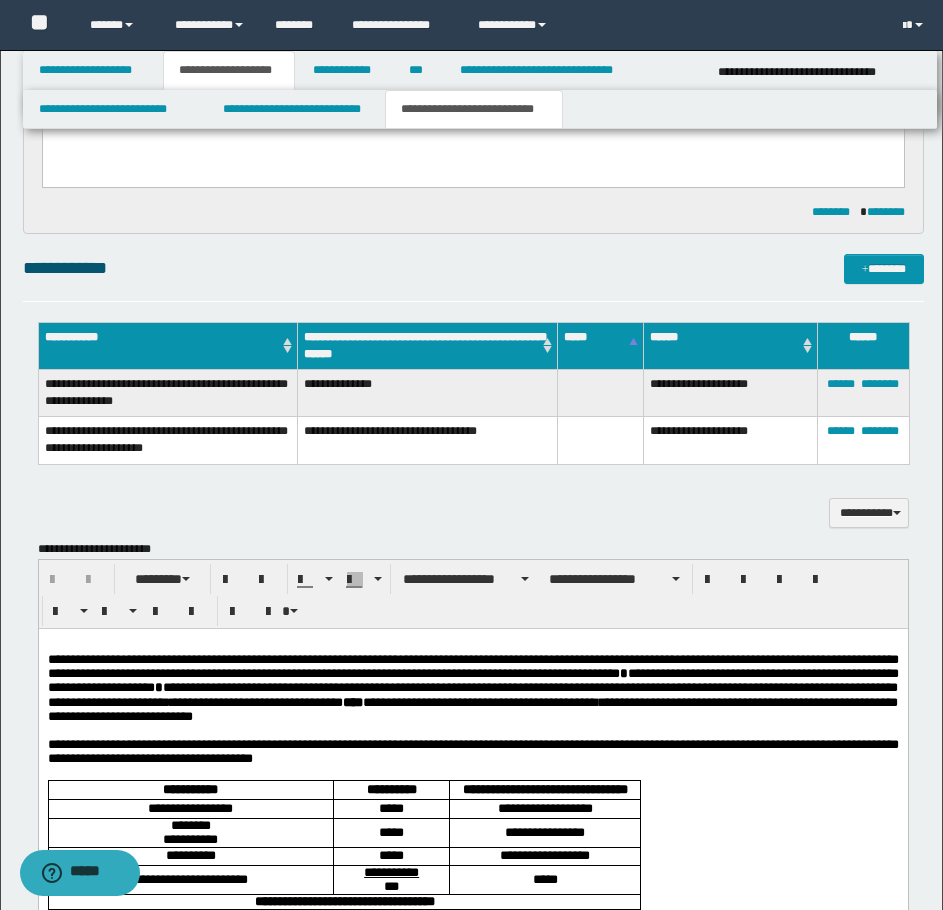 scroll, scrollTop: 1200, scrollLeft: 0, axis: vertical 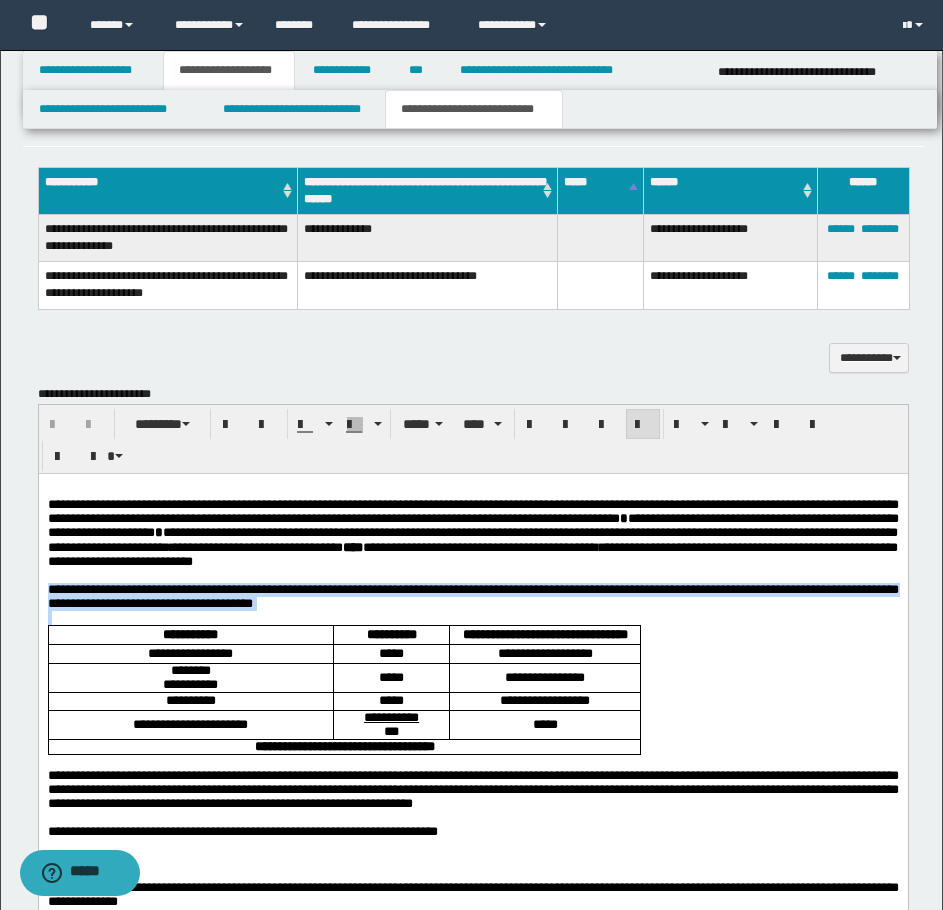 drag, startPoint x: 48, startPoint y: 615, endPoint x: 347, endPoint y: 644, distance: 300.40308 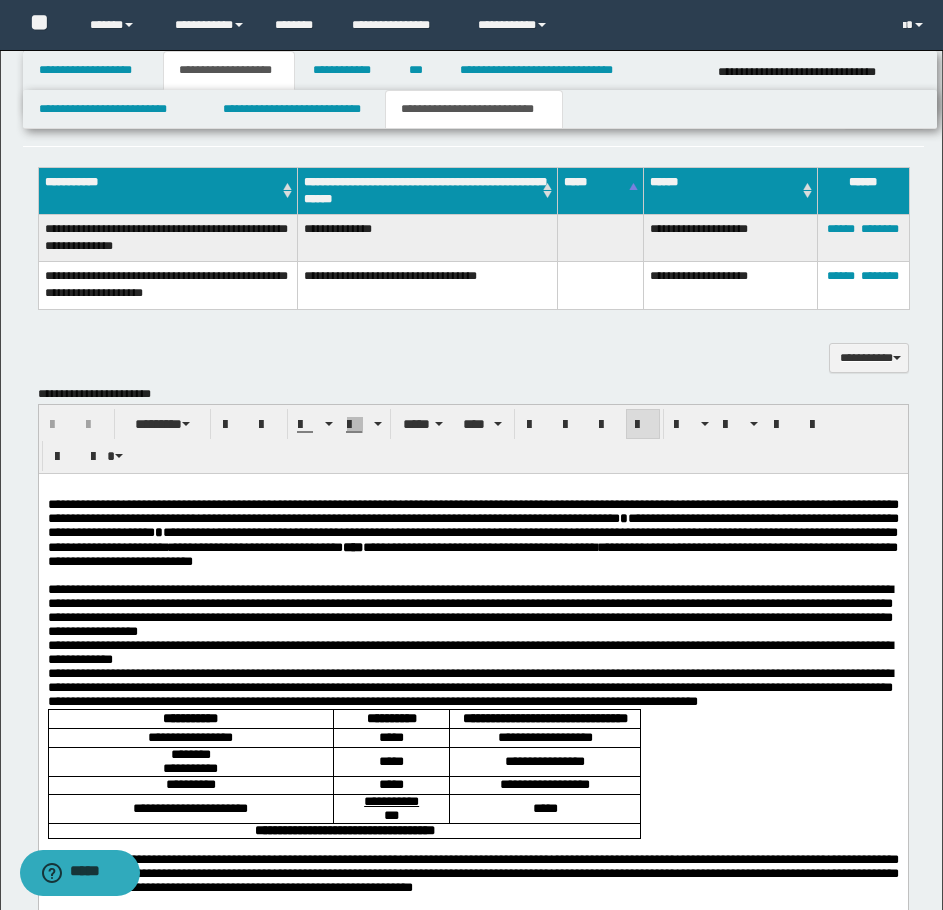 type 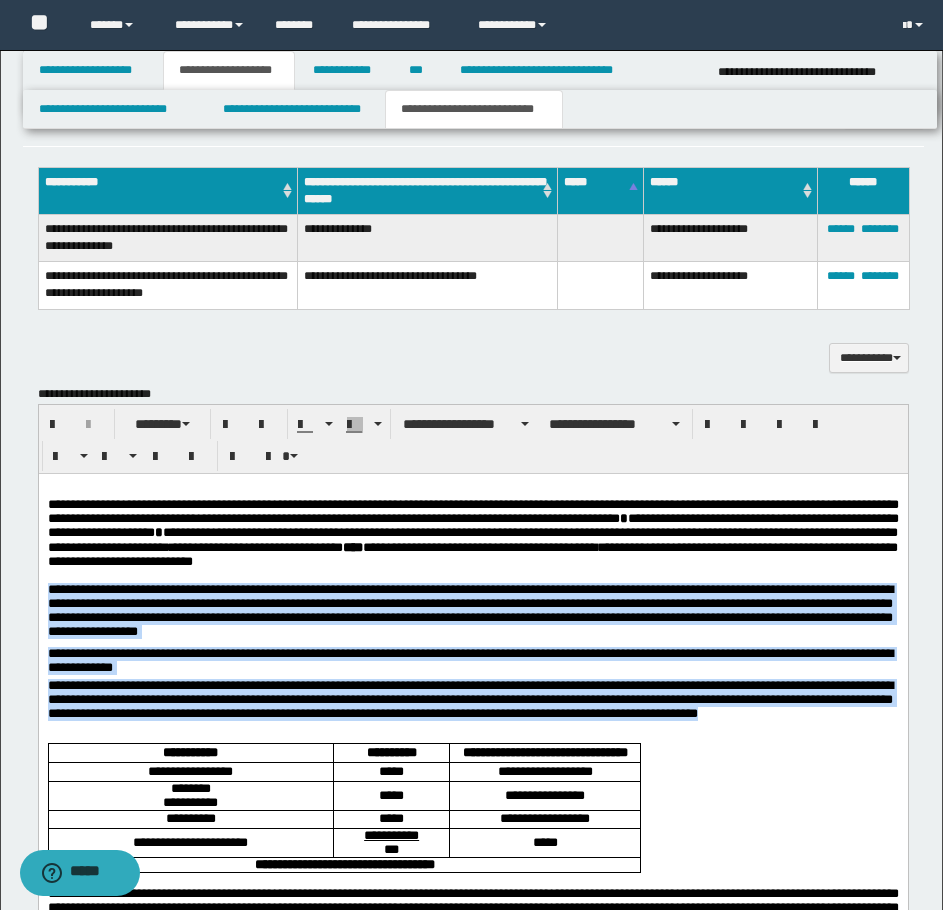 drag, startPoint x: 48, startPoint y: 617, endPoint x: 134, endPoint y: 758, distance: 165.1575 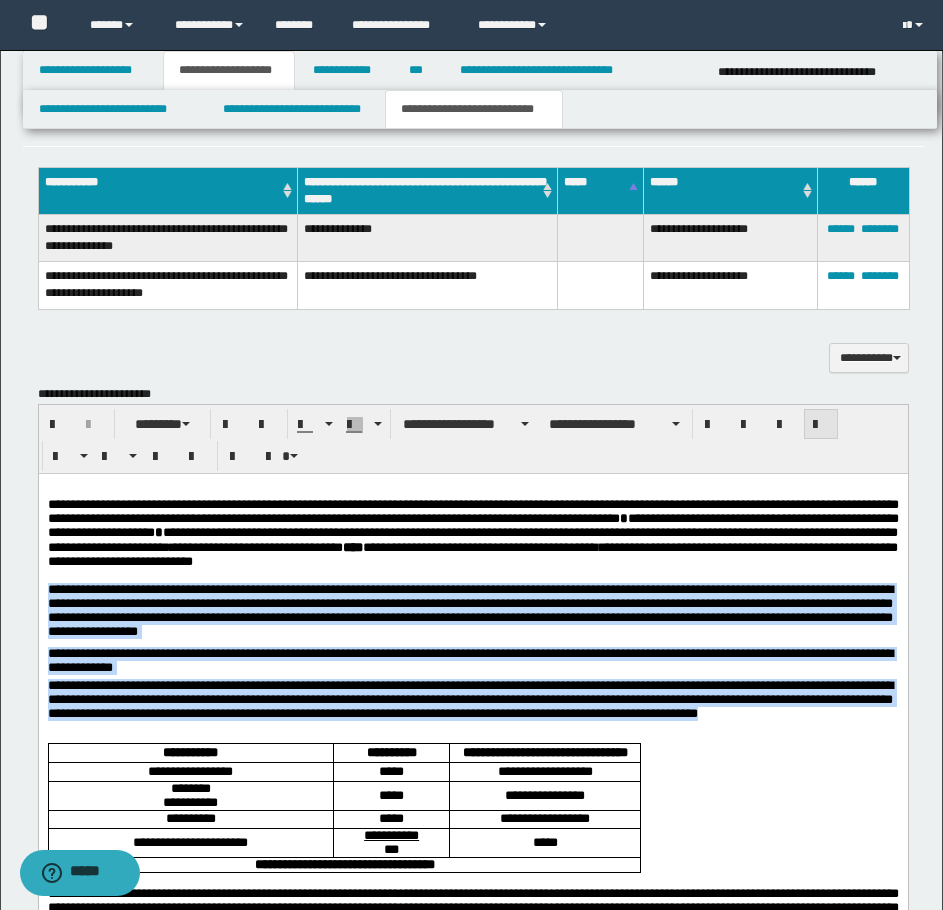 click at bounding box center (821, 425) 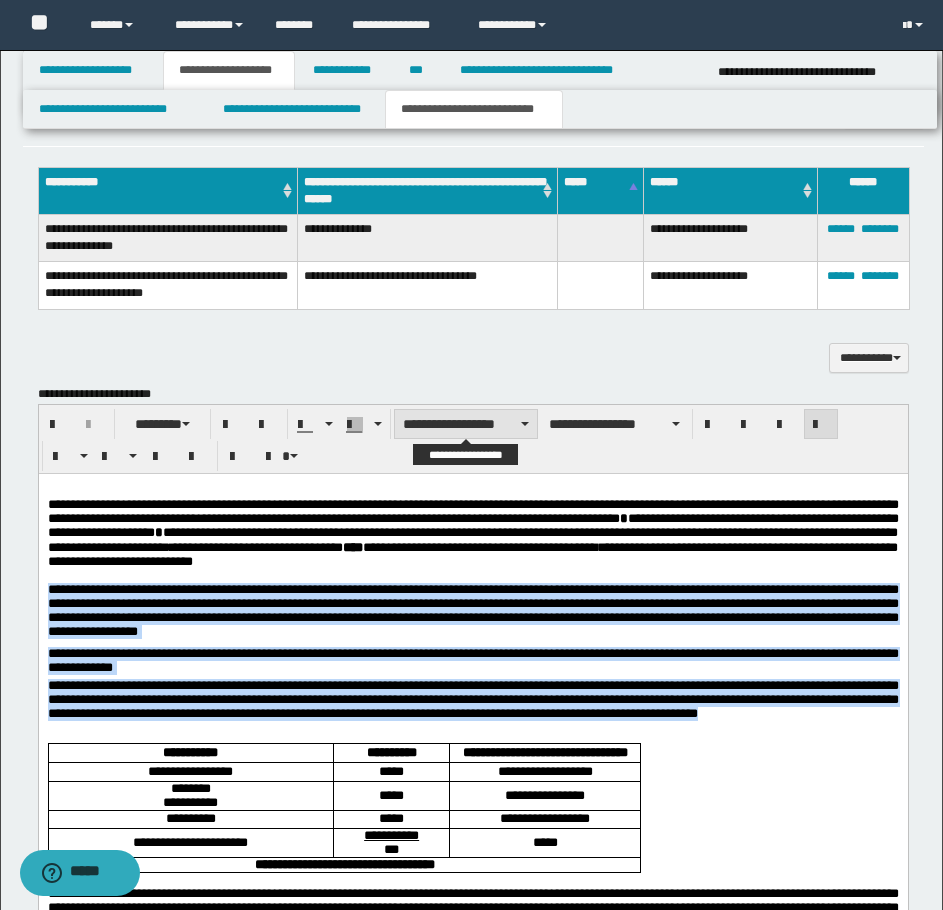 click on "**********" at bounding box center [466, 424] 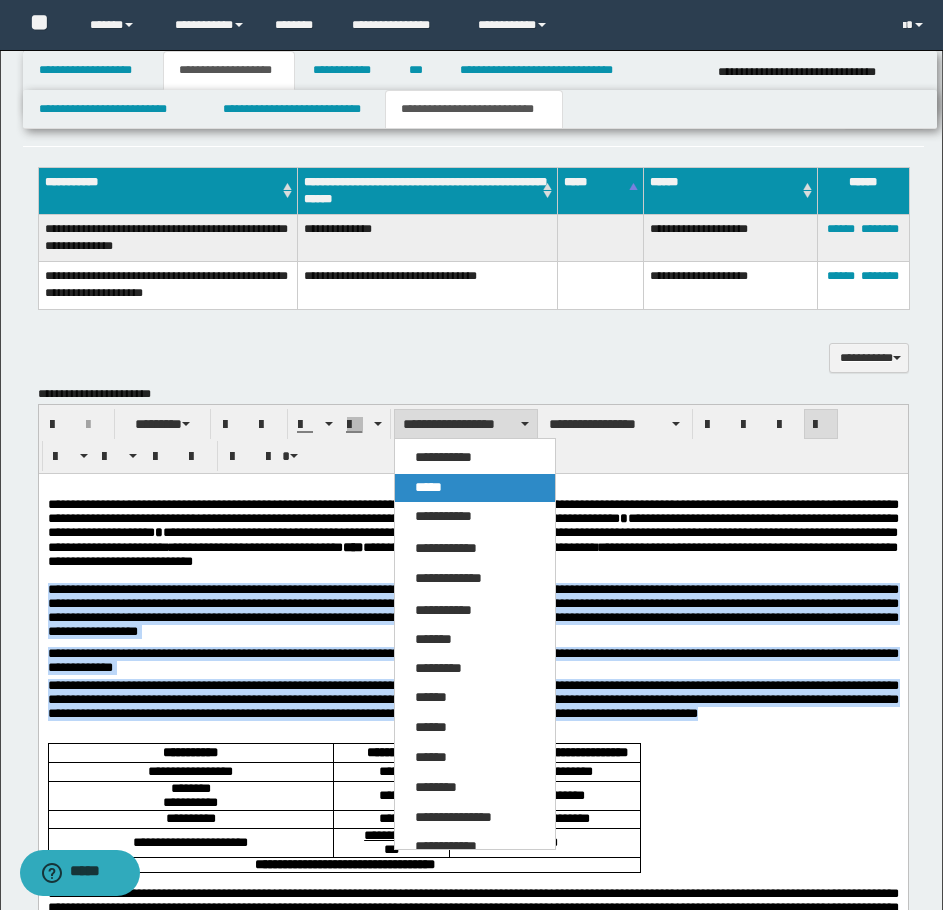 click on "*****" at bounding box center (428, 487) 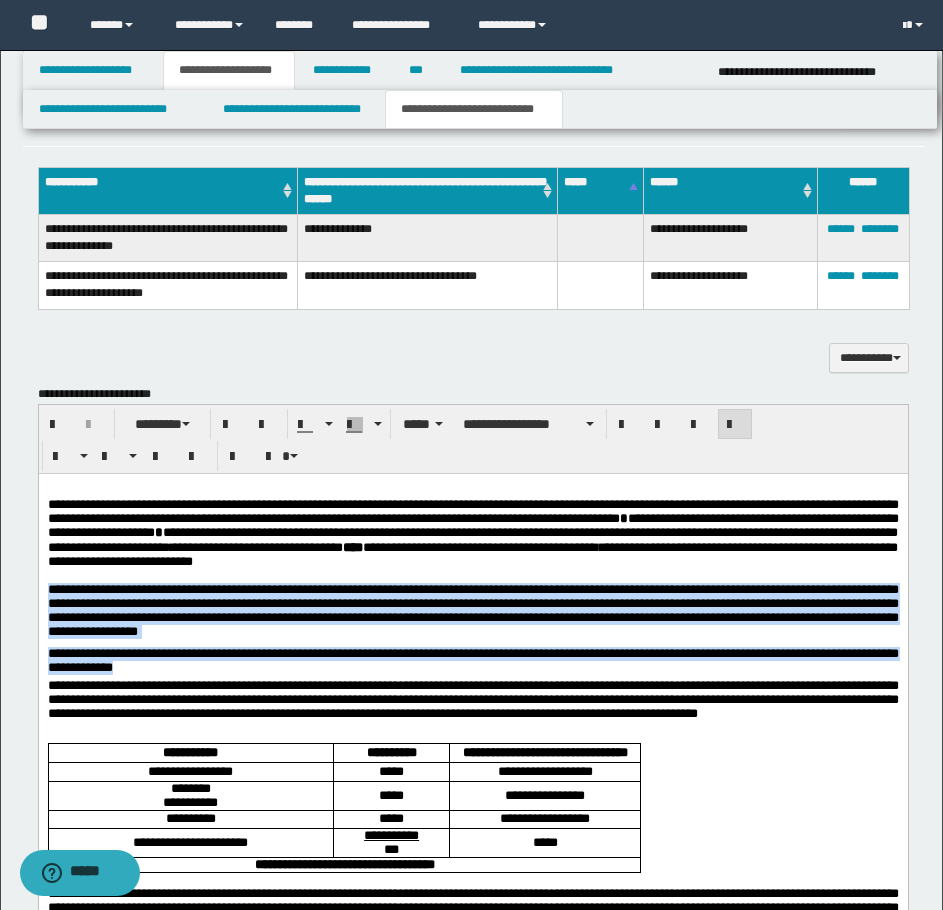 click on "**********" at bounding box center [472, 662] 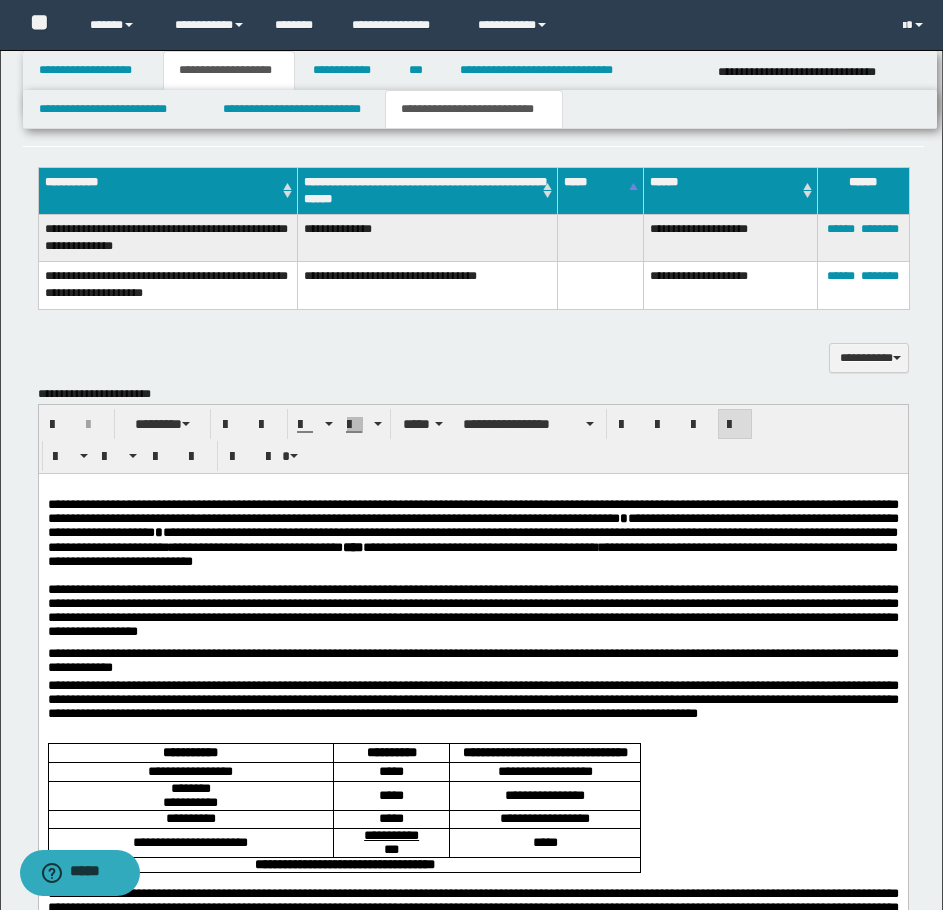 click on "**********" at bounding box center (472, 659) 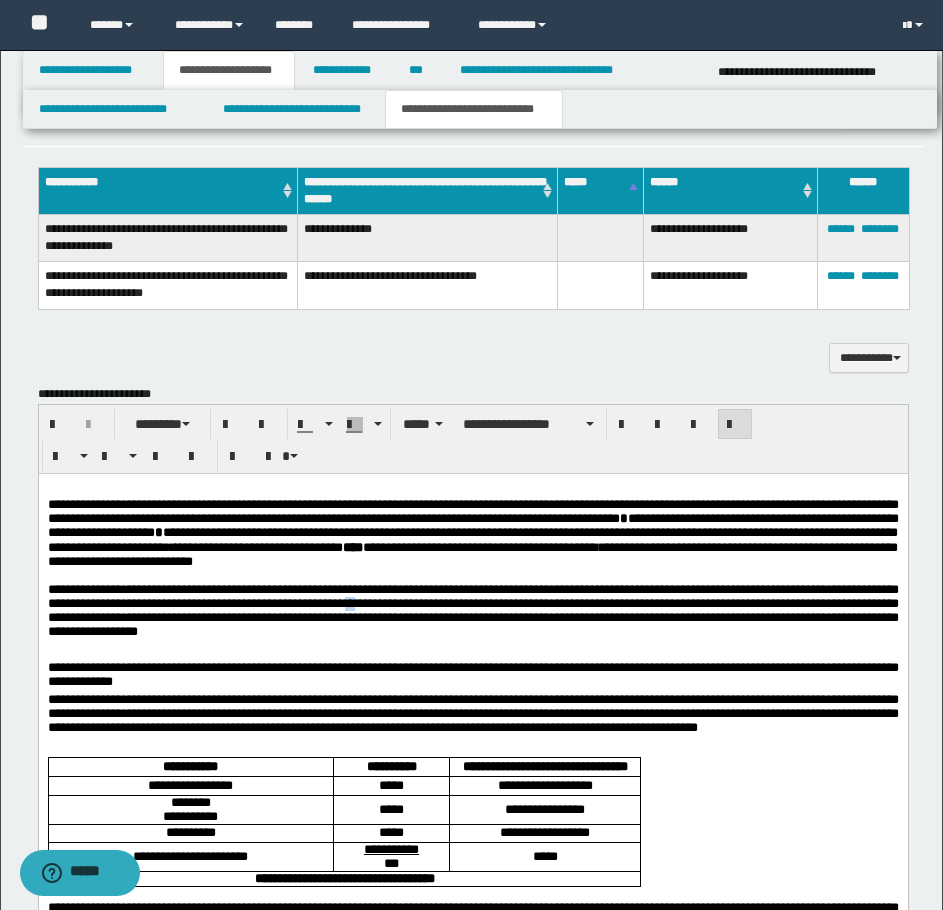 drag, startPoint x: 581, startPoint y: 630, endPoint x: 595, endPoint y: 630, distance: 14 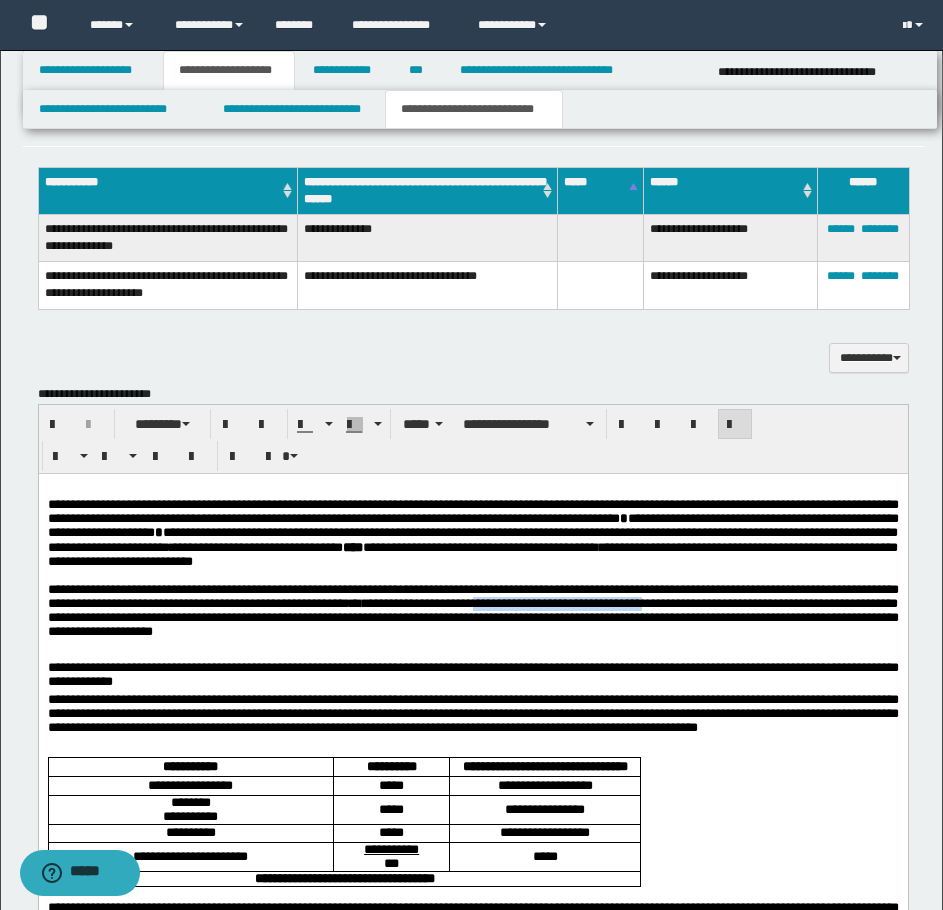 drag, startPoint x: 740, startPoint y: 630, endPoint x: 95, endPoint y: 650, distance: 645.31 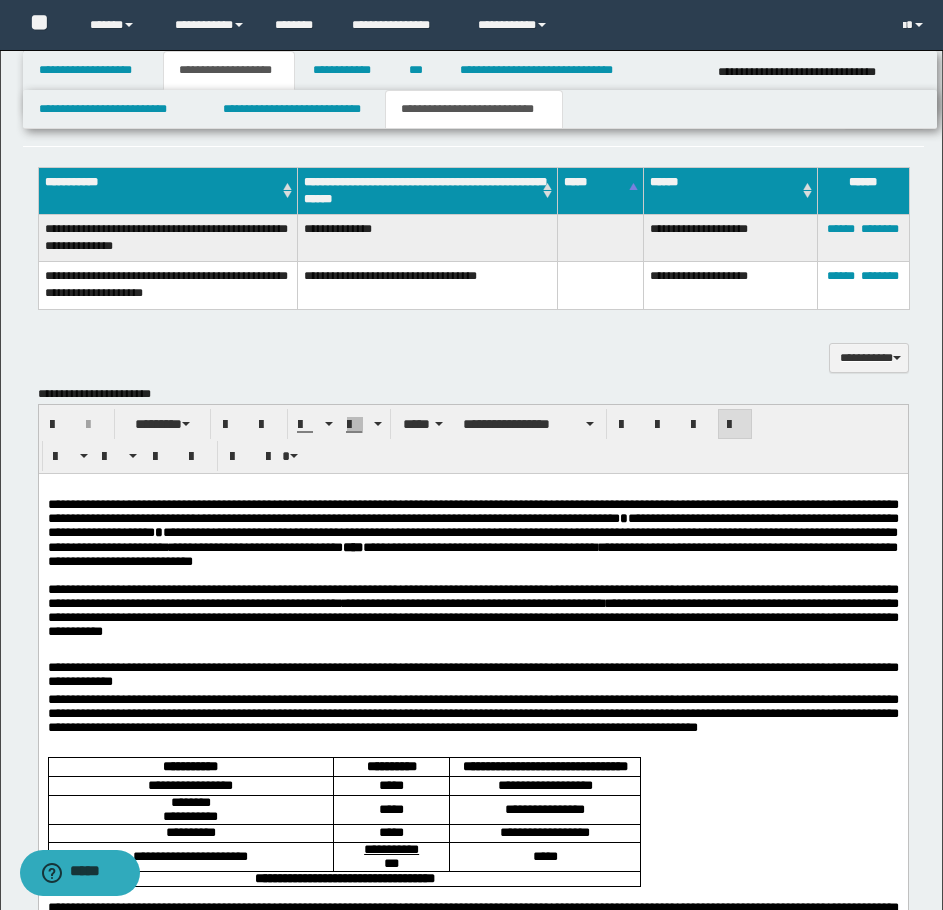 click on "**********" at bounding box center (472, 609) 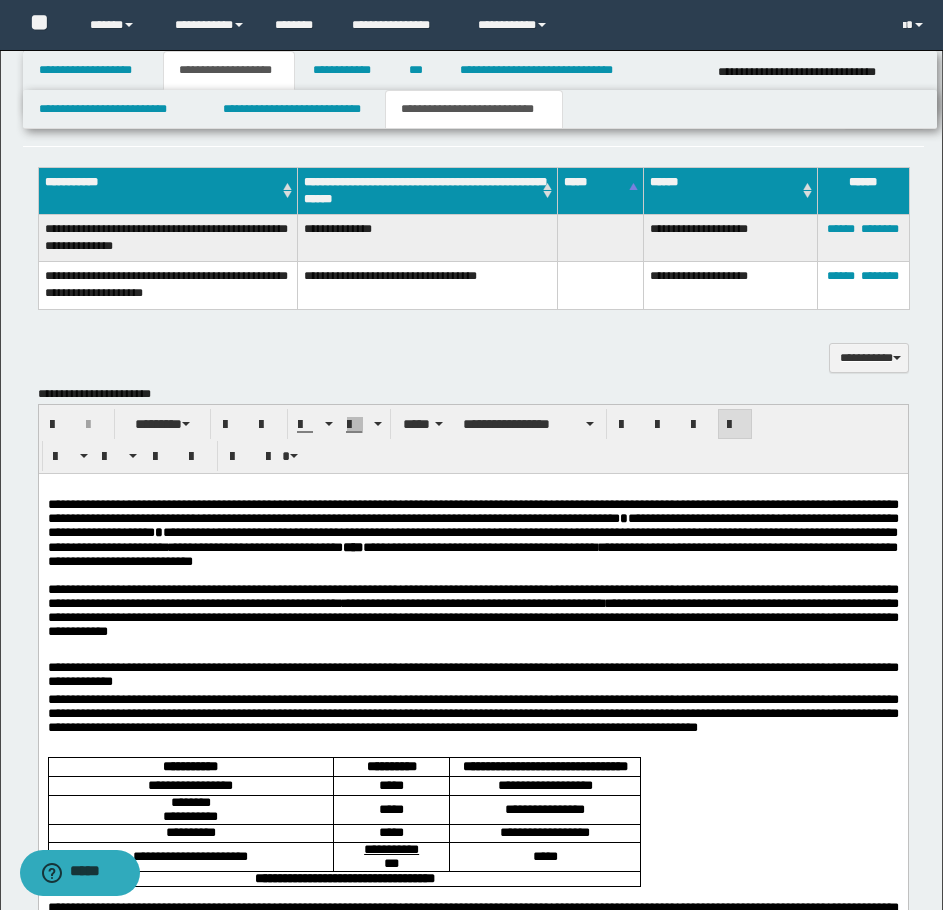 click on "**********" at bounding box center [472, 609] 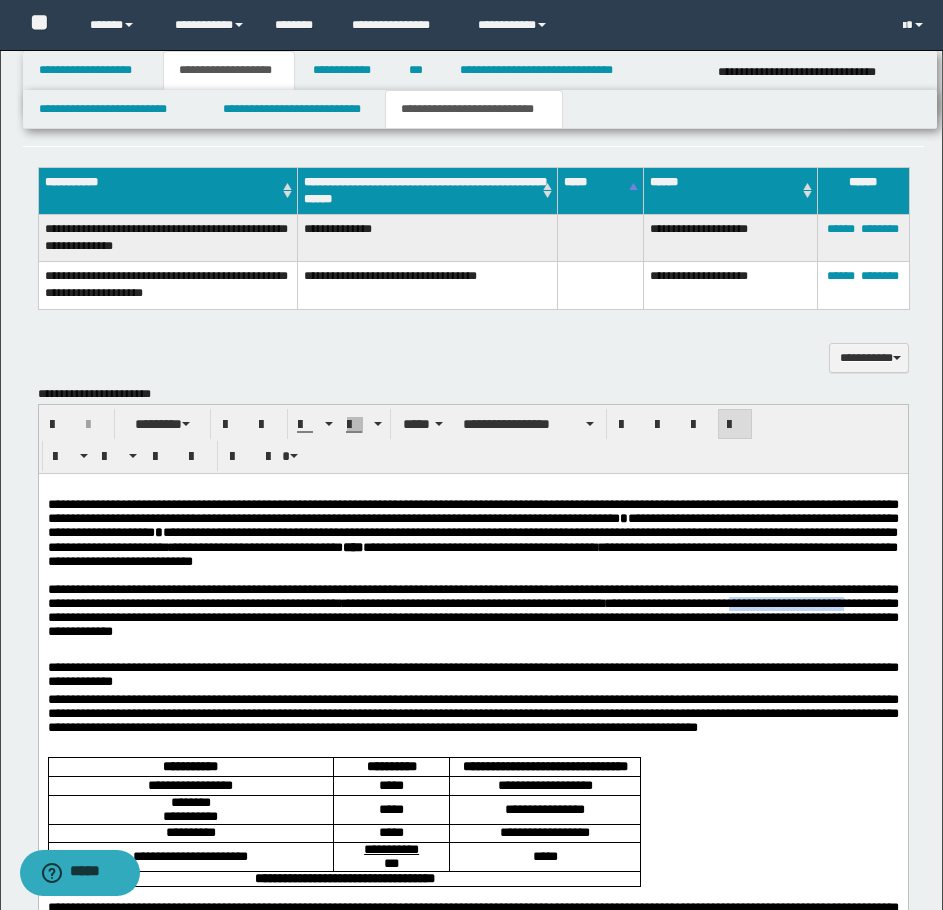 drag, startPoint x: 295, startPoint y: 649, endPoint x: 435, endPoint y: 650, distance: 140.00357 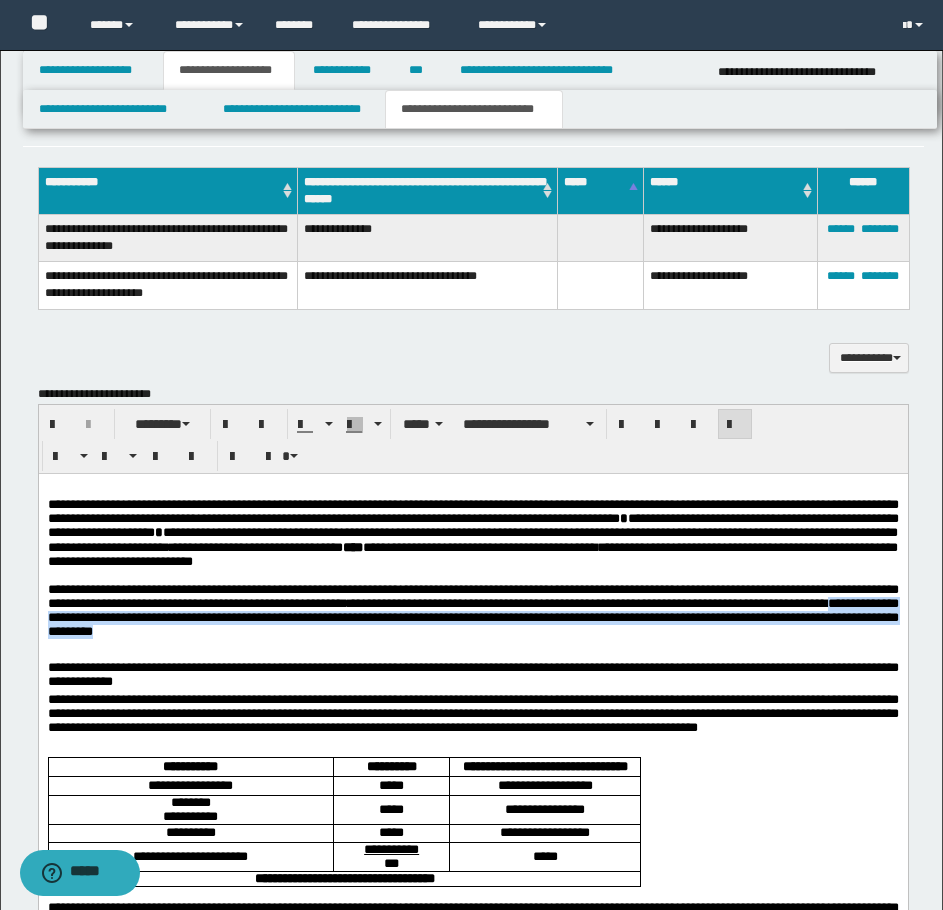 drag, startPoint x: 398, startPoint y: 648, endPoint x: 801, endPoint y: 672, distance: 403.71402 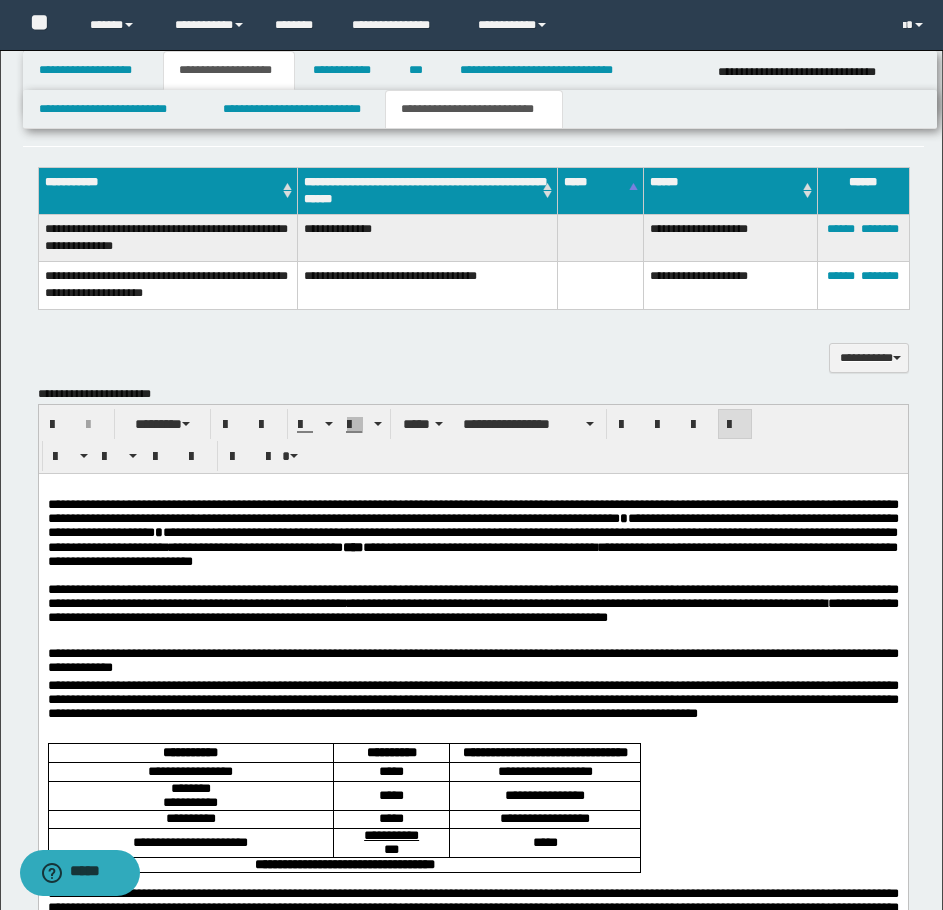 click on "**********" at bounding box center [472, 614] 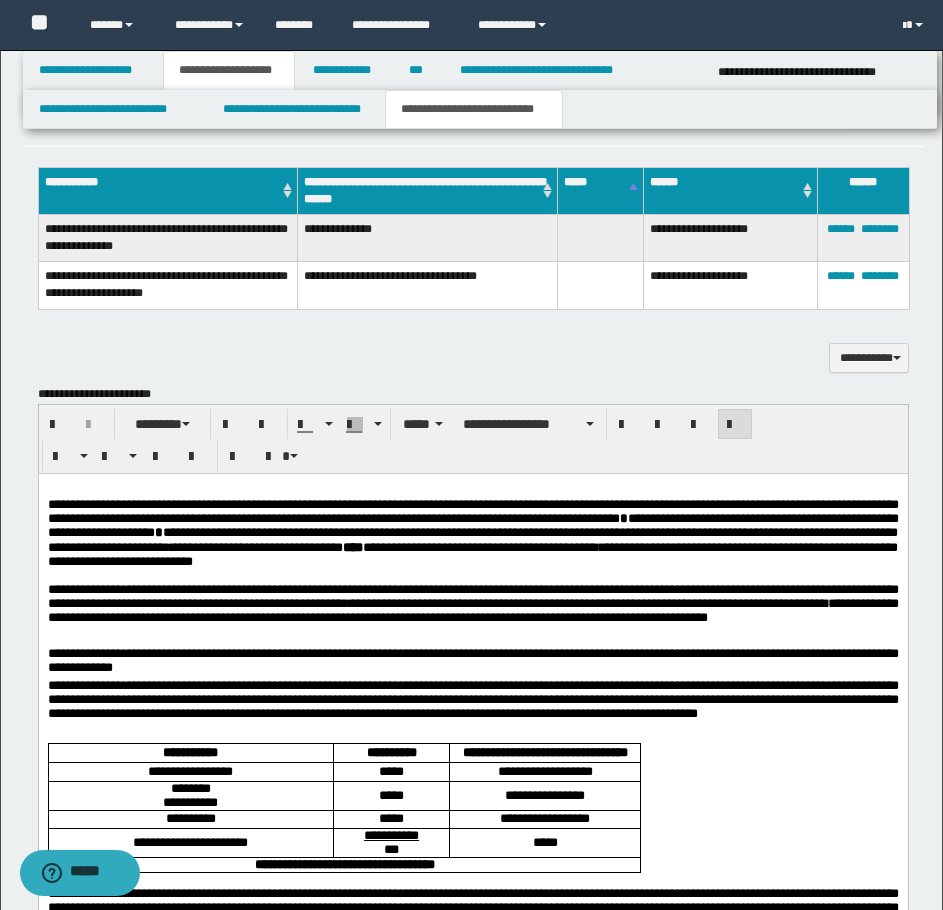click on "**********" at bounding box center (472, 602) 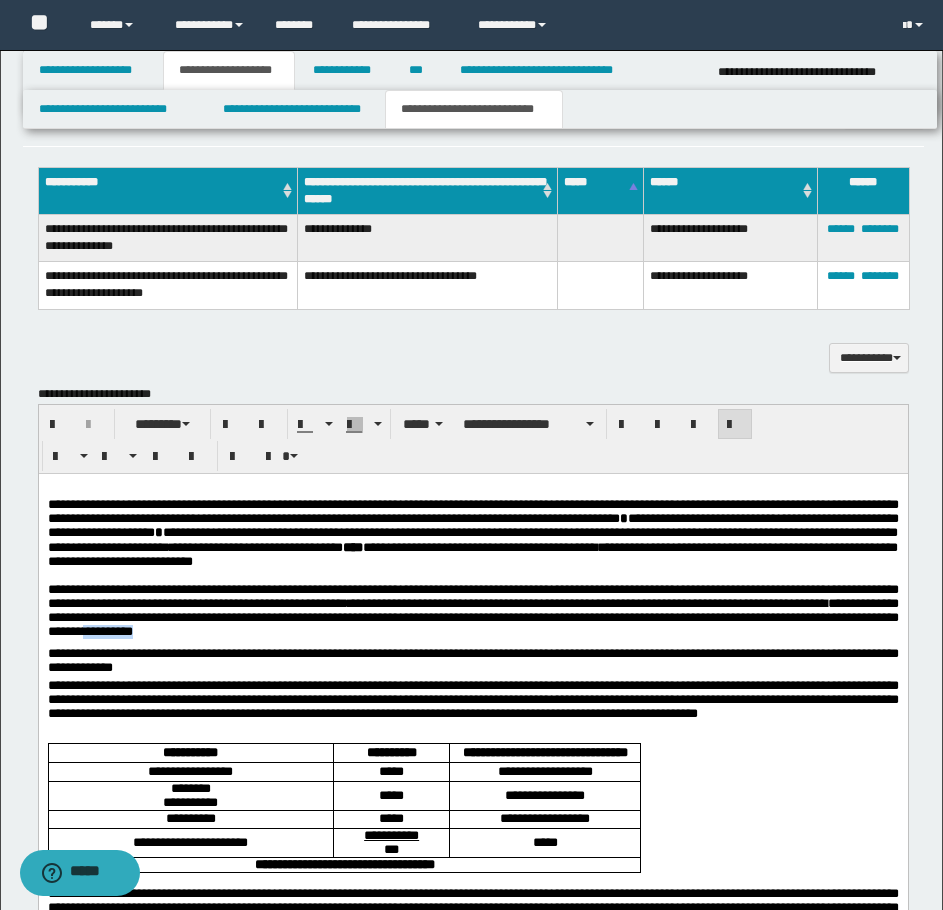 drag, startPoint x: 759, startPoint y: 668, endPoint x: 818, endPoint y: 668, distance: 59 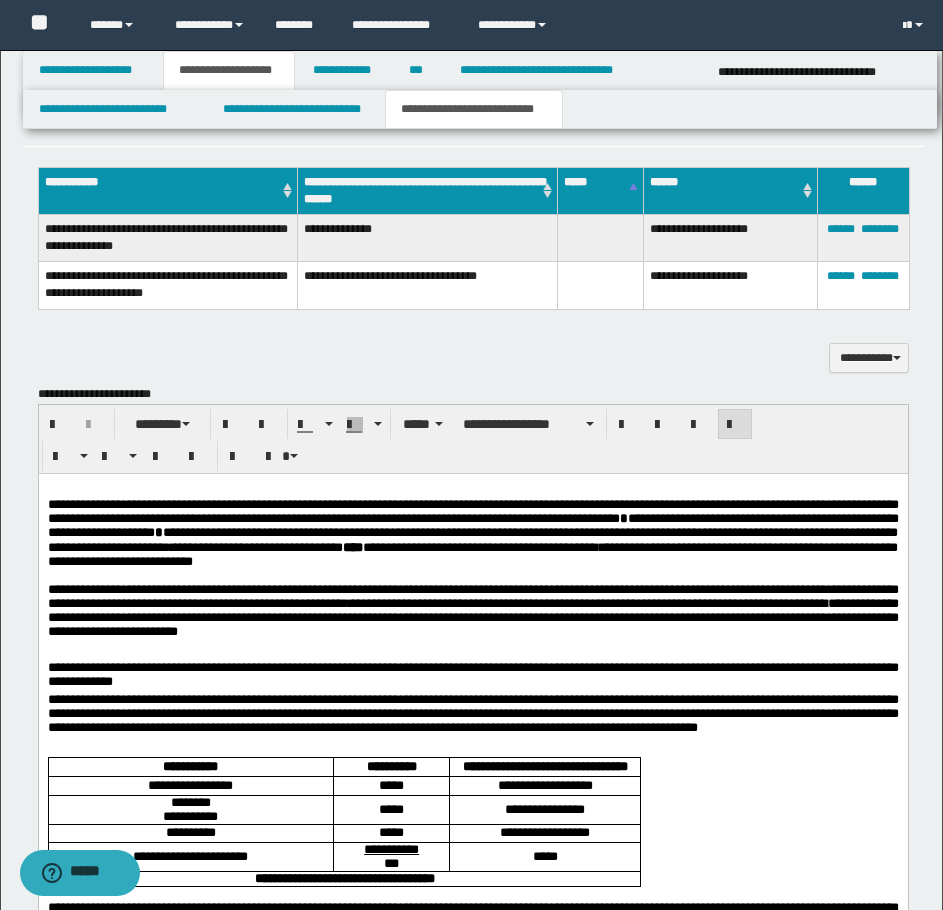 click on "**********" at bounding box center (472, 609) 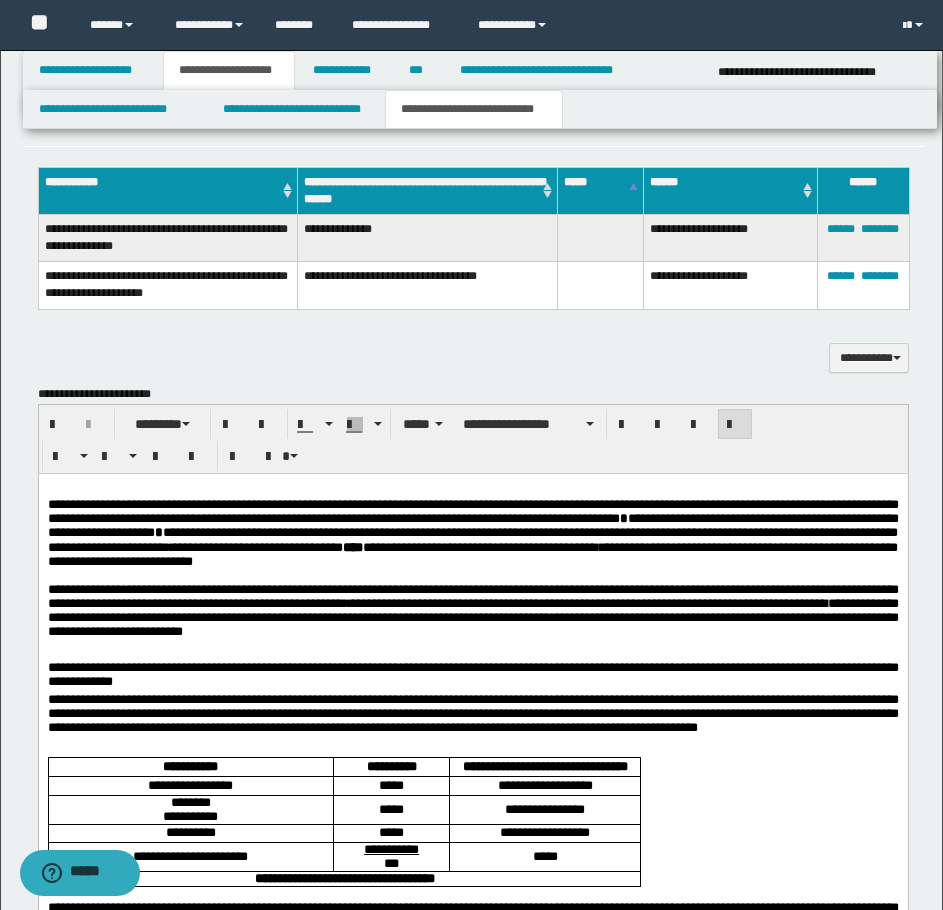 click on "**********" at bounding box center (472, 614) 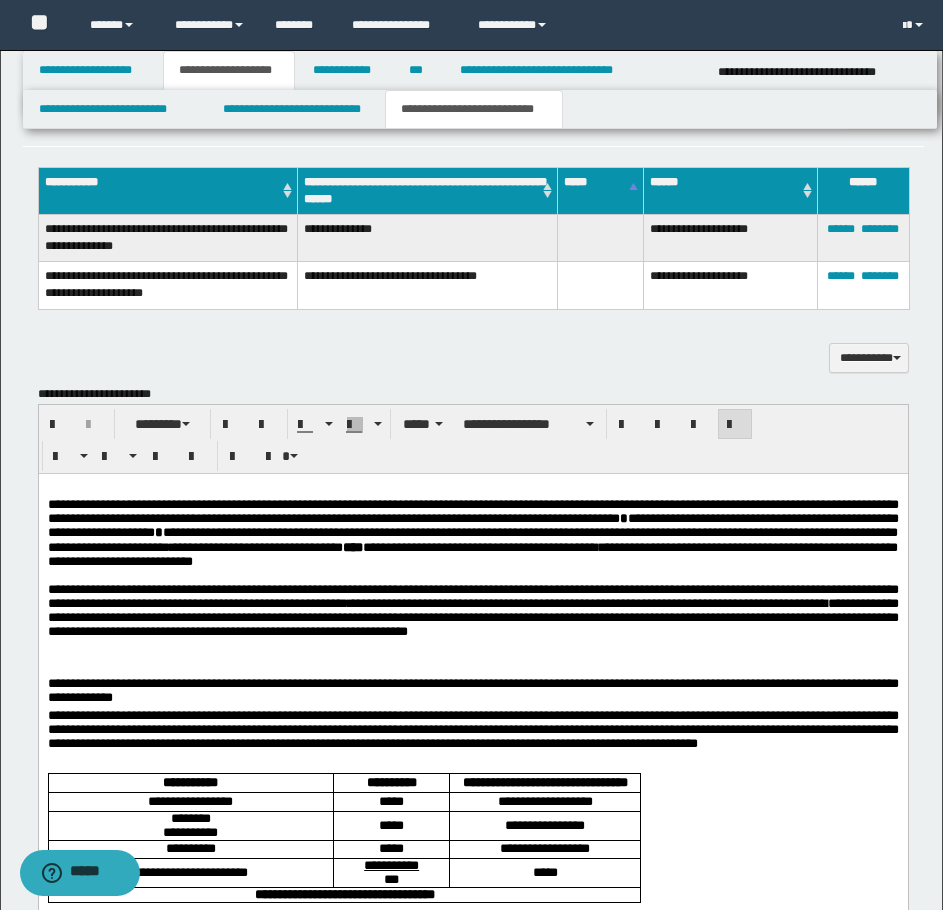 click on "**********" at bounding box center (472, 622) 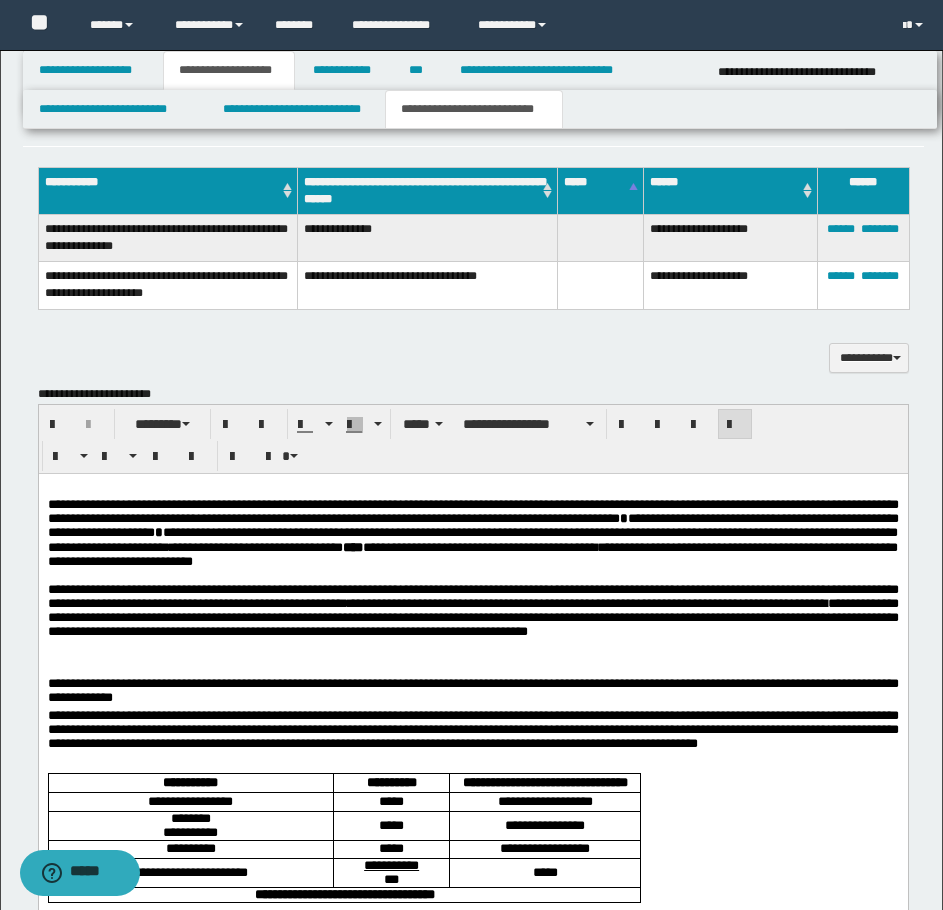 click on "**********" at bounding box center (472, 692) 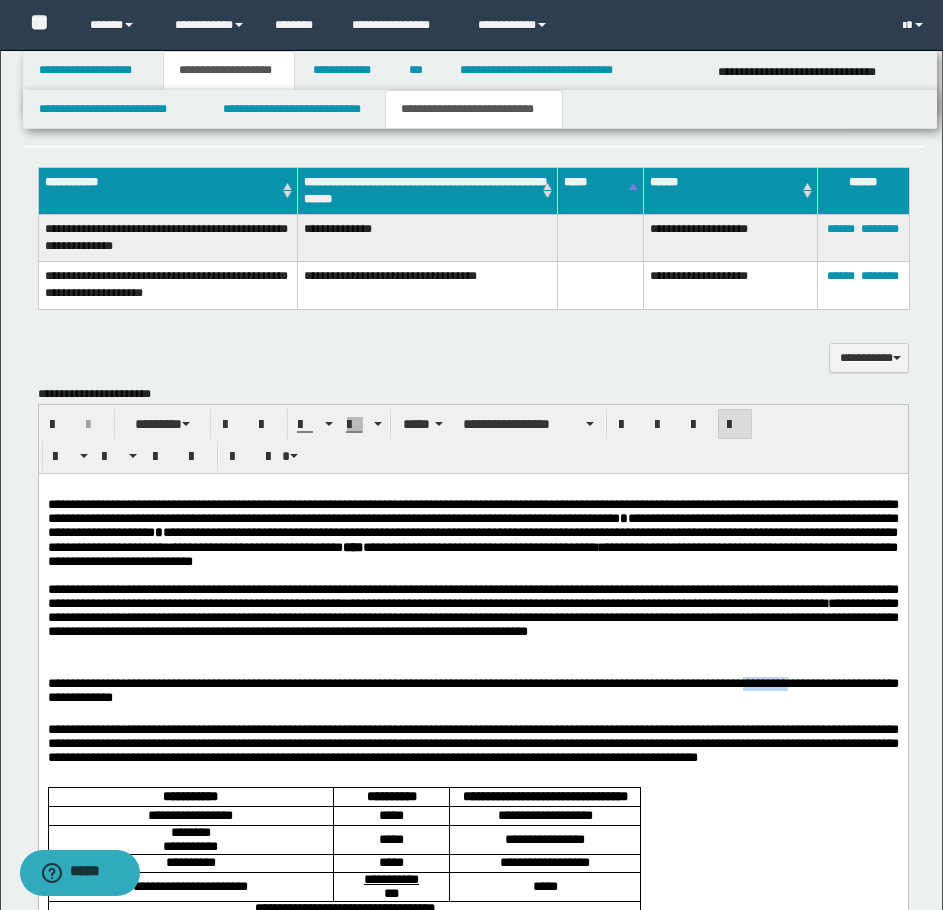 drag, startPoint x: 98, startPoint y: 734, endPoint x: 41, endPoint y: 734, distance: 57 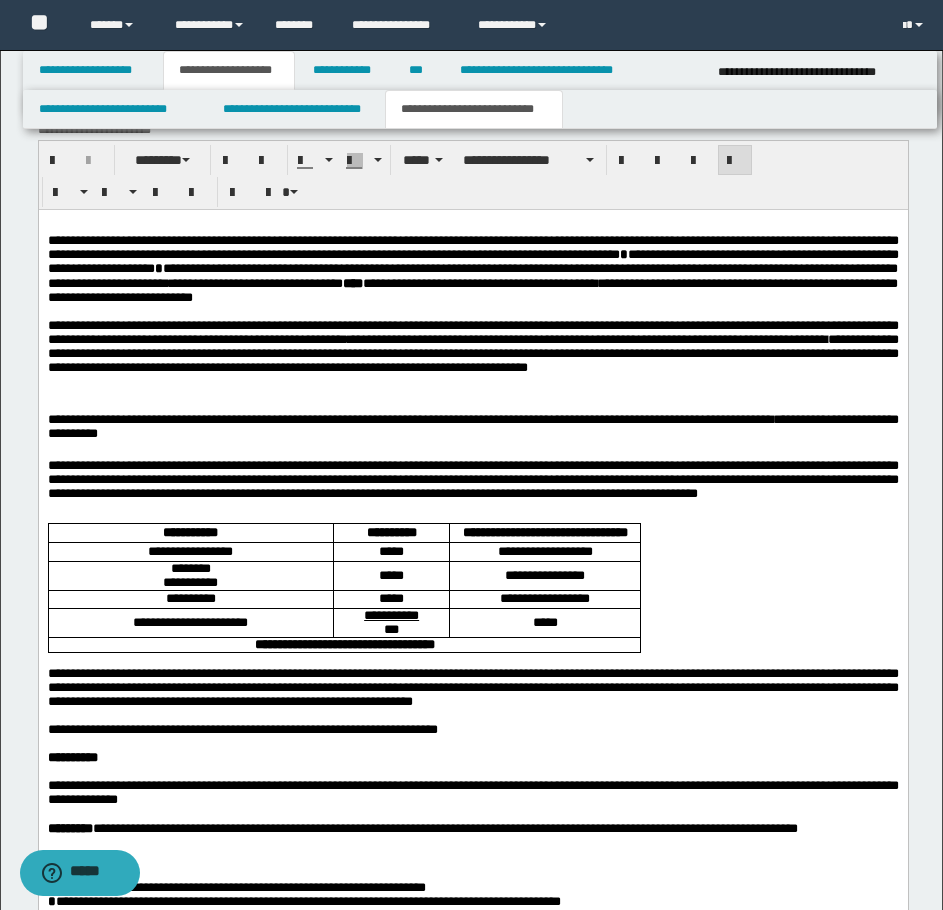 scroll, scrollTop: 1500, scrollLeft: 0, axis: vertical 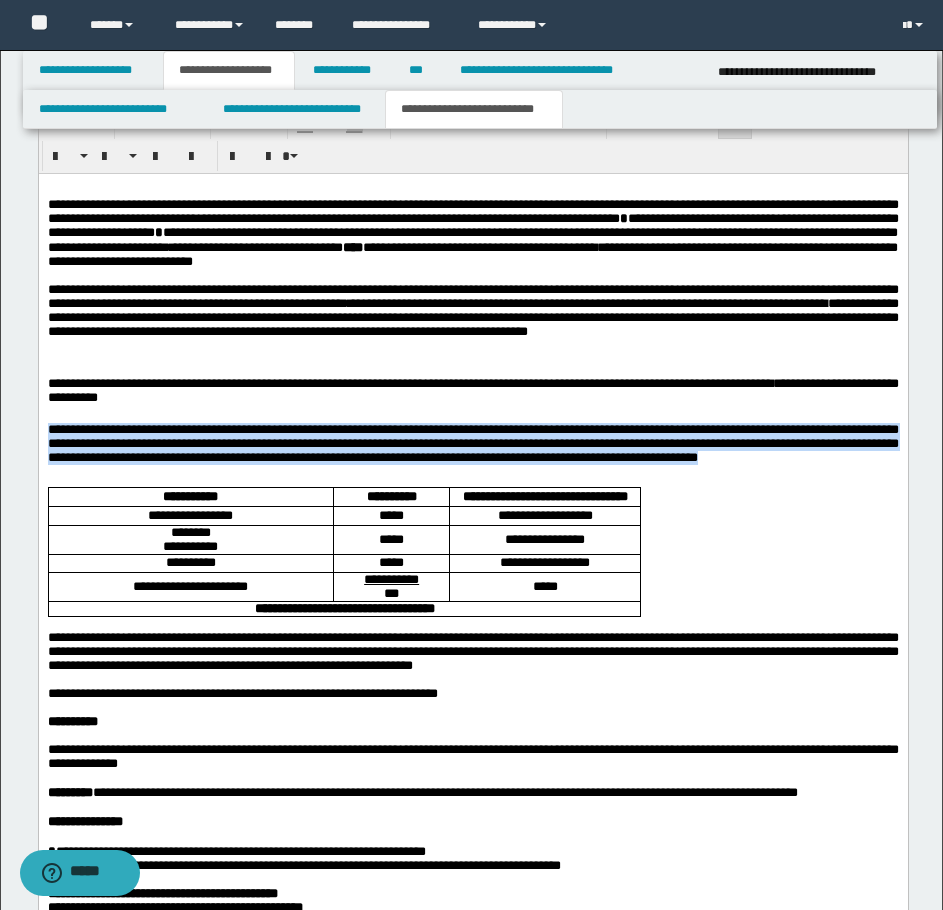 drag, startPoint x: 45, startPoint y: 460, endPoint x: 380, endPoint y: 509, distance: 338.5646 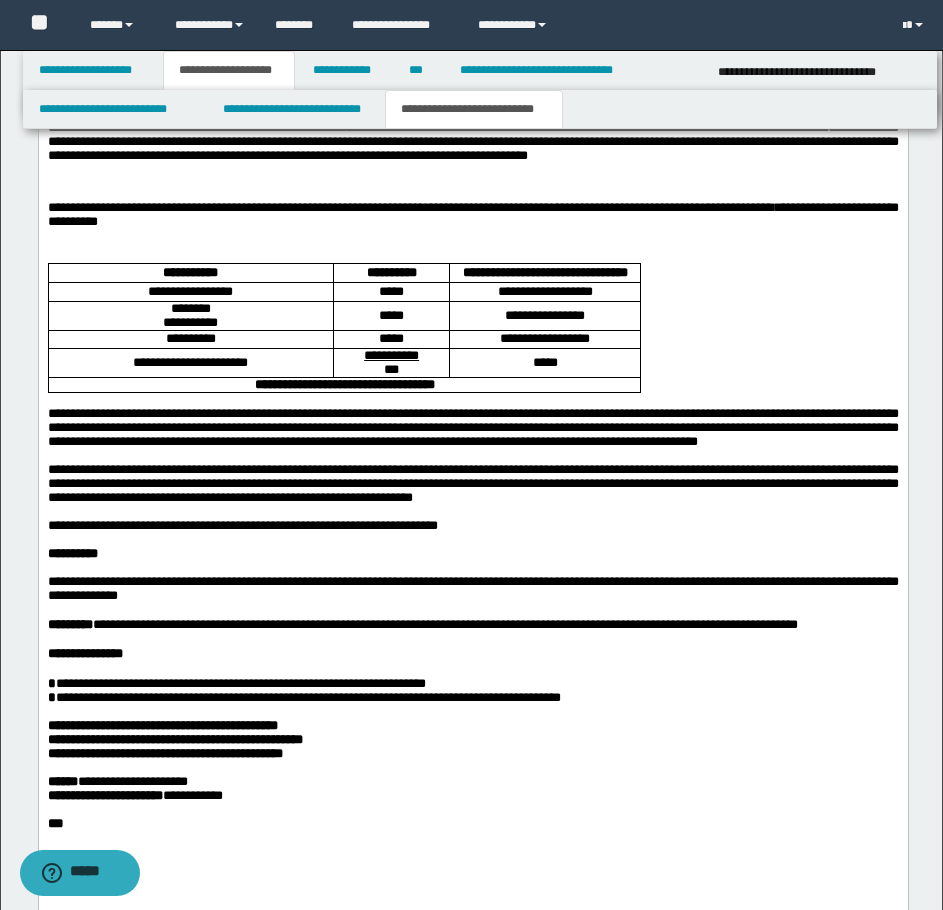 scroll, scrollTop: 1800, scrollLeft: 0, axis: vertical 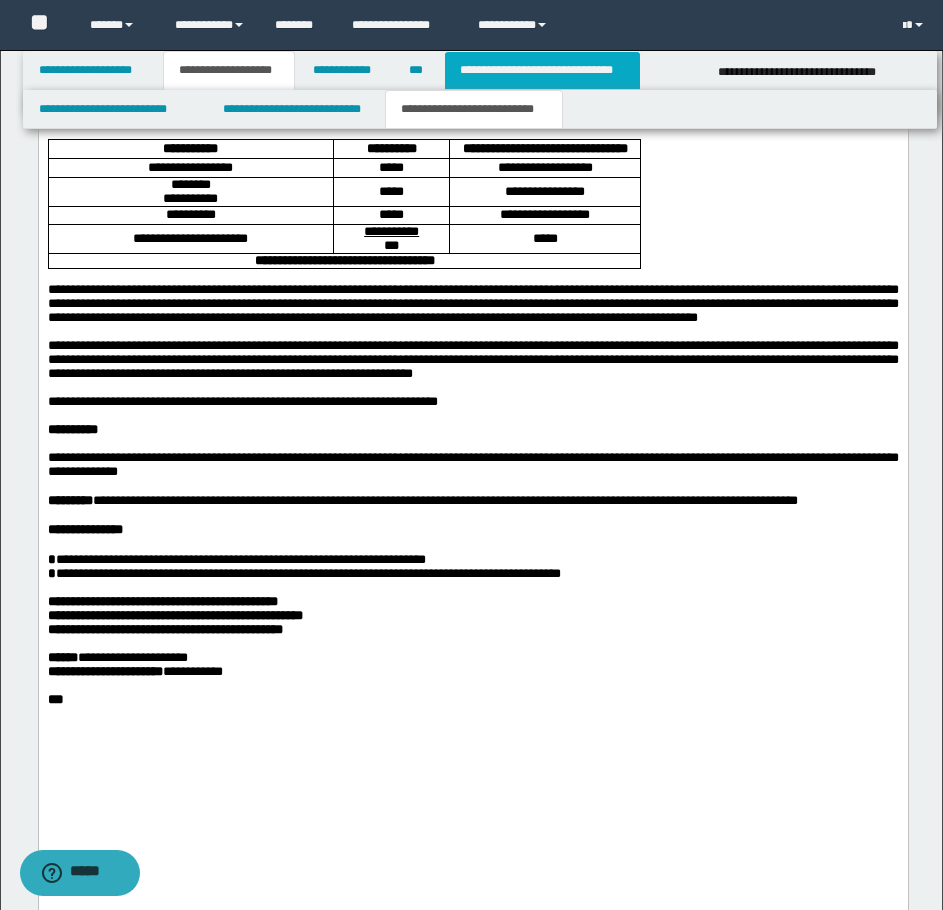 click on "**********" at bounding box center (542, 70) 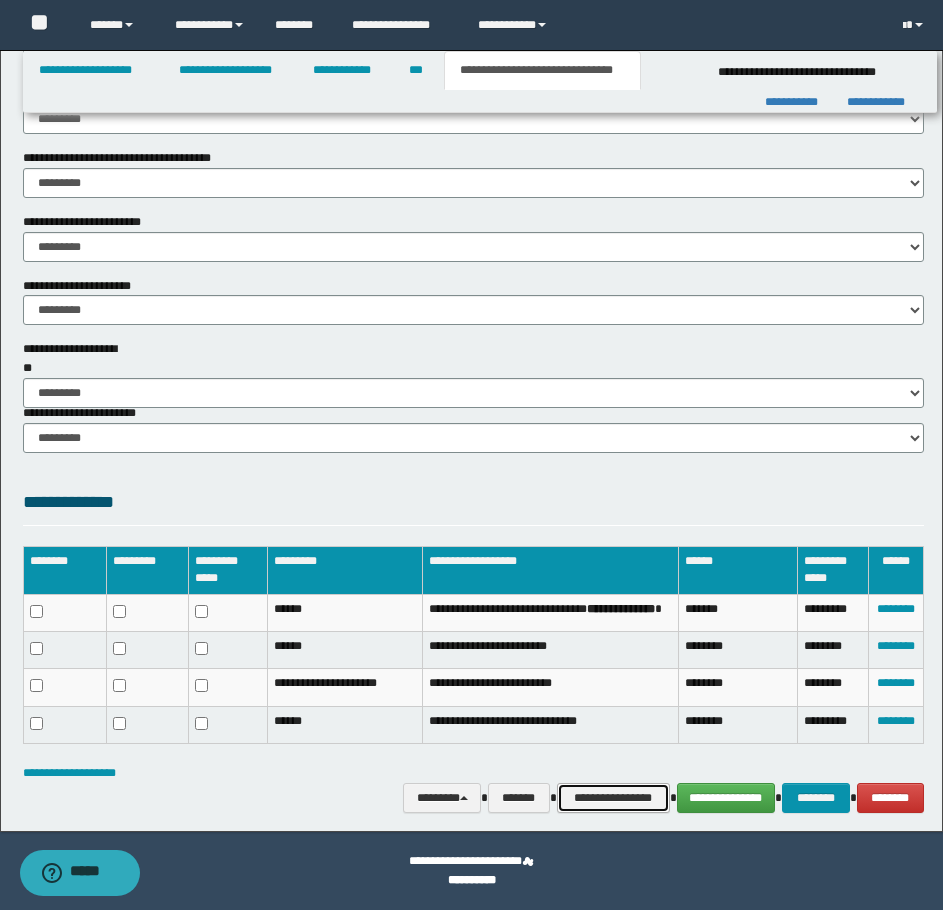 click on "**********" at bounding box center [613, 798] 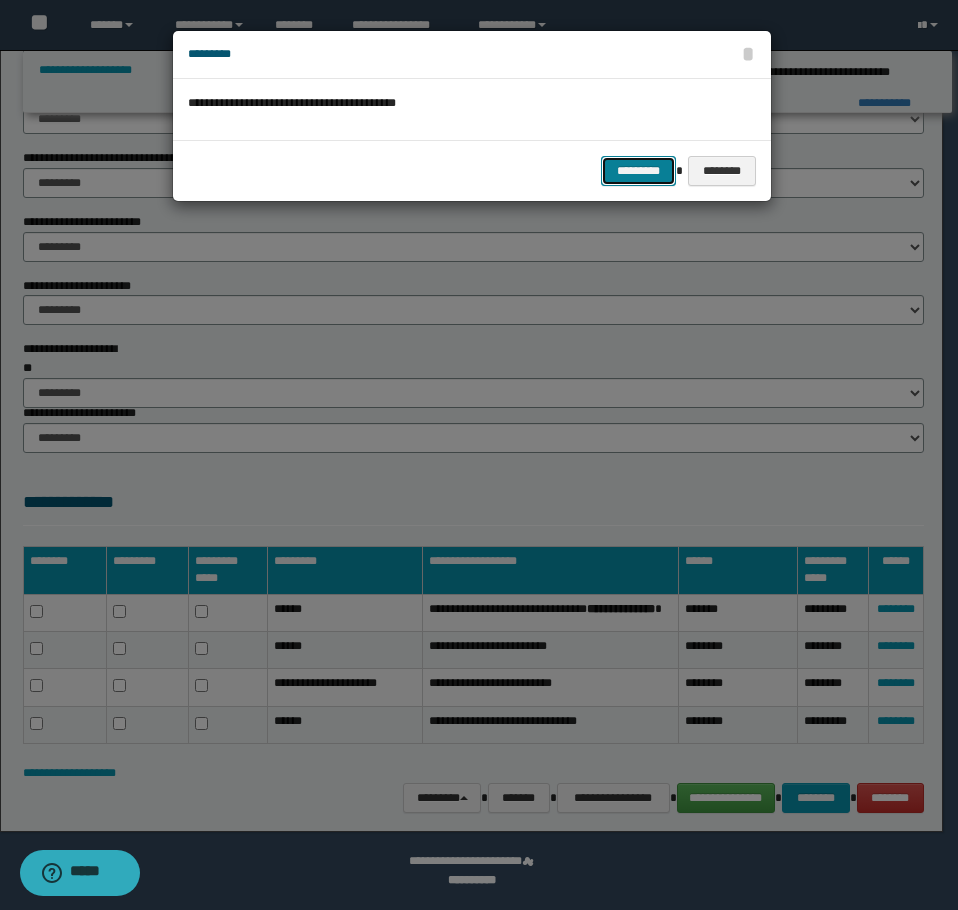 click on "*********" at bounding box center (638, 171) 